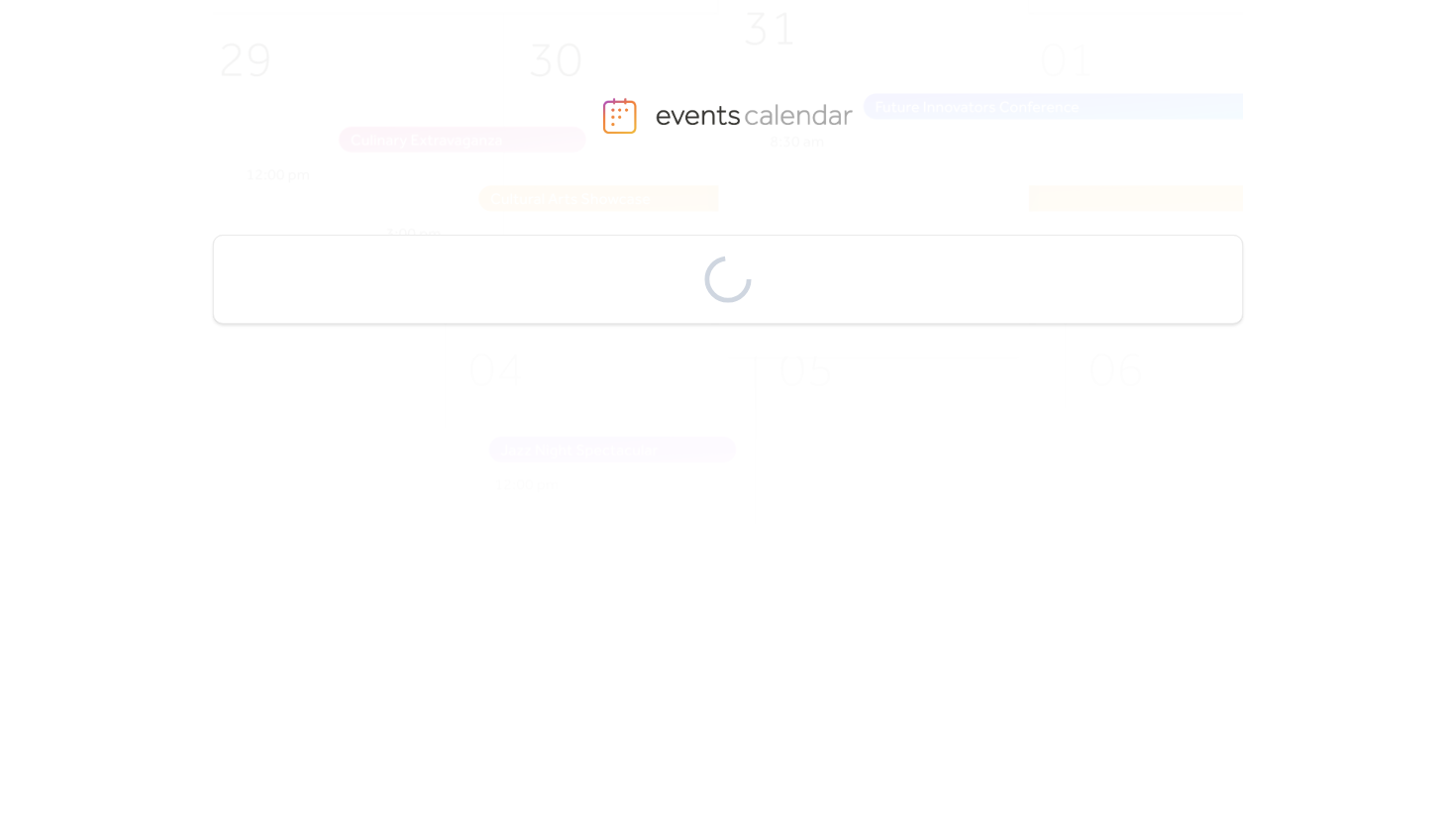 scroll, scrollTop: 0, scrollLeft: 0, axis: both 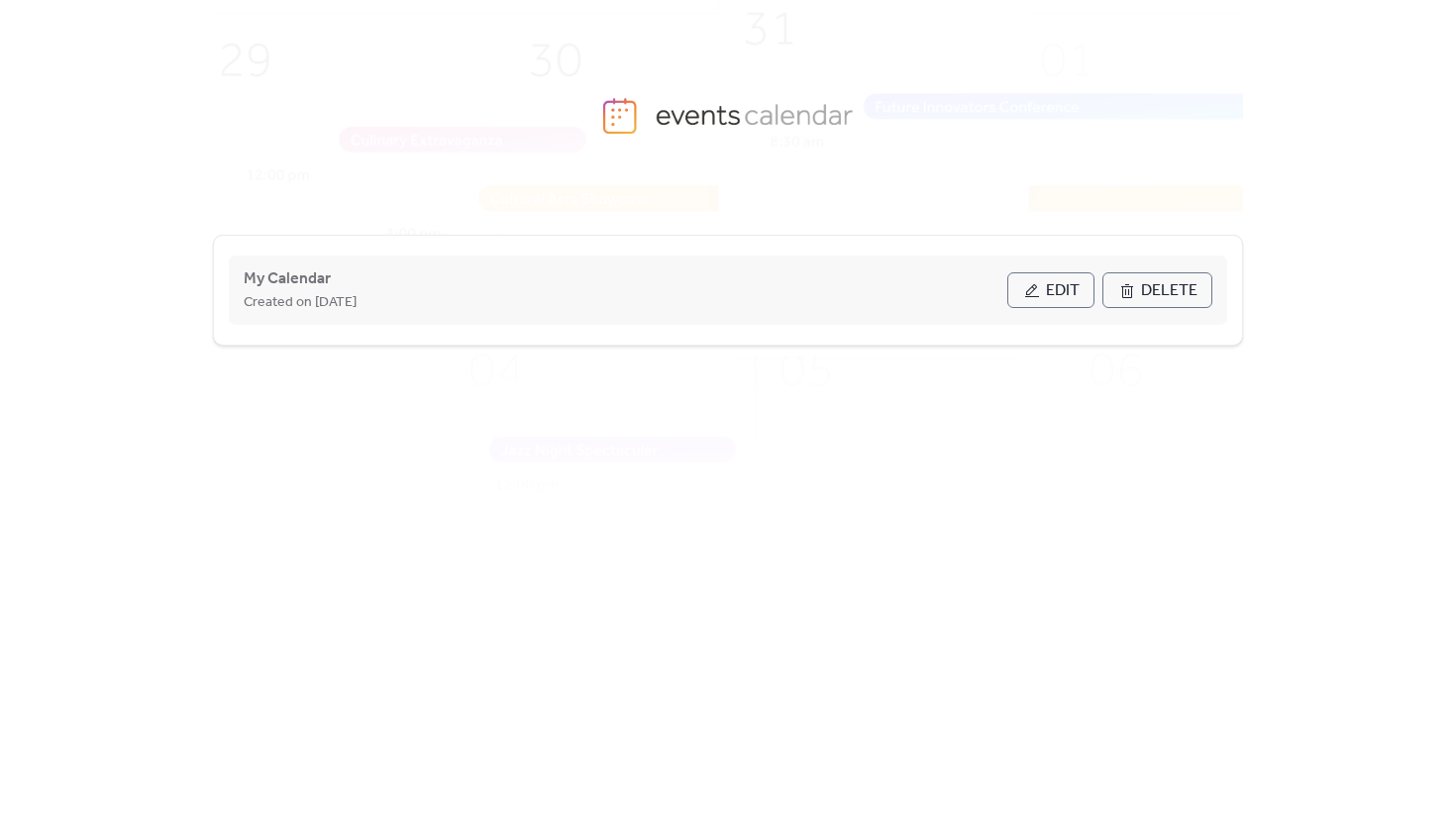 click on "Edit" at bounding box center [1051, 290] 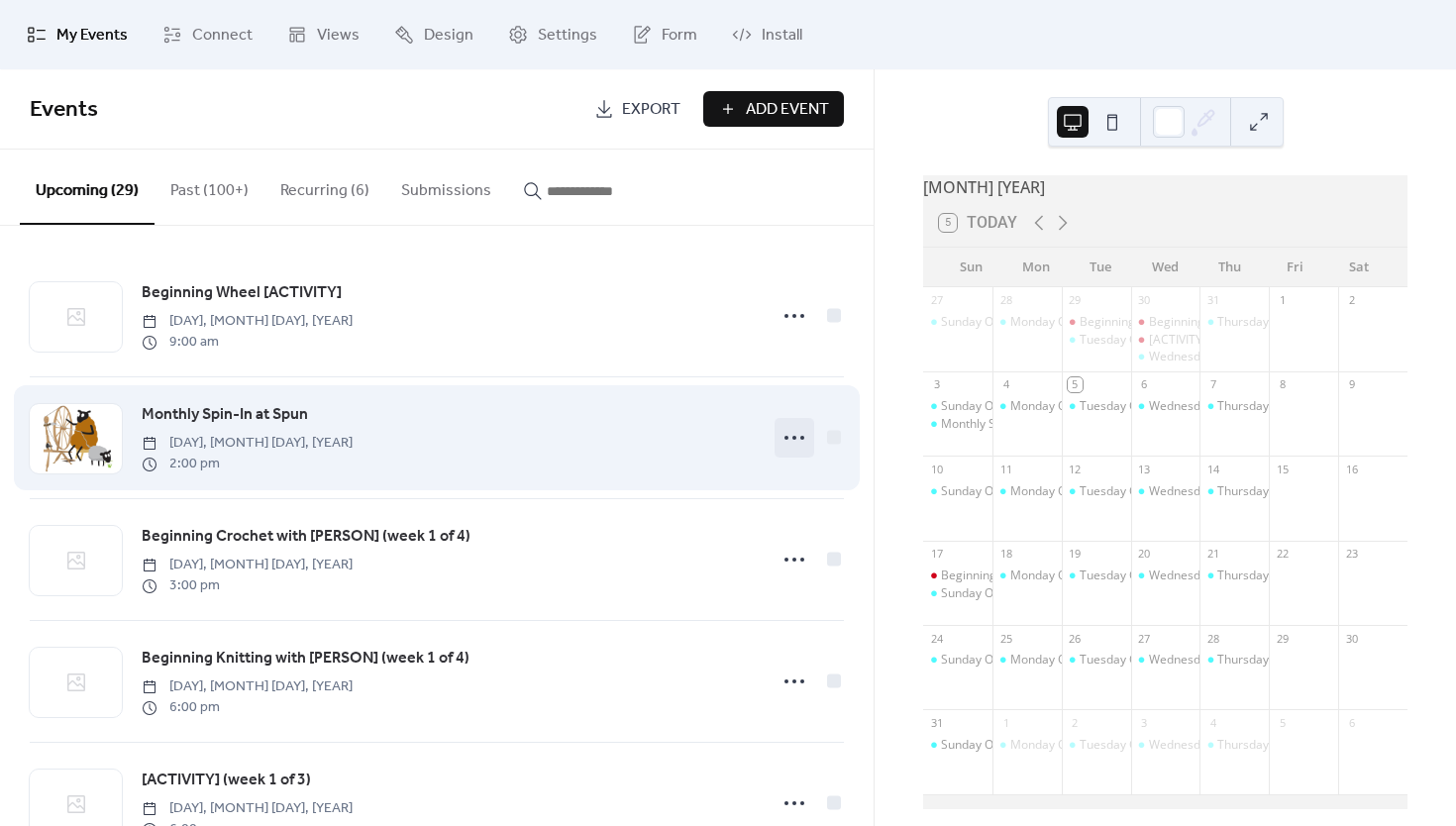 click at bounding box center (794, 438) 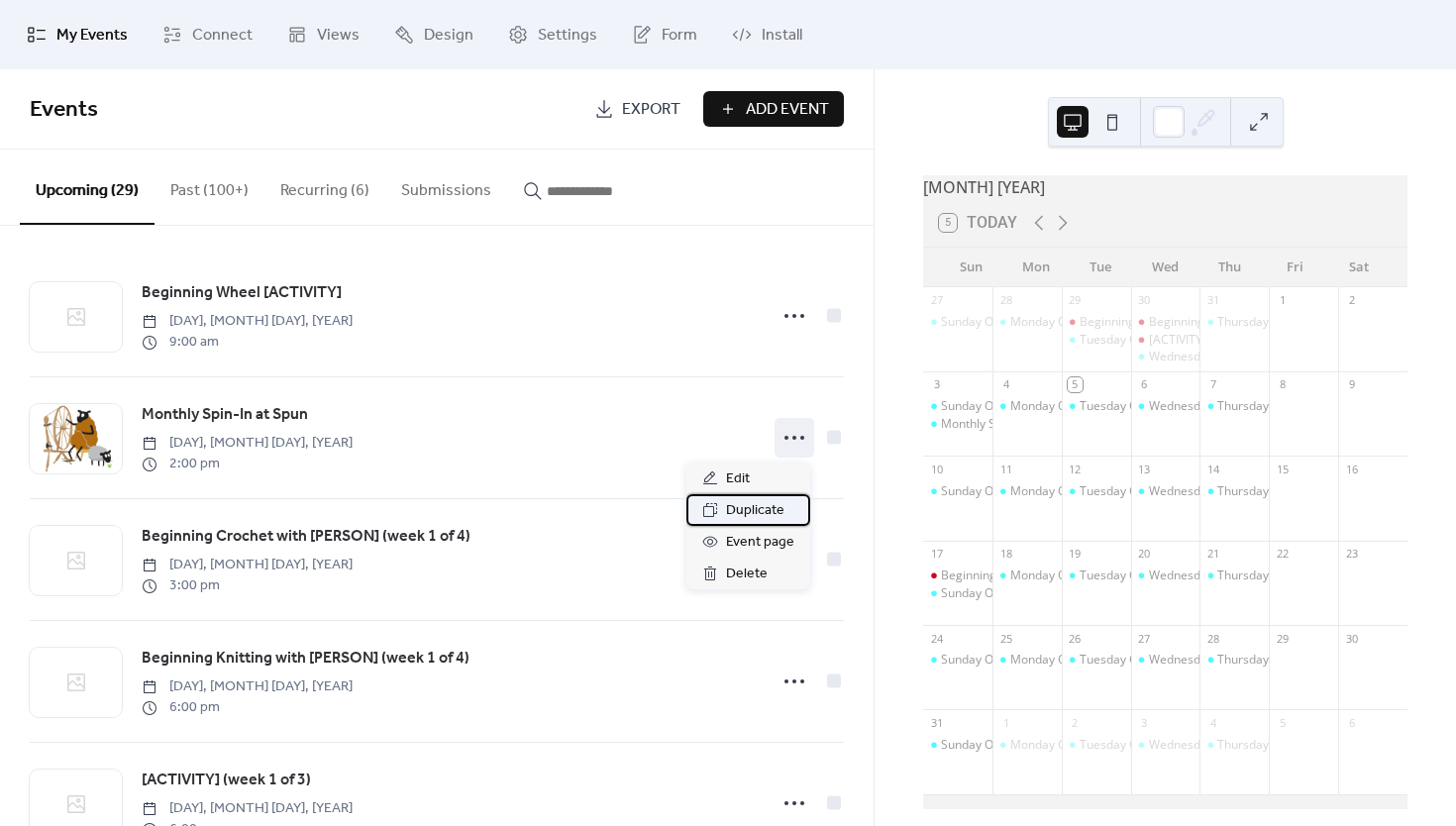 click on "Duplicate" at bounding box center (755, 511) 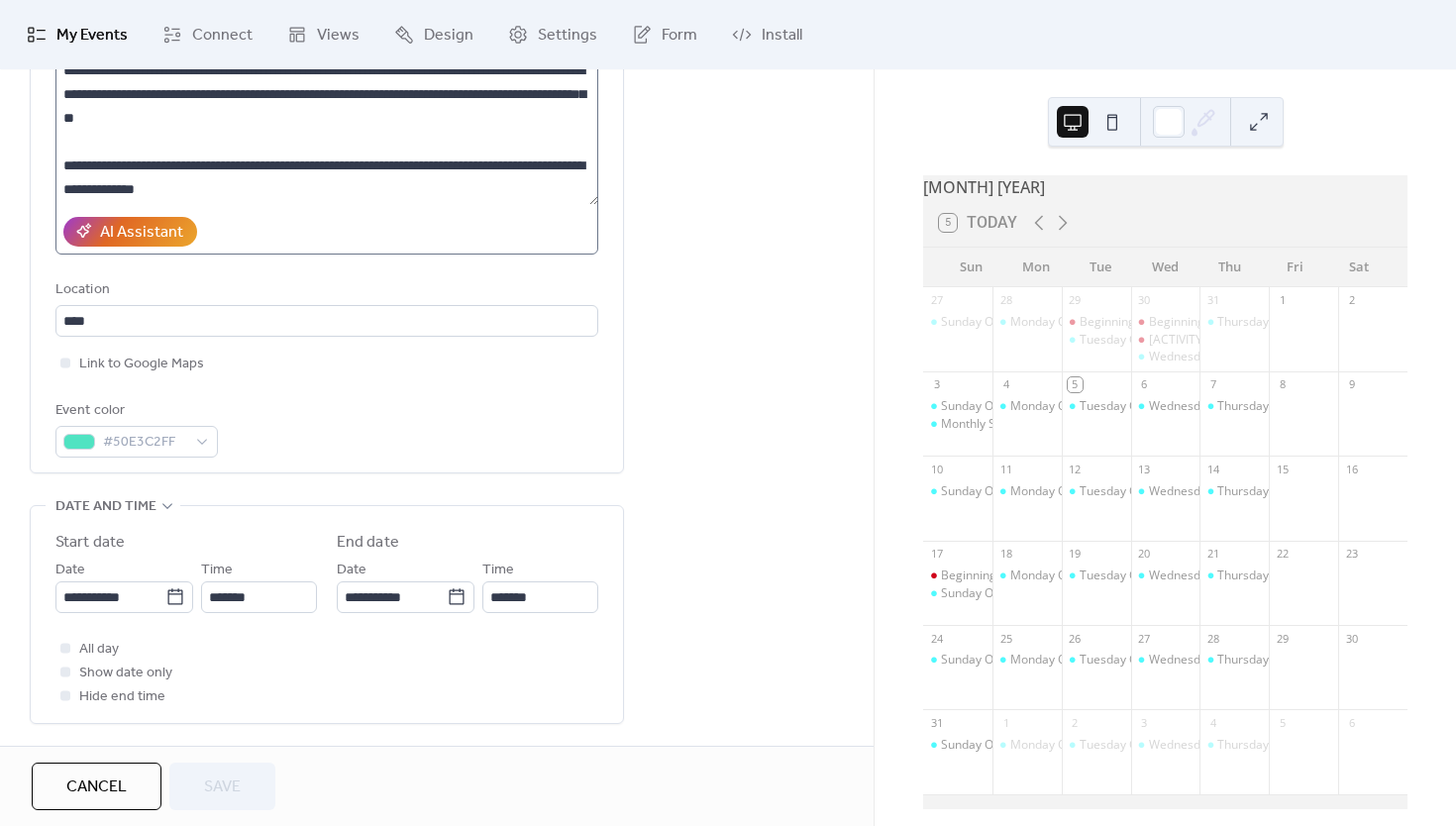 scroll, scrollTop: 255, scrollLeft: 0, axis: vertical 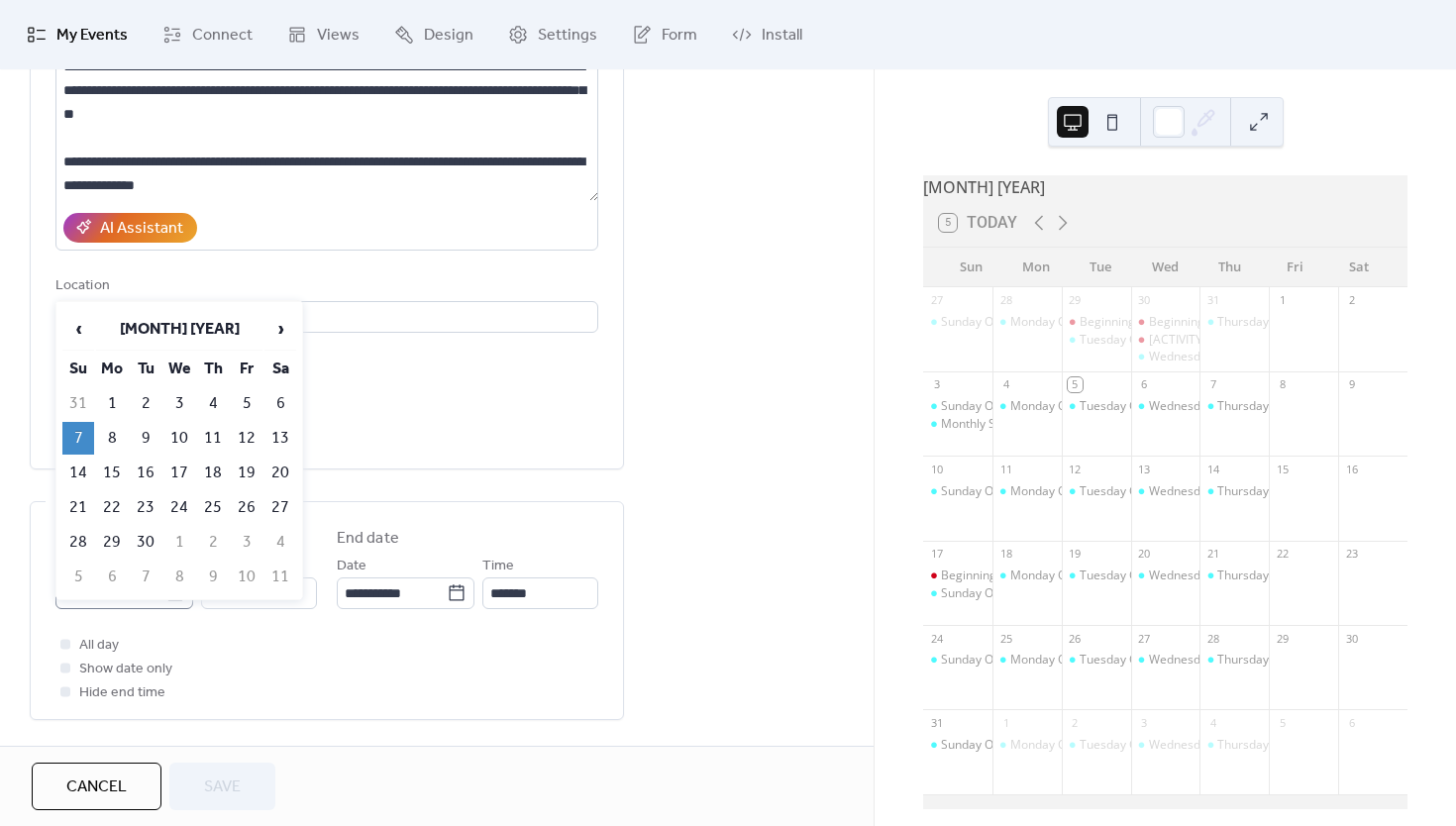 click on "**********" at bounding box center (728, 413) 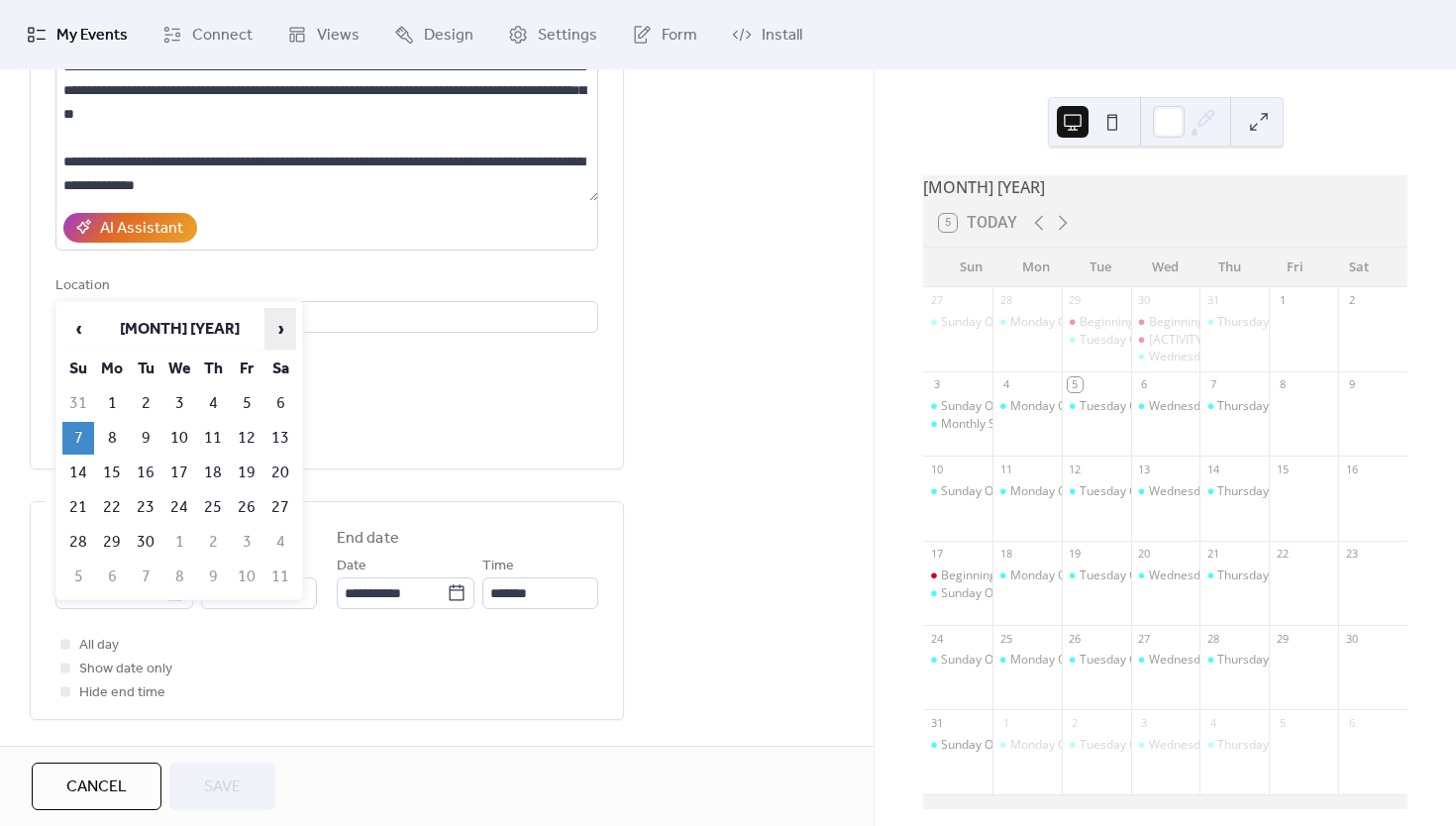click on "›" at bounding box center (280, 329) 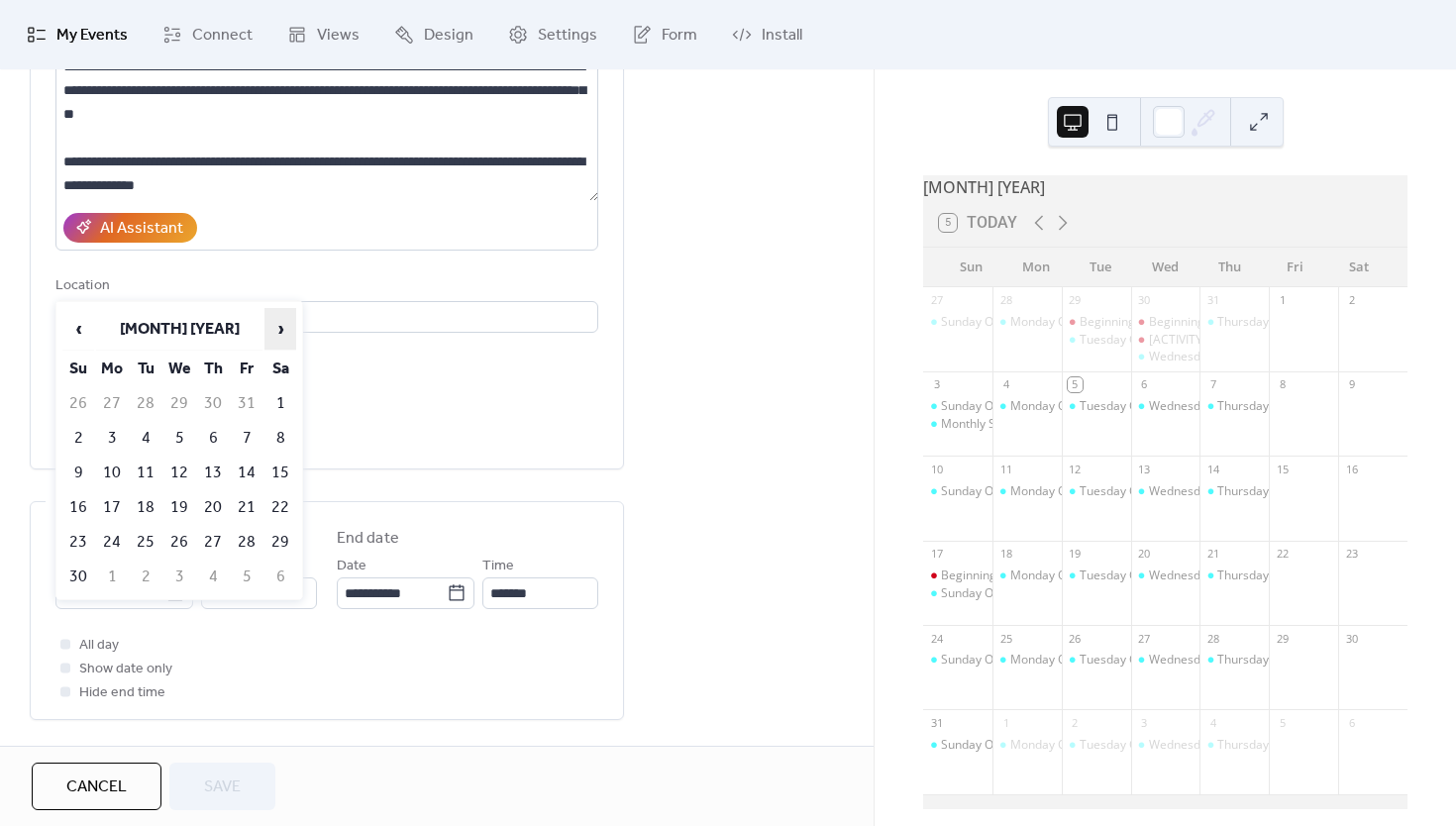 click on "›" at bounding box center [280, 329] 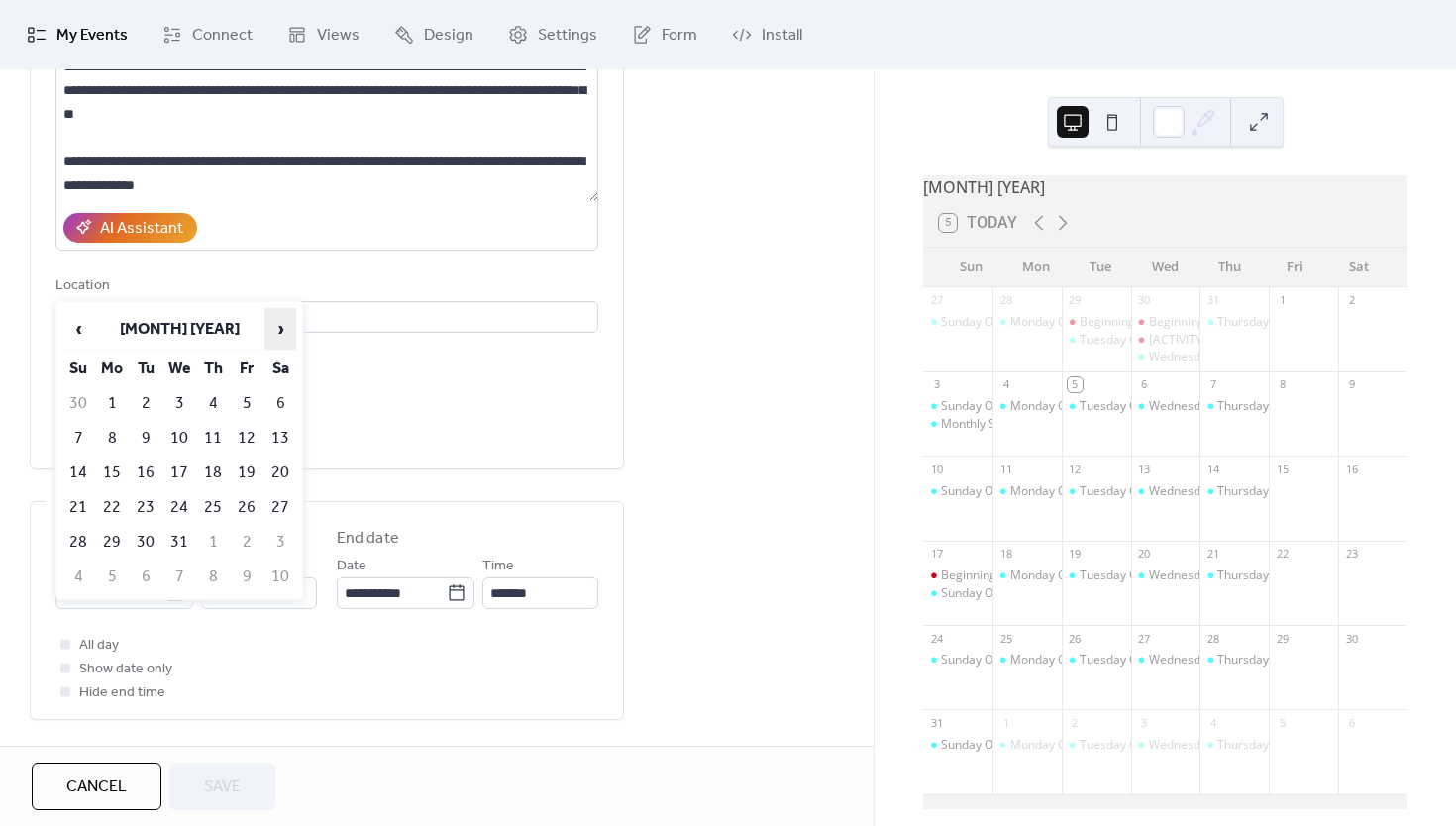 click on "›" at bounding box center (280, 329) 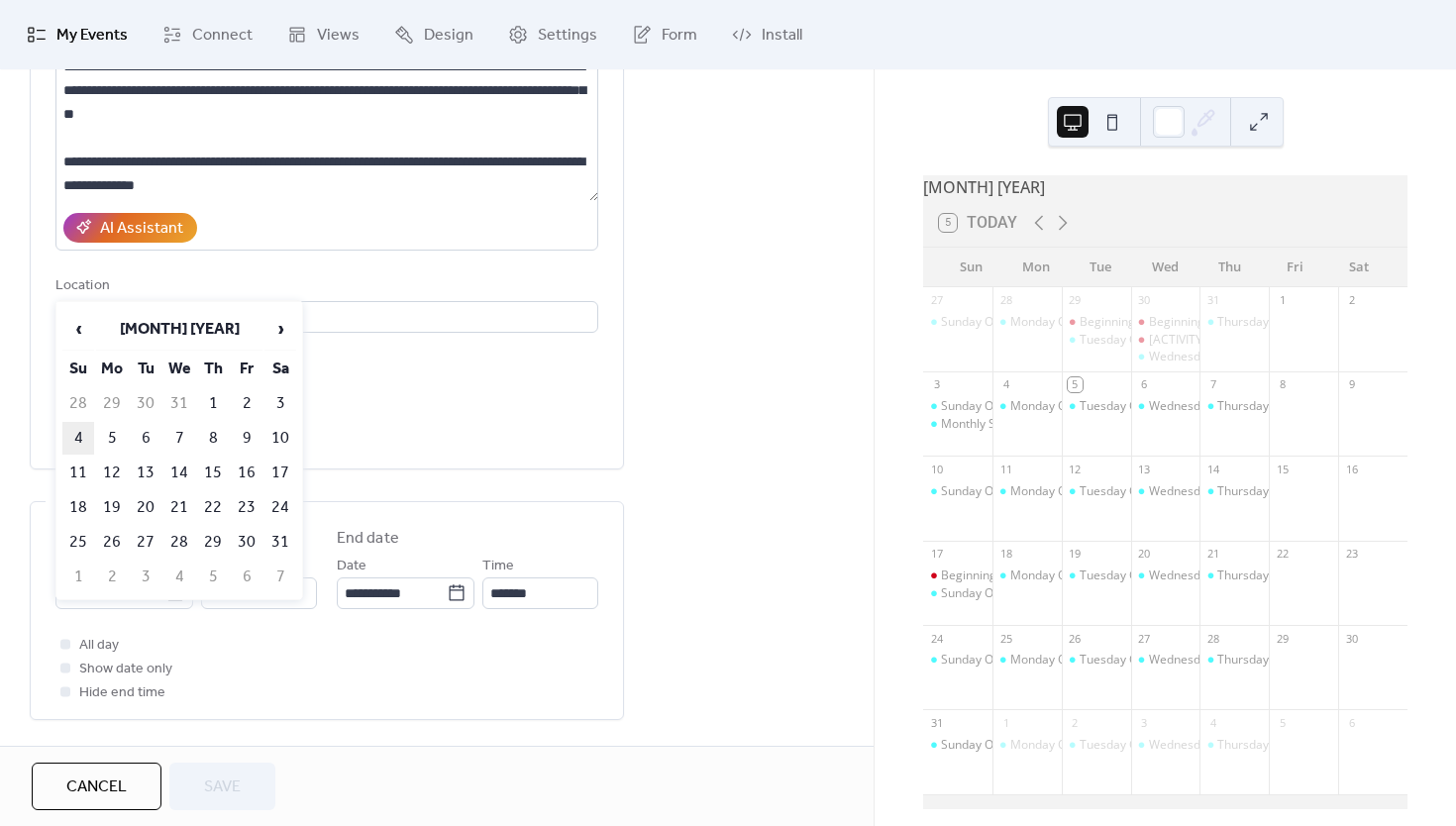 click on "4" at bounding box center [78, 438] 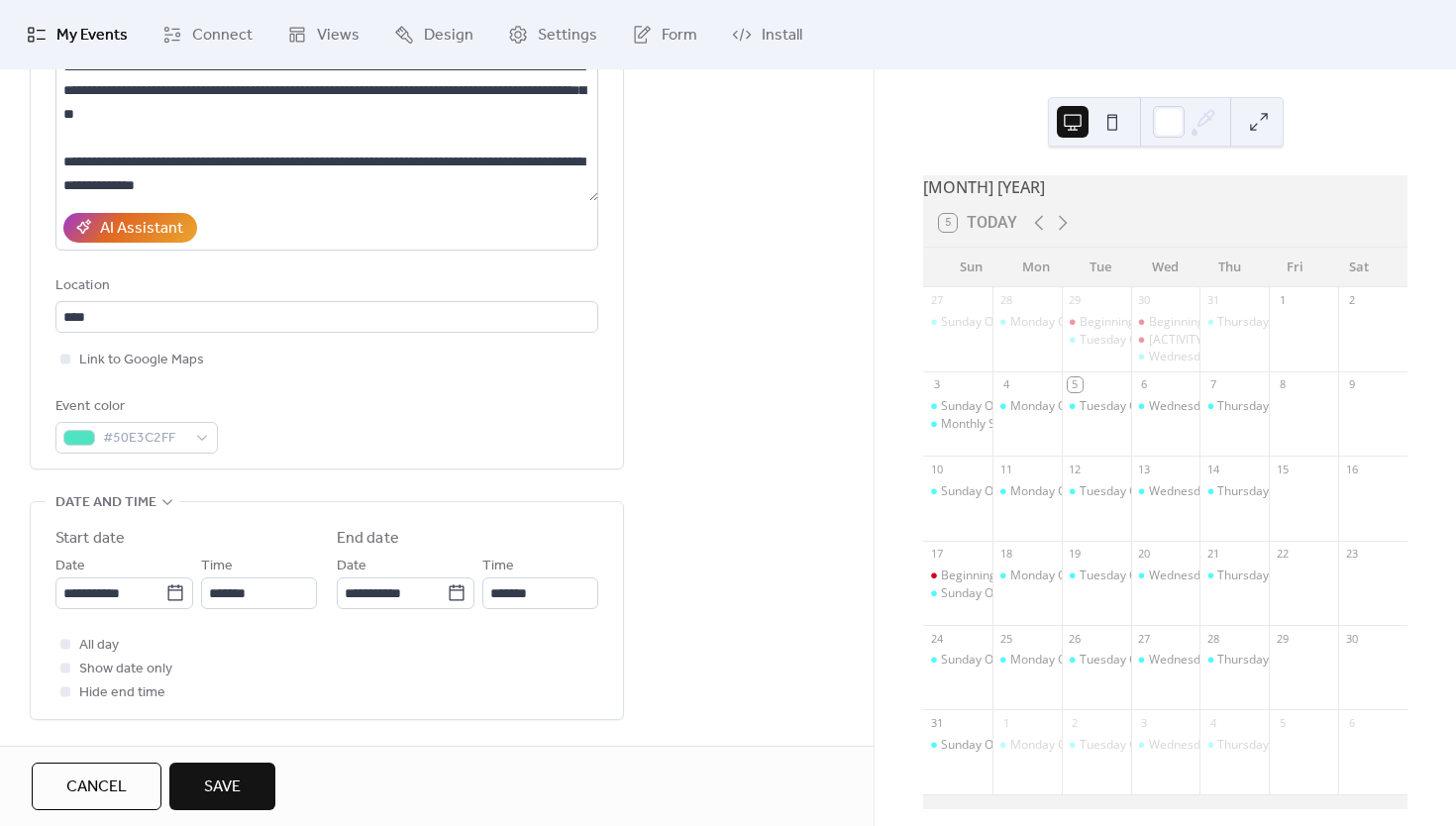 click on "Save" at bounding box center [222, 787] 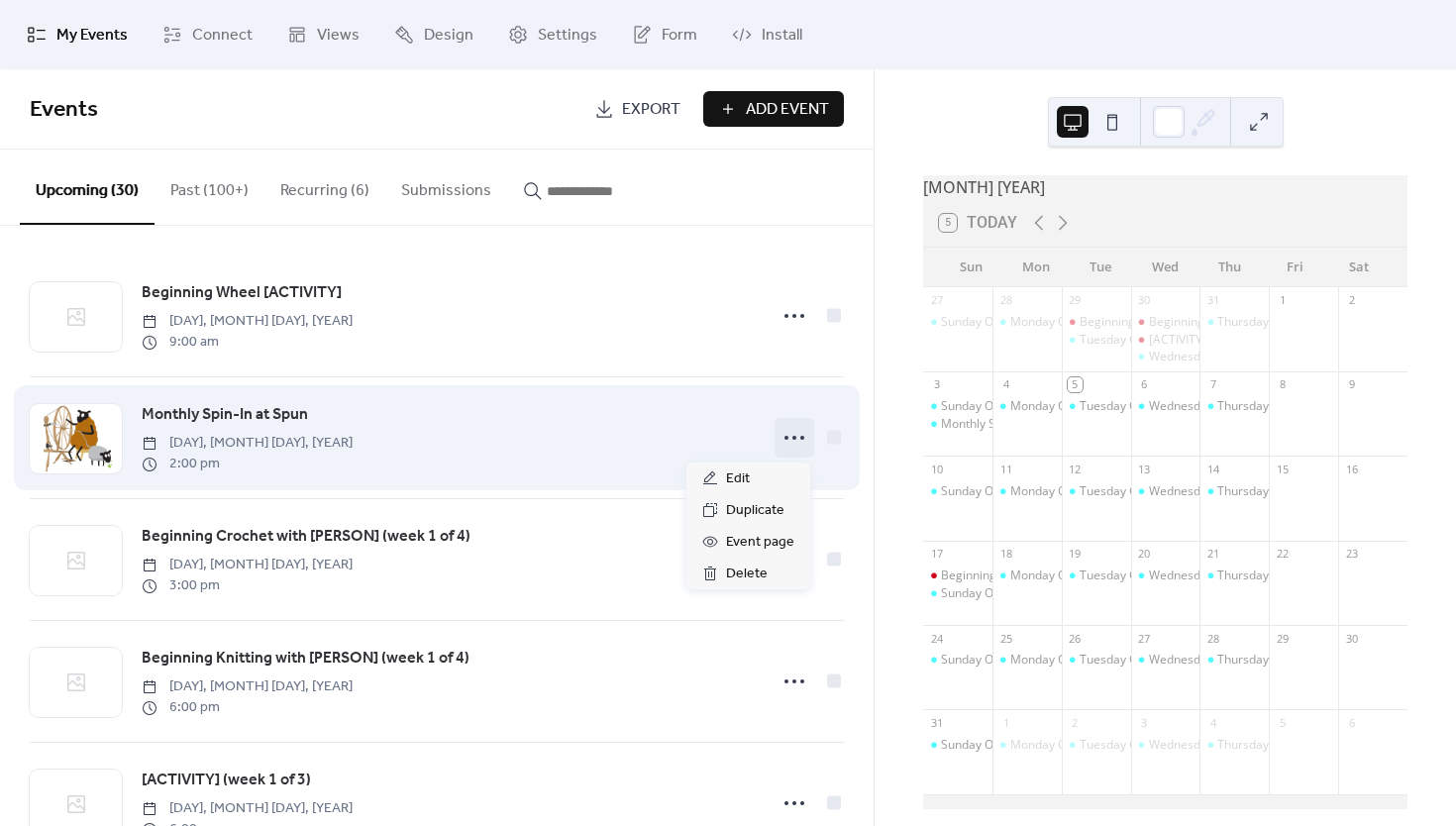 click 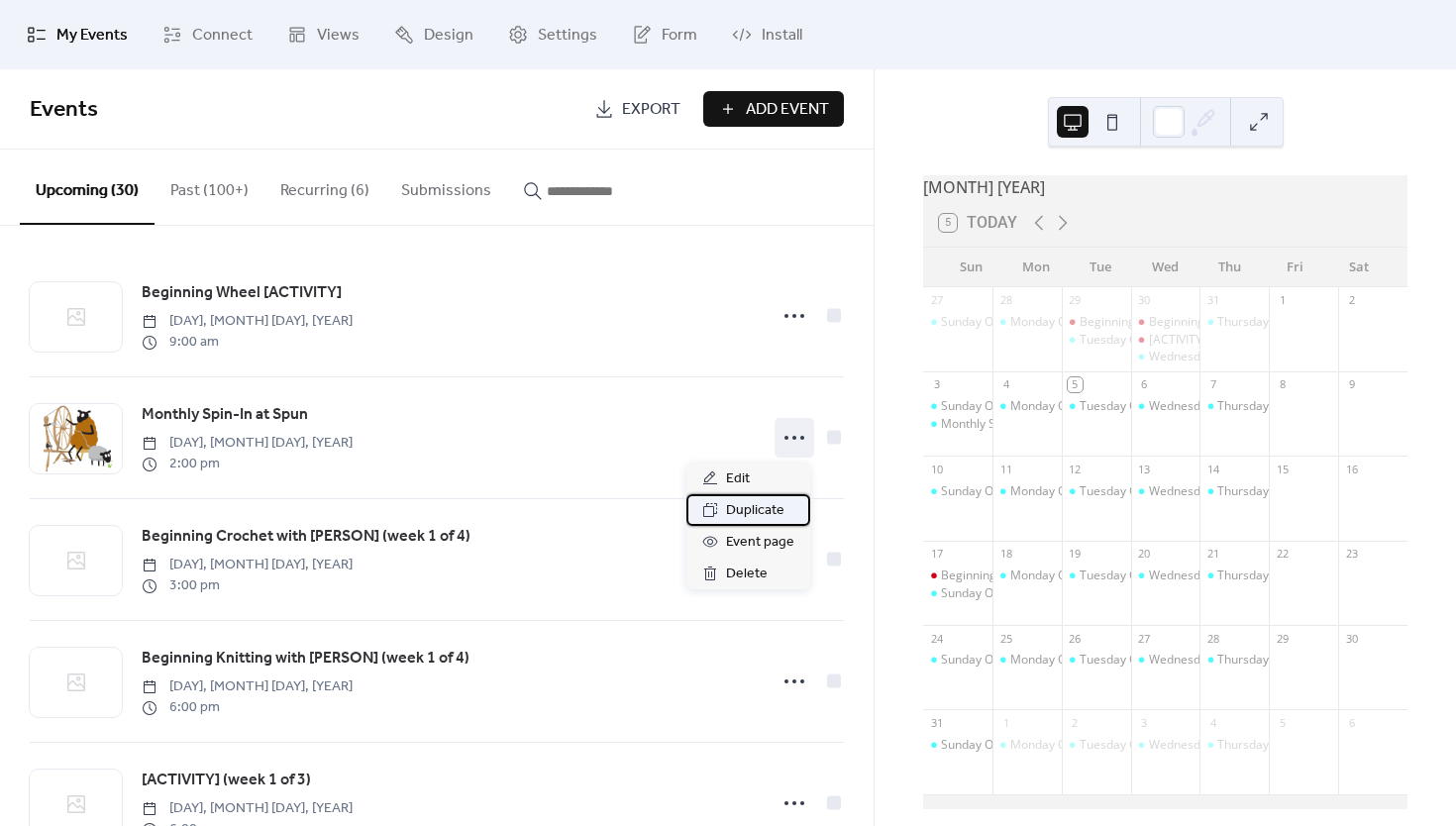click on "Duplicate" at bounding box center (755, 511) 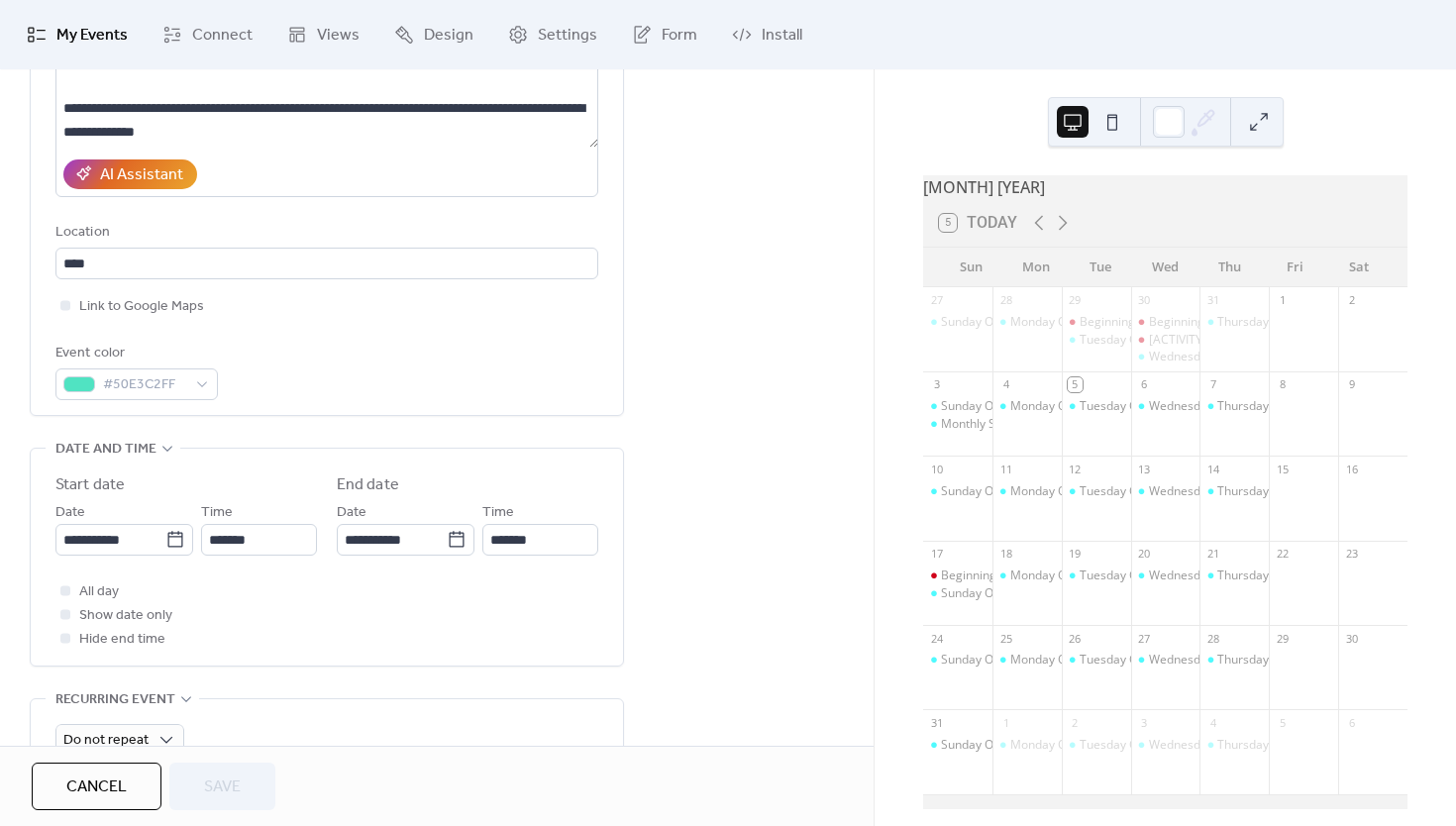 scroll, scrollTop: 311, scrollLeft: 0, axis: vertical 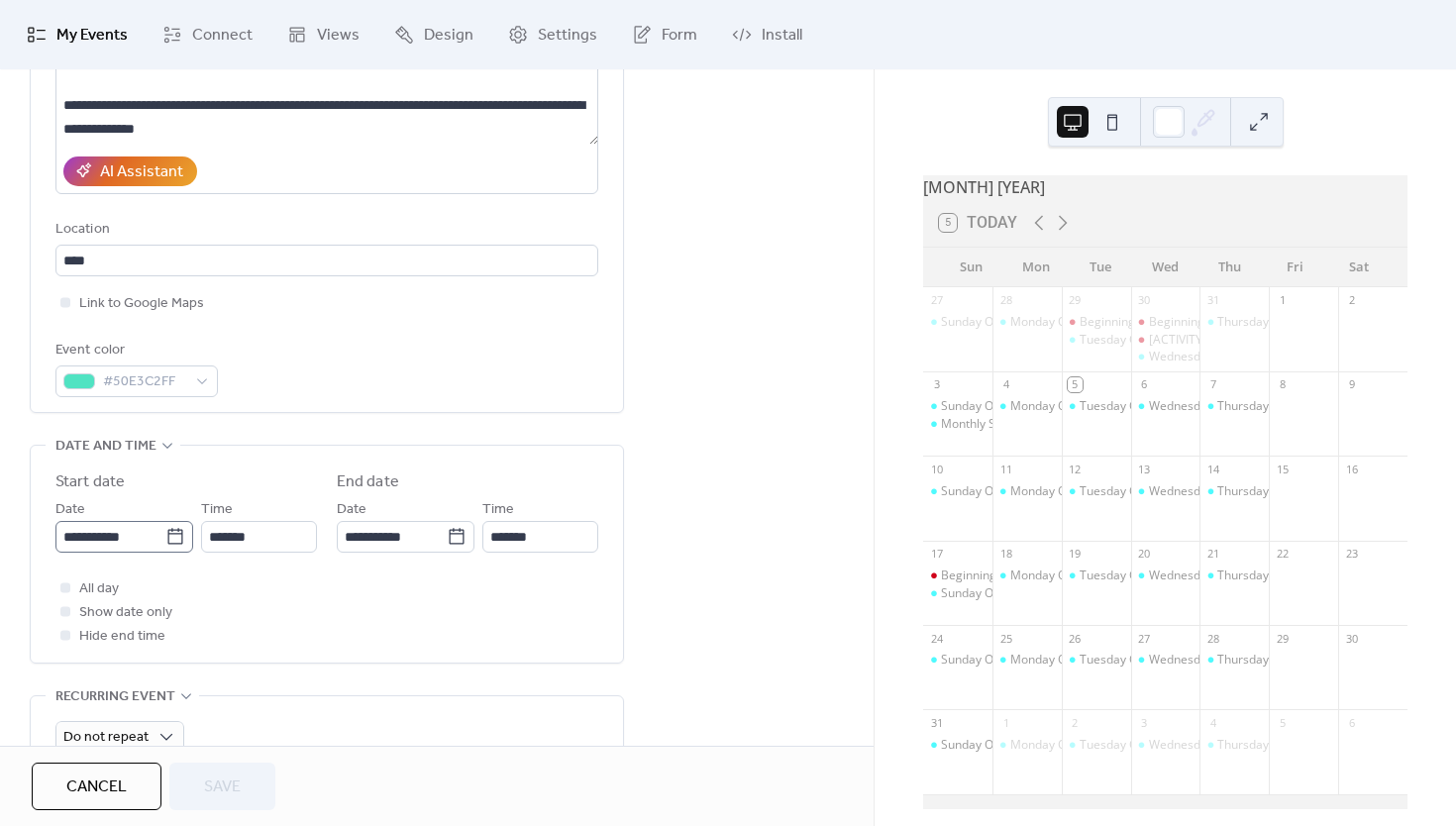 click 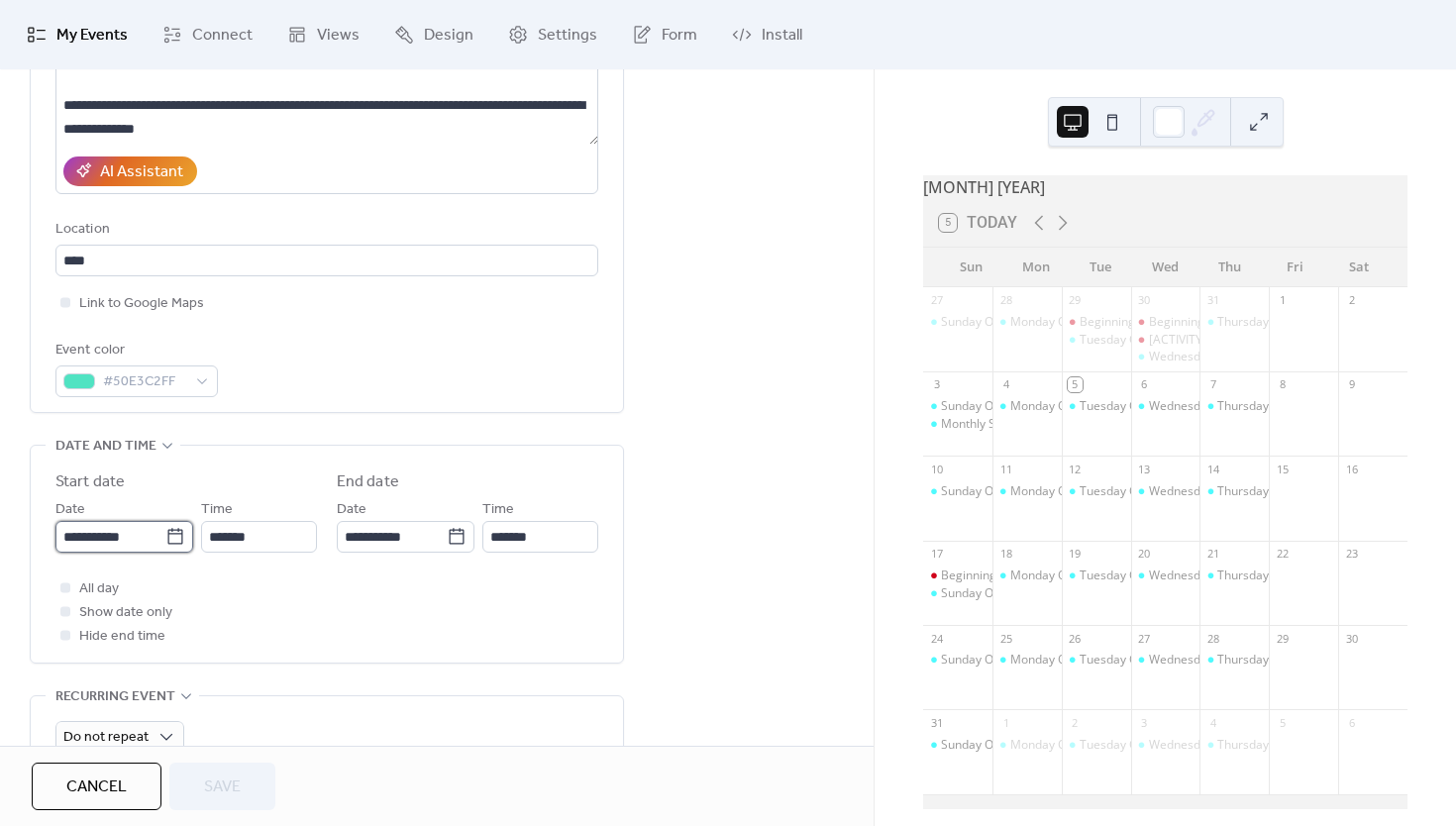 click on "**********" at bounding box center [110, 537] 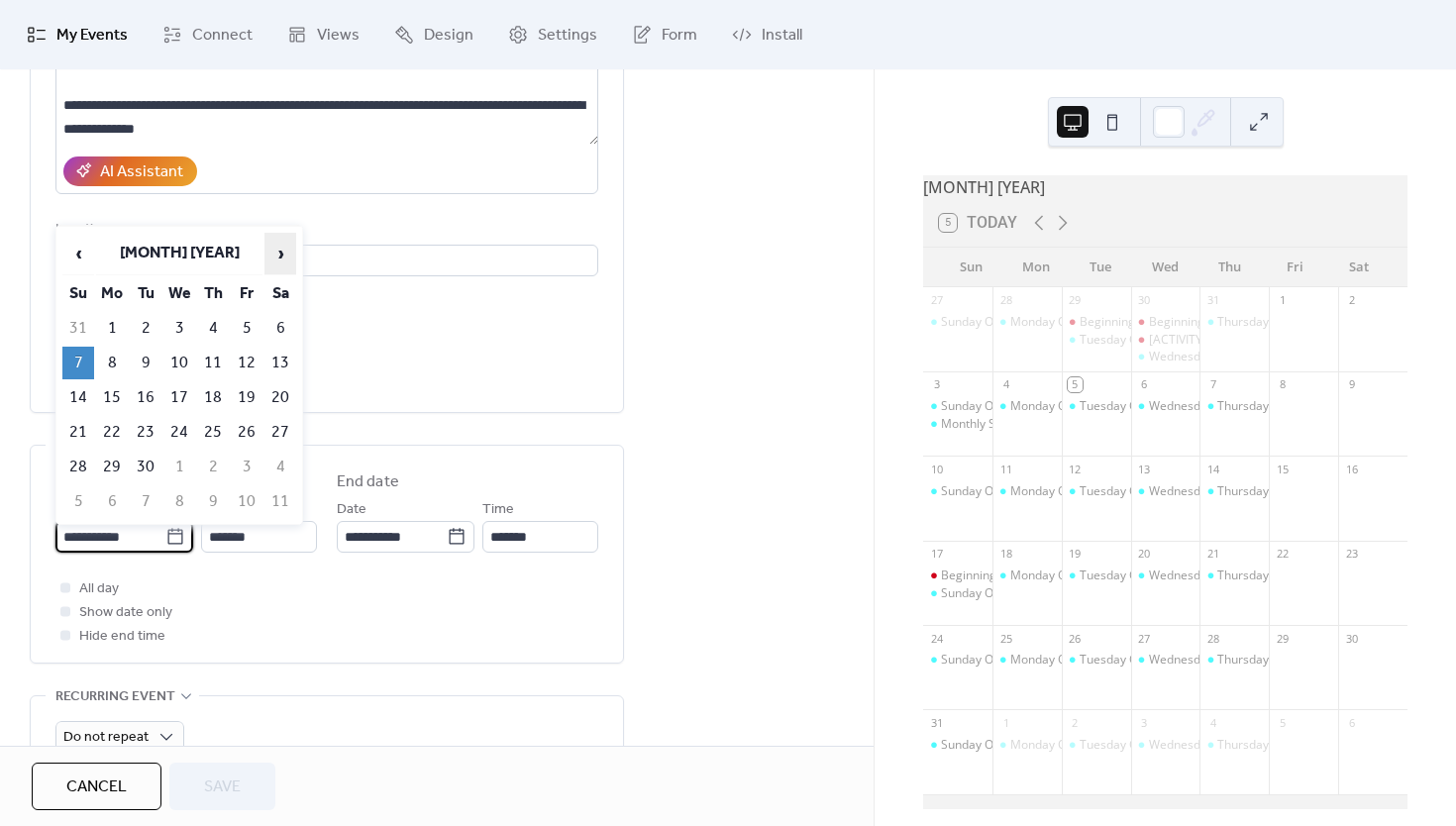 click on "›" at bounding box center [280, 254] 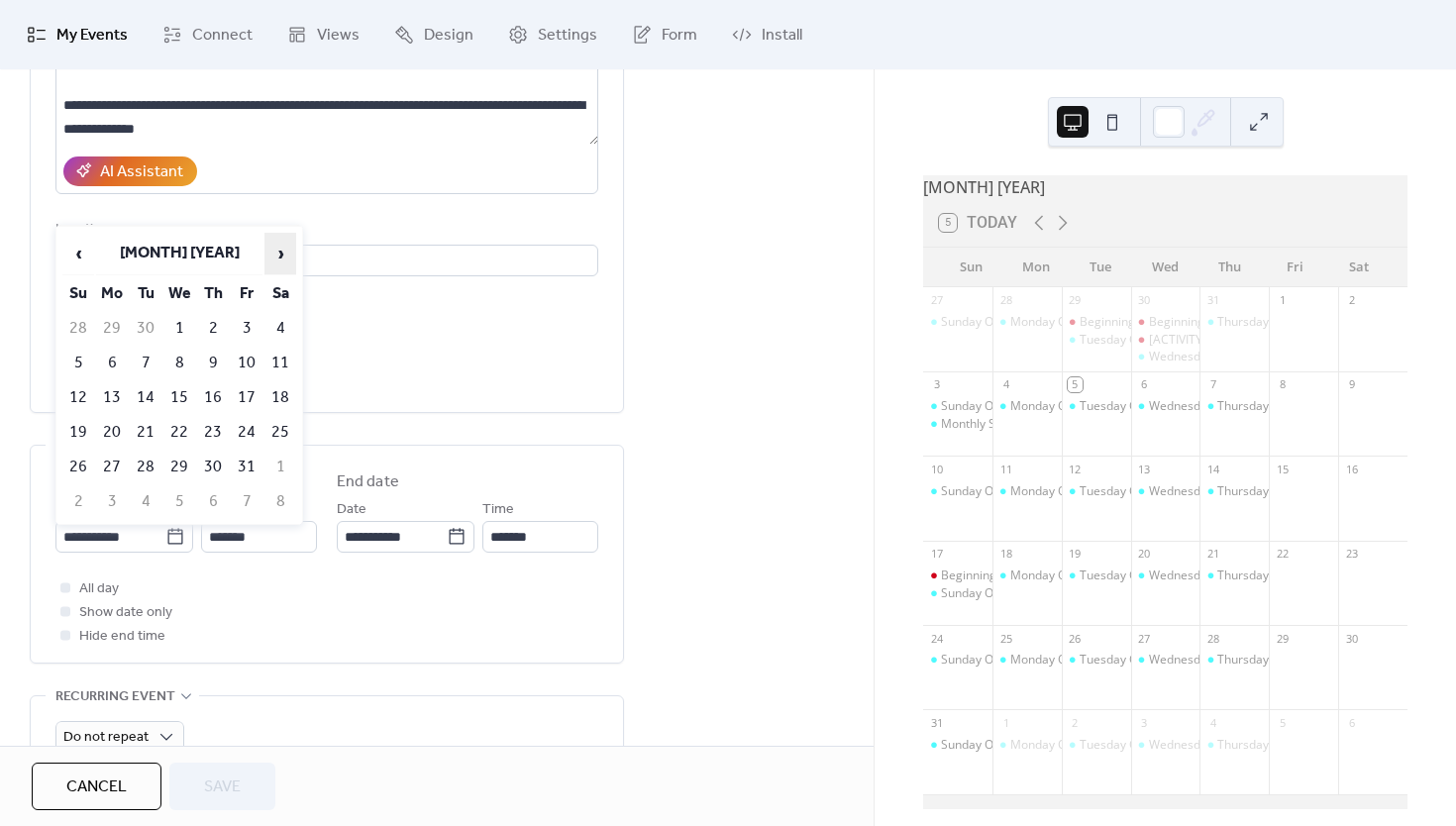 click on "›" at bounding box center [280, 254] 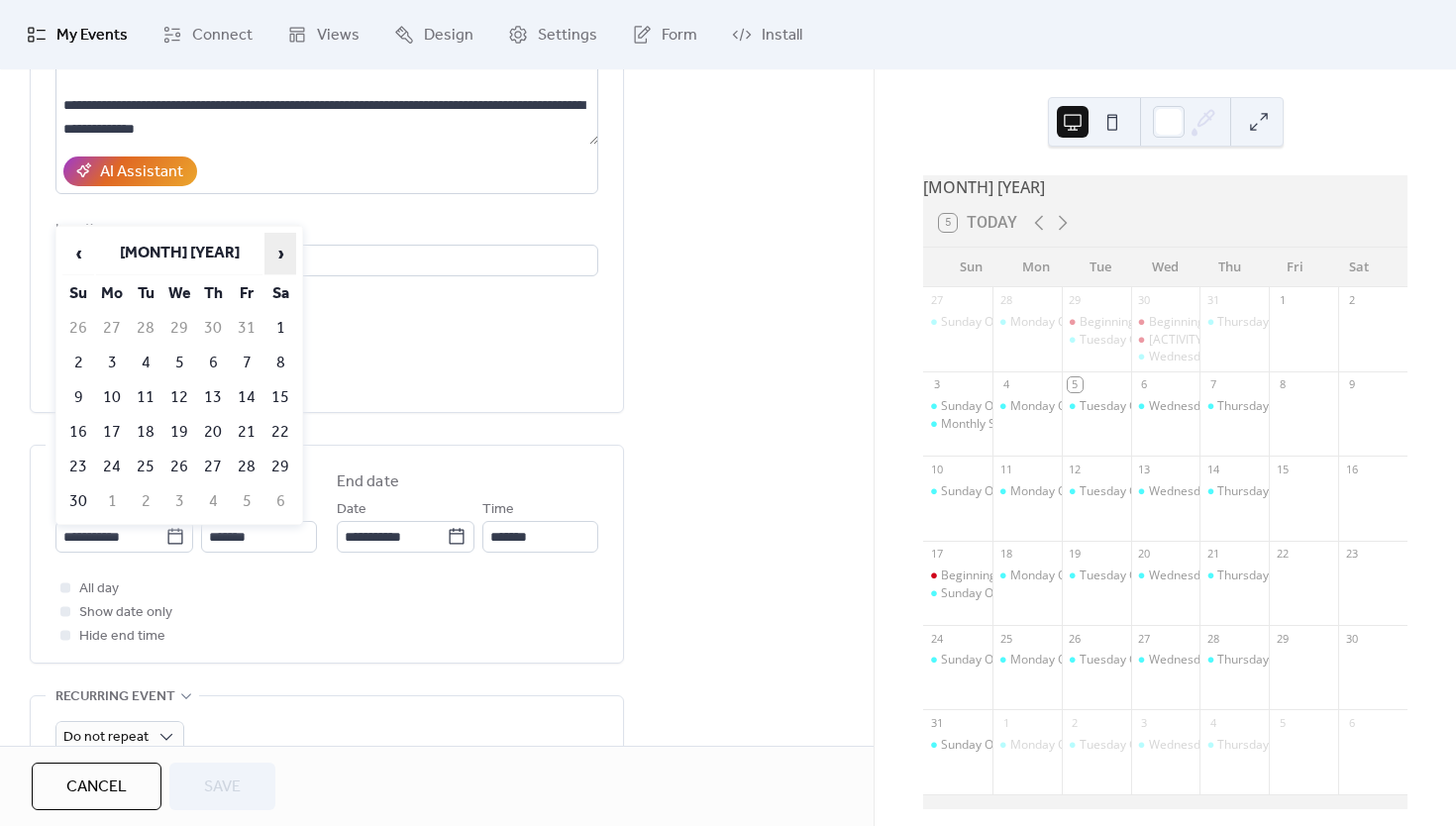 click on "›" at bounding box center [280, 254] 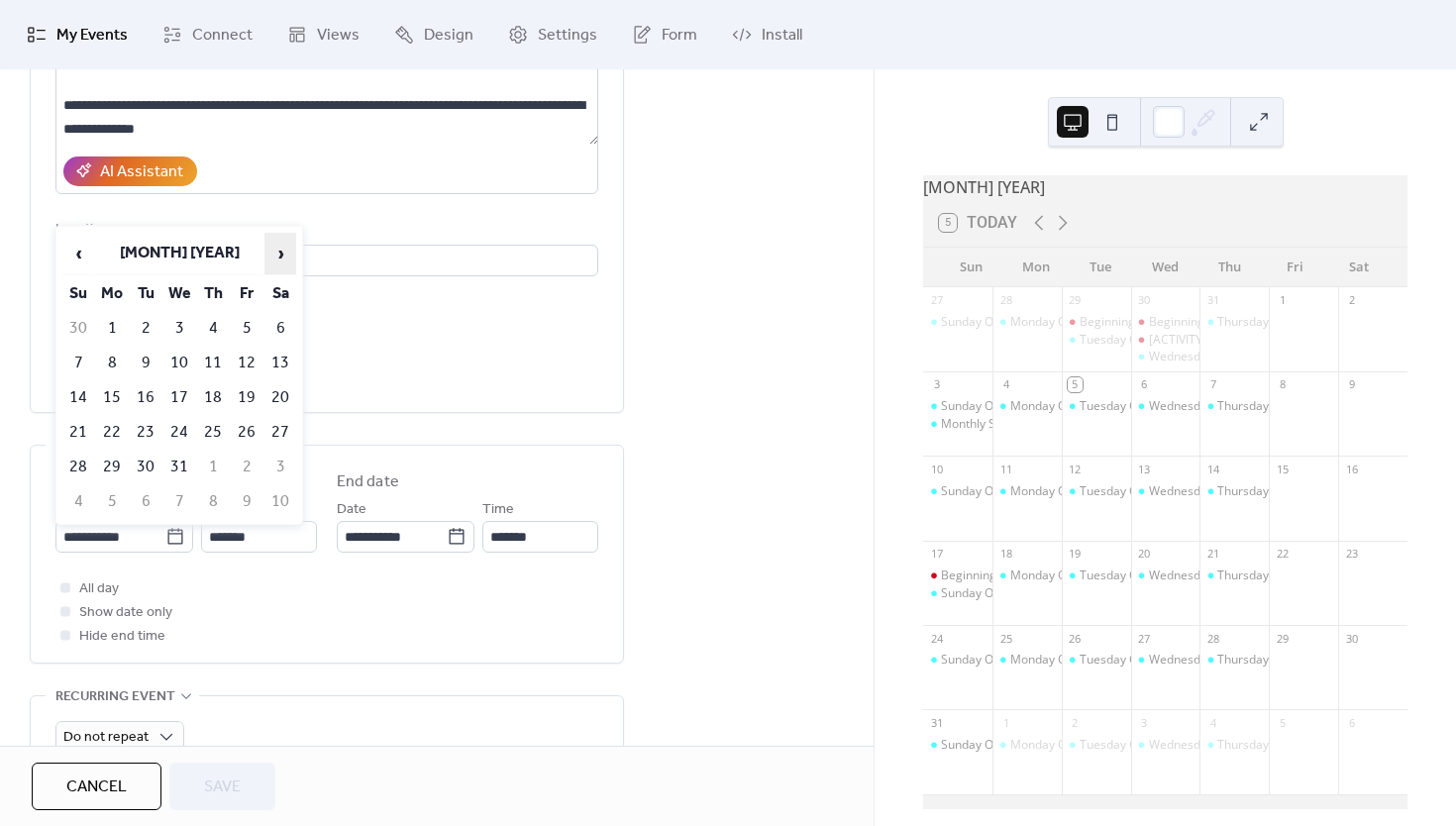 click on "›" at bounding box center [280, 254] 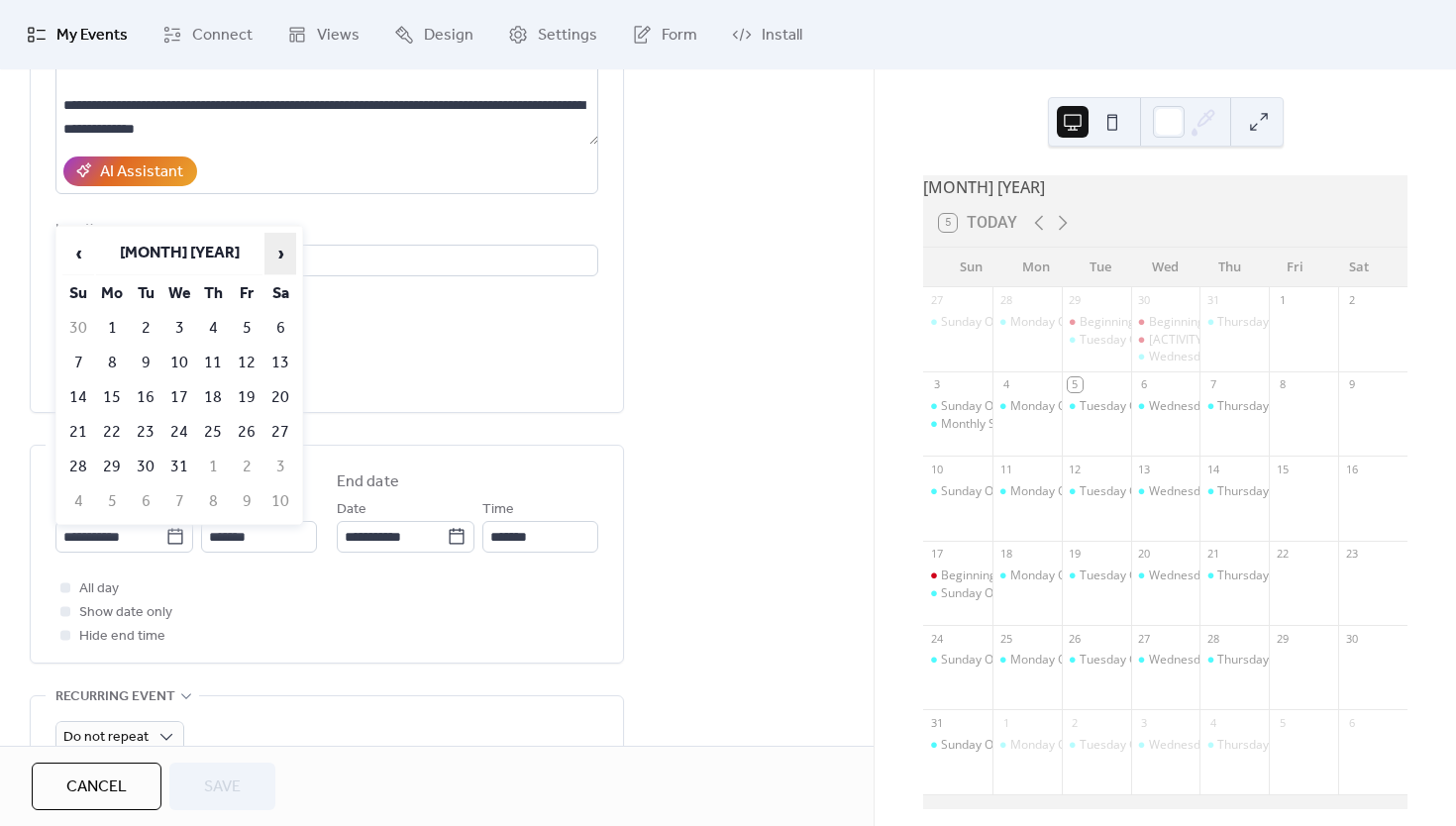 click on "›" at bounding box center [280, 254] 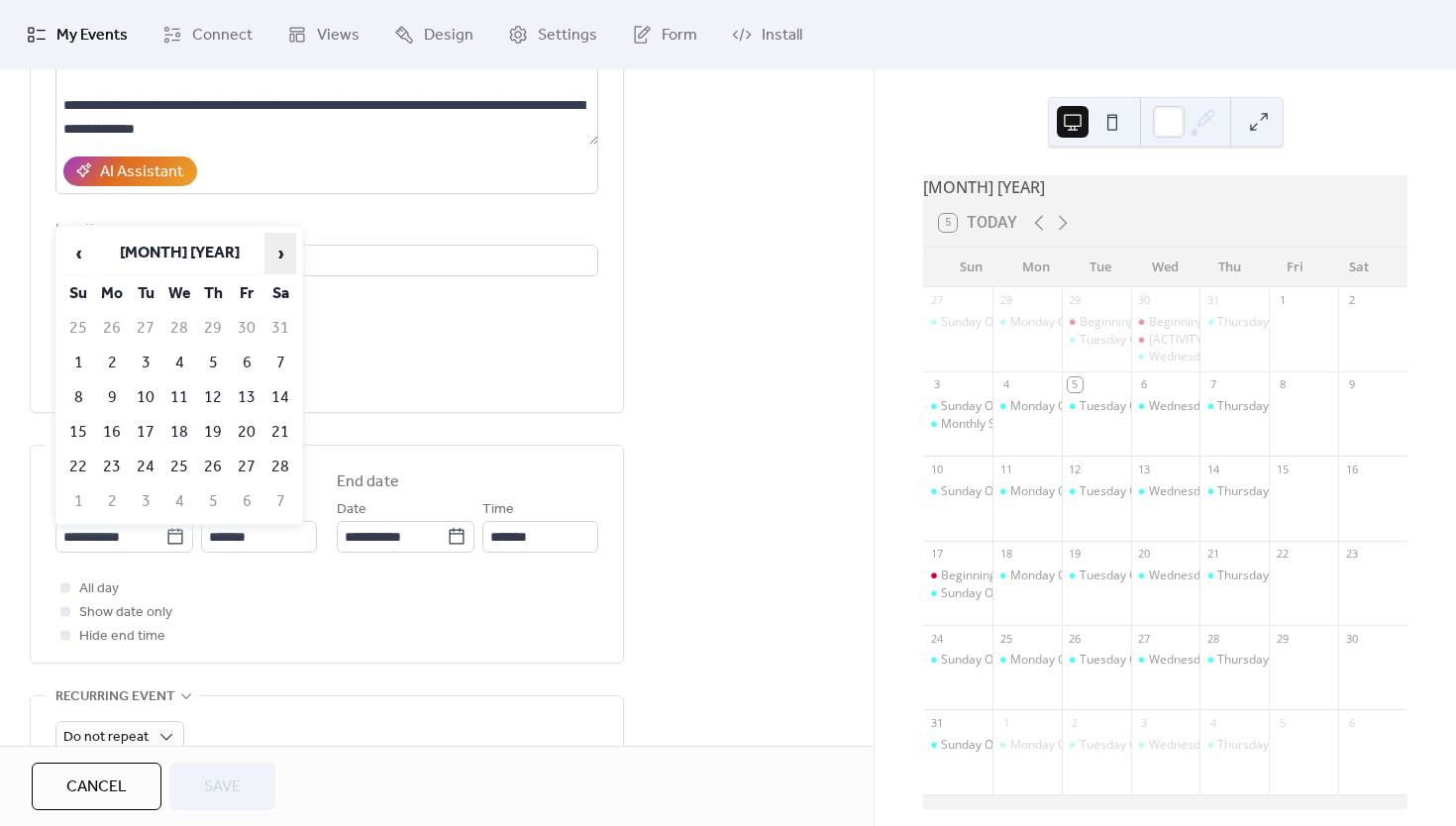 click on "›" at bounding box center [280, 254] 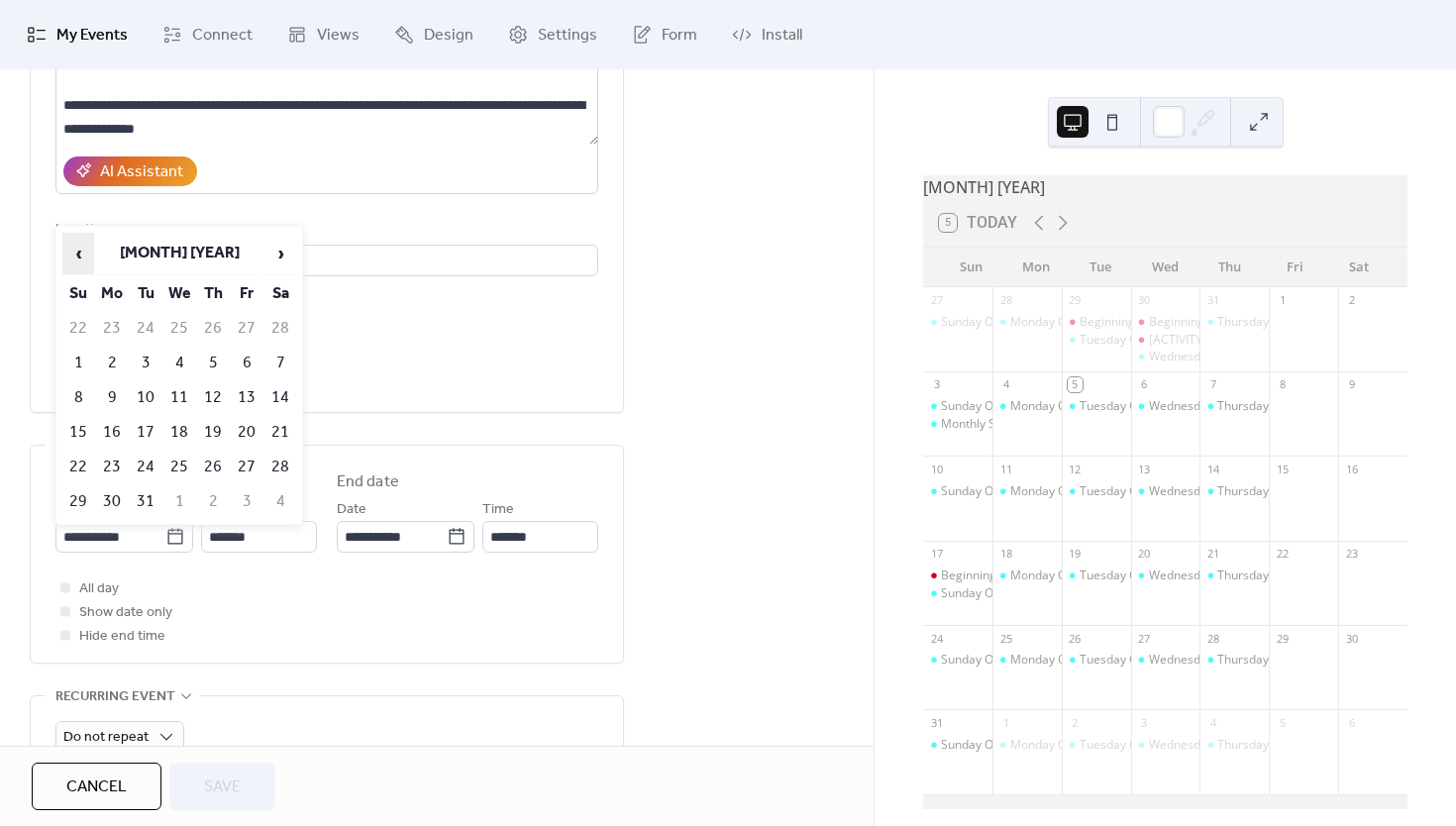 click on "‹" at bounding box center [78, 254] 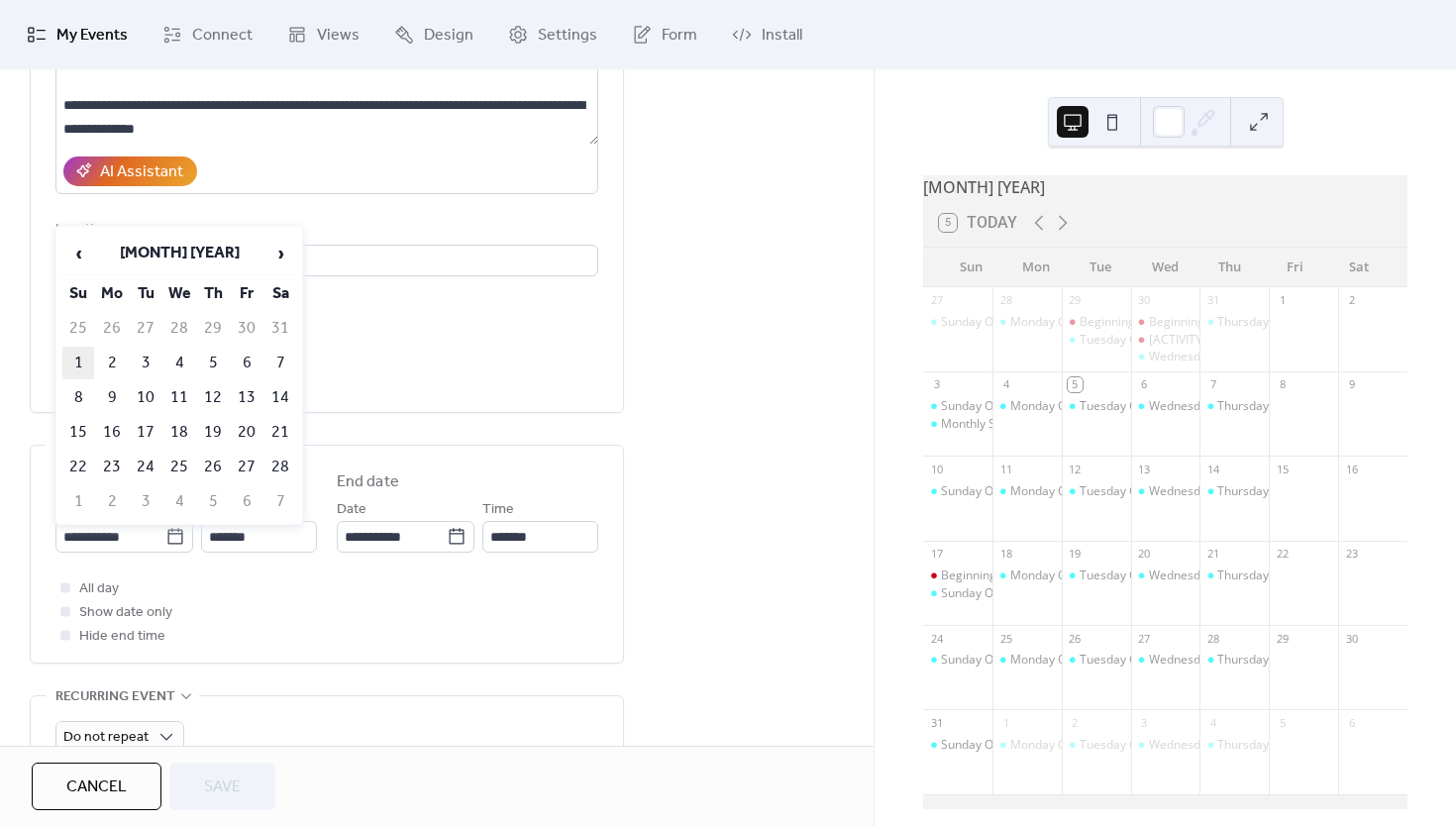 click on "1" at bounding box center [78, 362] 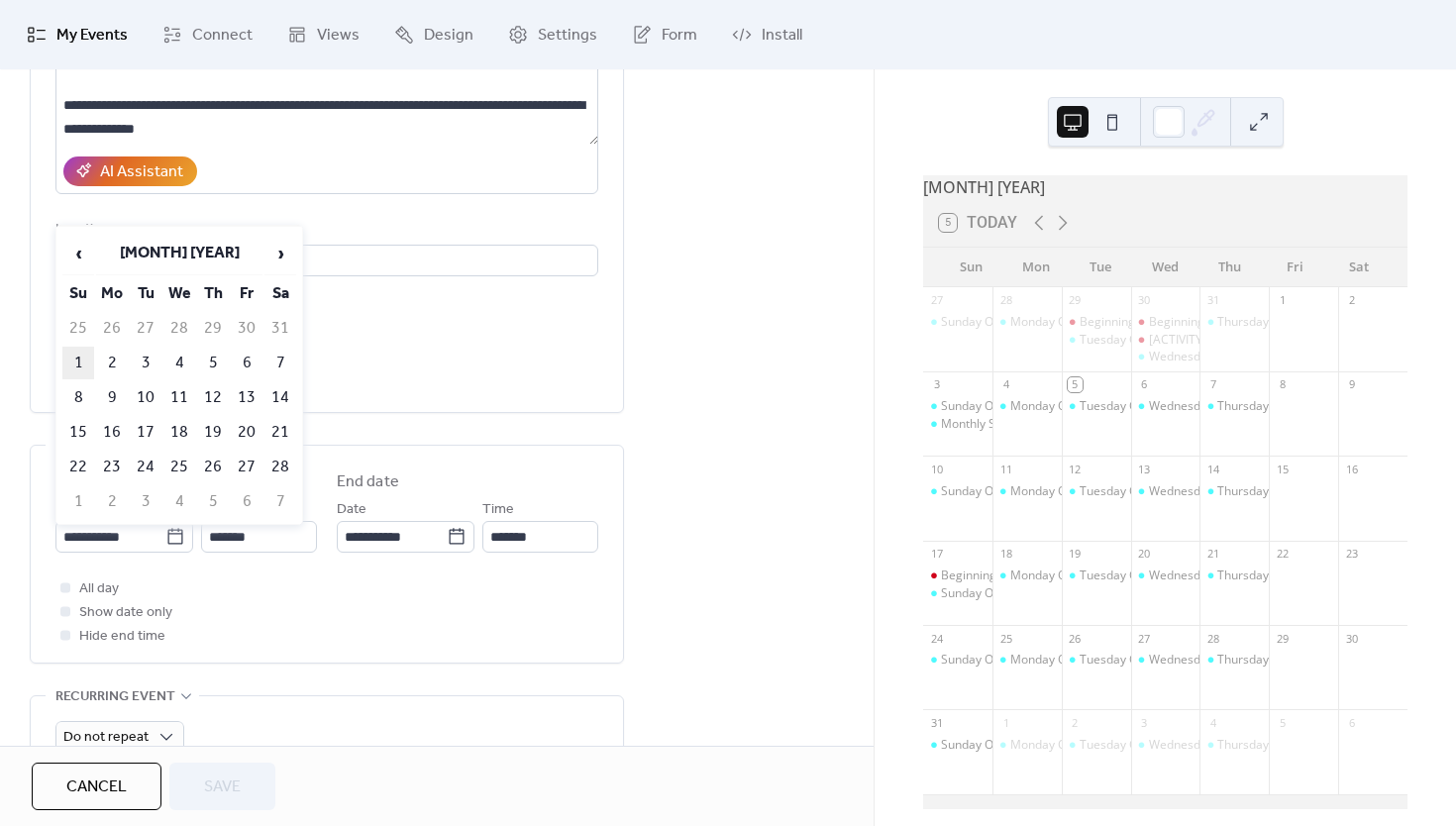 type on "**********" 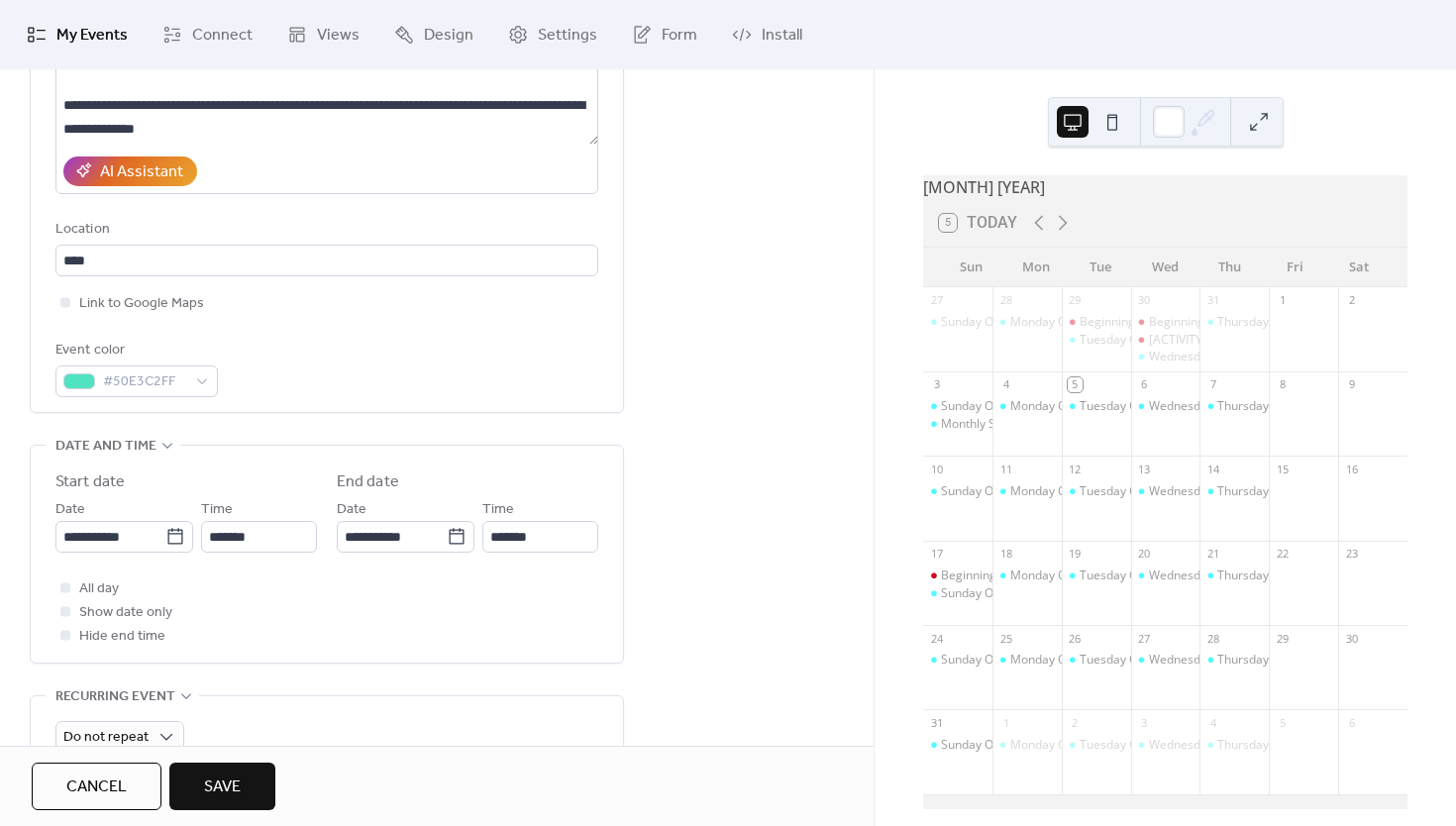 click on "Save" at bounding box center (222, 787) 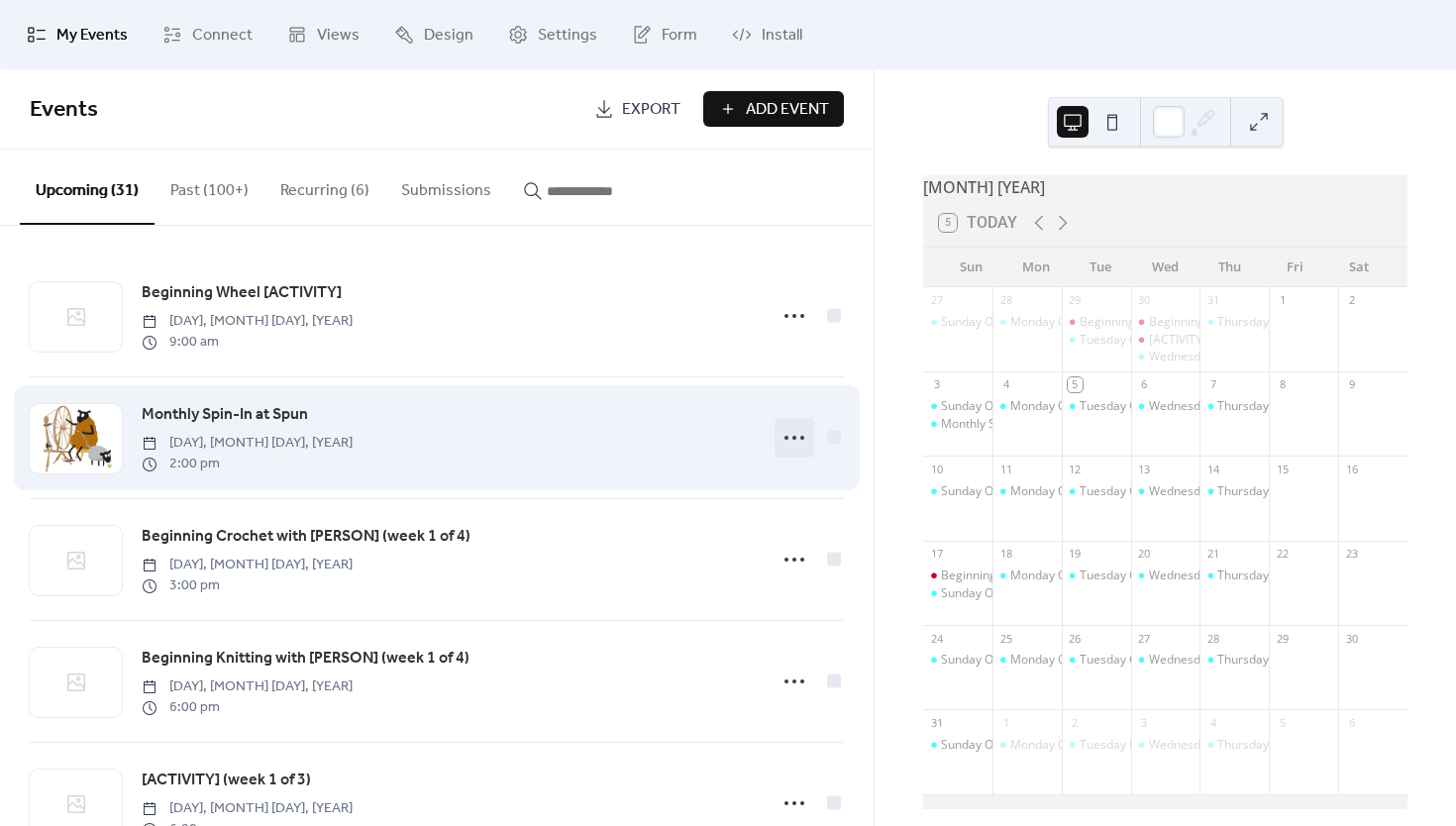 click 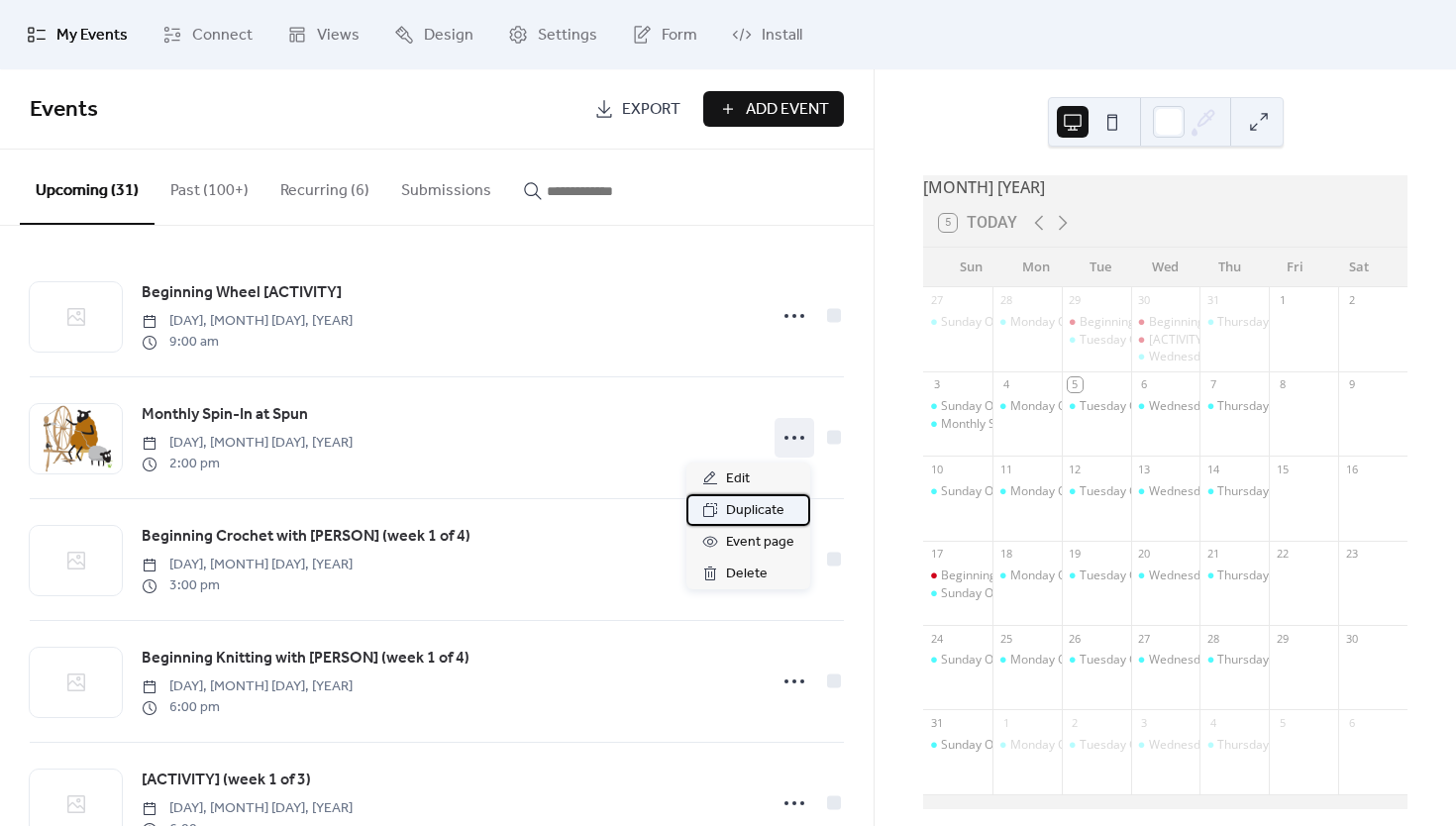 click on "Duplicate" at bounding box center (755, 511) 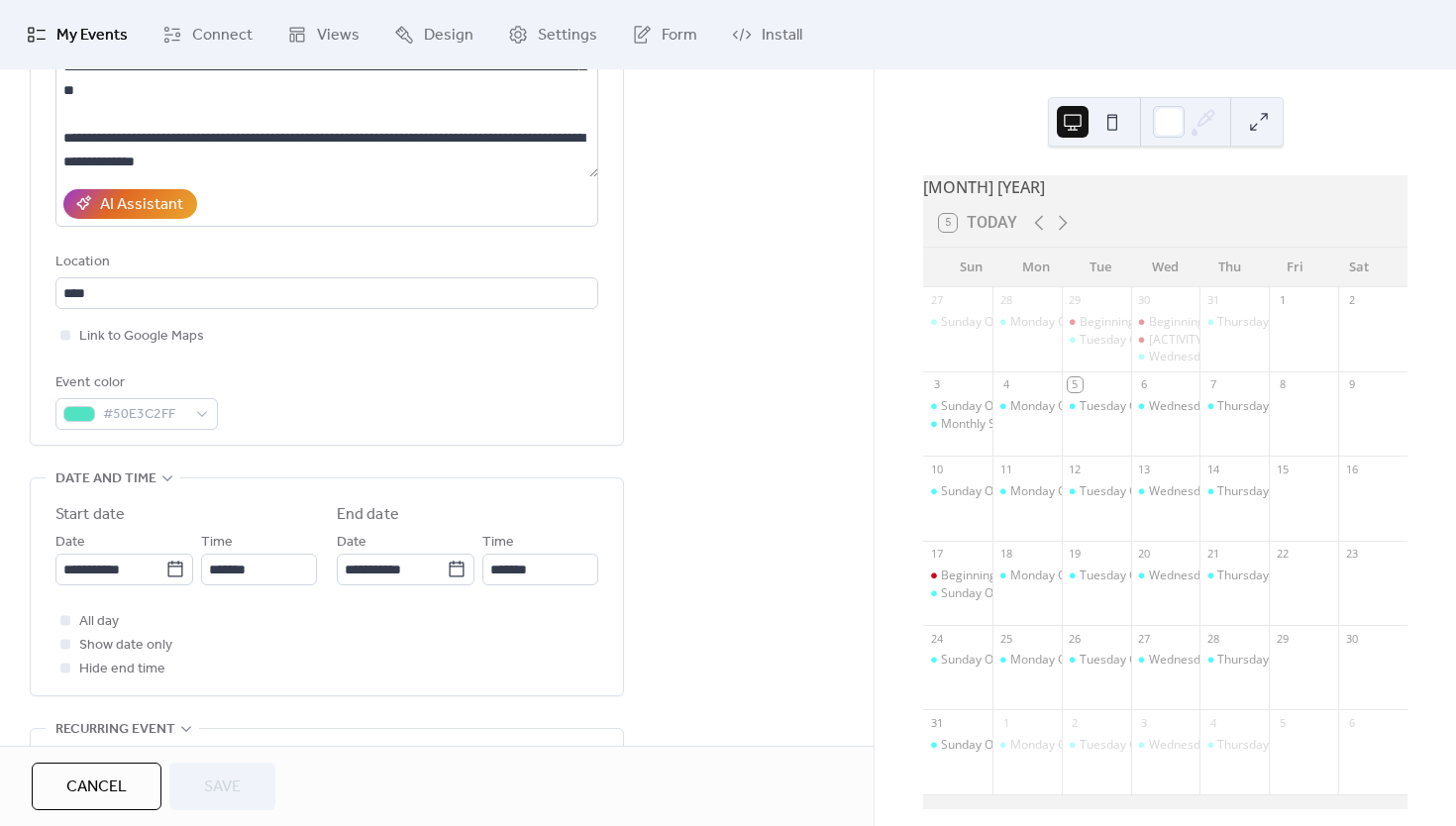 scroll, scrollTop: 292, scrollLeft: 0, axis: vertical 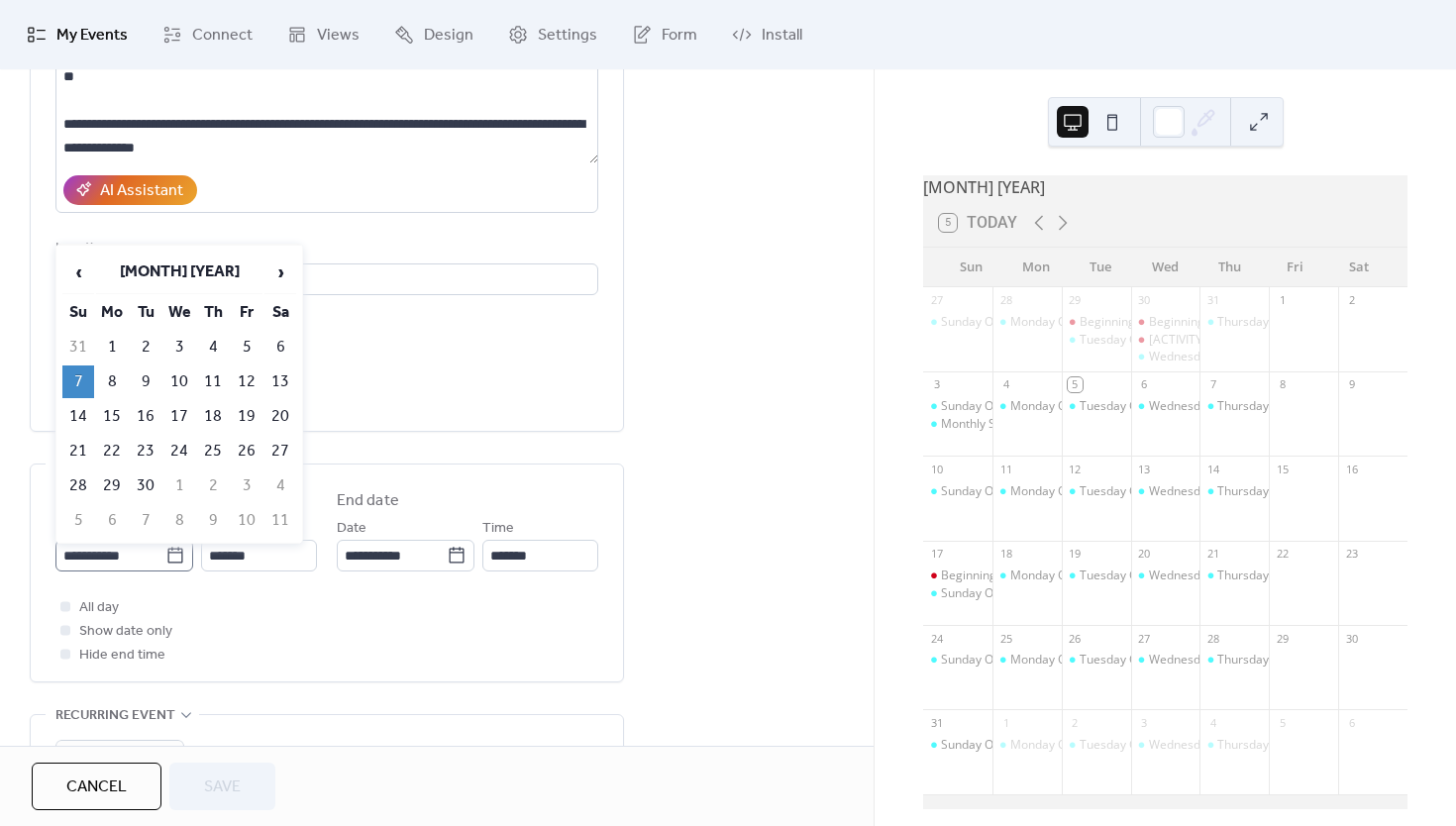 click 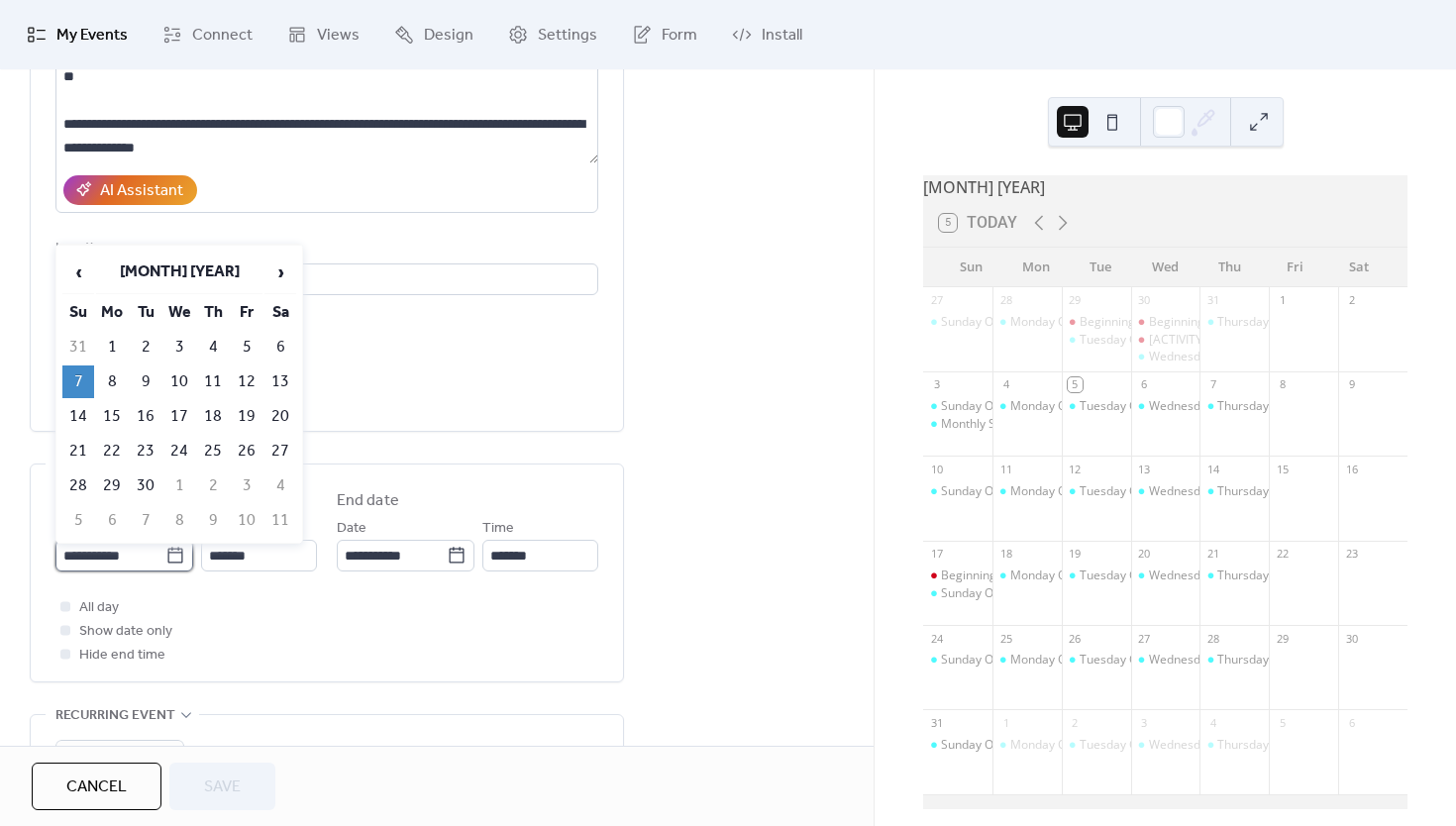 click on "**********" at bounding box center [110, 556] 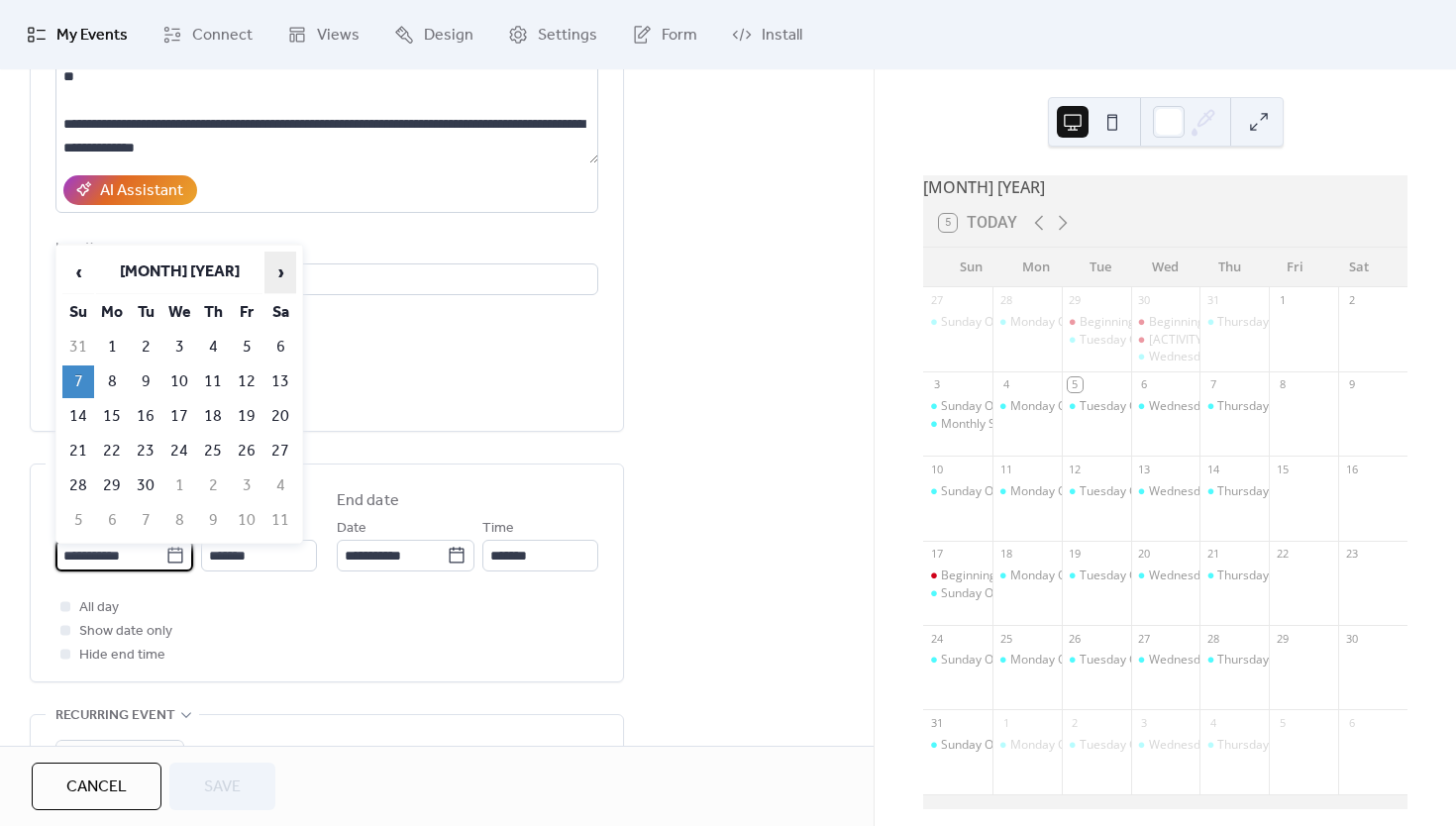 click on "›" at bounding box center (280, 272) 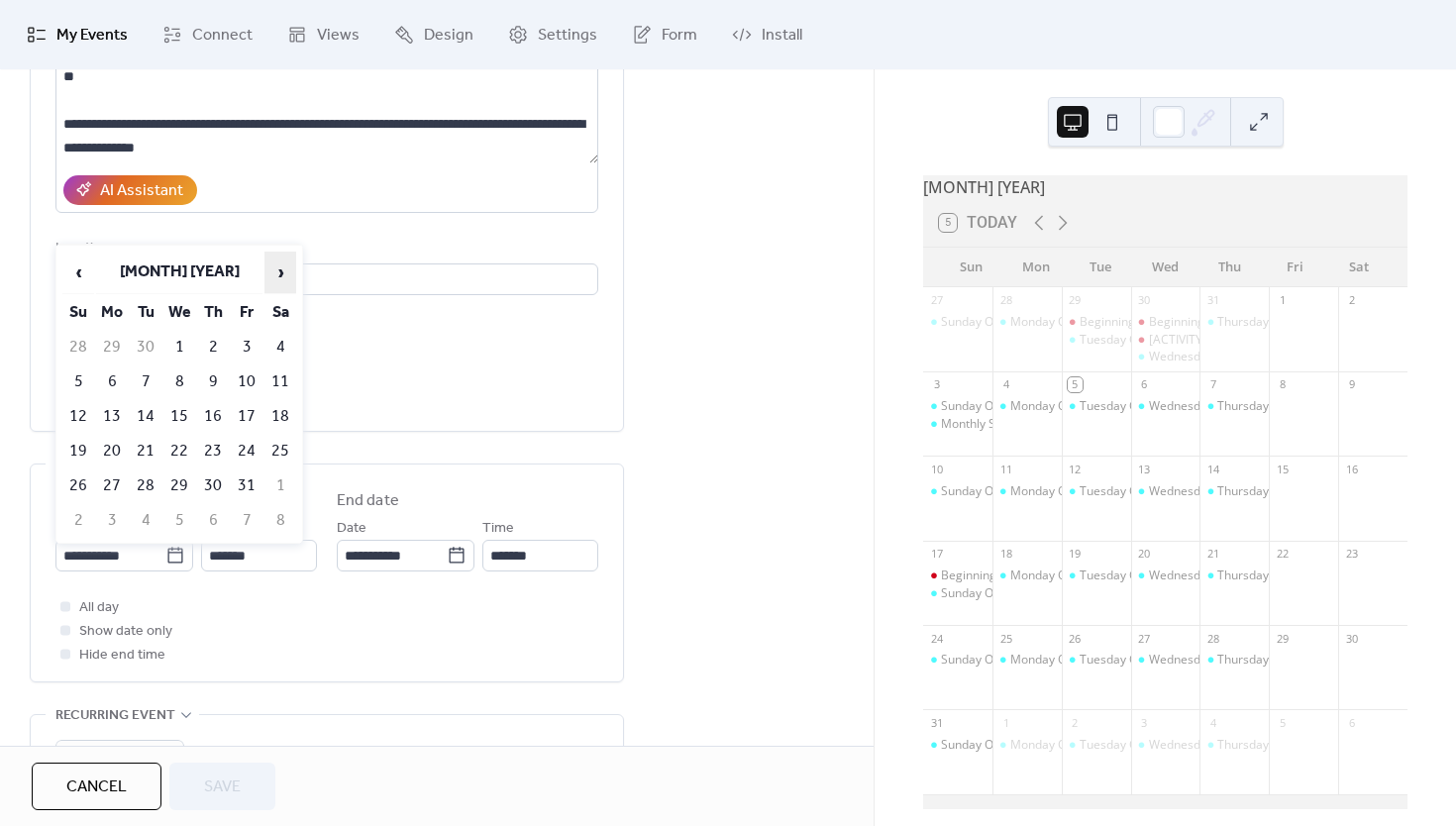 click on "›" at bounding box center (280, 272) 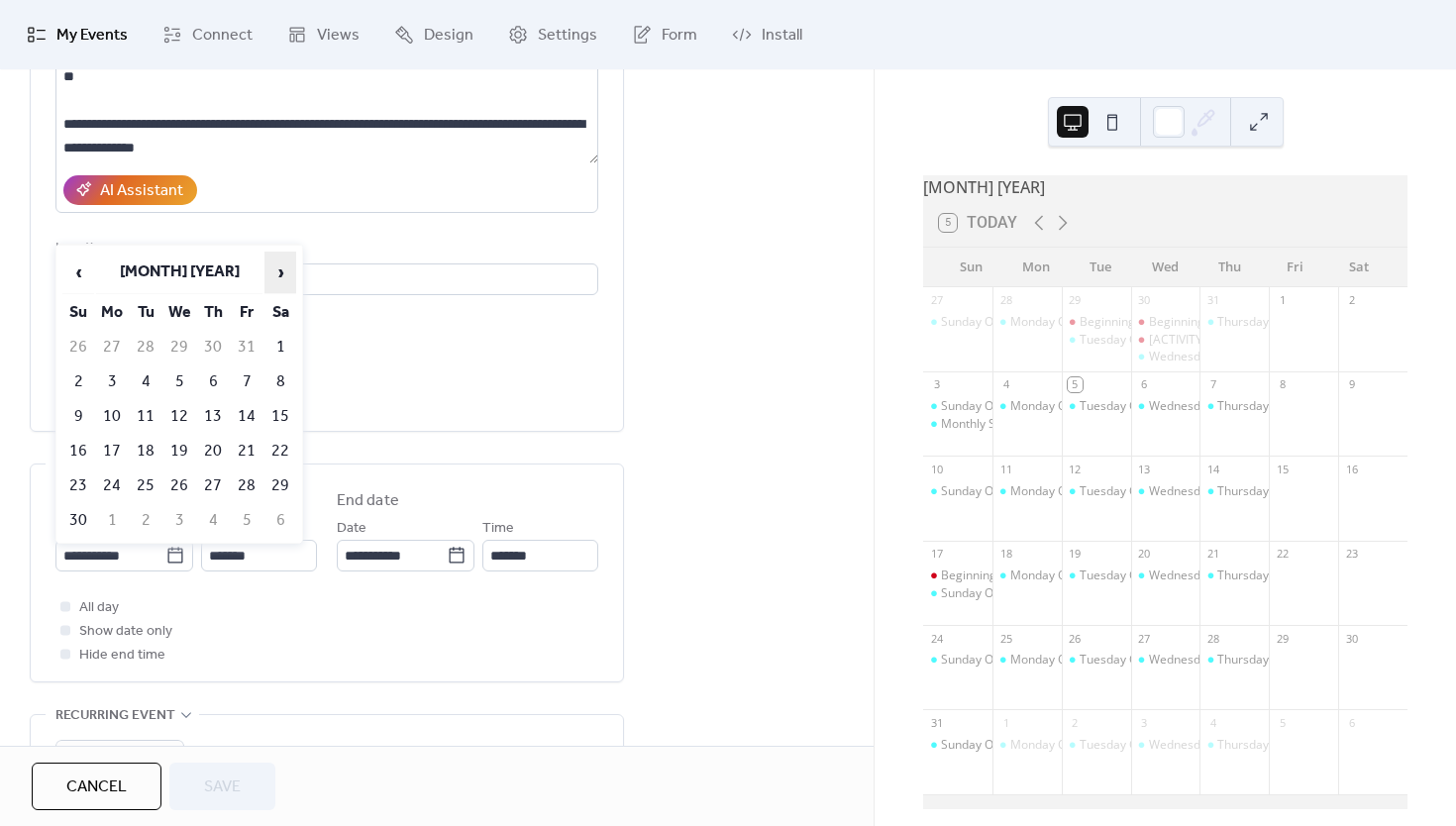 click on "›" at bounding box center [280, 272] 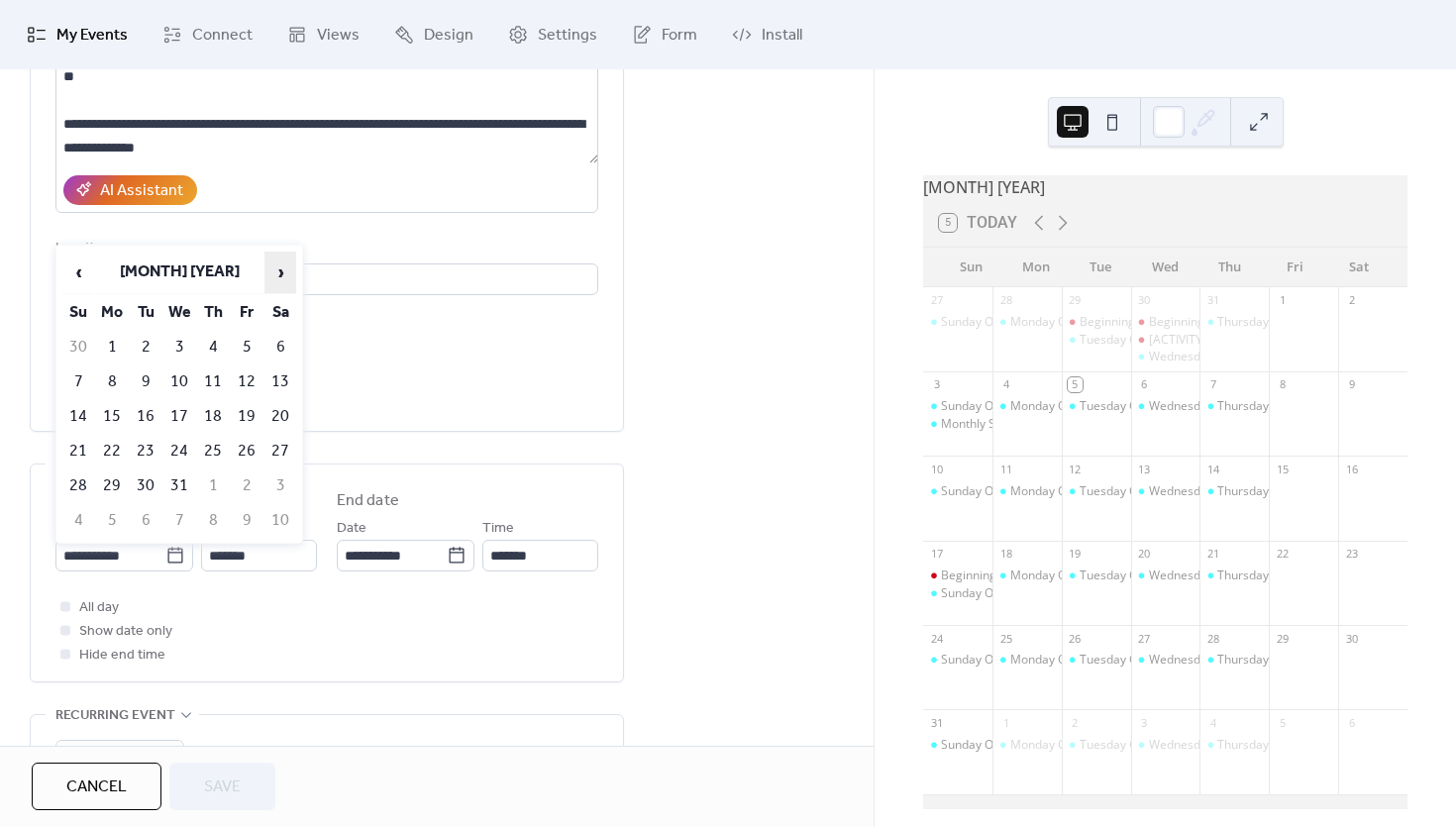 click on "›" at bounding box center (280, 272) 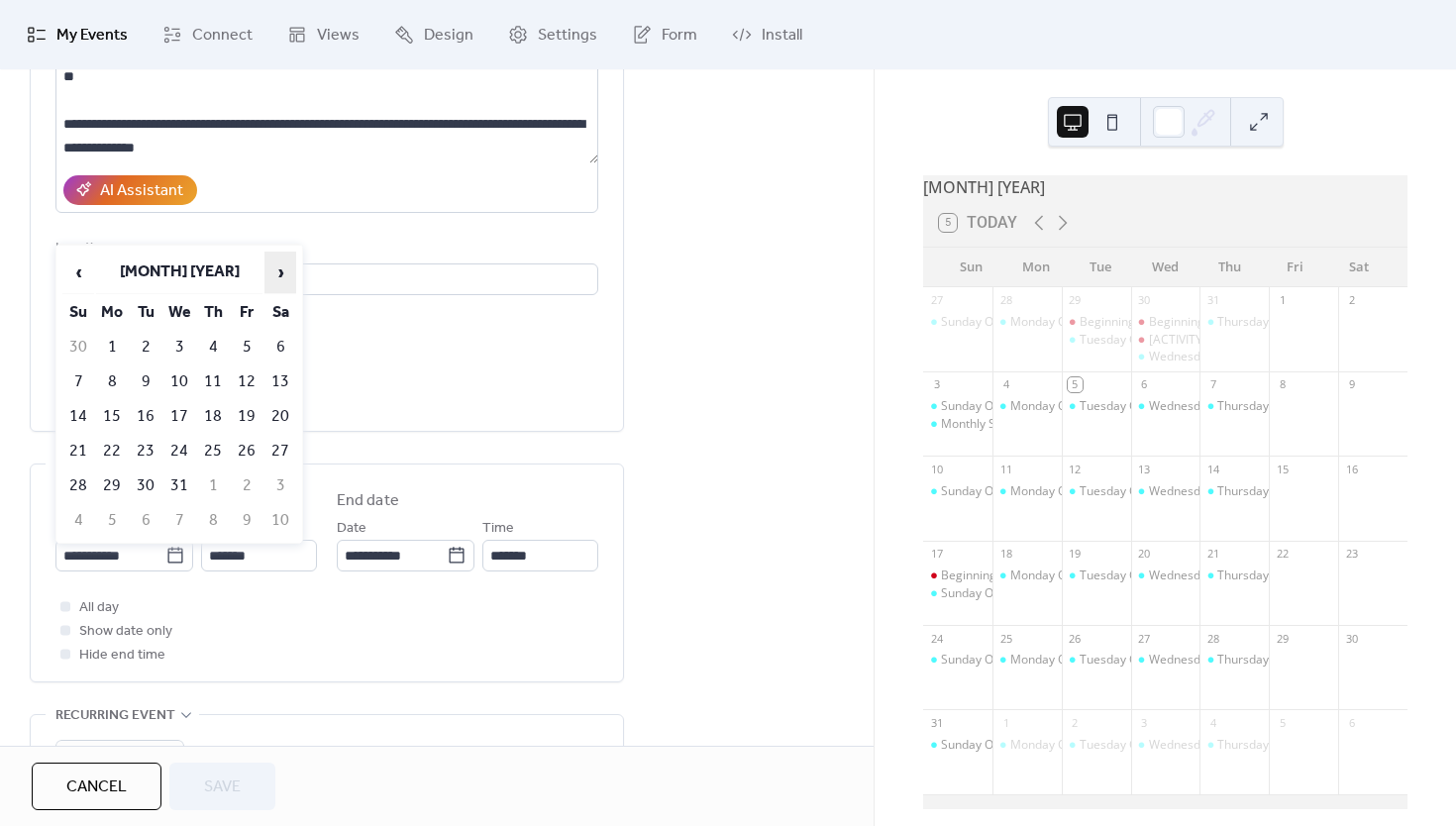 click on "›" at bounding box center [280, 272] 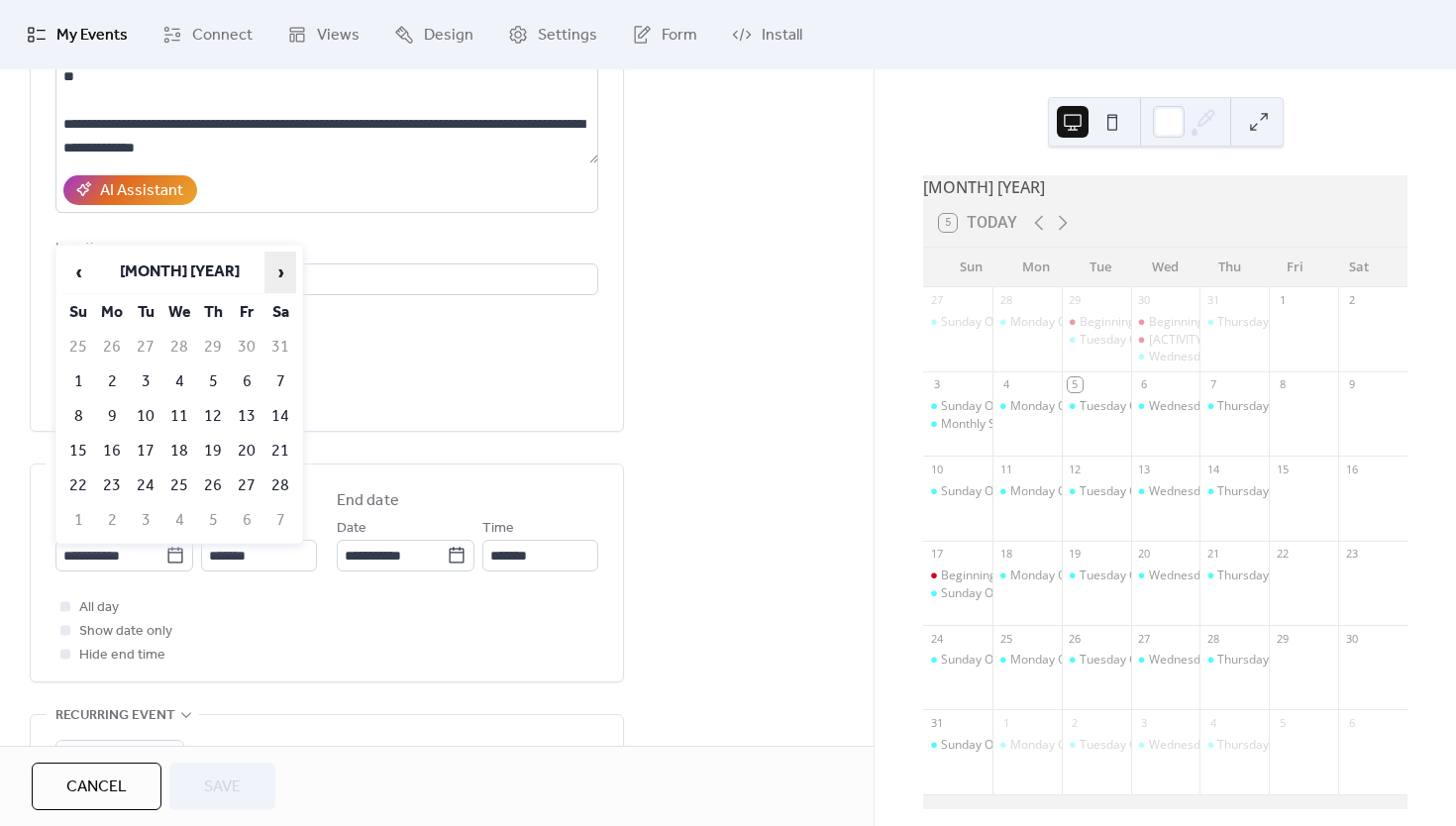 click on "›" at bounding box center [280, 272] 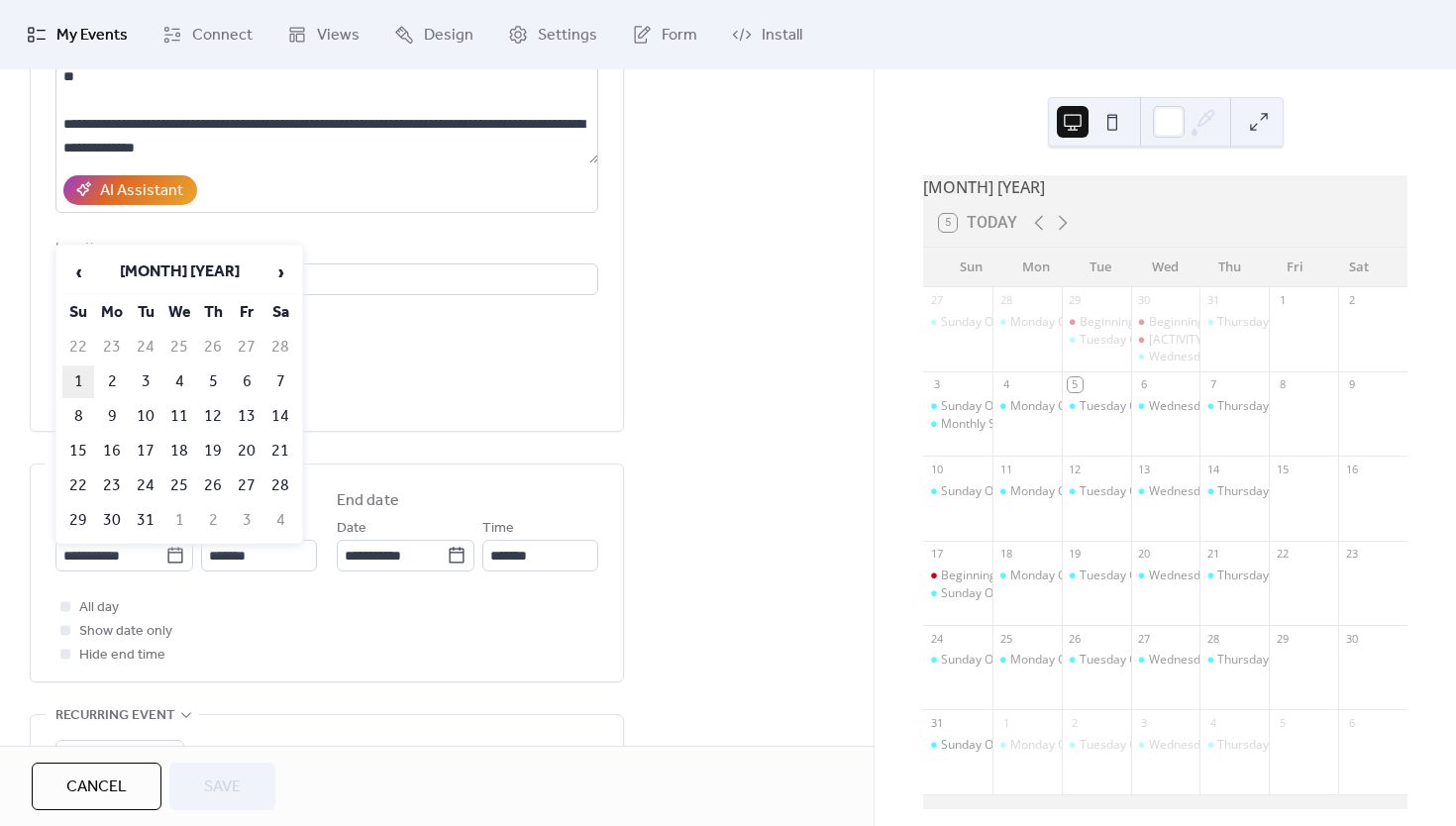click on "1" at bounding box center [78, 381] 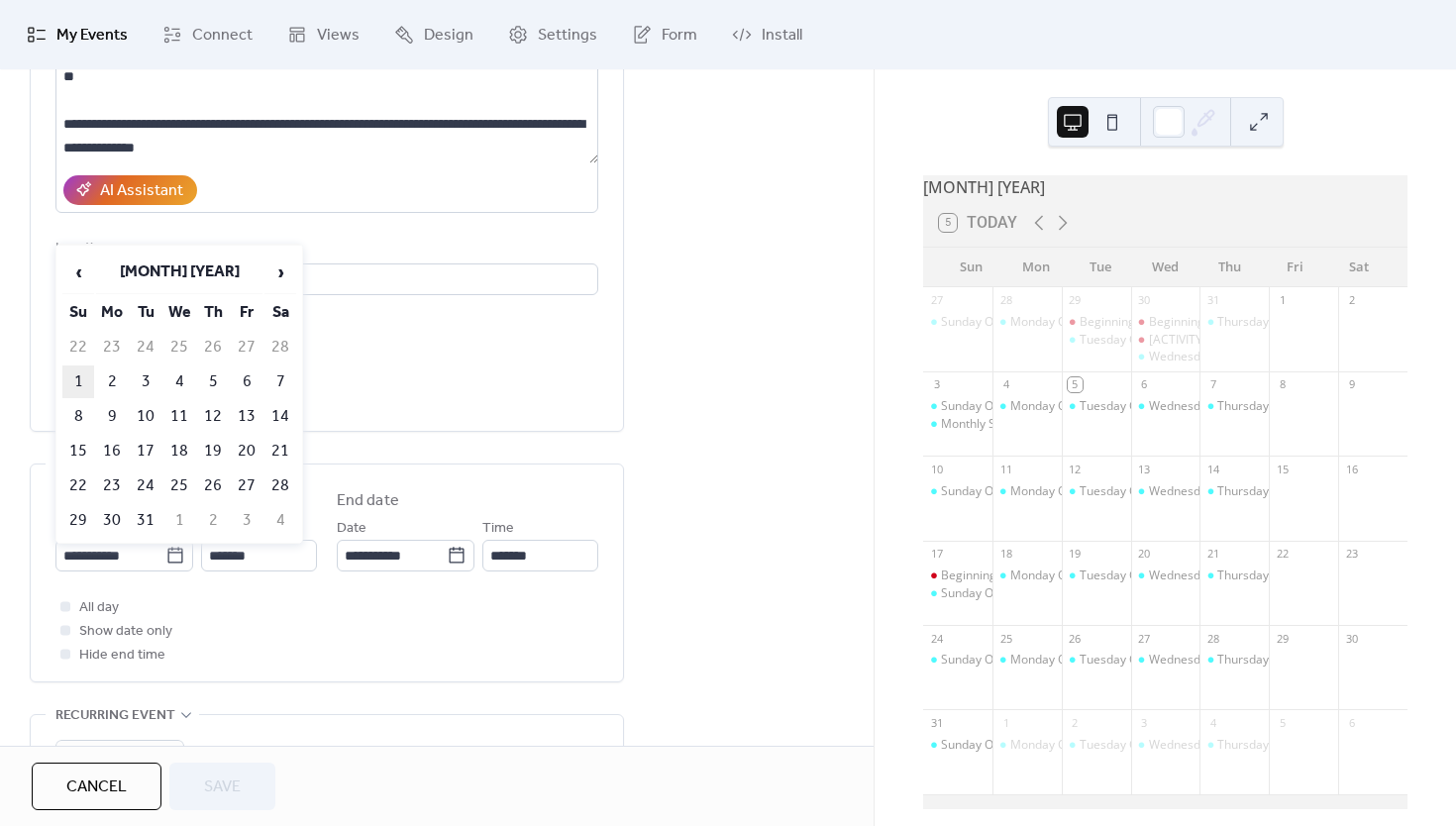 type on "**********" 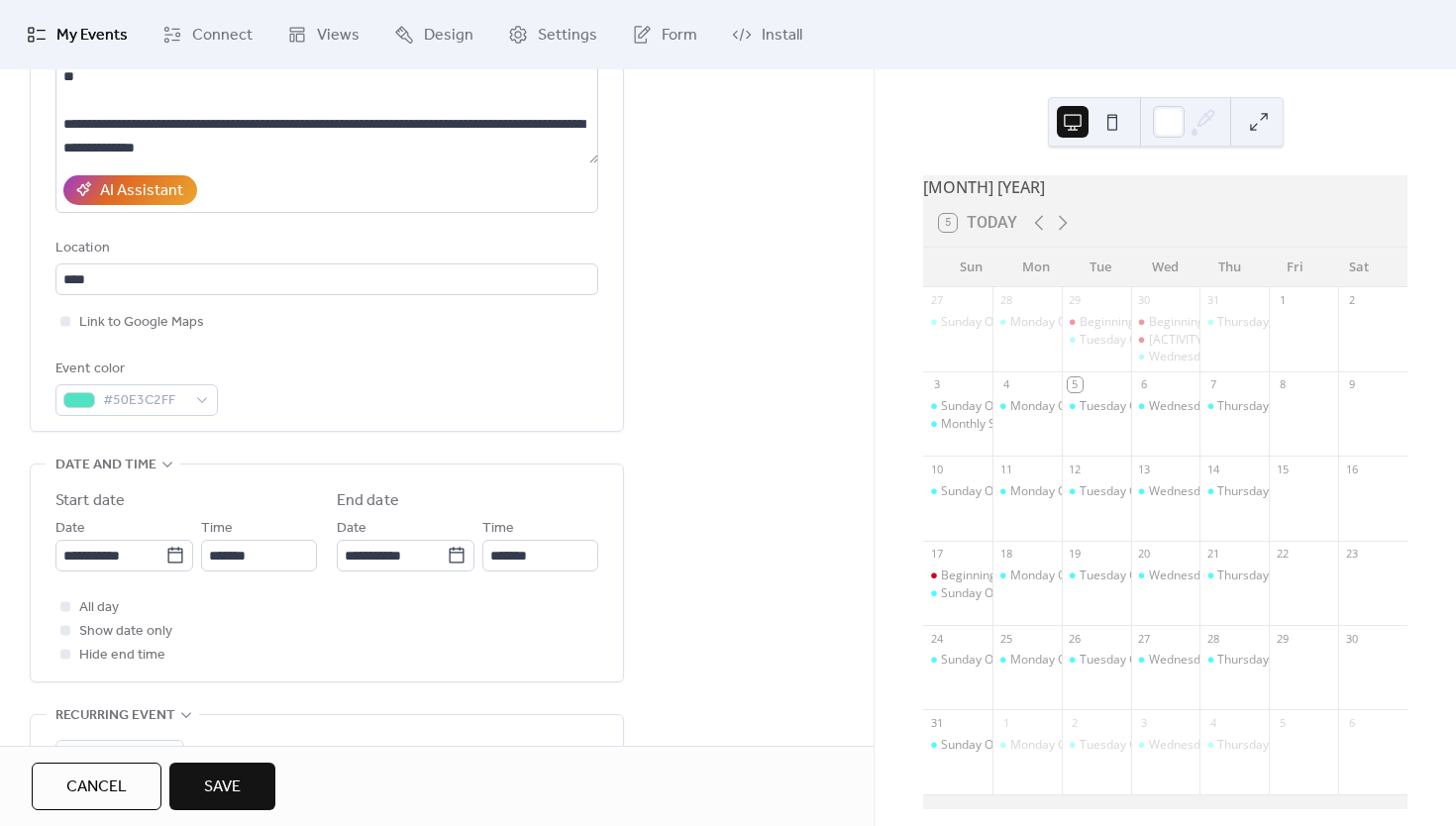 click on "Save" at bounding box center [222, 787] 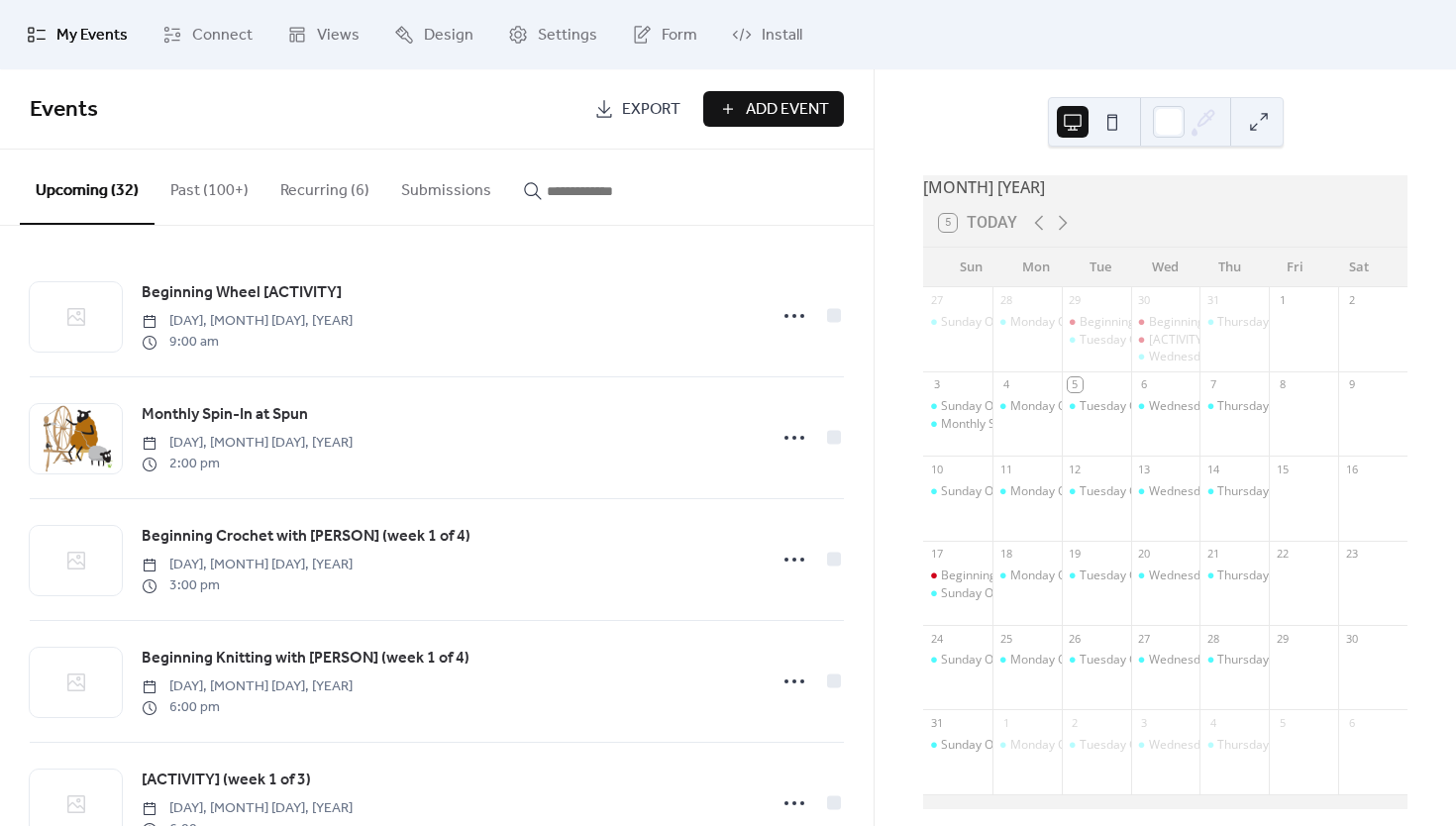 click at bounding box center (606, 191) 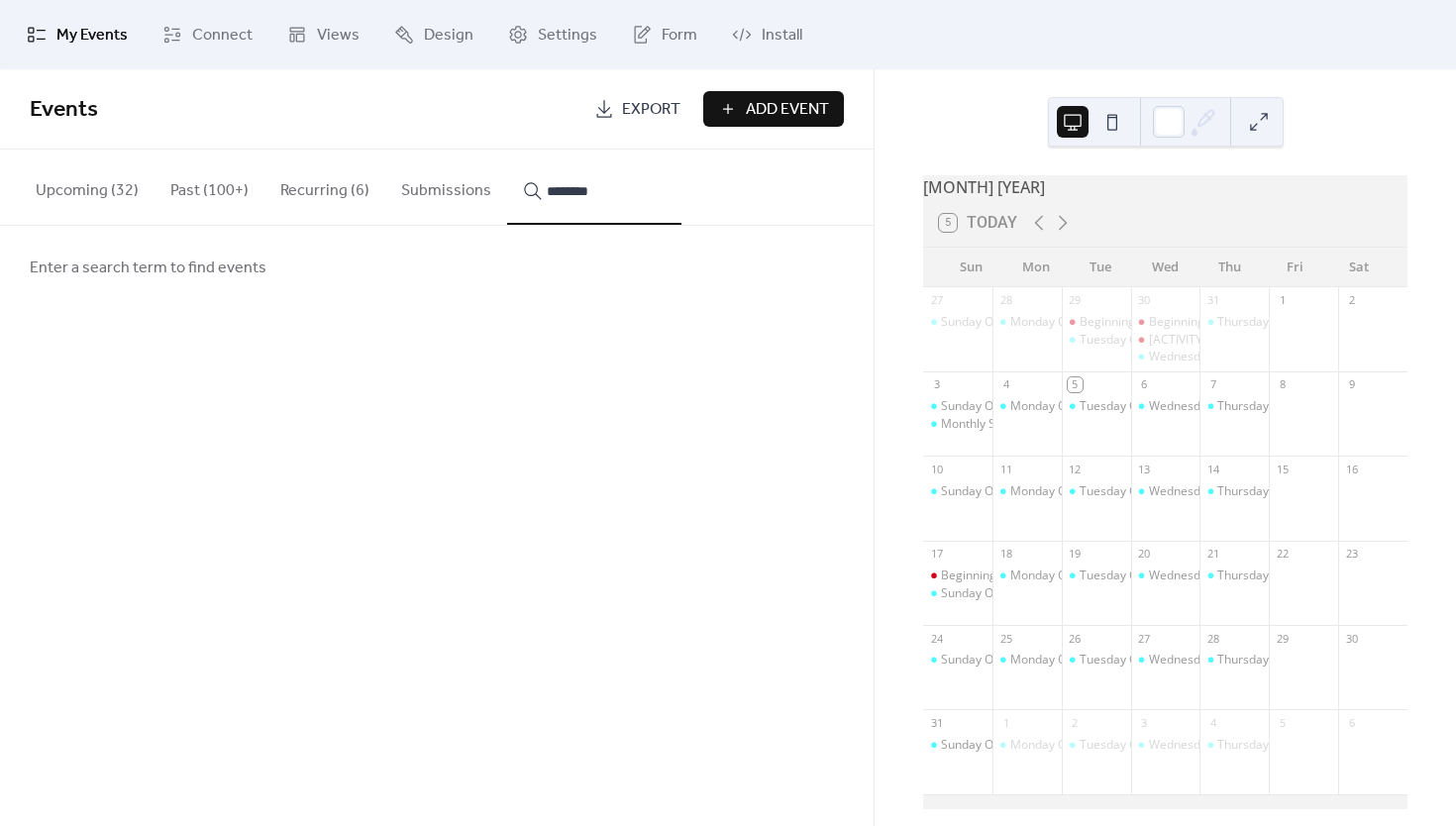 click on "*******" at bounding box center (594, 187) 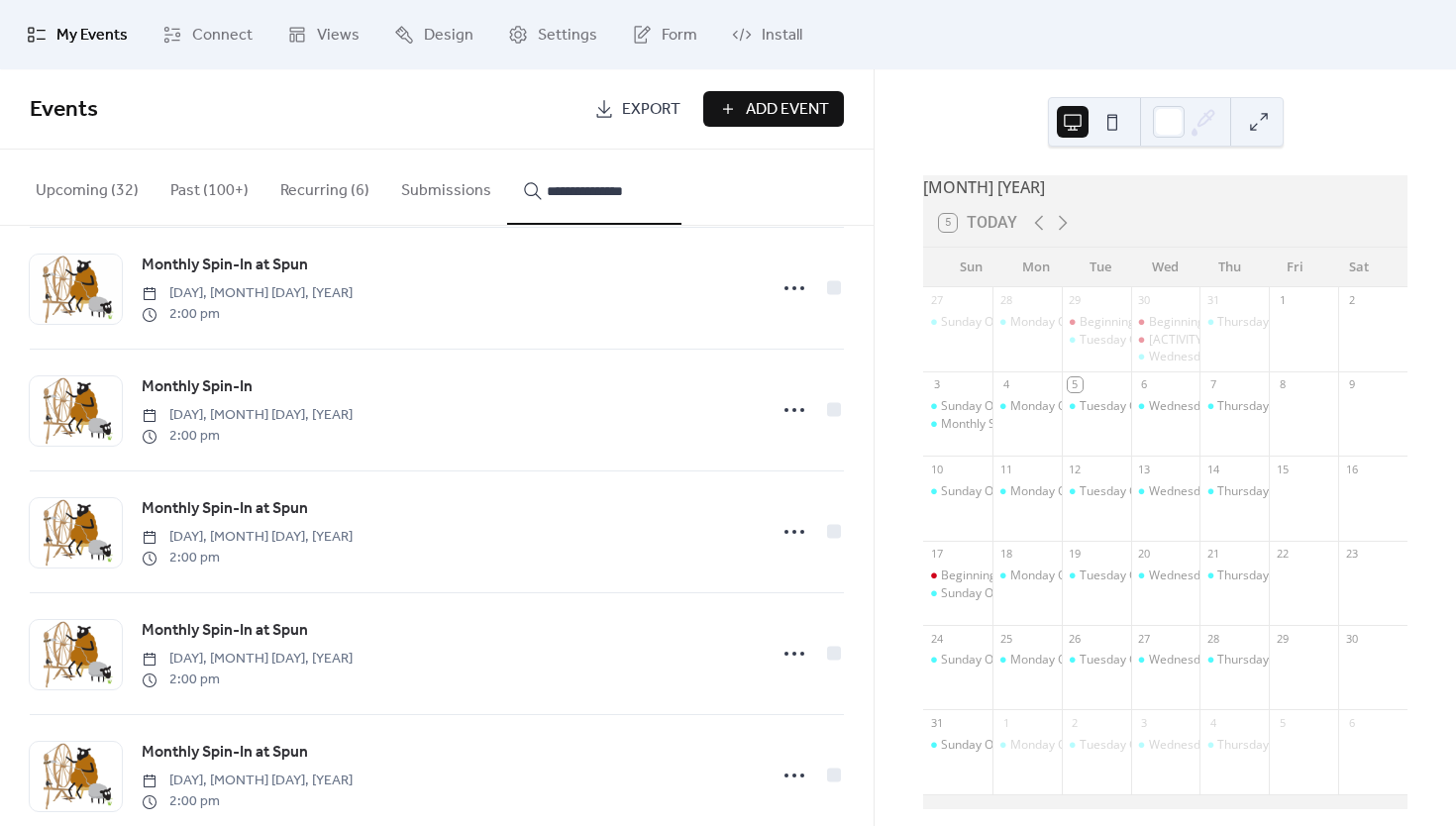 scroll, scrollTop: 2517, scrollLeft: 0, axis: vertical 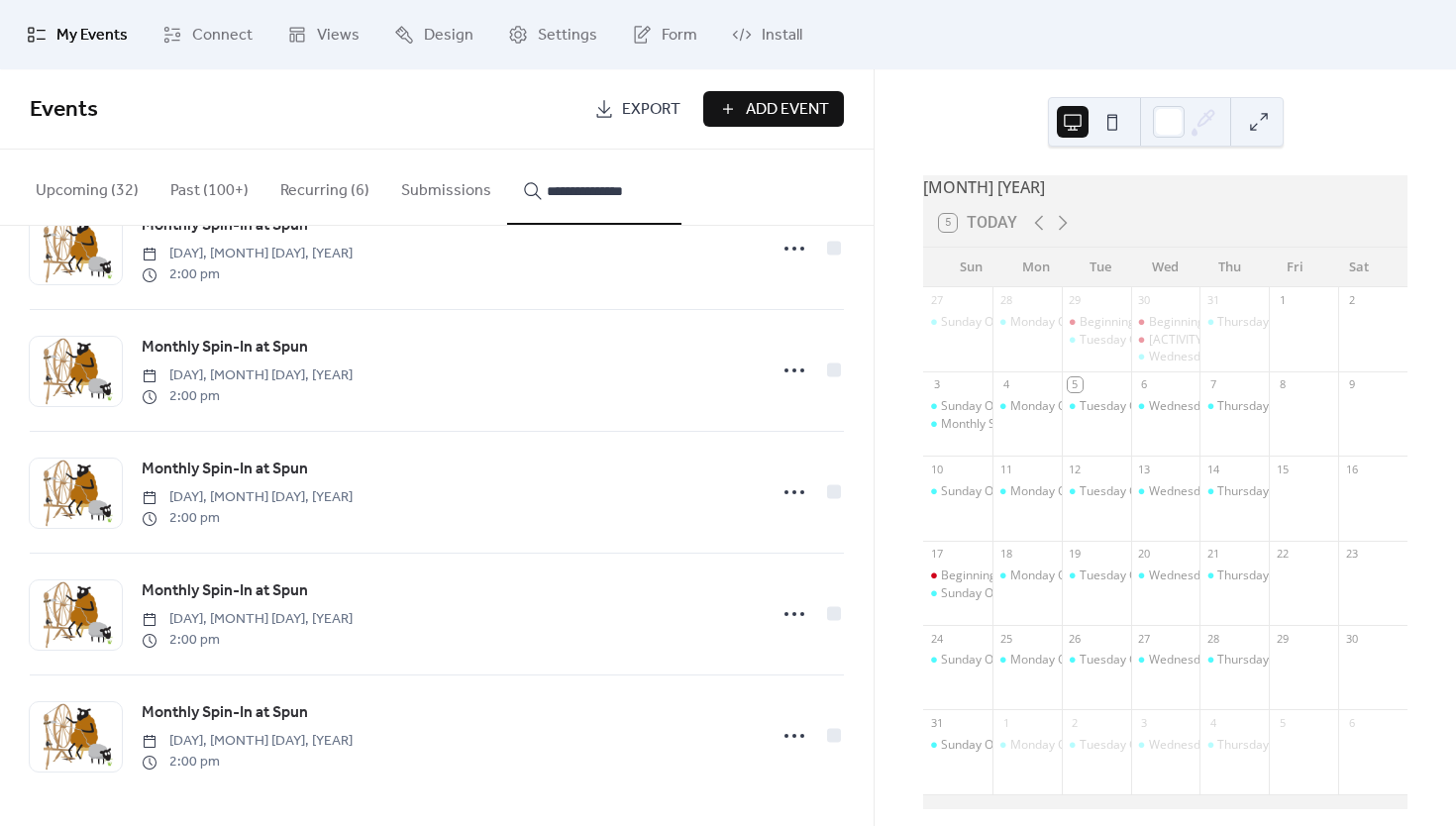 type on "**********" 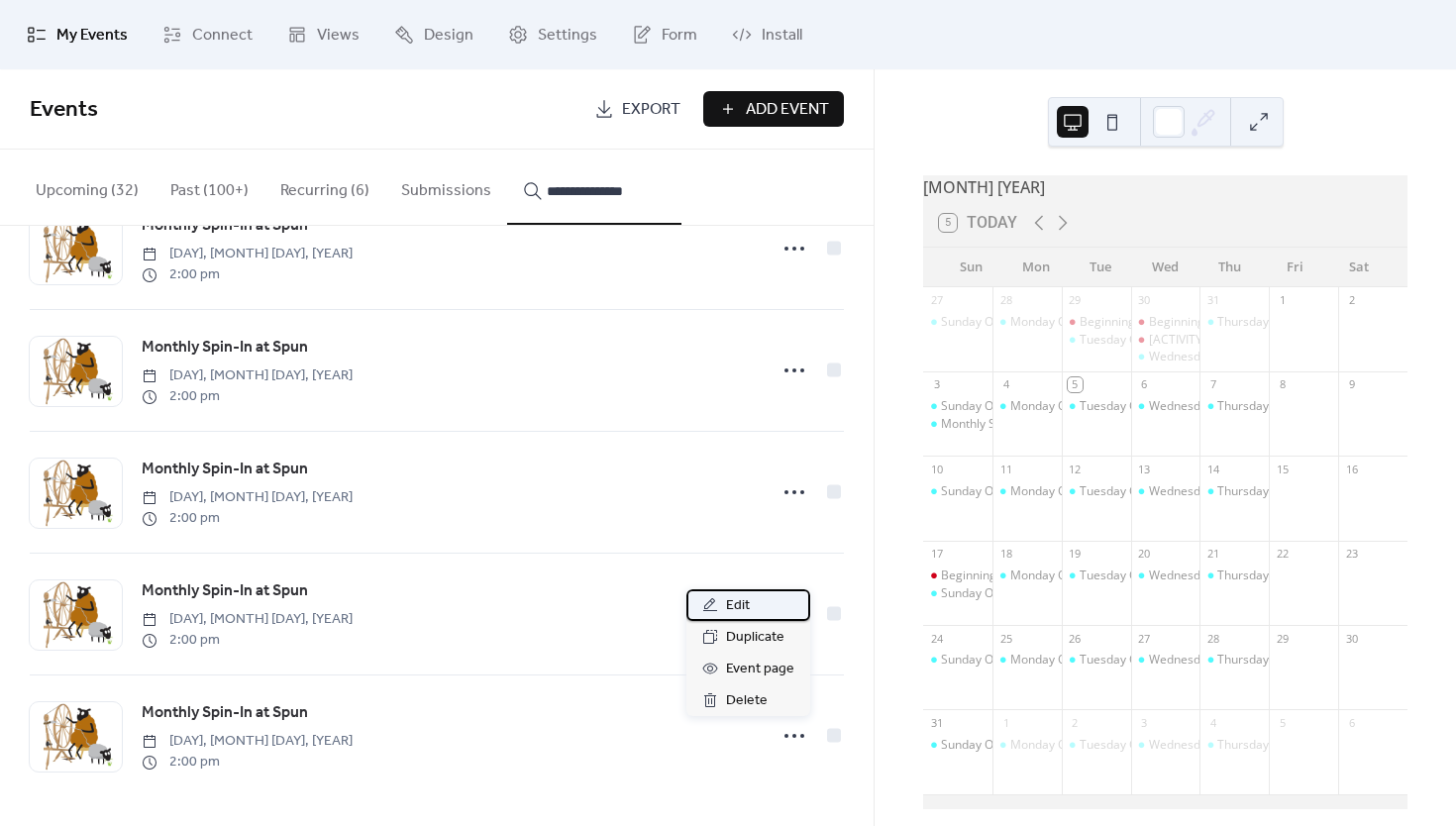click on "Edit" at bounding box center [738, 606] 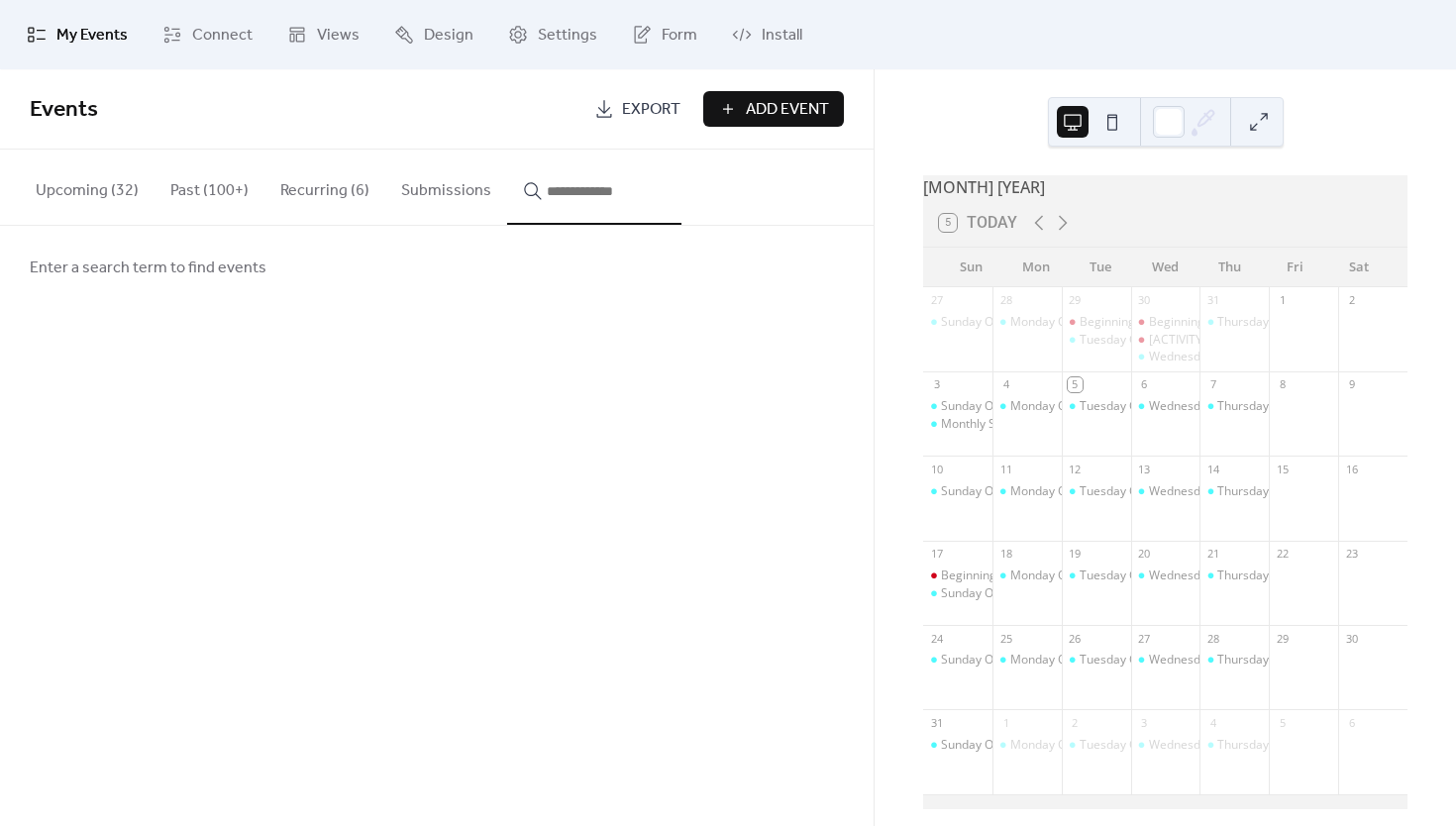 click on "Upcoming (32)" at bounding box center (87, 186) 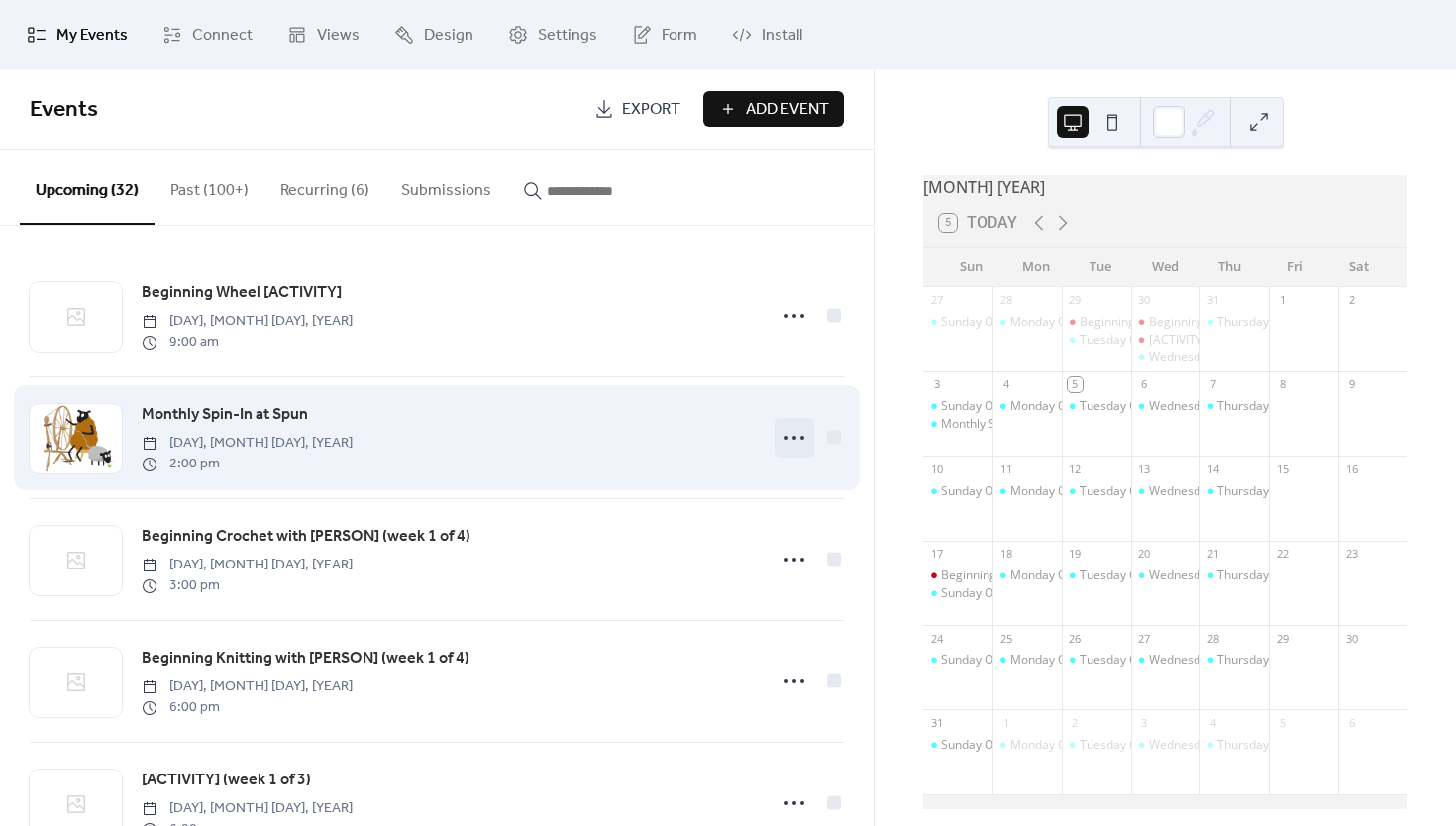 click 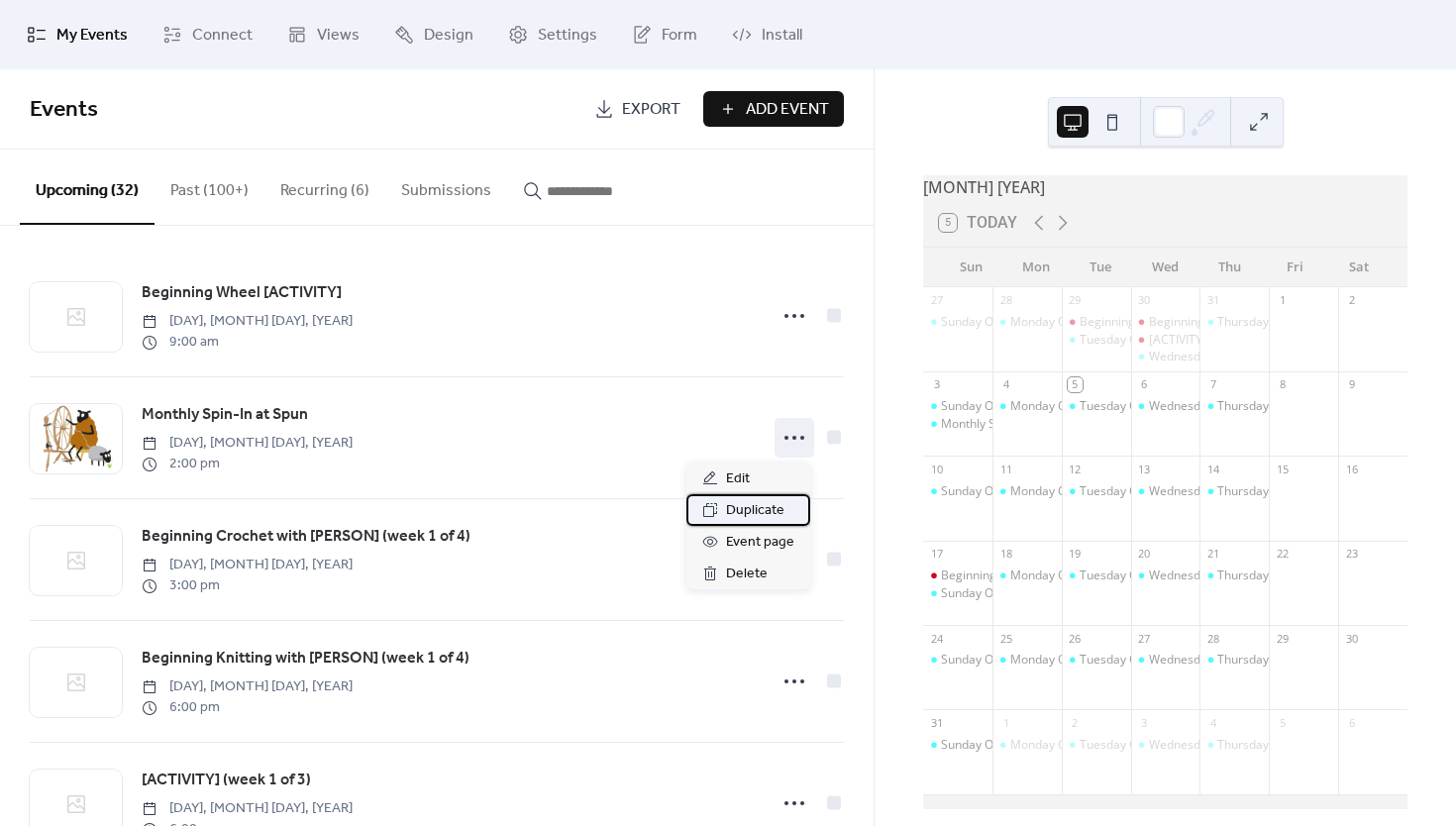 click on "Duplicate" at bounding box center [755, 511] 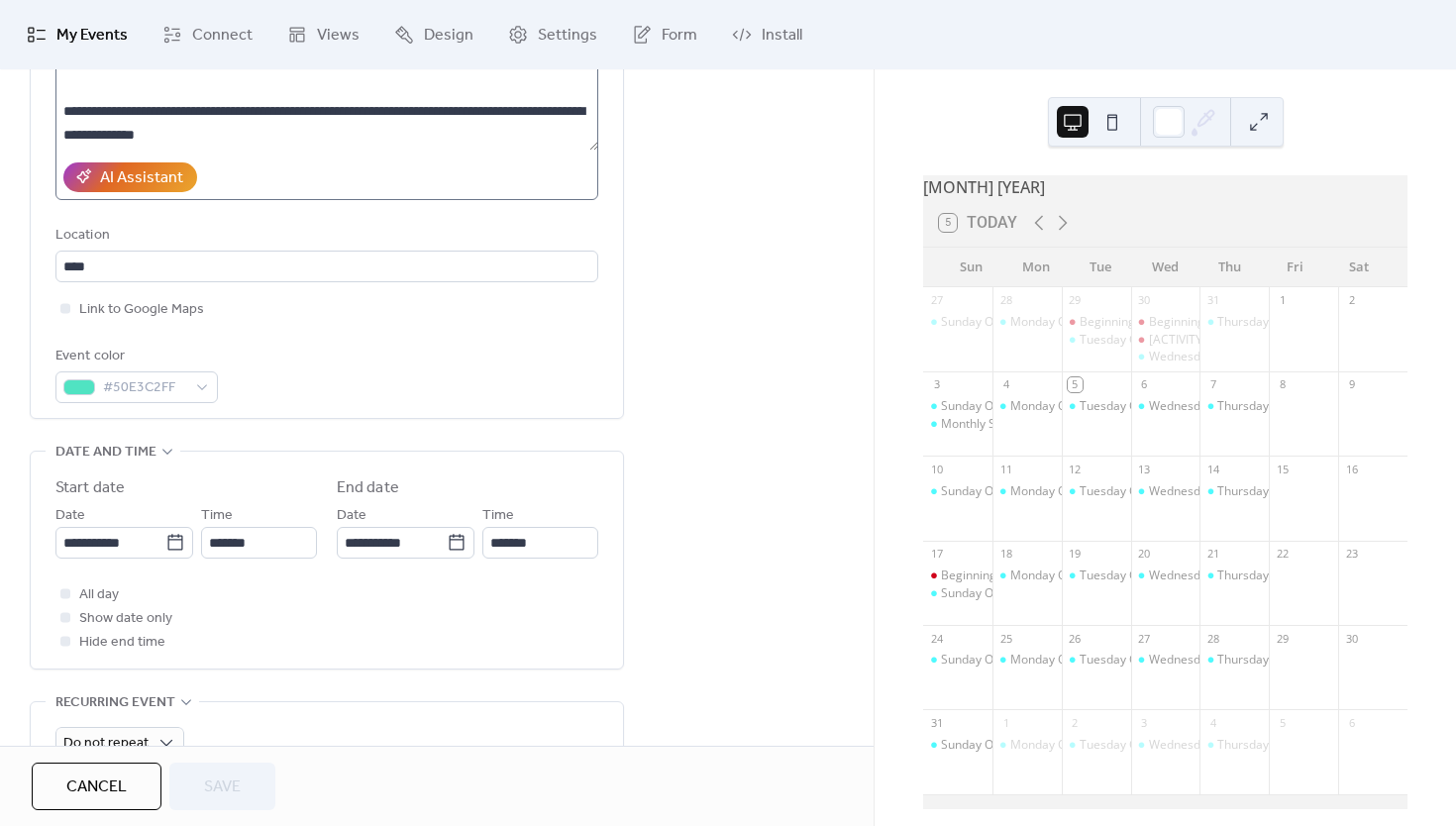 scroll, scrollTop: 441, scrollLeft: 0, axis: vertical 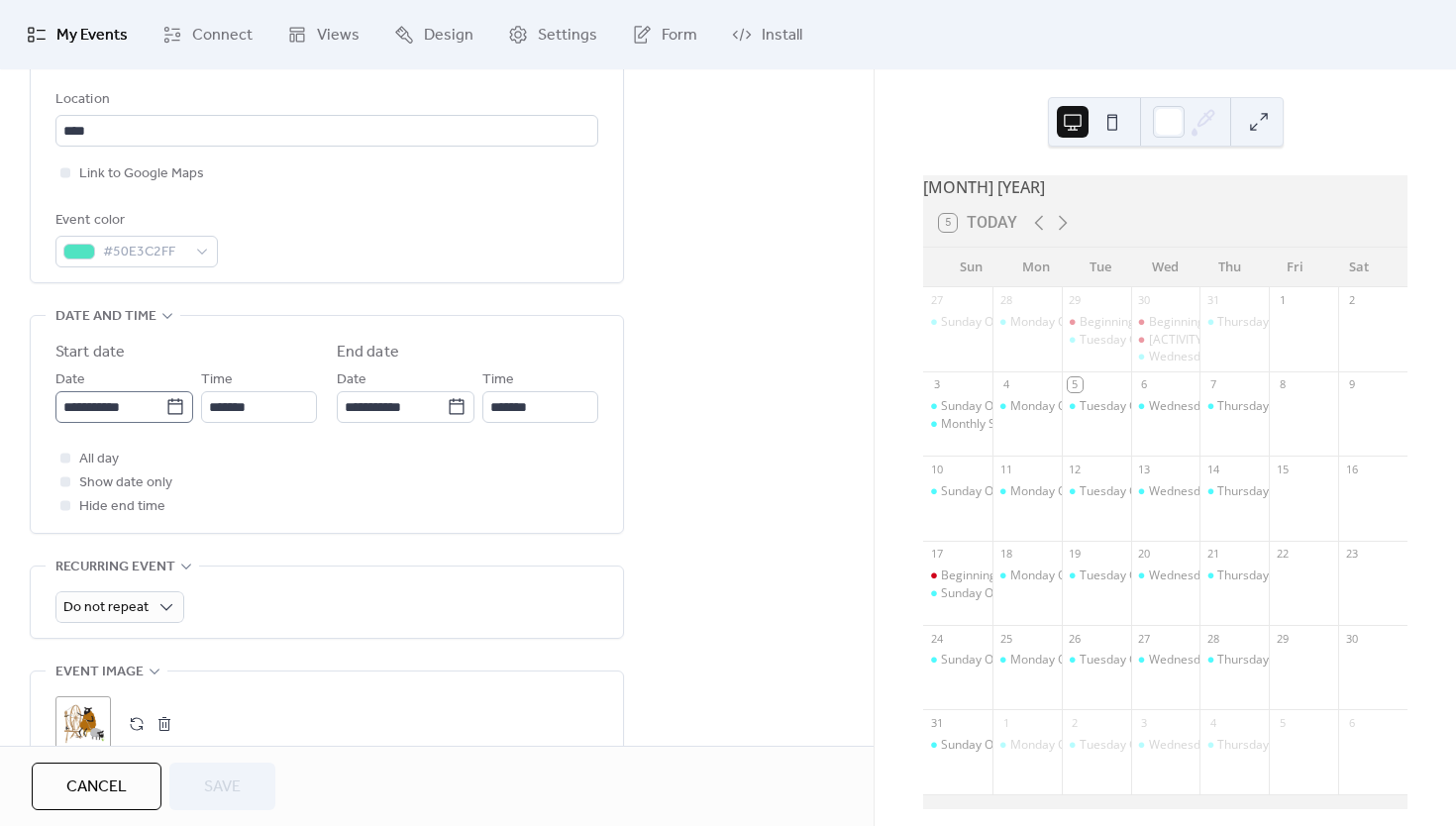 click 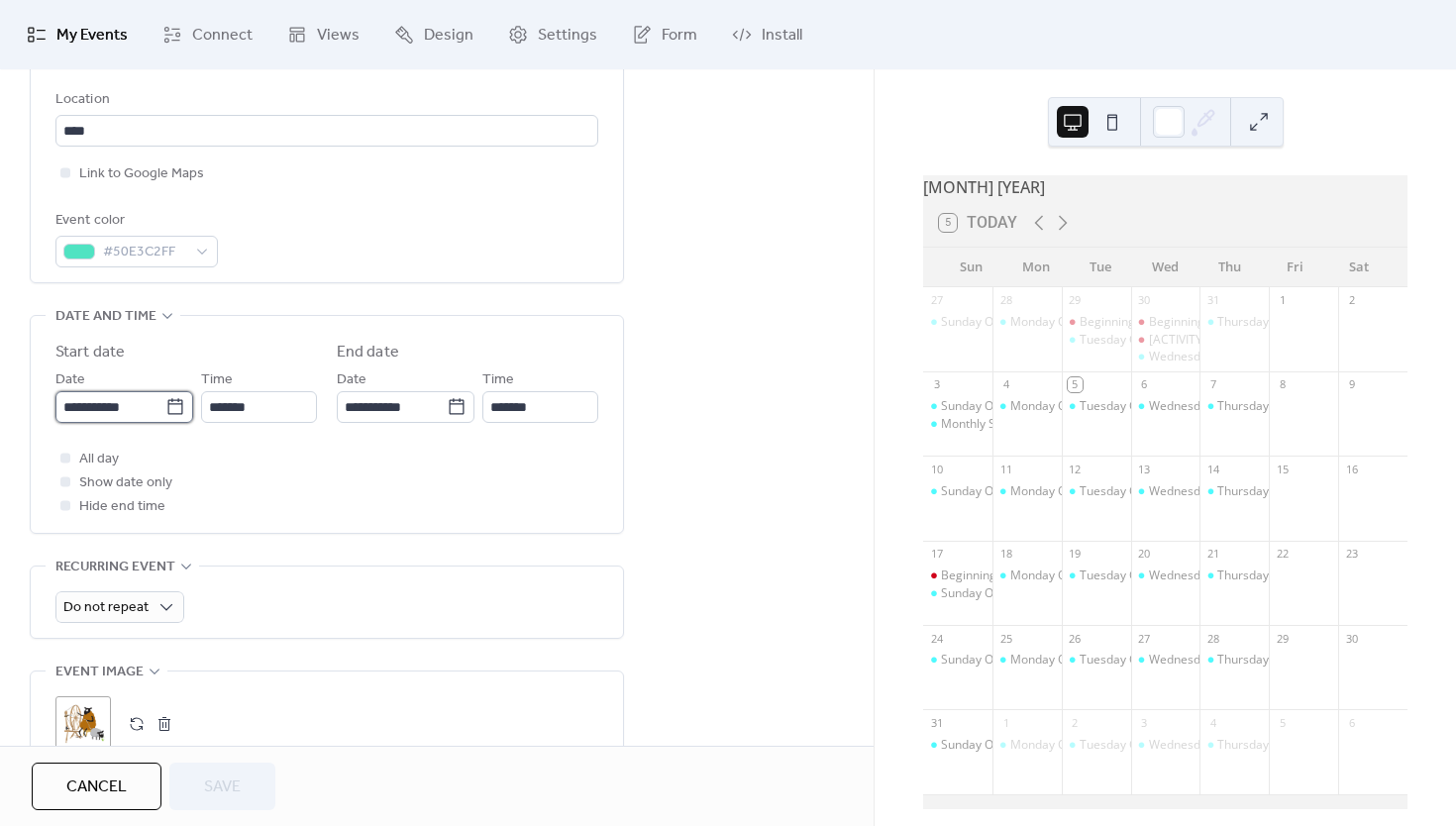 click on "**********" at bounding box center (110, 407) 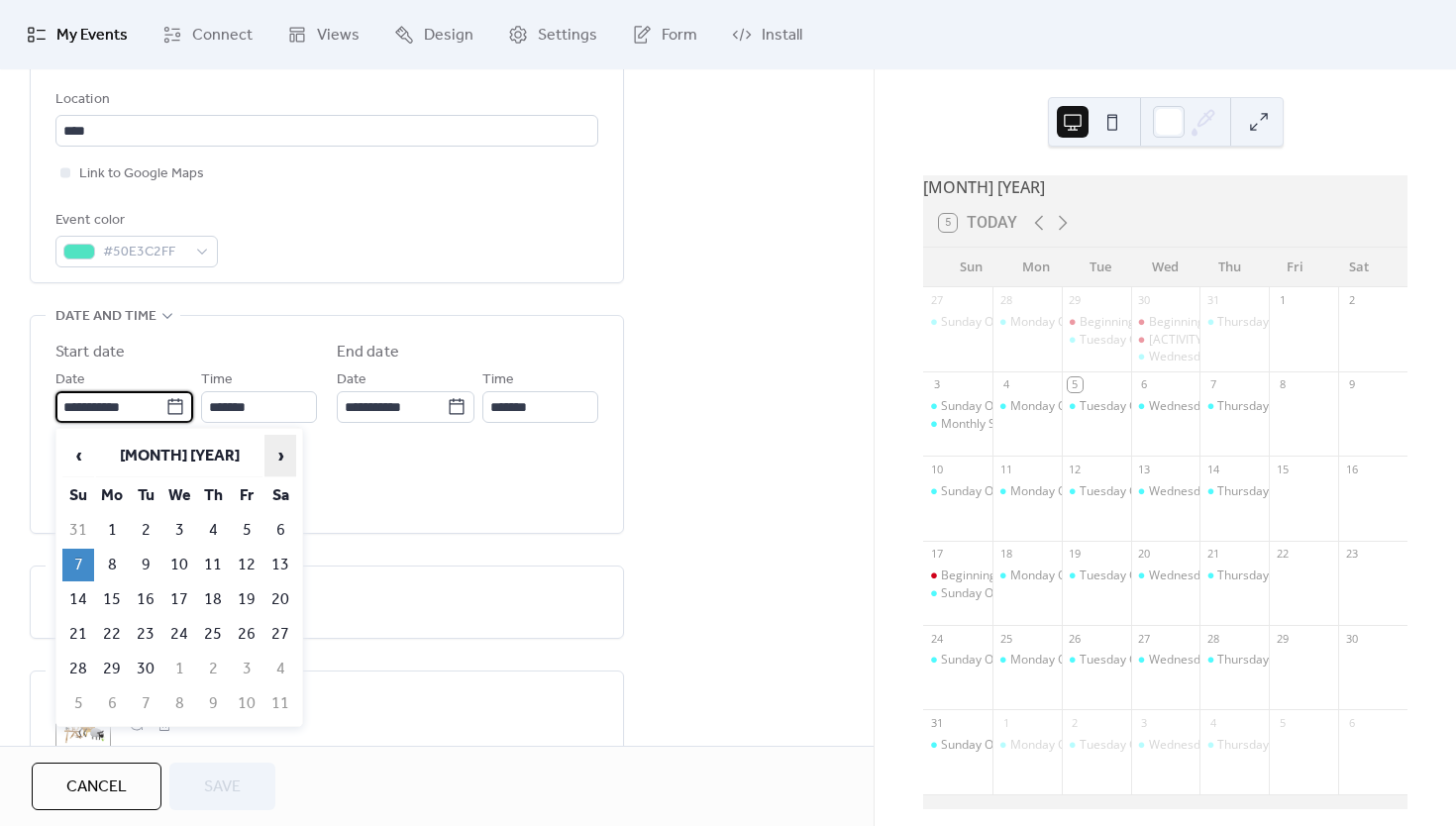 click on "›" at bounding box center (280, 456) 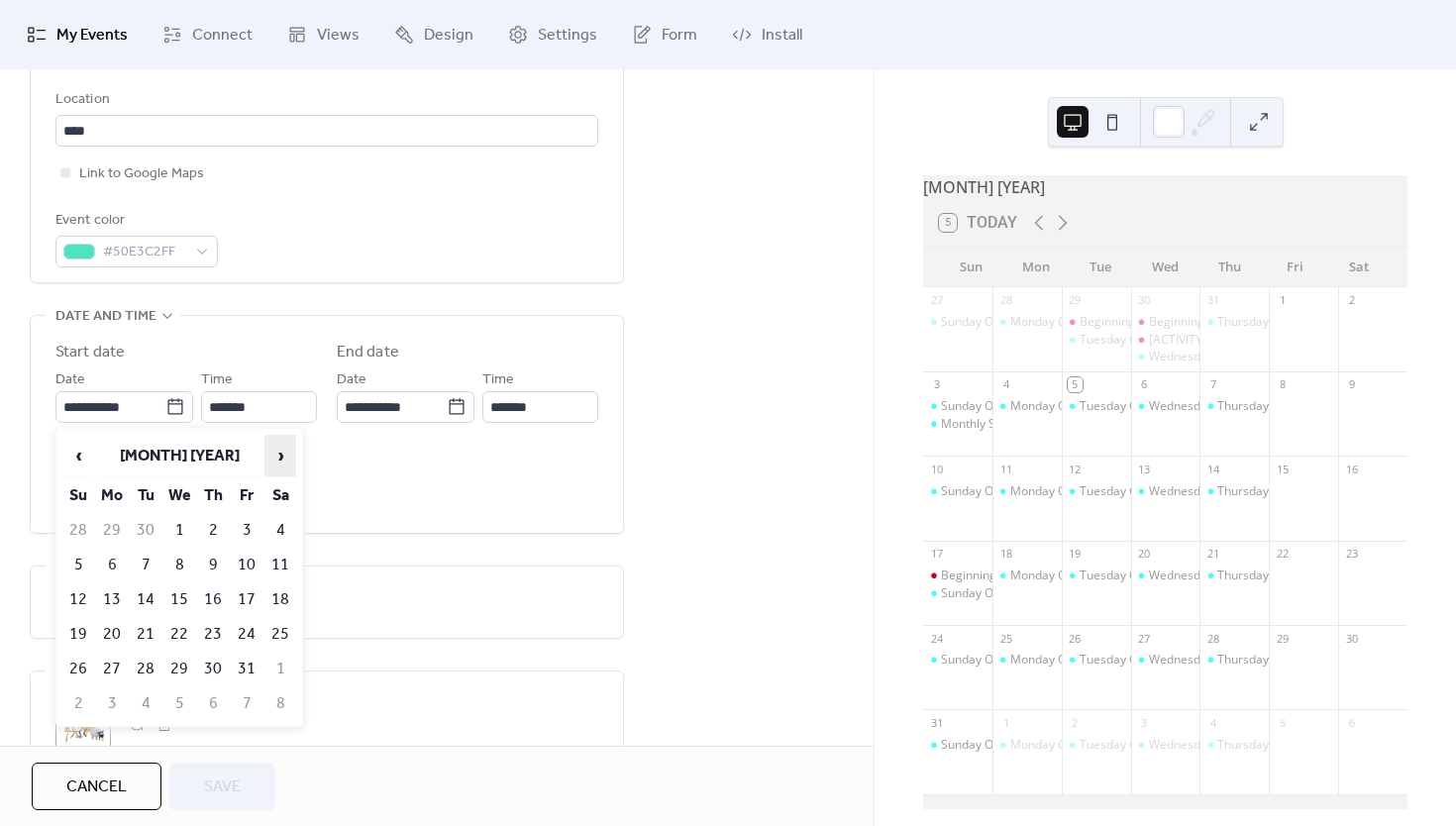 click on "›" at bounding box center (280, 456) 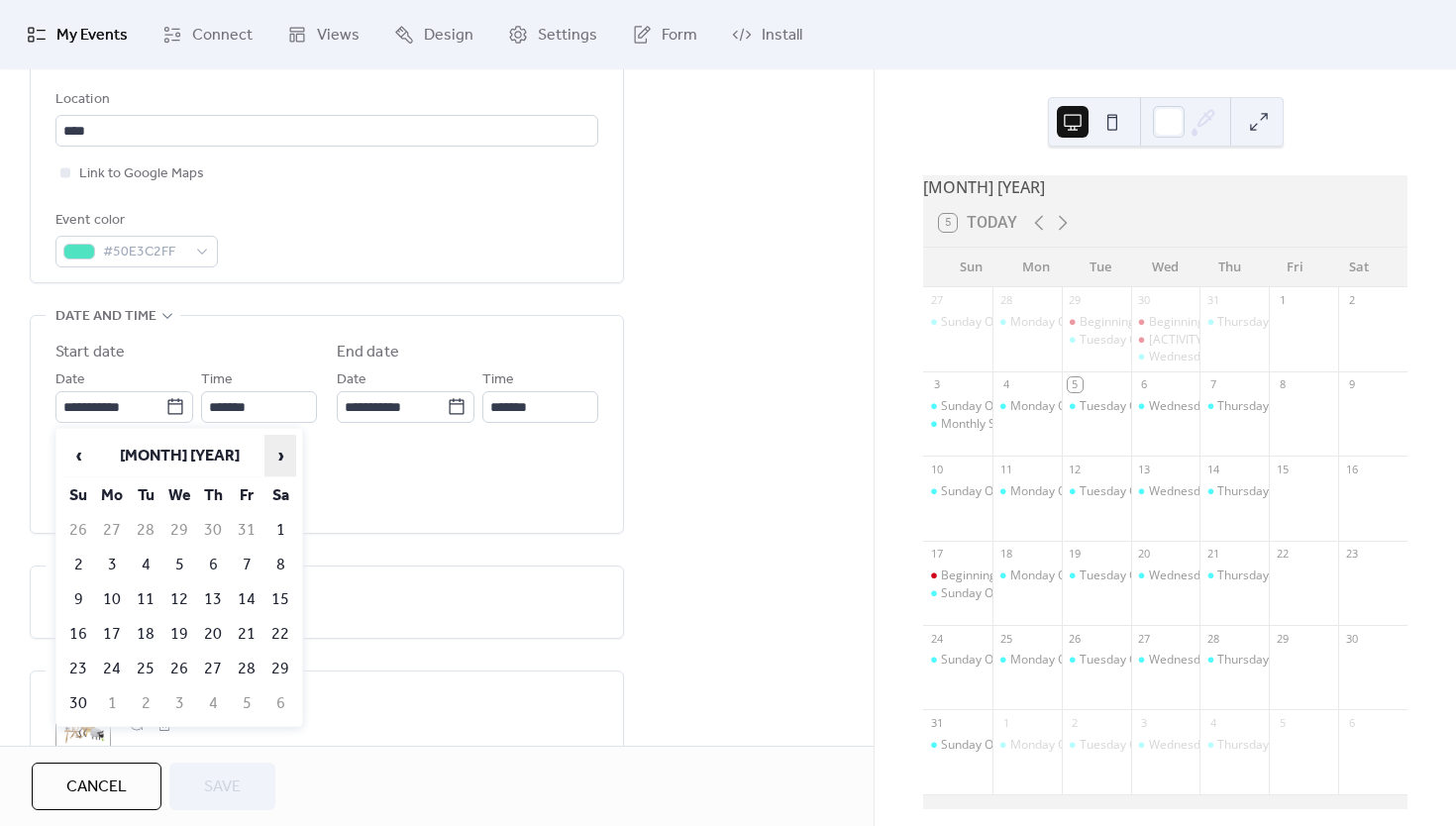 click on "›" at bounding box center (280, 456) 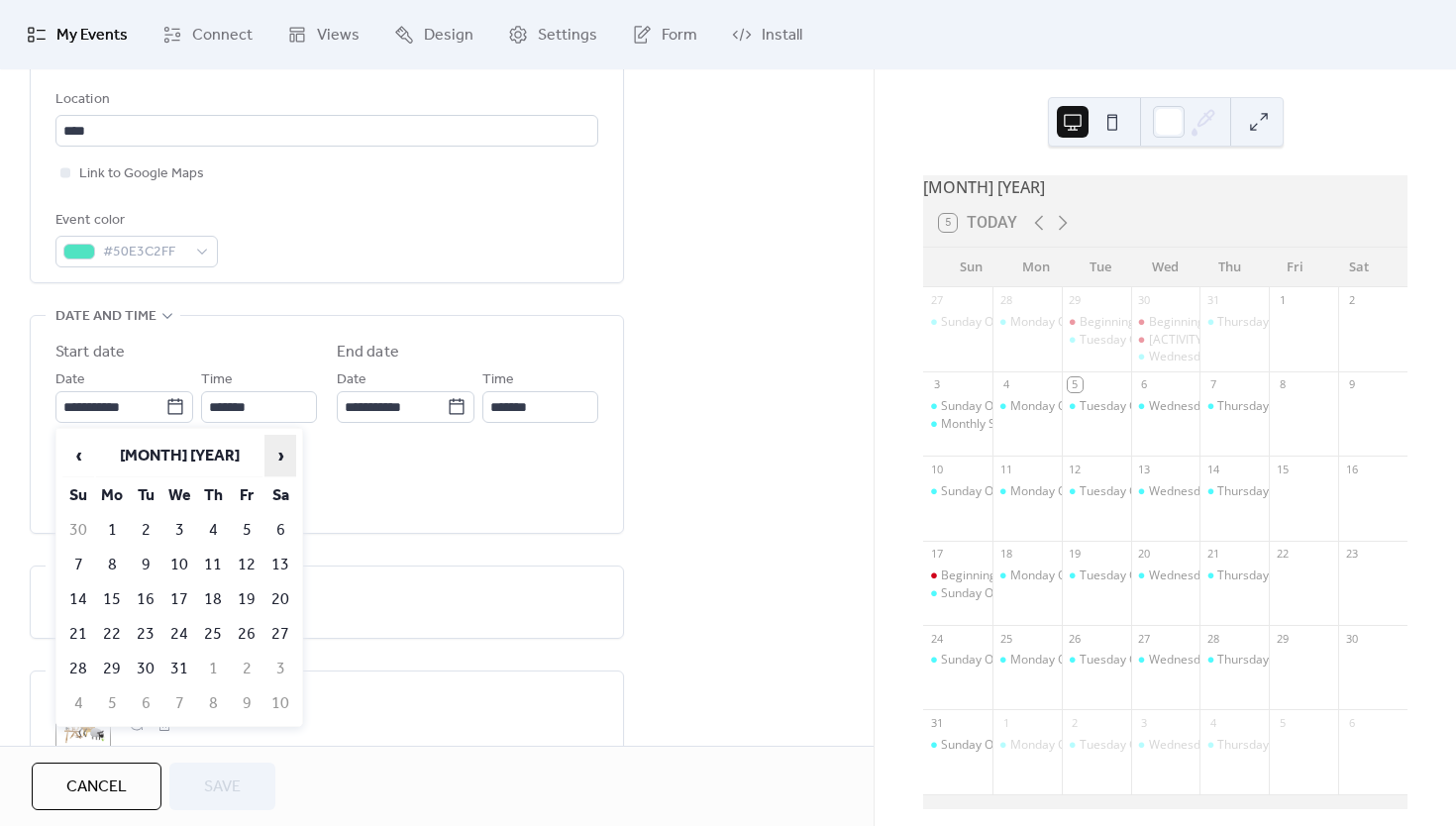 click on "›" at bounding box center (280, 456) 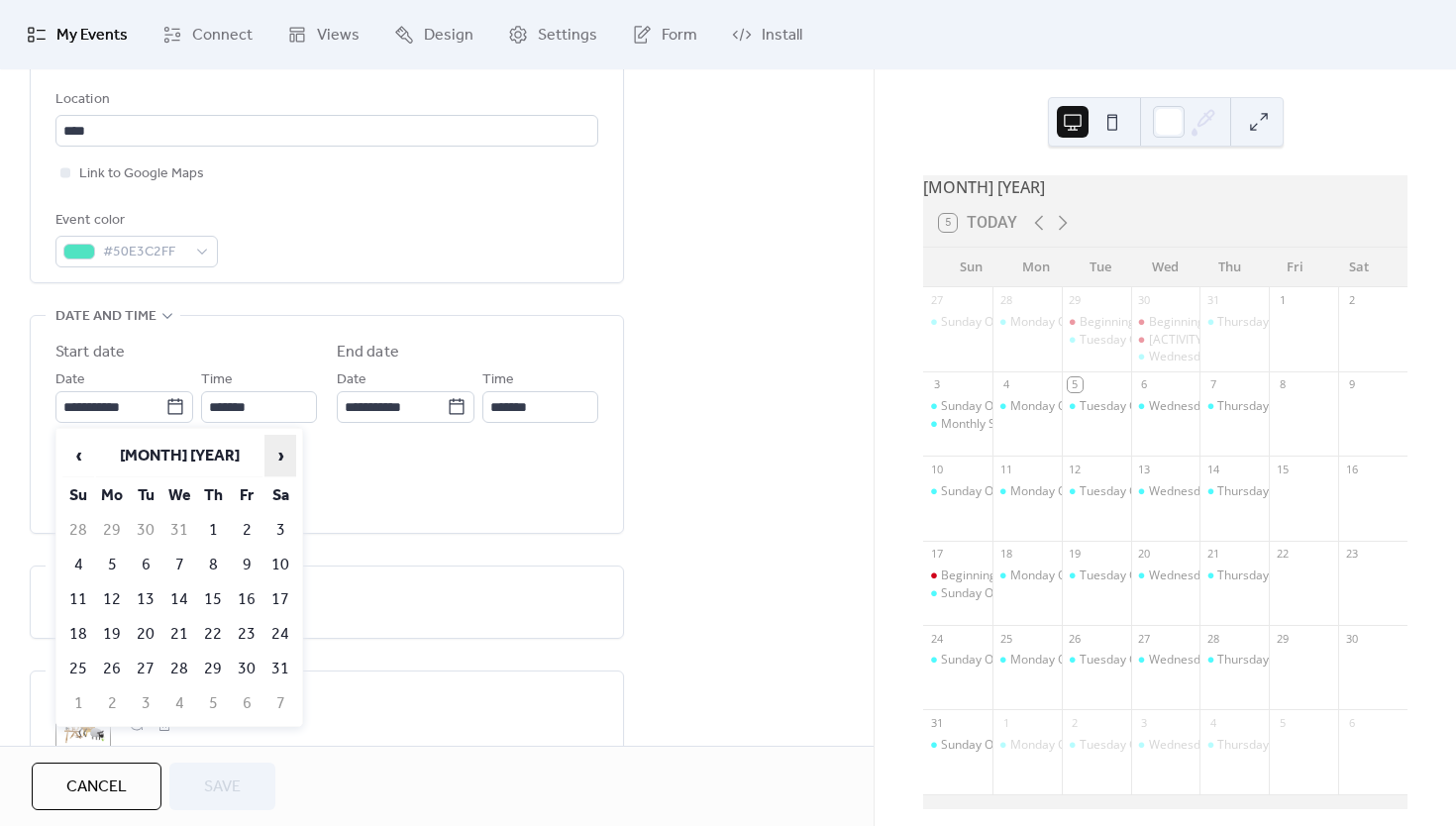 click on "›" at bounding box center [280, 456] 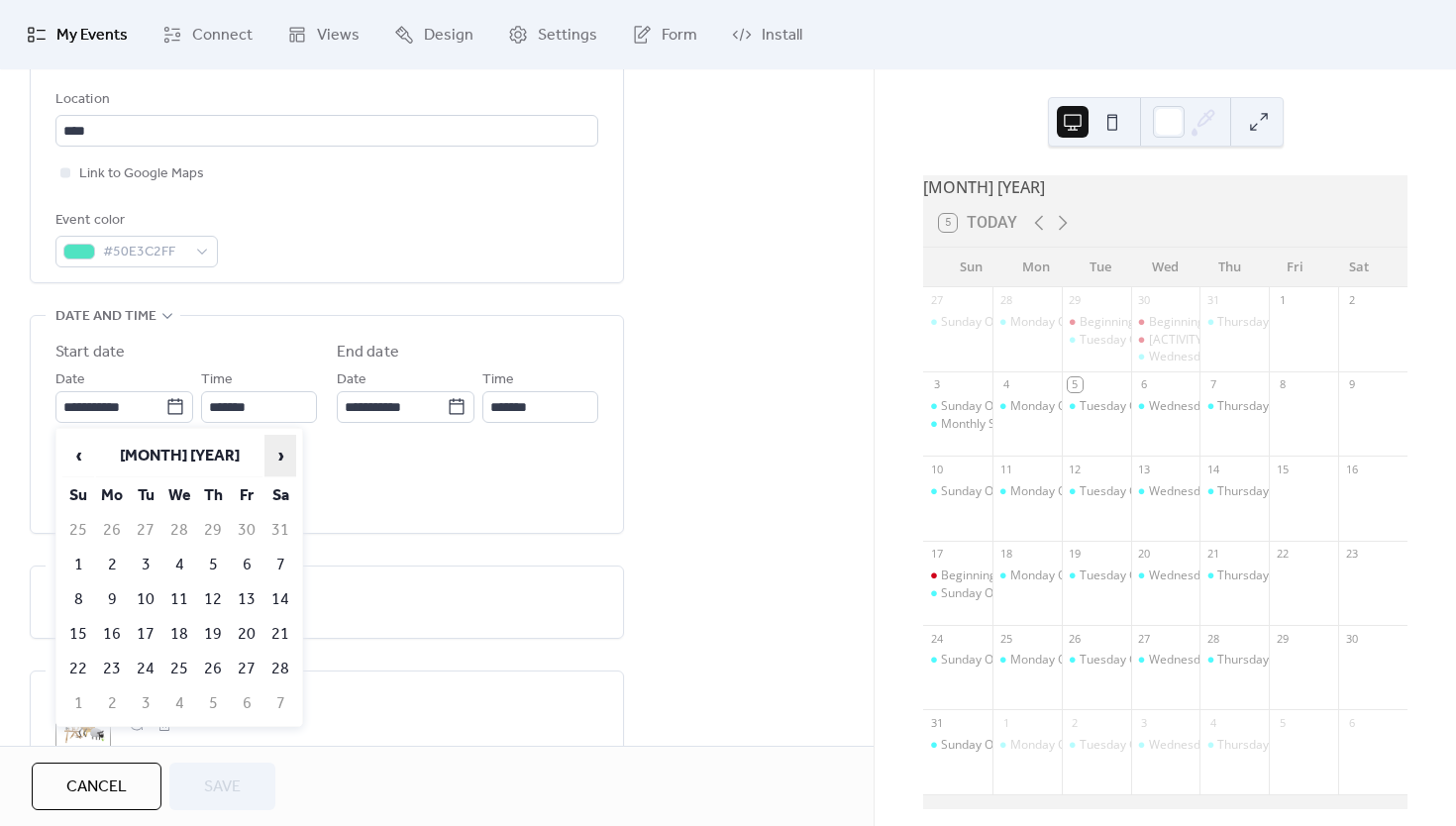 click on "›" at bounding box center [280, 456] 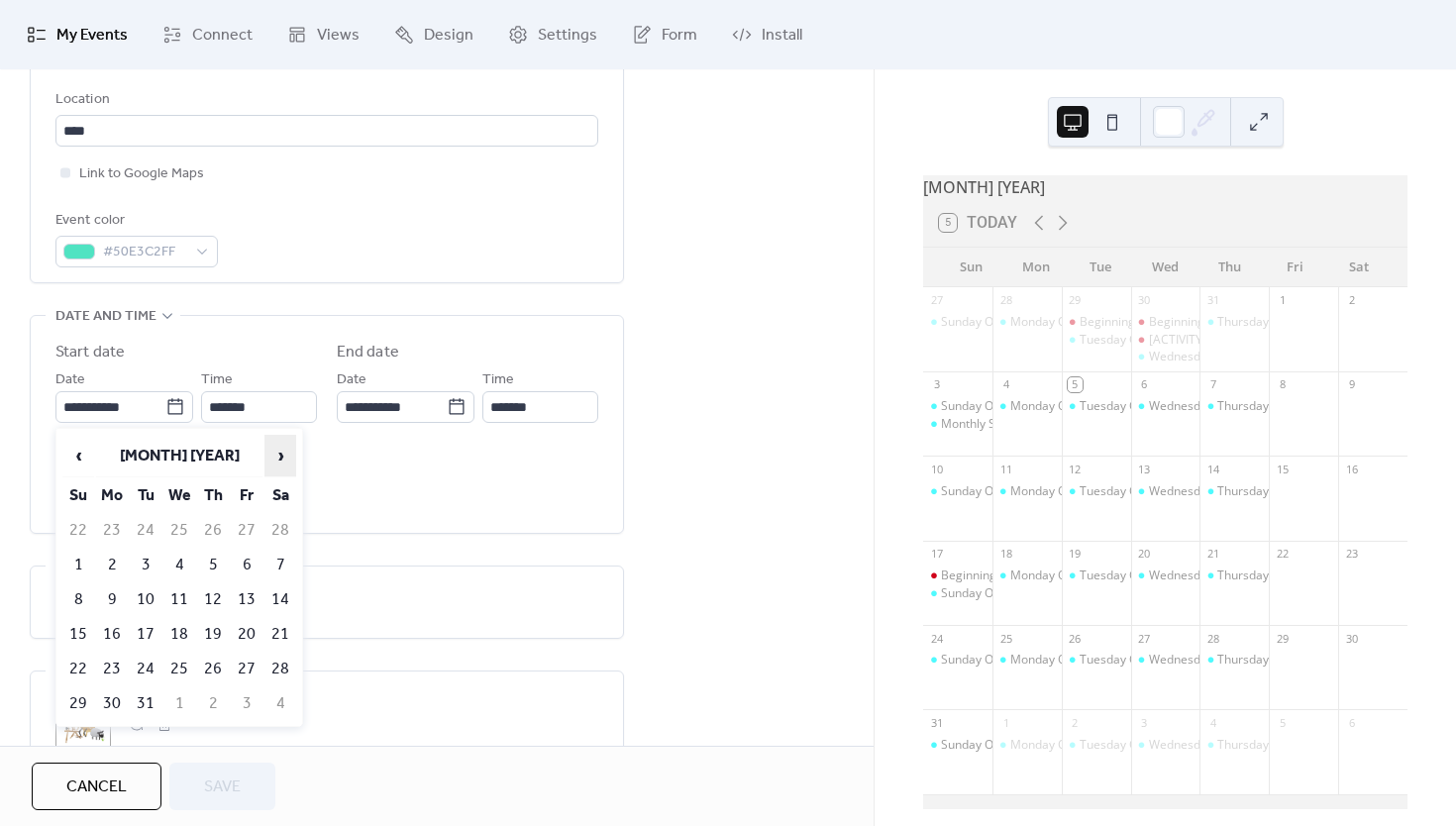 click on "›" at bounding box center [280, 456] 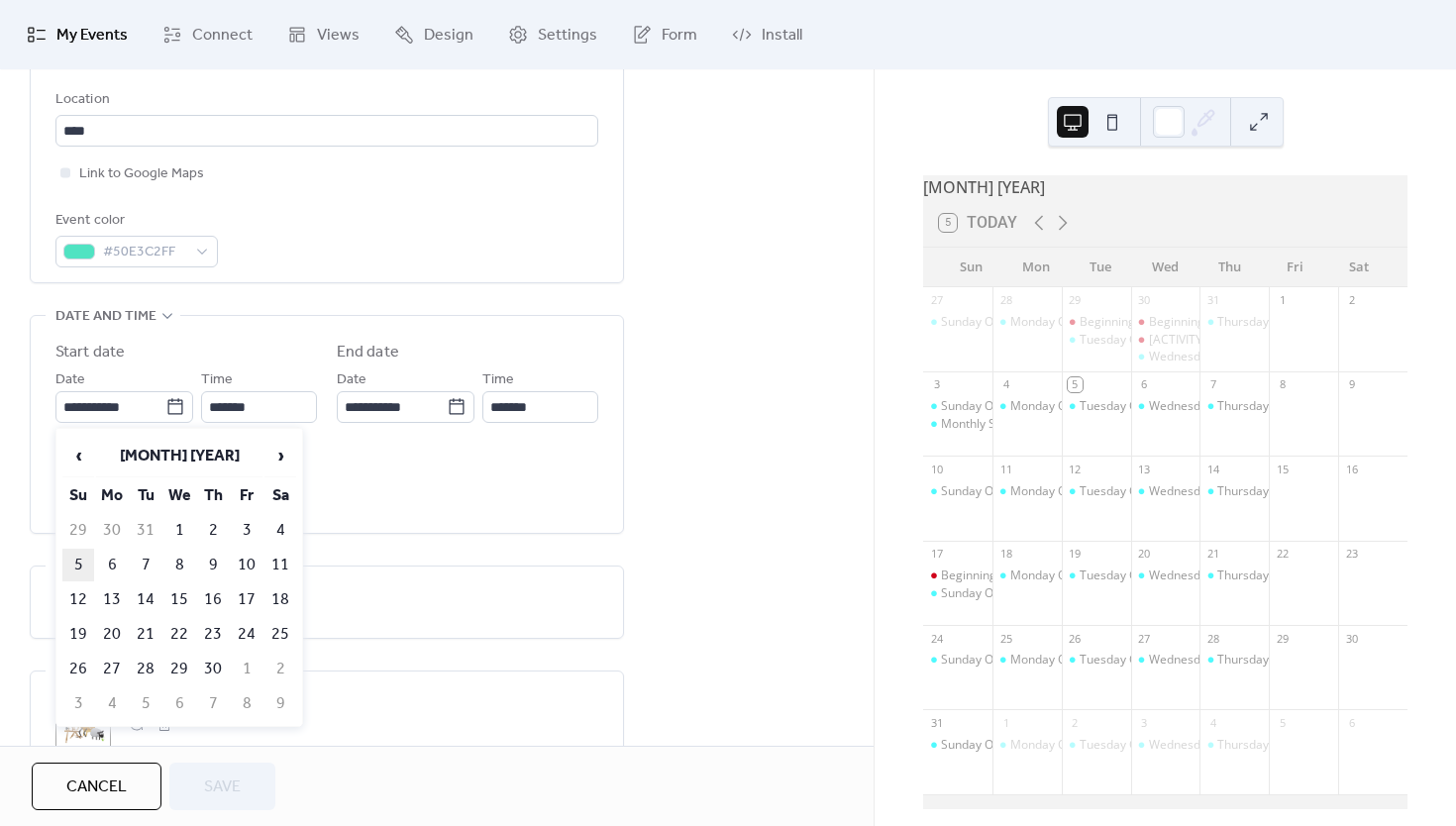 click on "5" at bounding box center [78, 565] 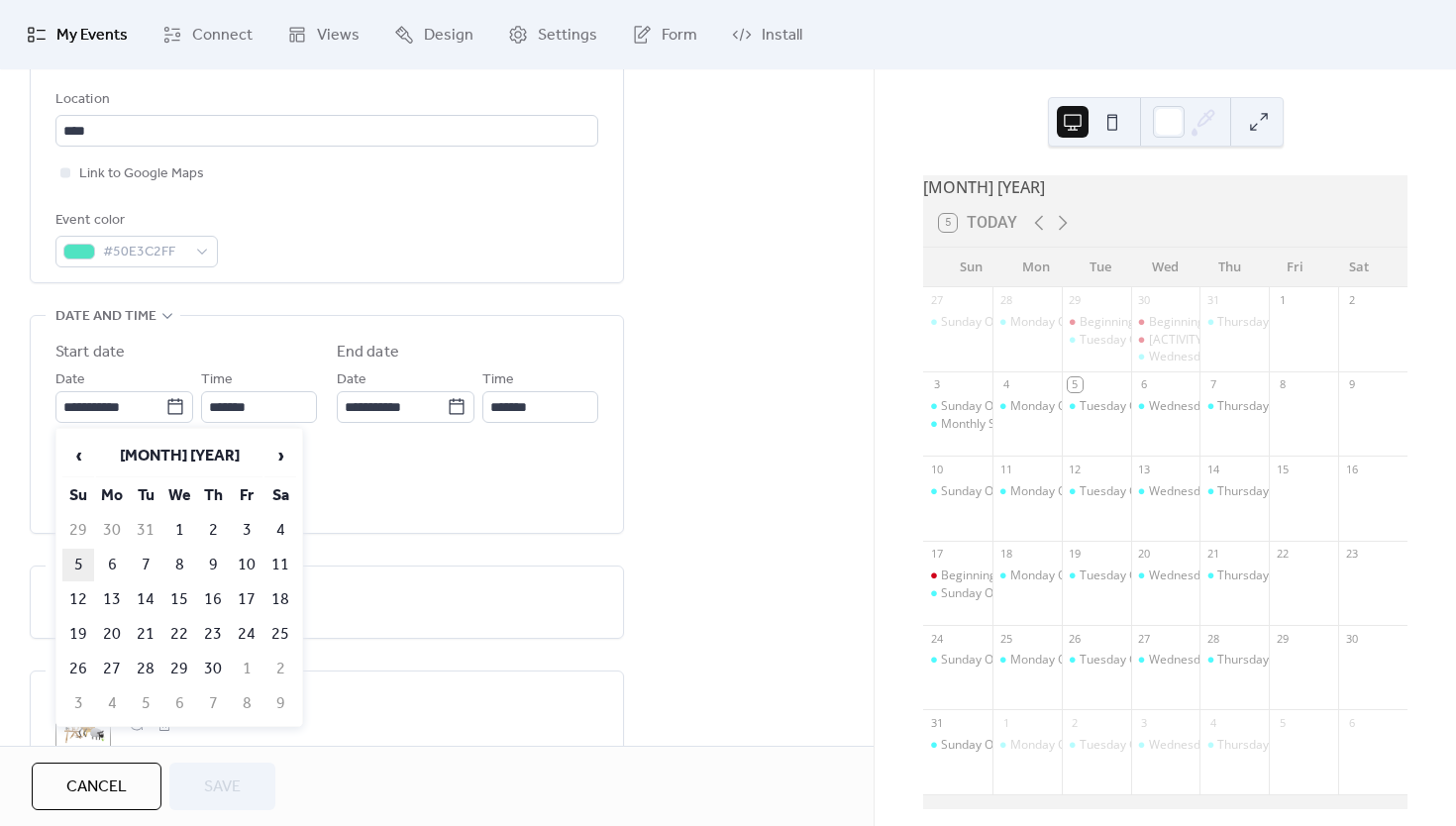 type on "**********" 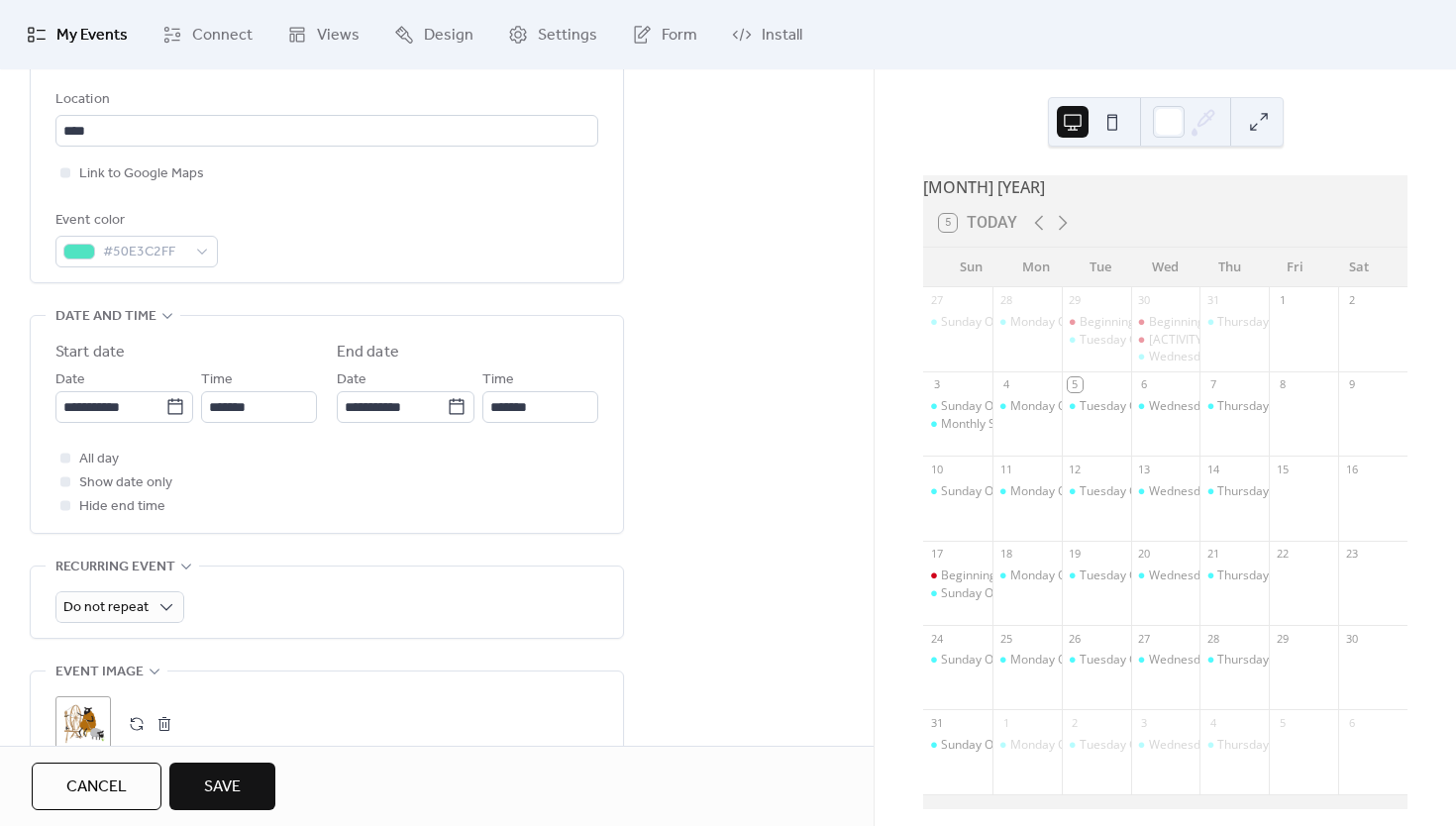 click on "Save" at bounding box center [222, 787] 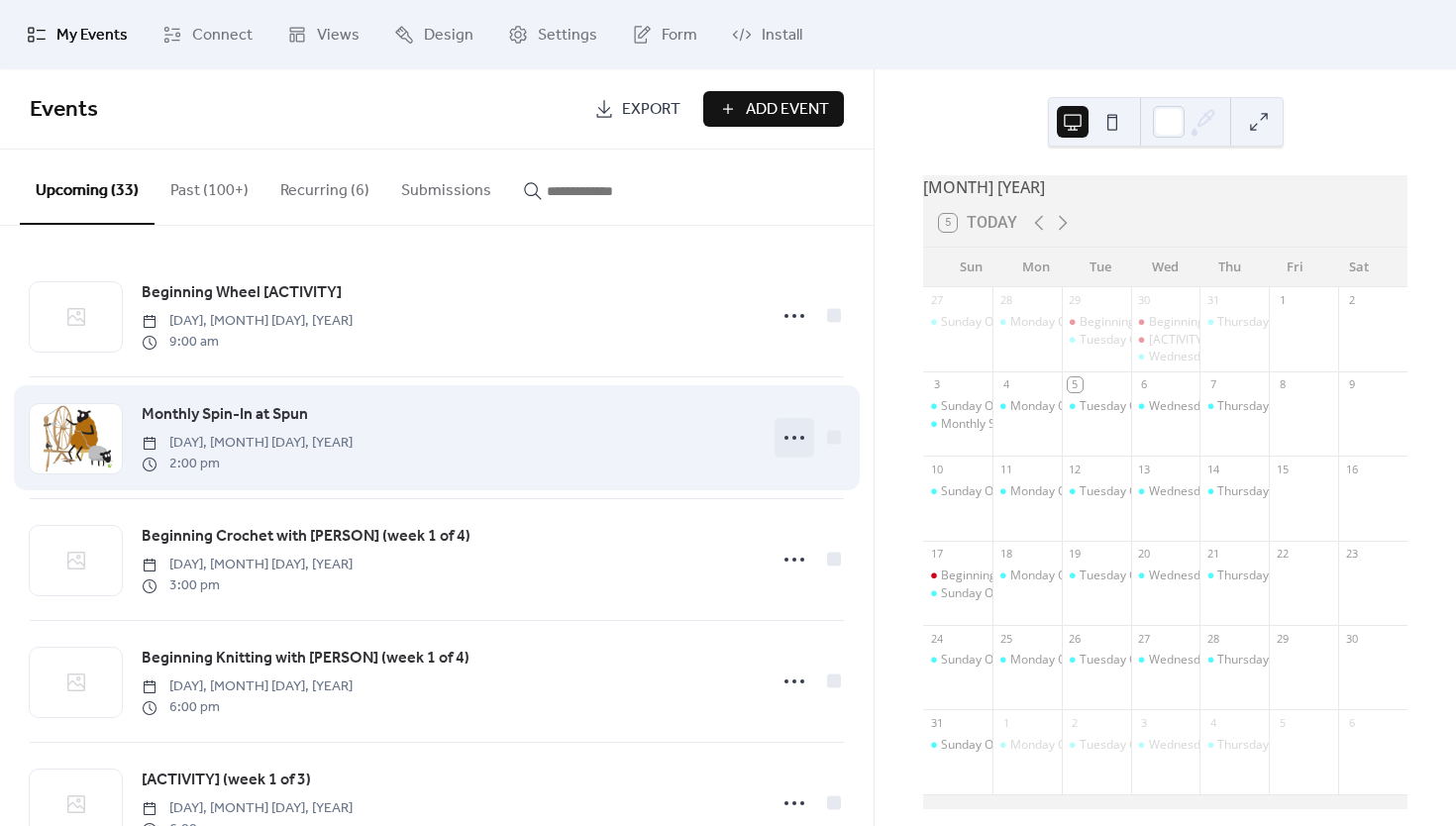 click 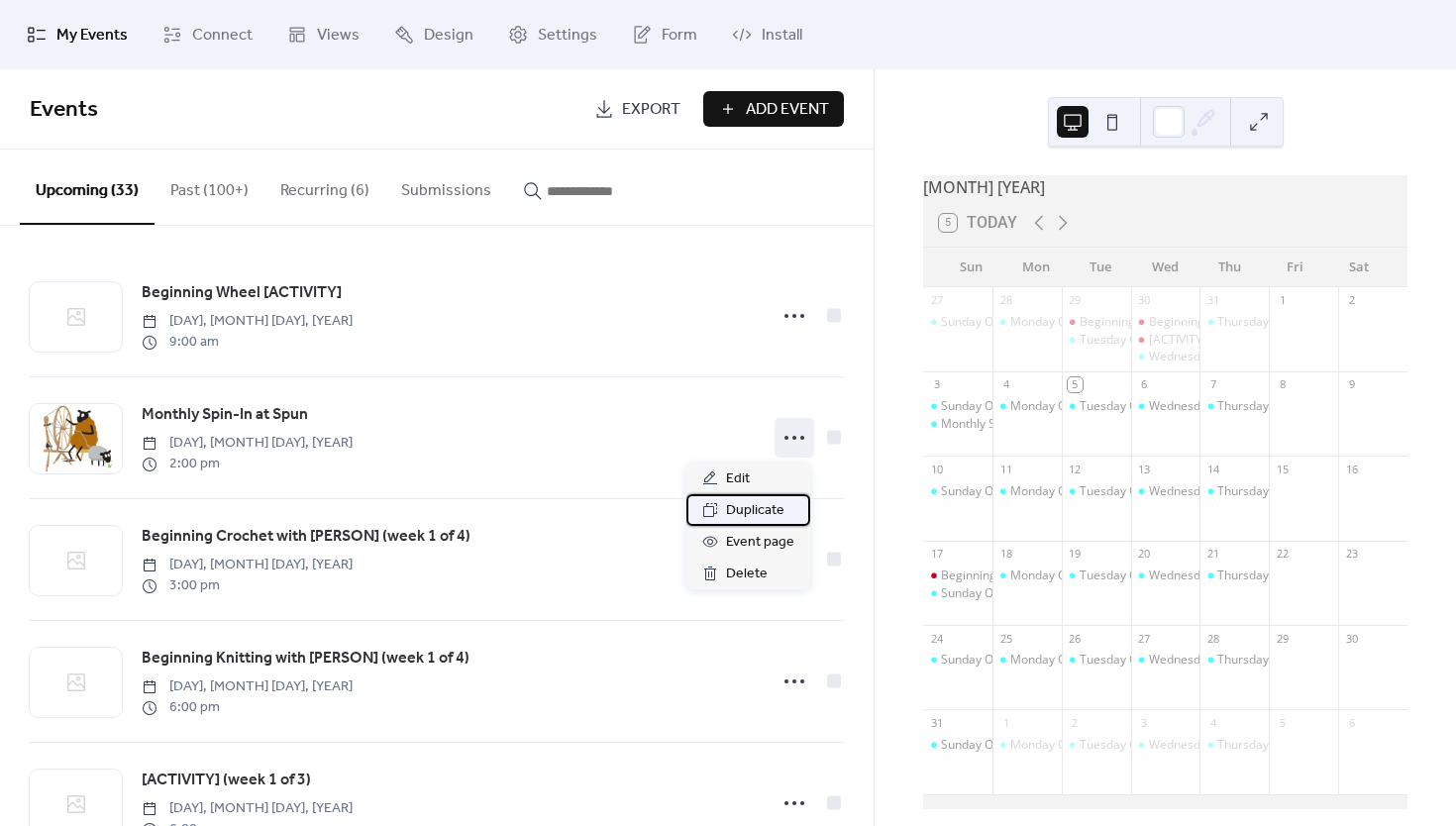 click on "Duplicate" at bounding box center (755, 511) 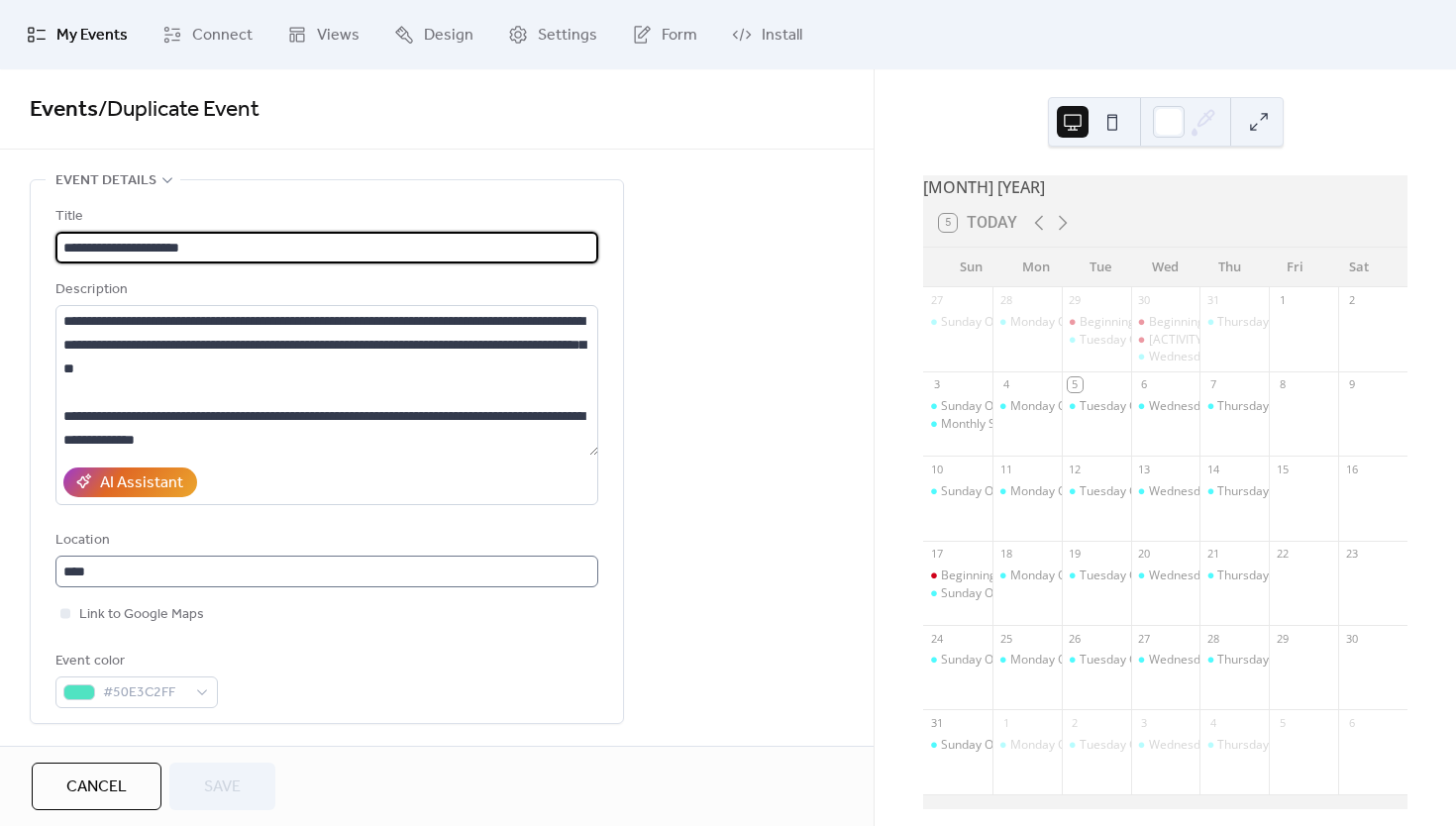 scroll, scrollTop: 1, scrollLeft: 0, axis: vertical 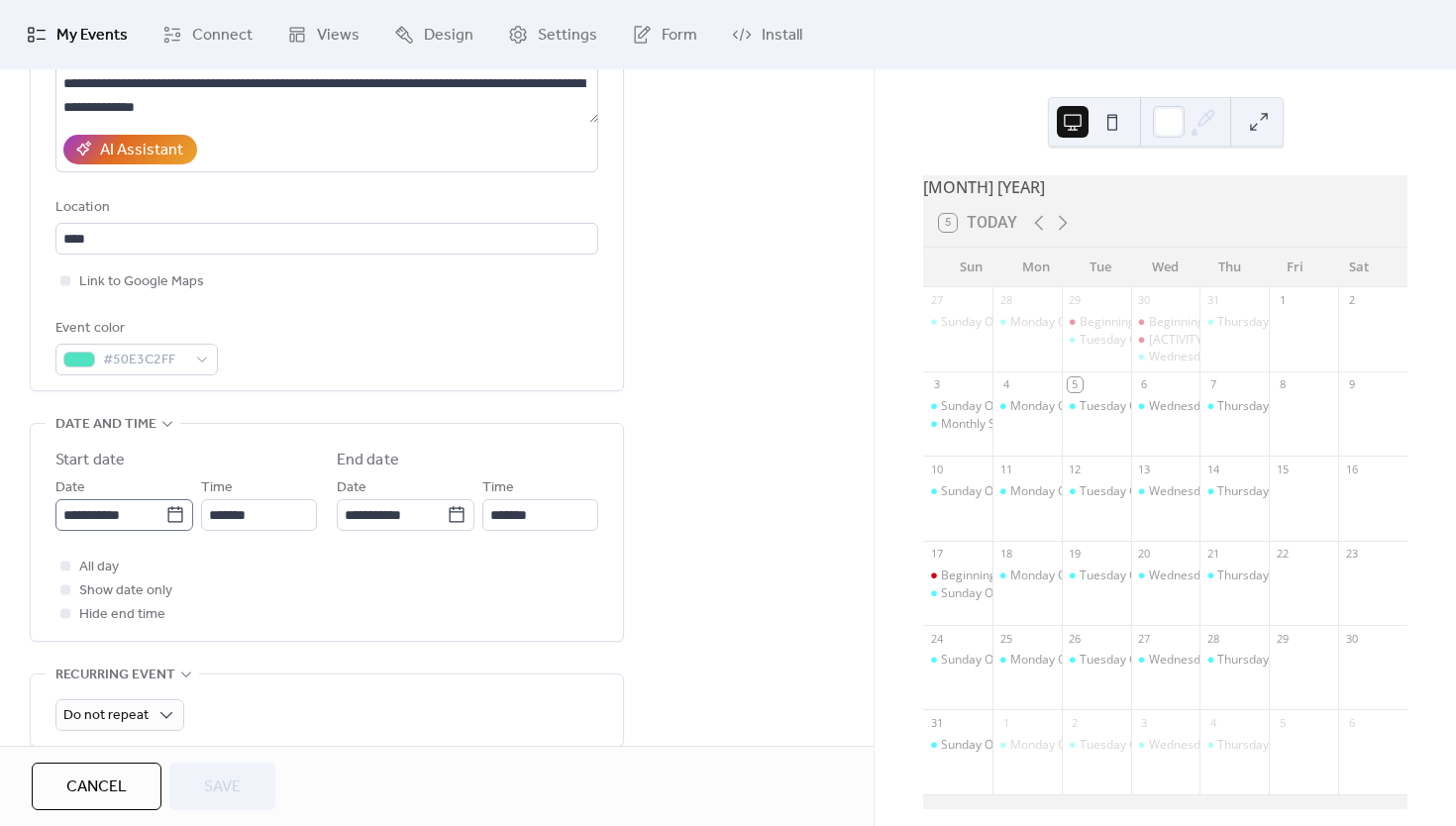 click 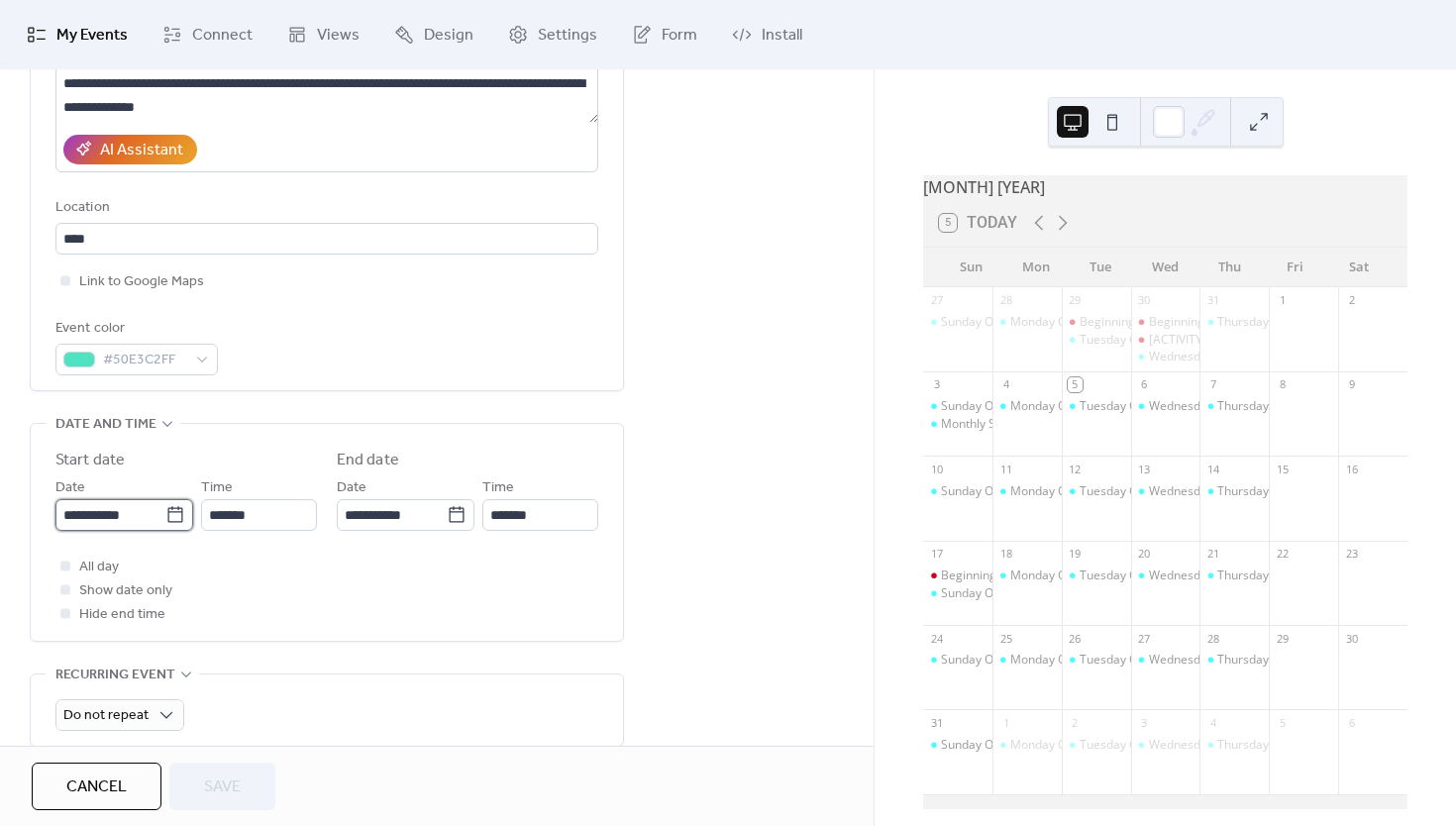 click on "**********" at bounding box center (110, 515) 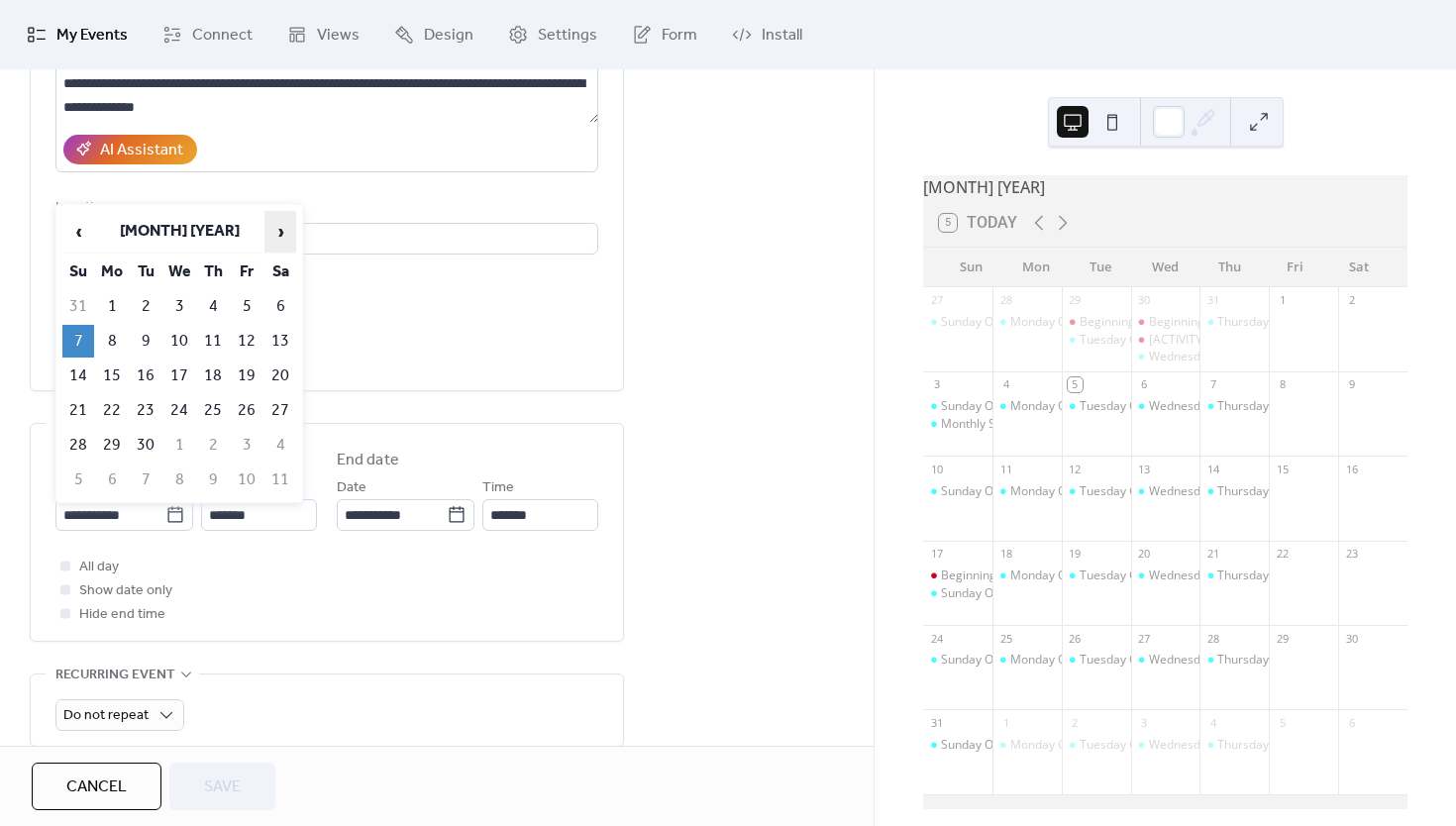 click on "›" at bounding box center [280, 232] 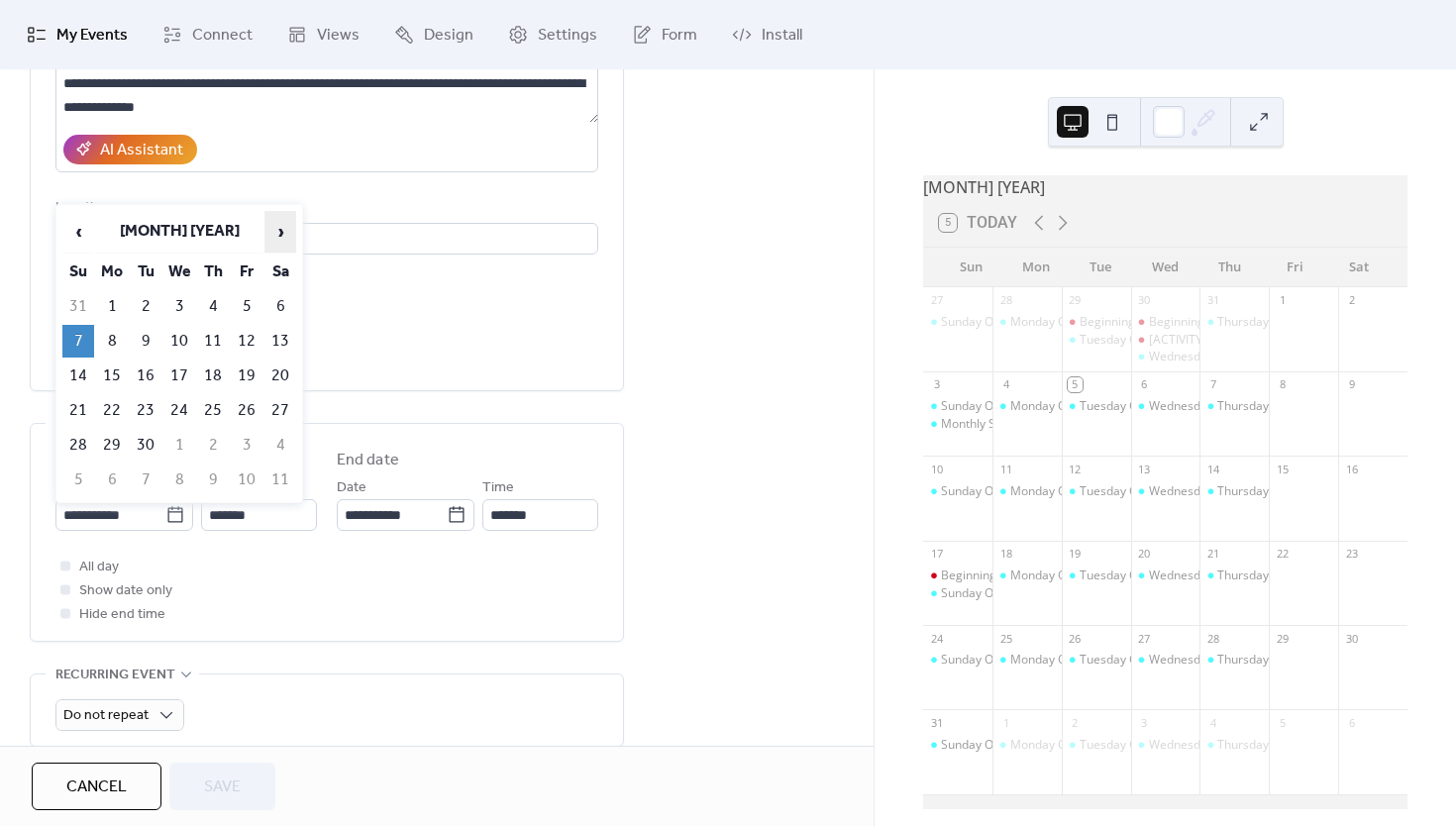 click on "›" at bounding box center (280, 232) 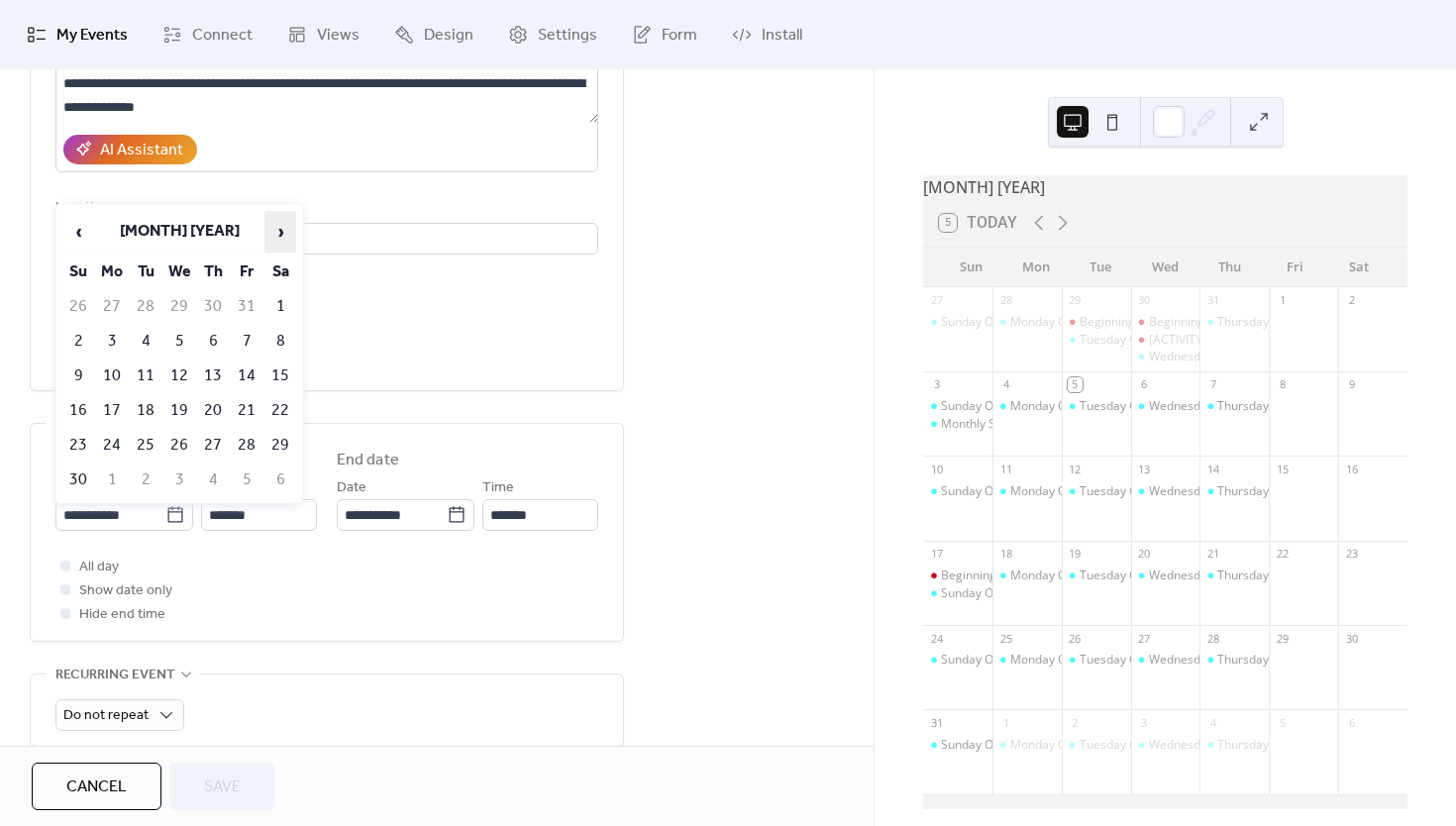 click on "›" at bounding box center [280, 232] 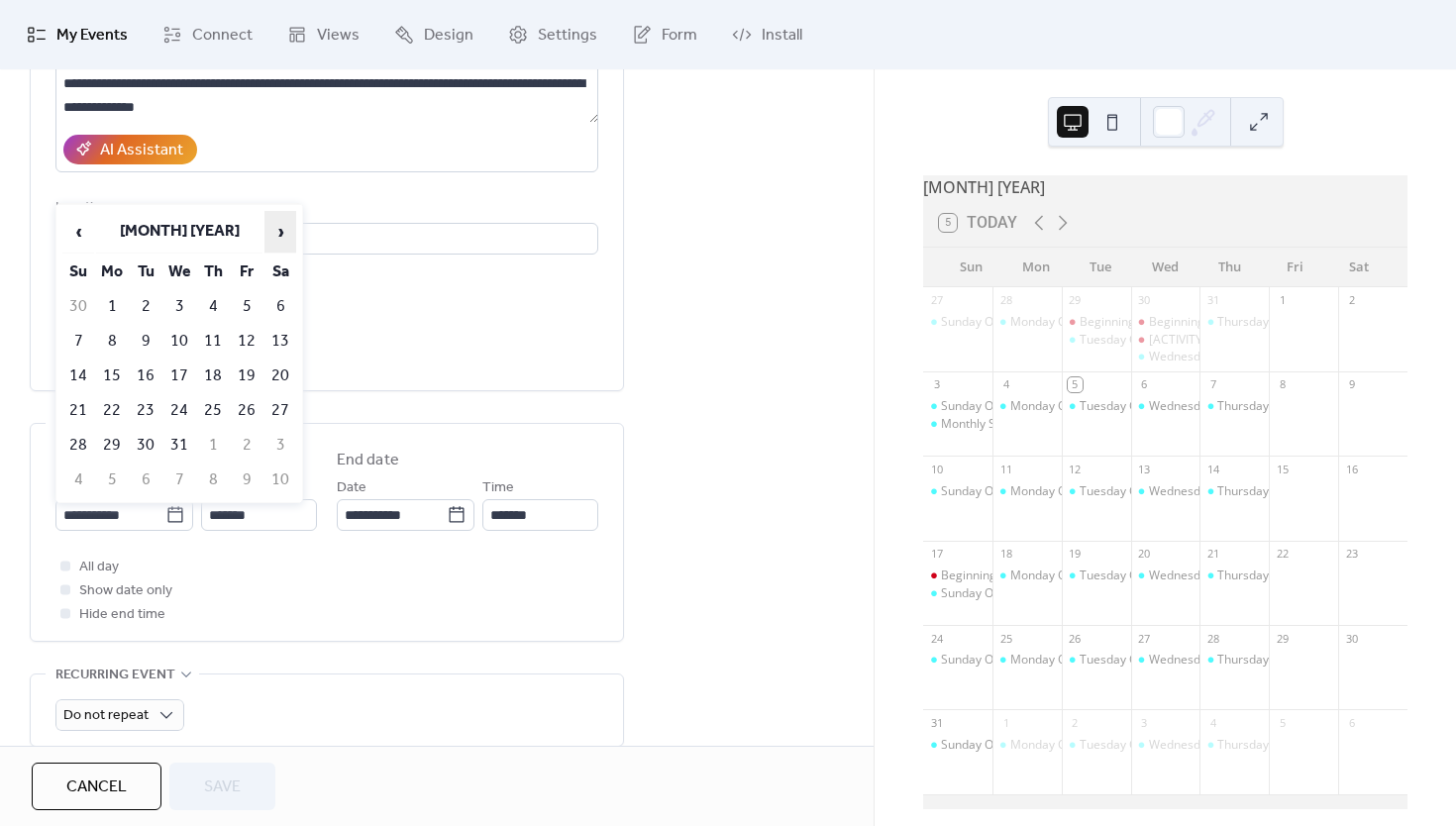 click on "›" at bounding box center (280, 232) 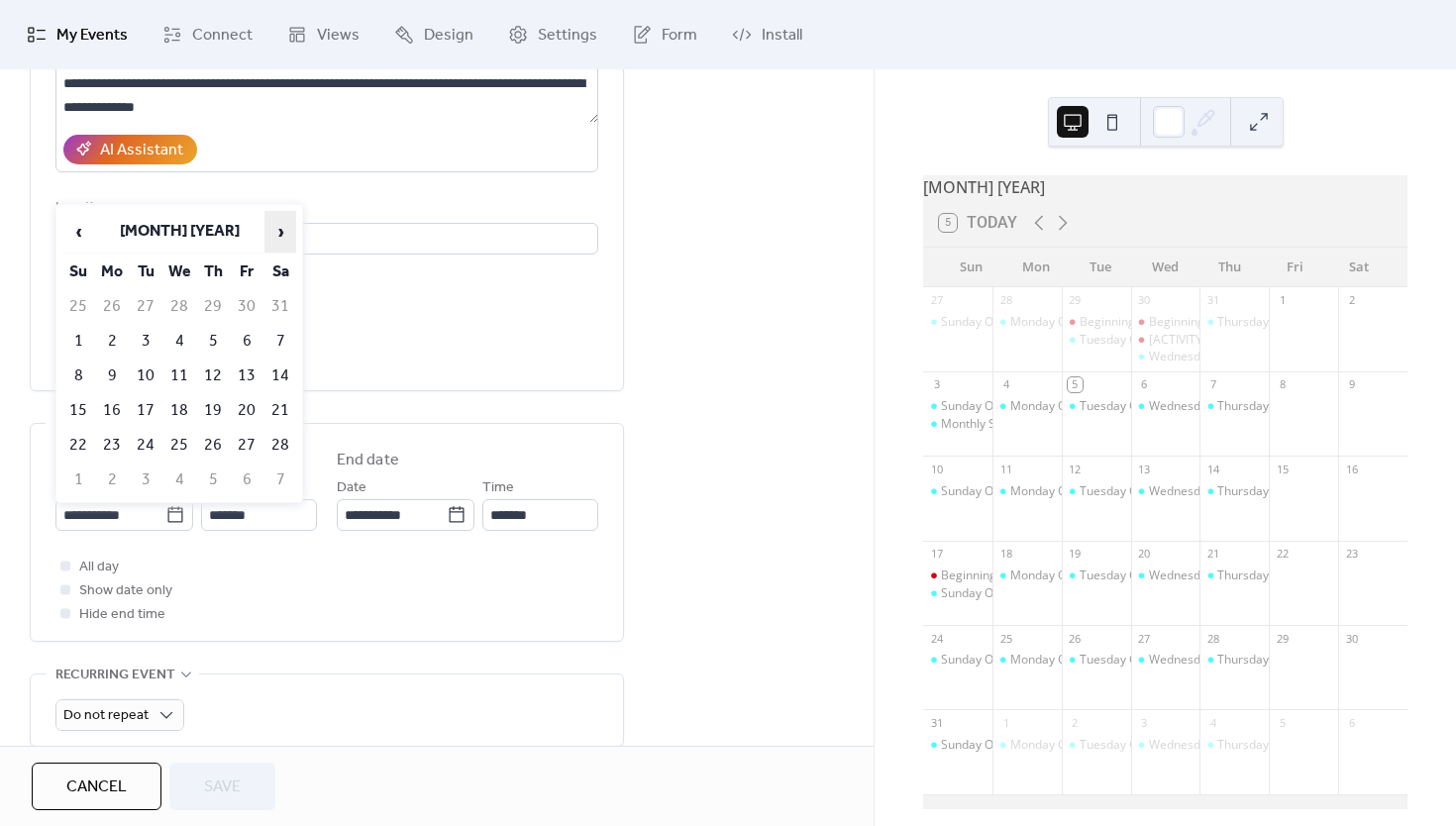 click on "›" at bounding box center [280, 232] 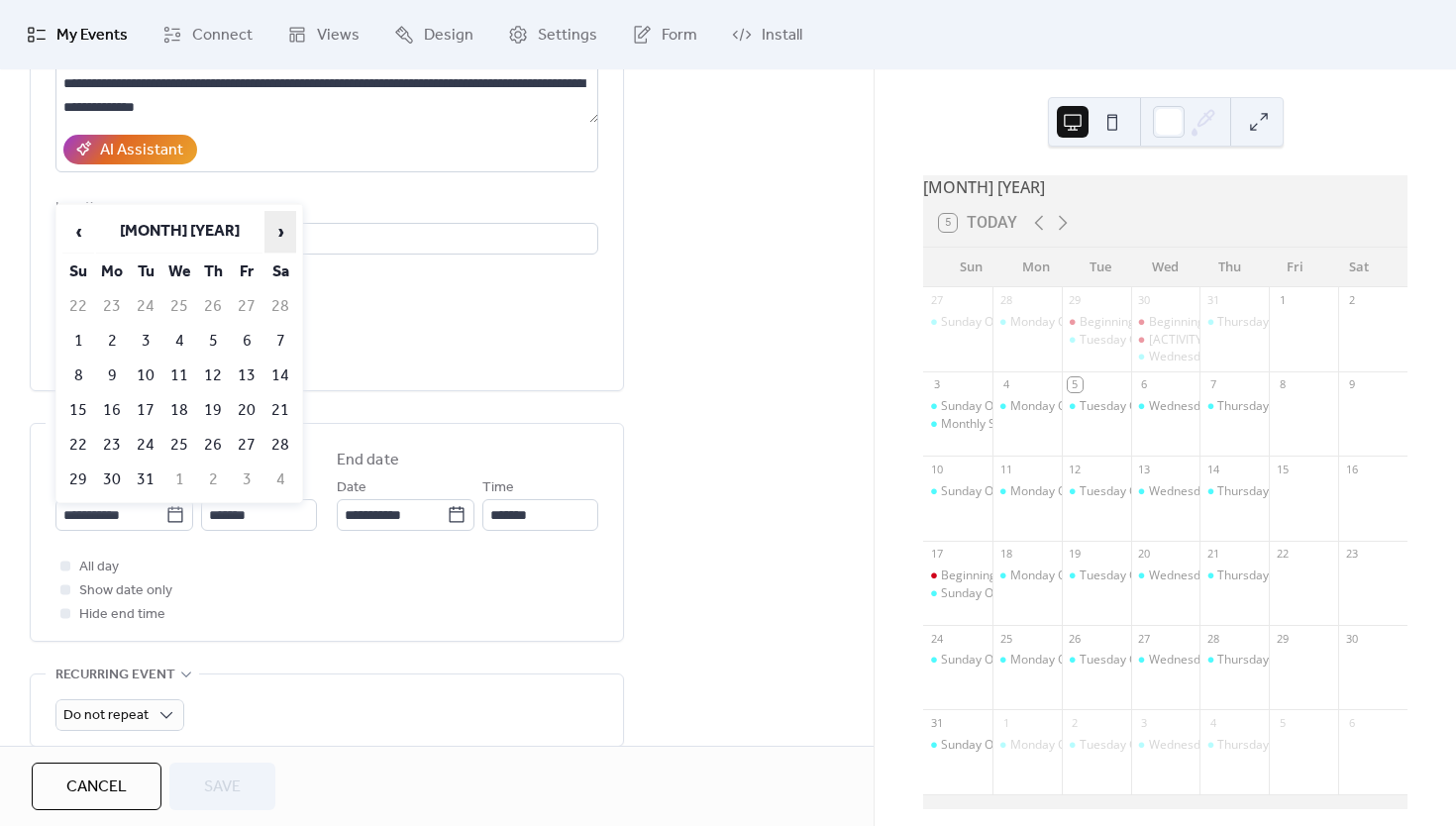 click on "›" at bounding box center (280, 232) 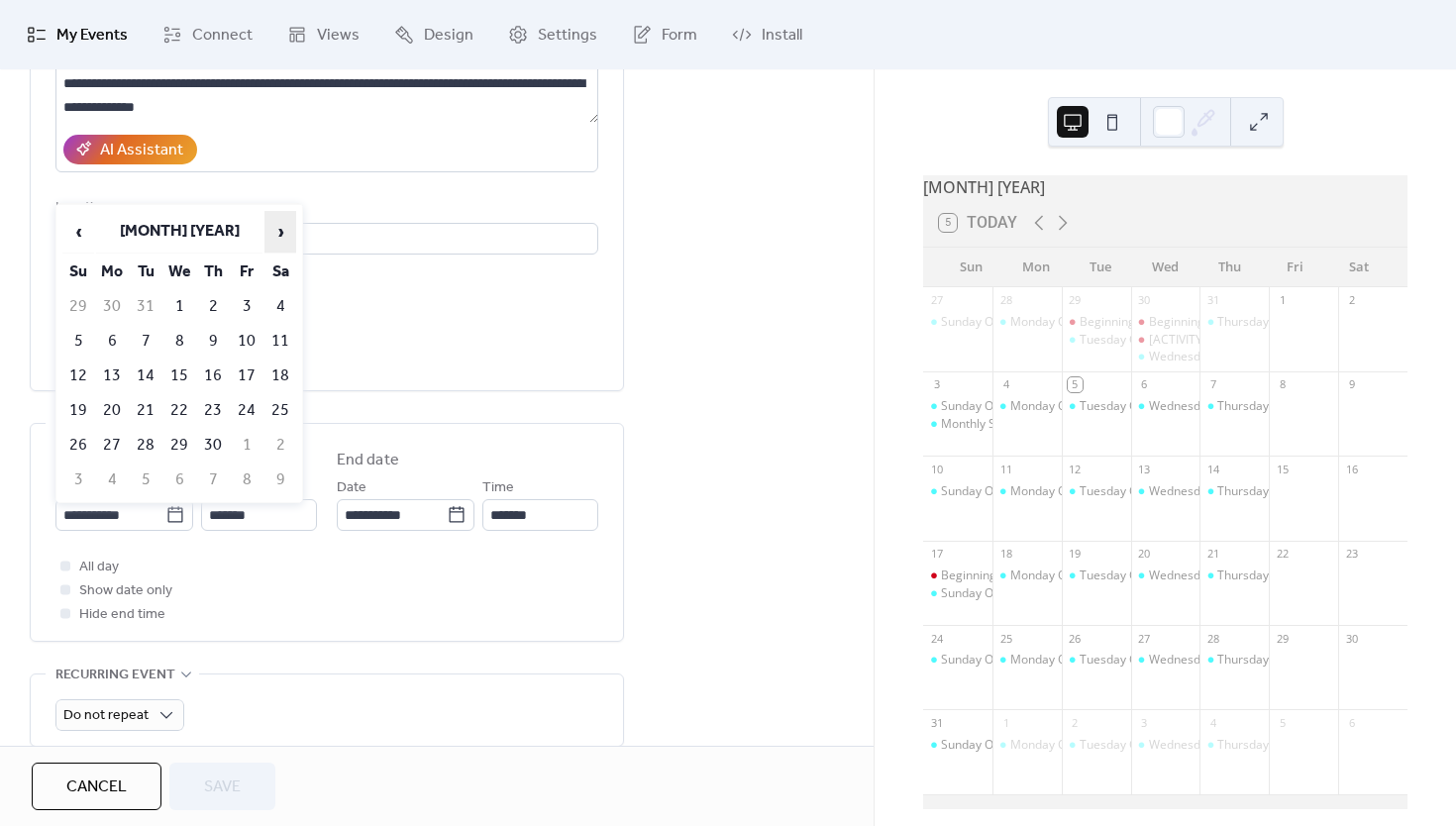 click on "›" at bounding box center (280, 232) 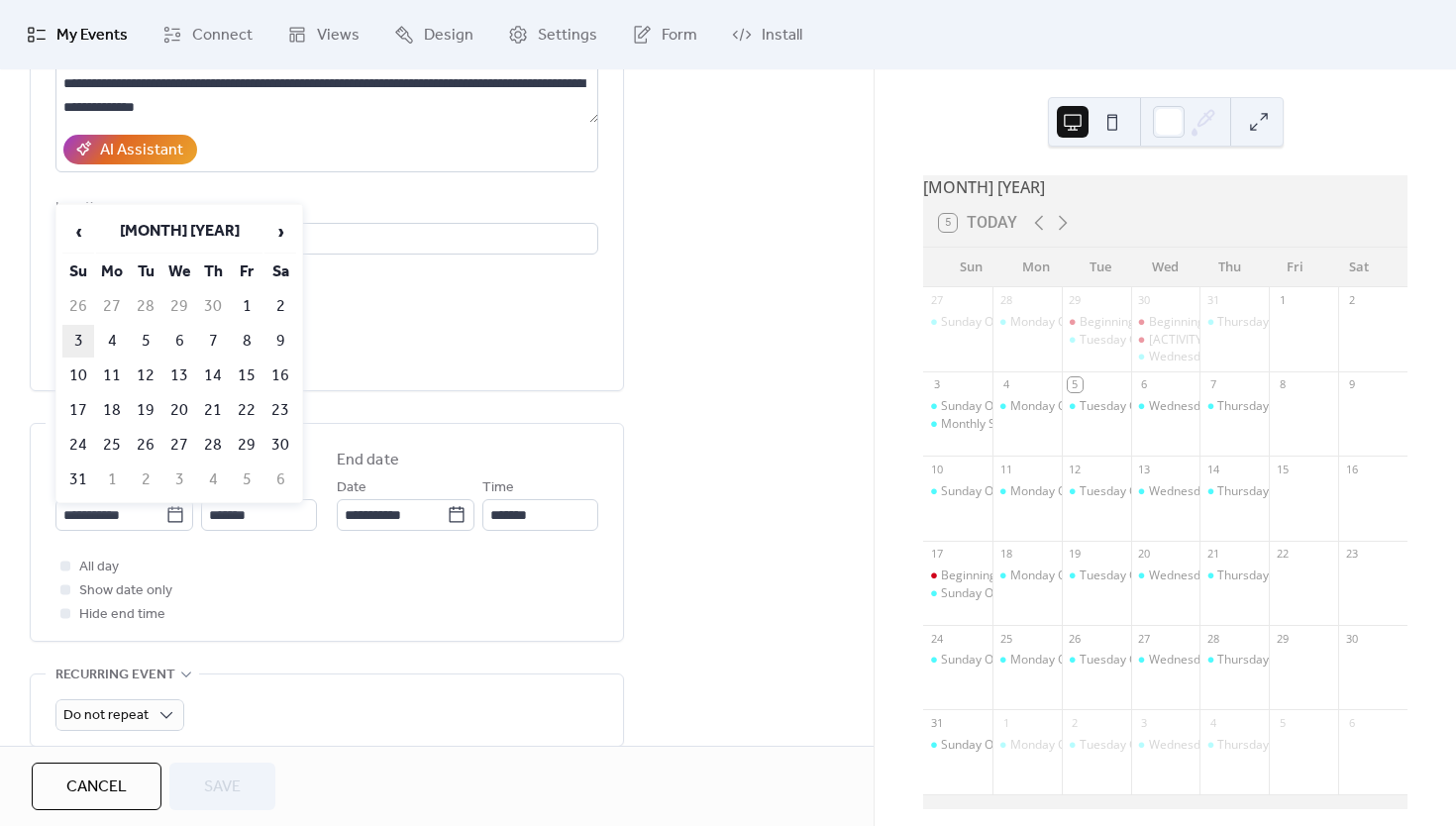 click on "3" at bounding box center [78, 341] 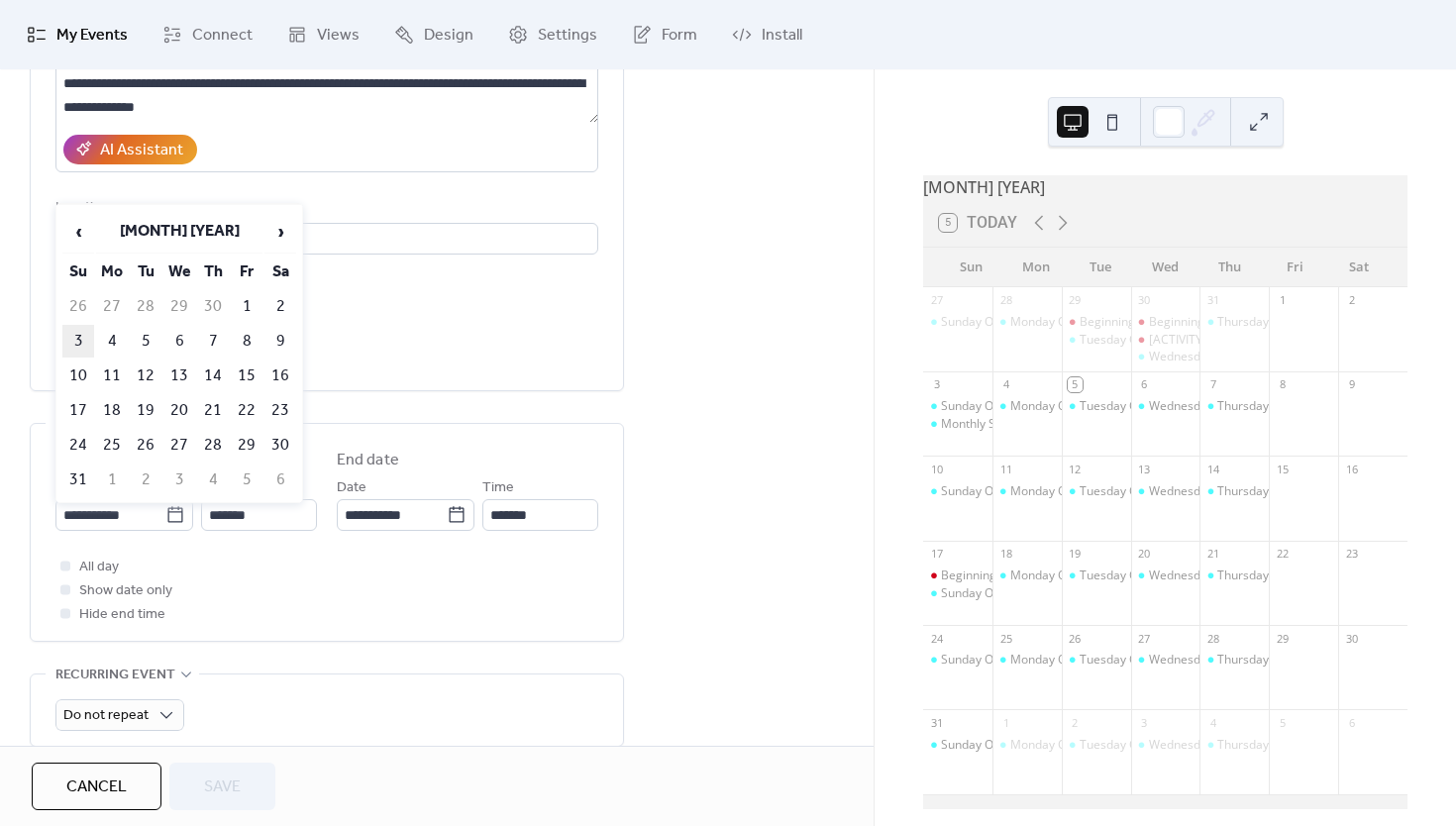type on "**********" 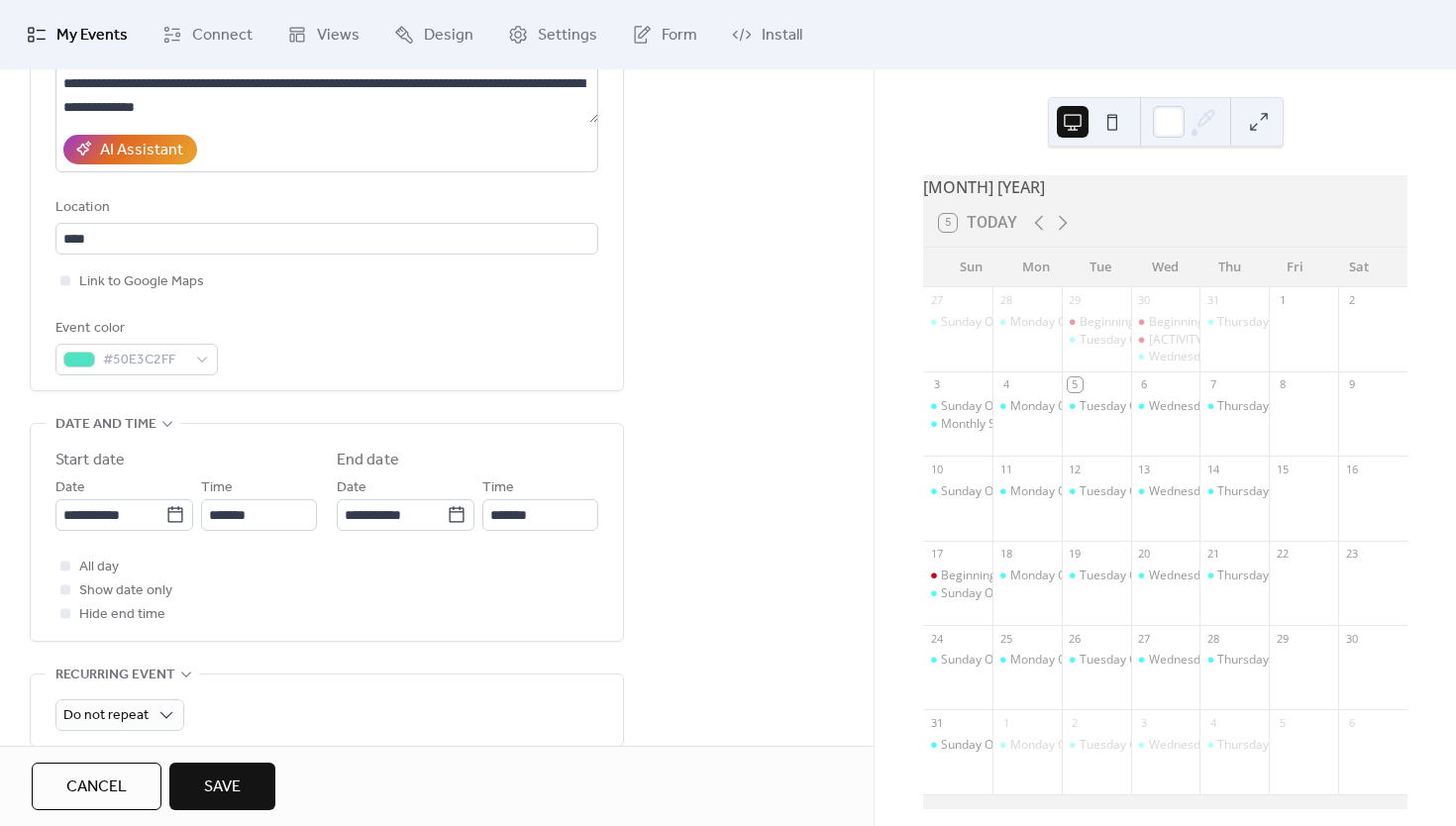 click on "Save" at bounding box center (222, 787) 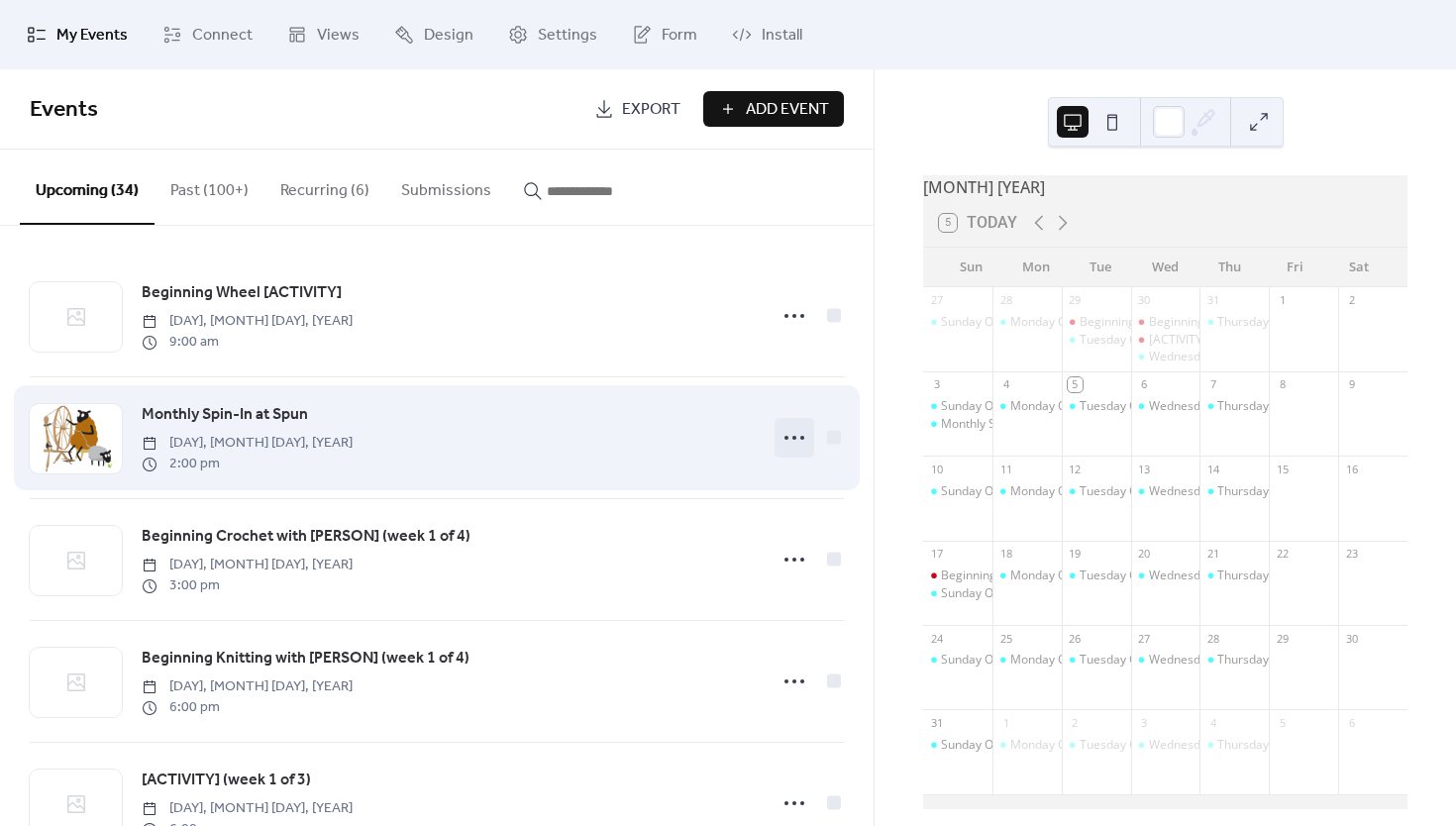 click 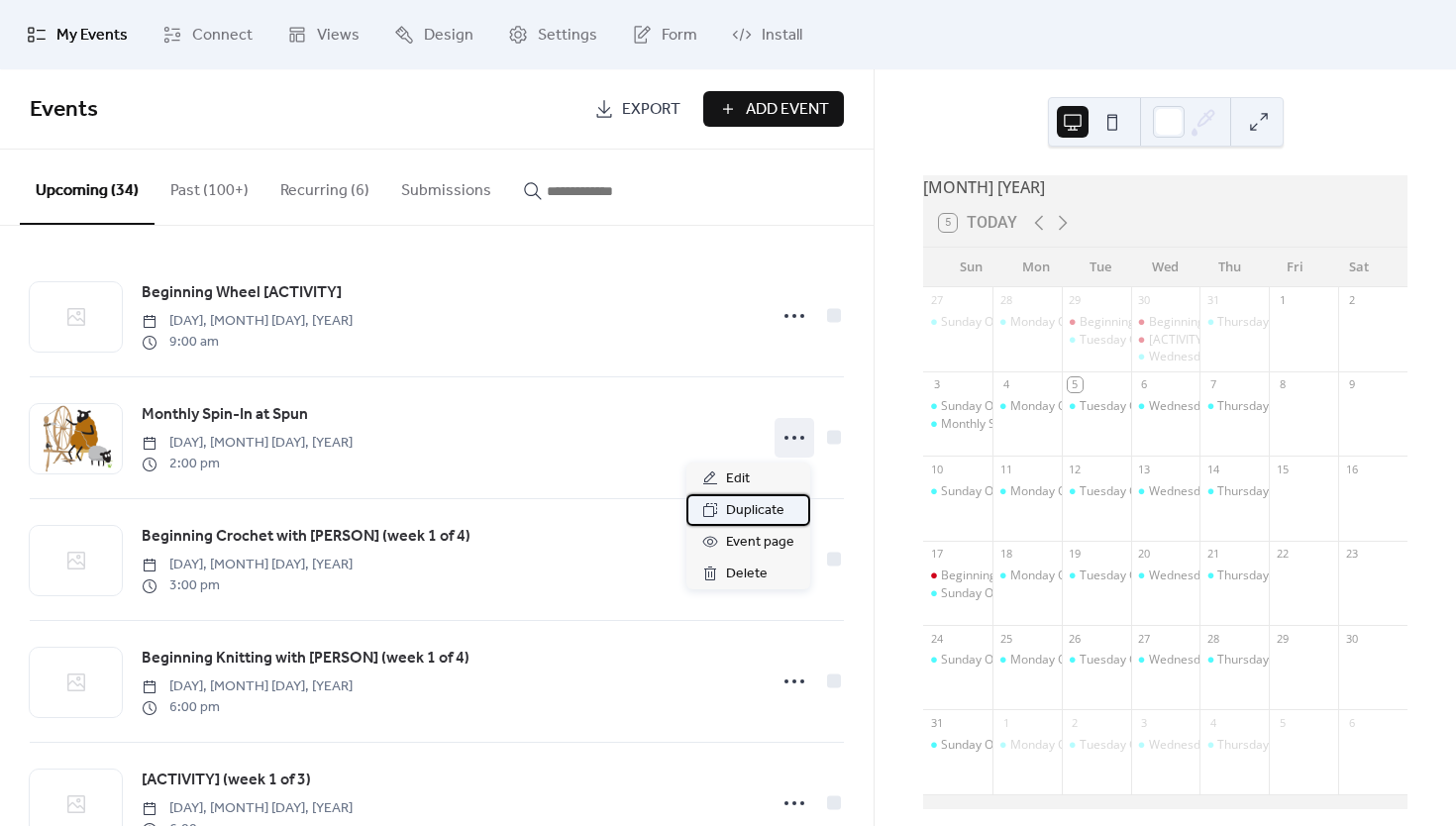 click on "Duplicate" at bounding box center (755, 511) 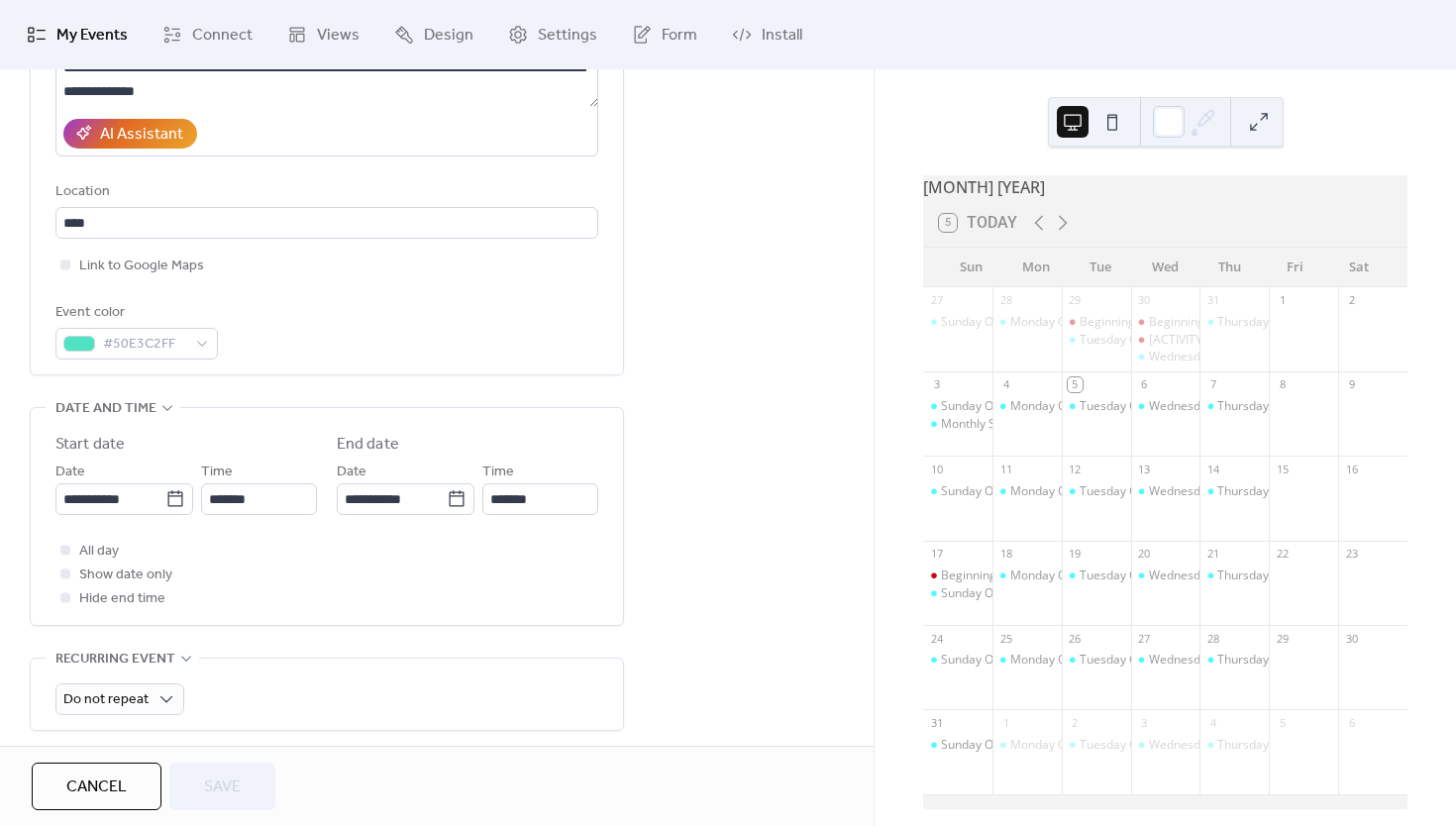scroll, scrollTop: 372, scrollLeft: 0, axis: vertical 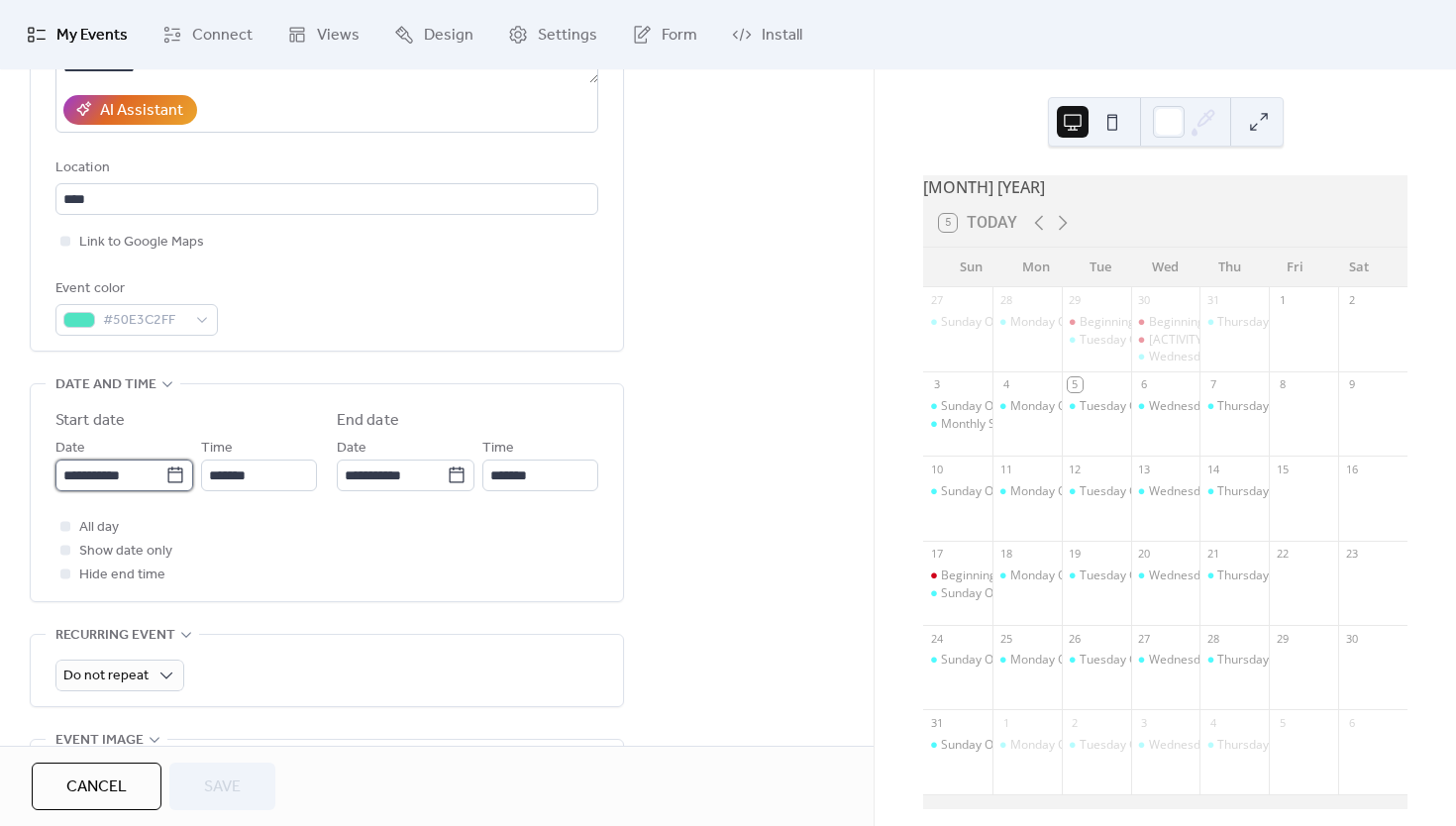 click on "**********" at bounding box center (110, 475) 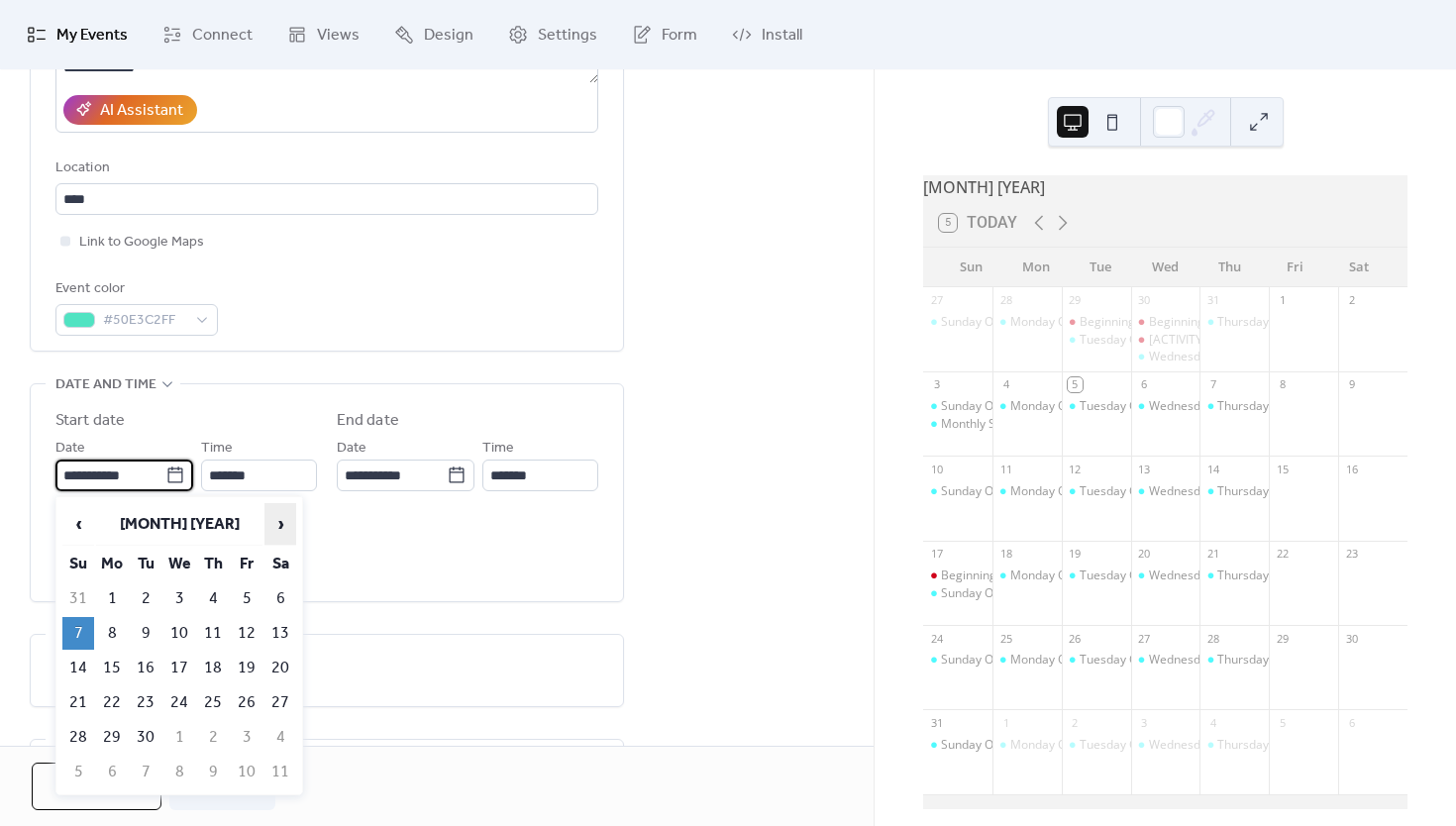 click on "›" at bounding box center (280, 524) 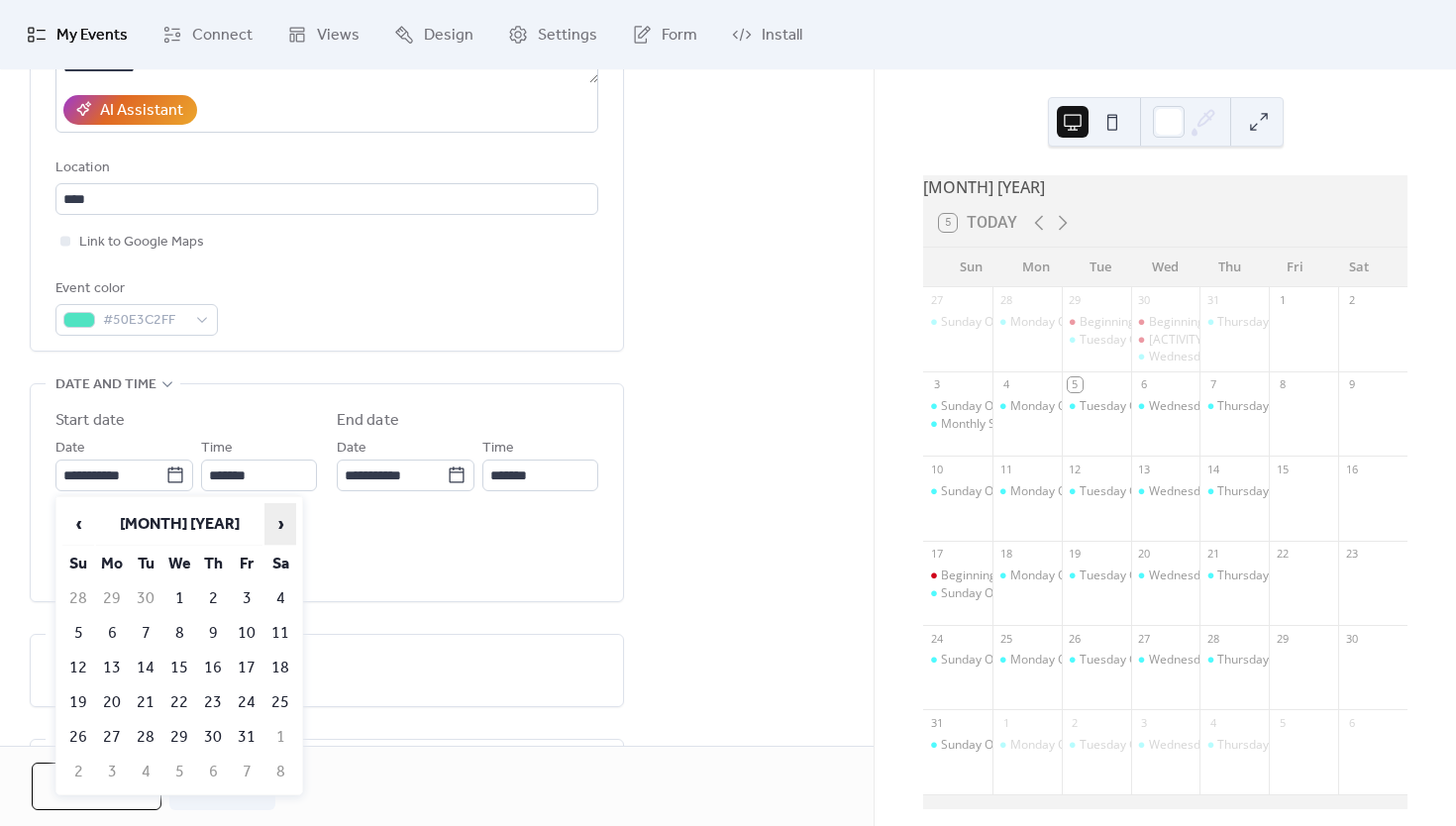 click on "›" at bounding box center [280, 524] 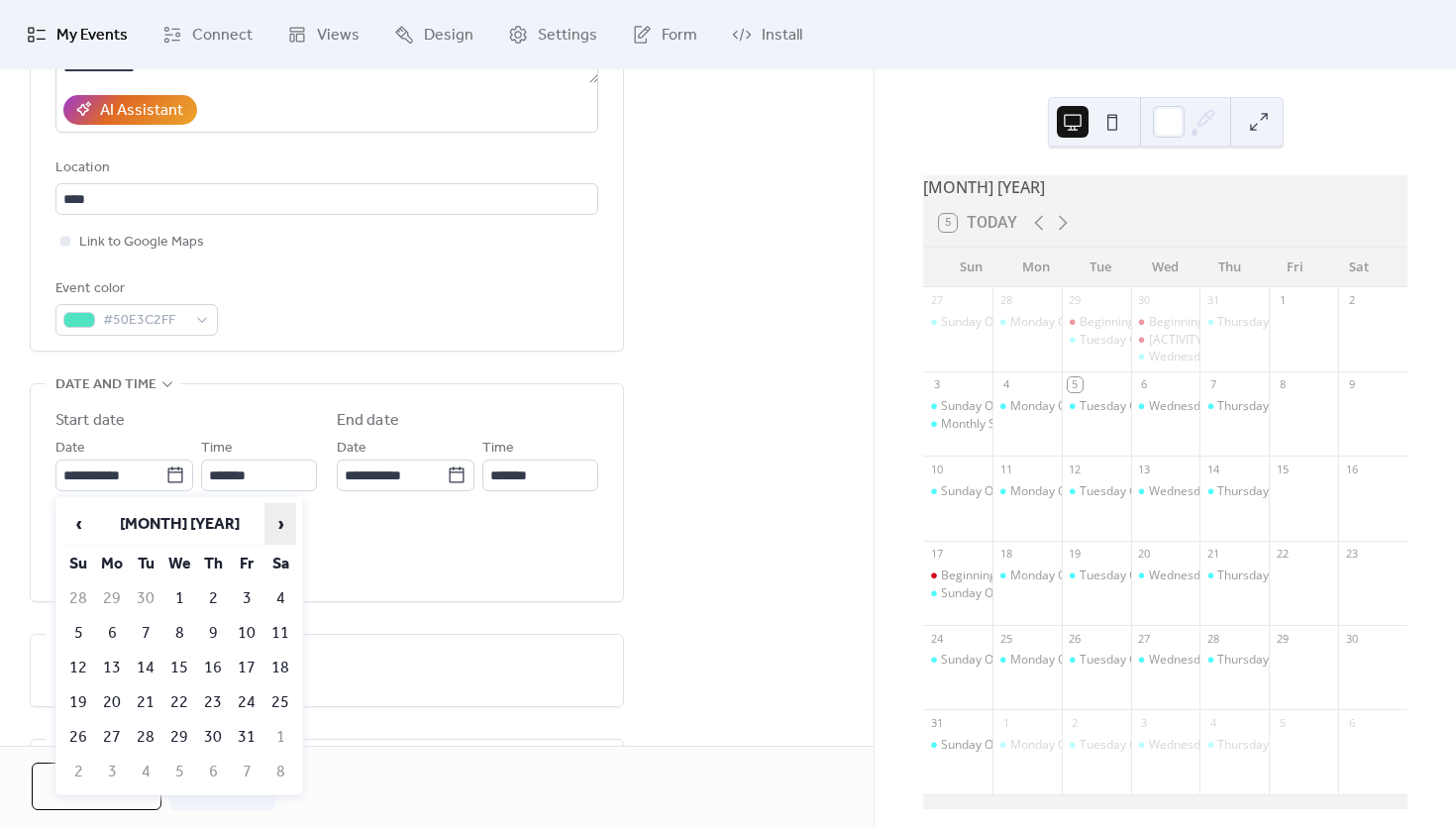 click on "›" at bounding box center (280, 524) 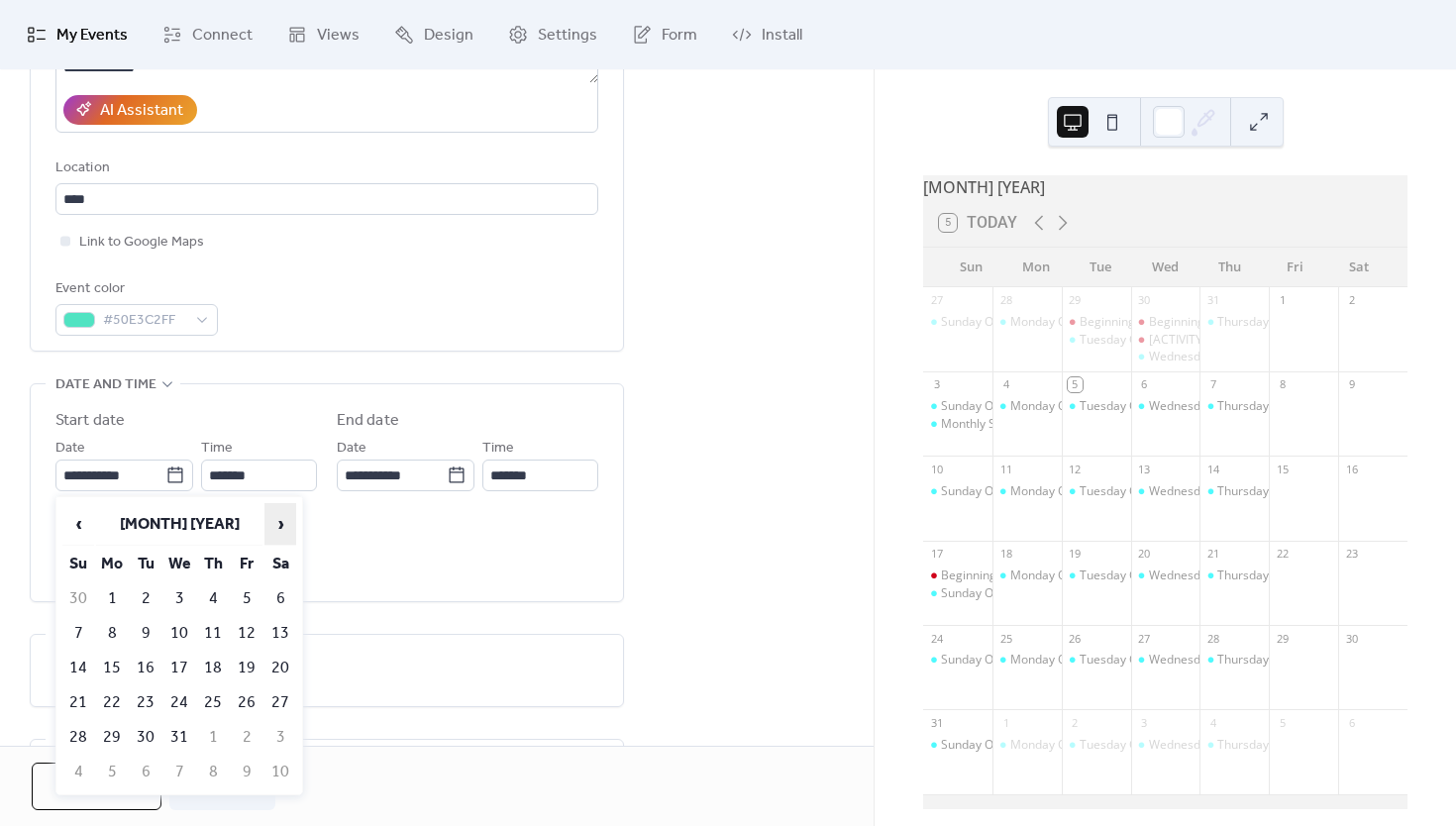 click on "›" at bounding box center [280, 524] 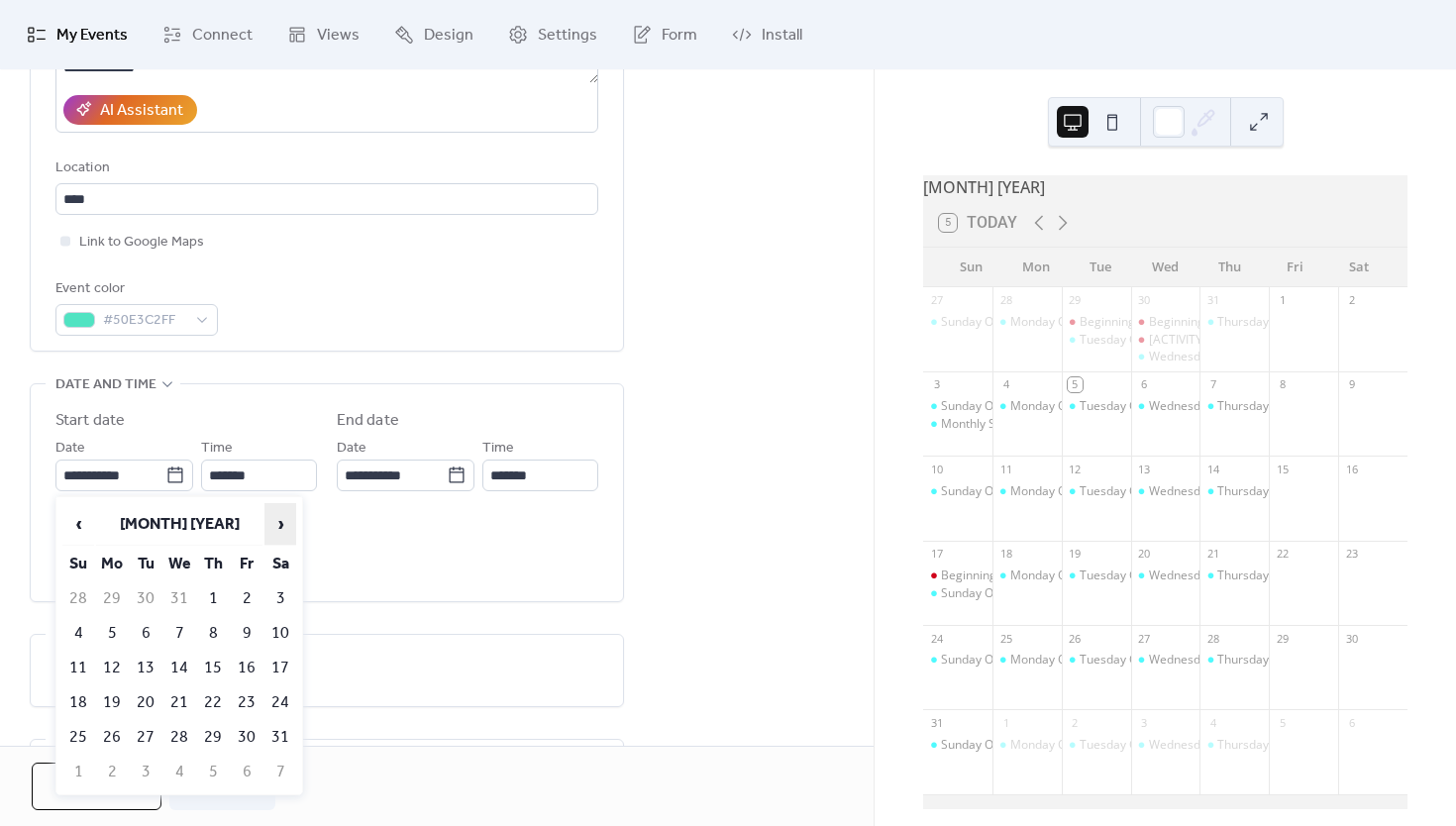 click on "›" at bounding box center [280, 524] 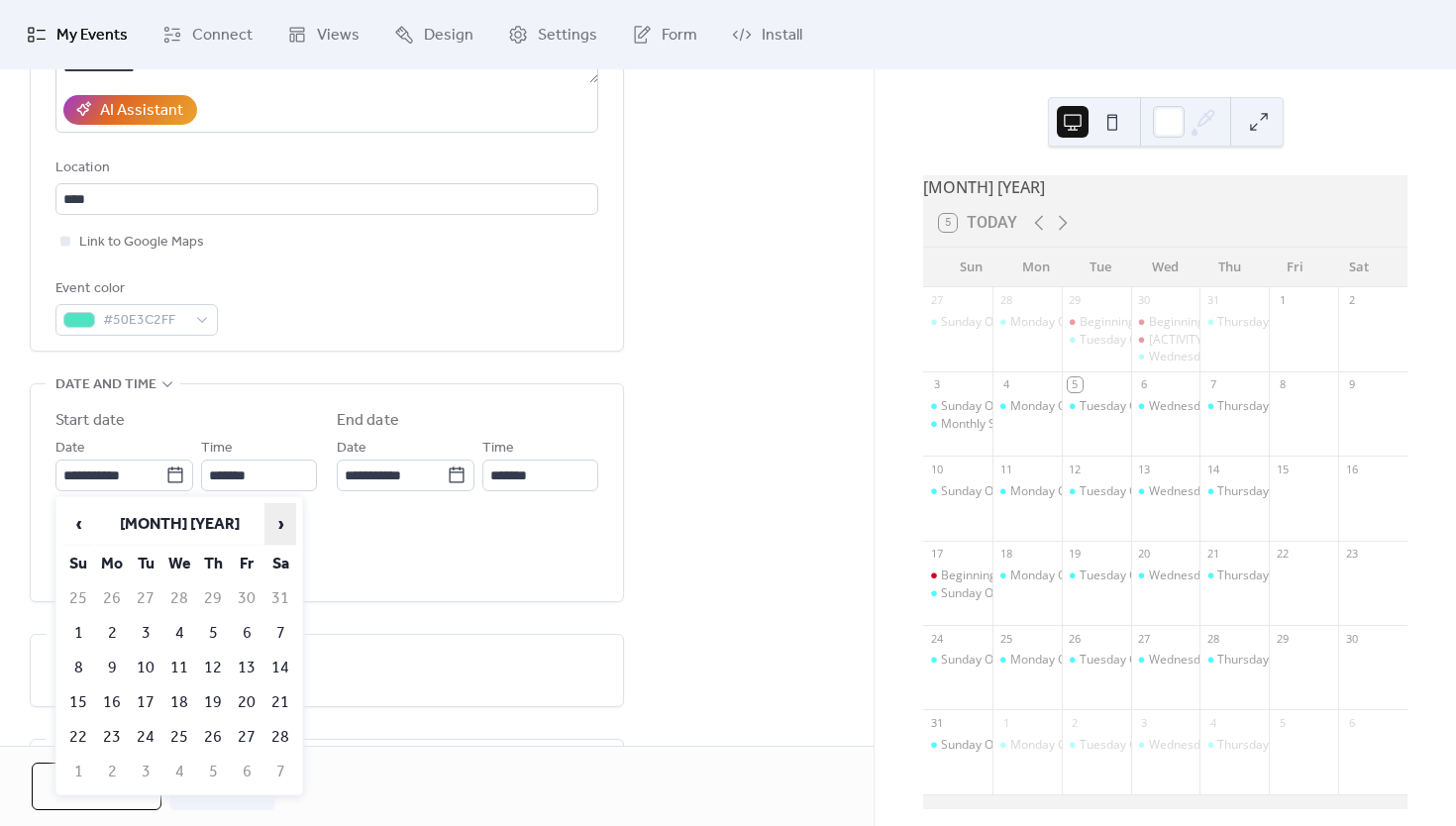 click on "›" at bounding box center [280, 524] 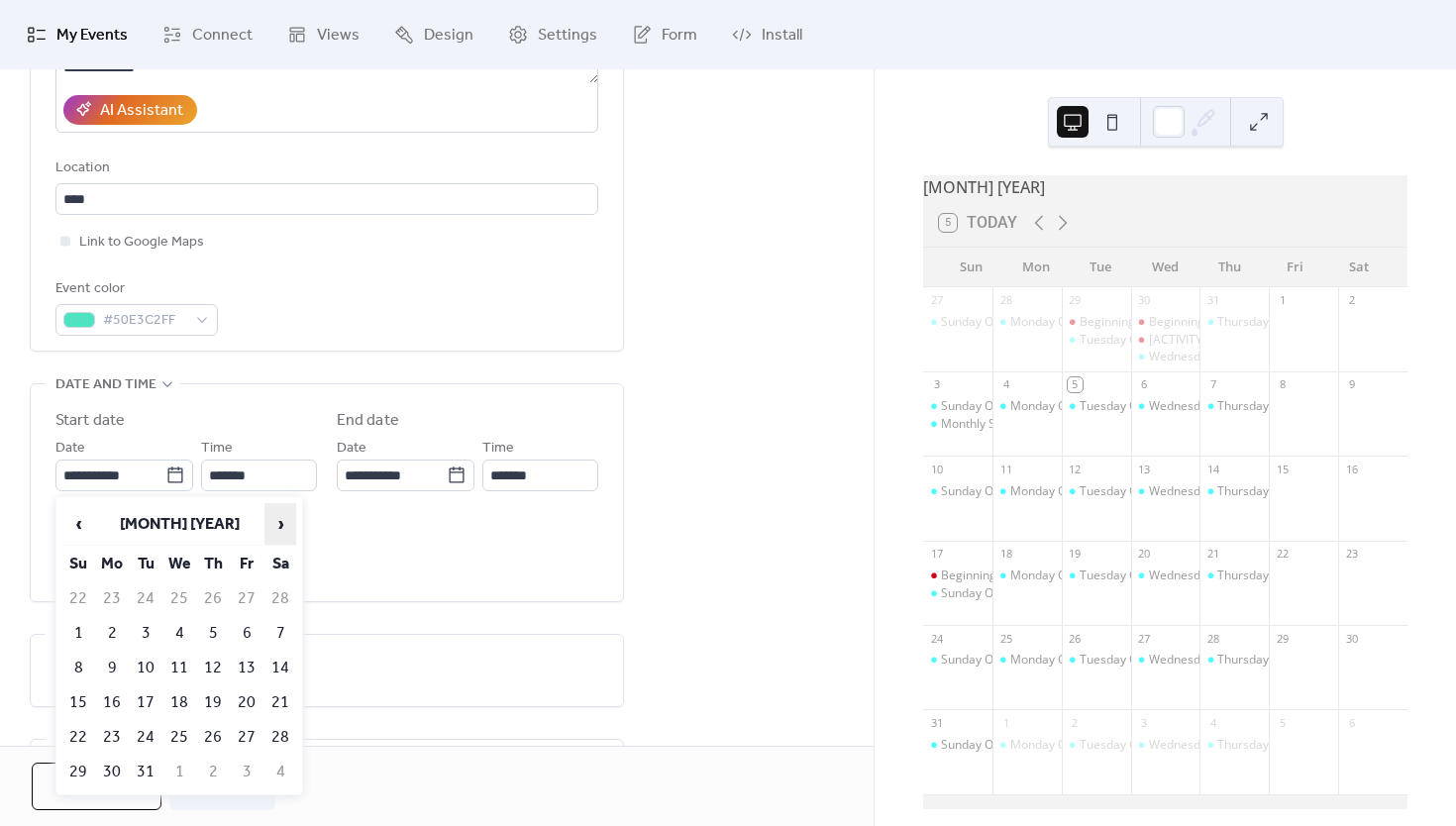 click on "›" at bounding box center [280, 524] 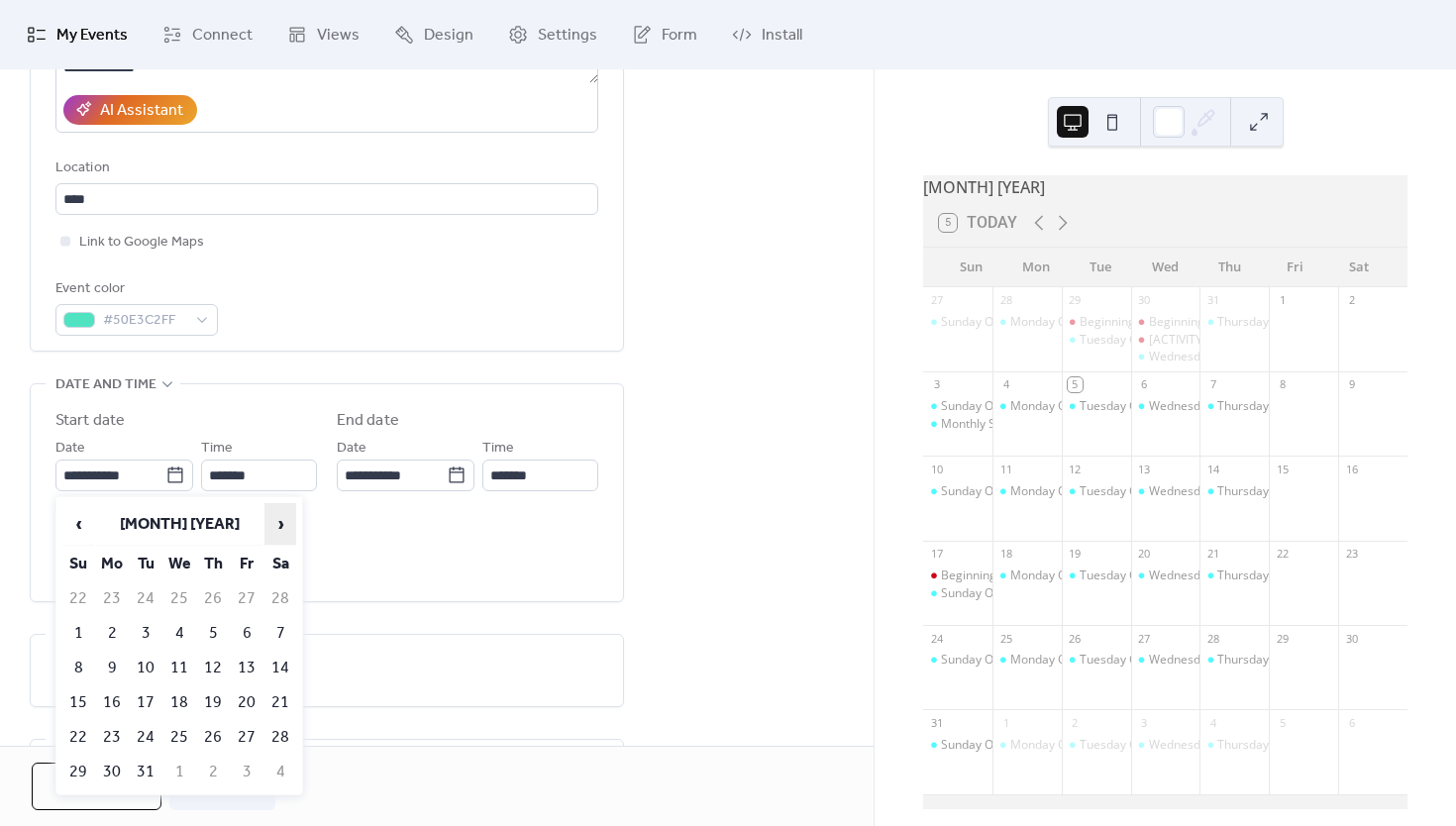 click on "›" at bounding box center (280, 524) 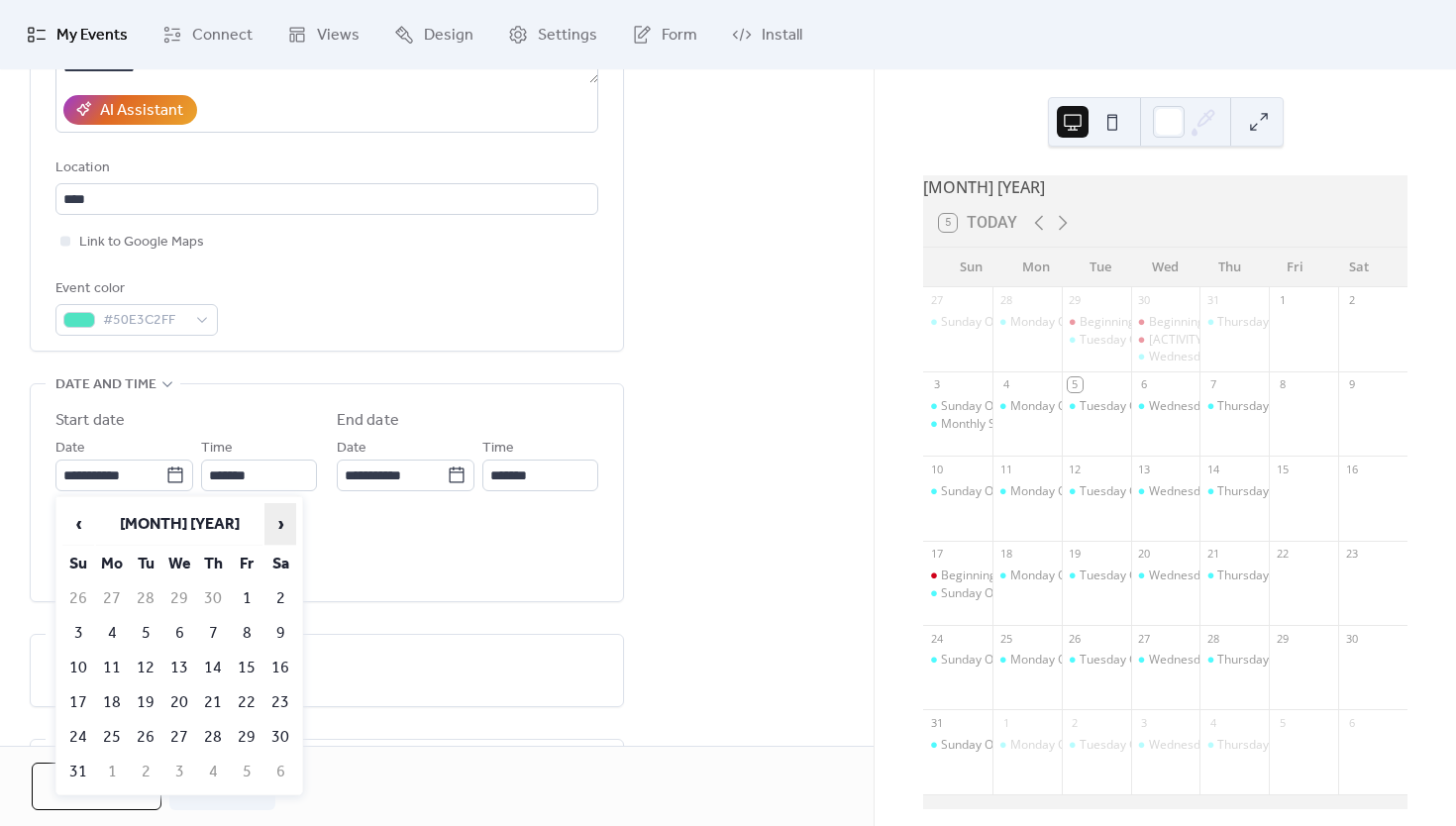 click on "›" at bounding box center (280, 524) 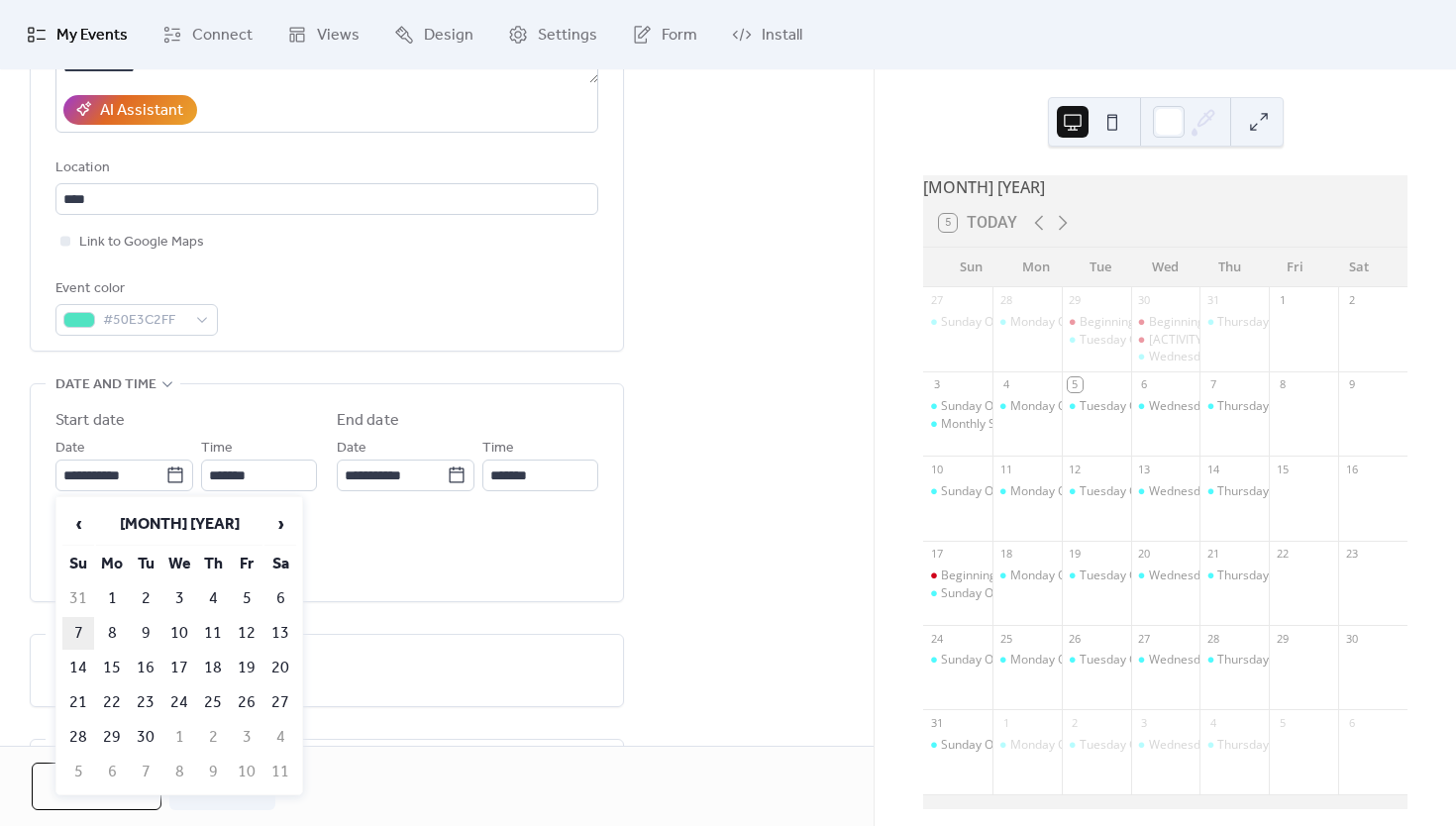 click on "7" at bounding box center (78, 633) 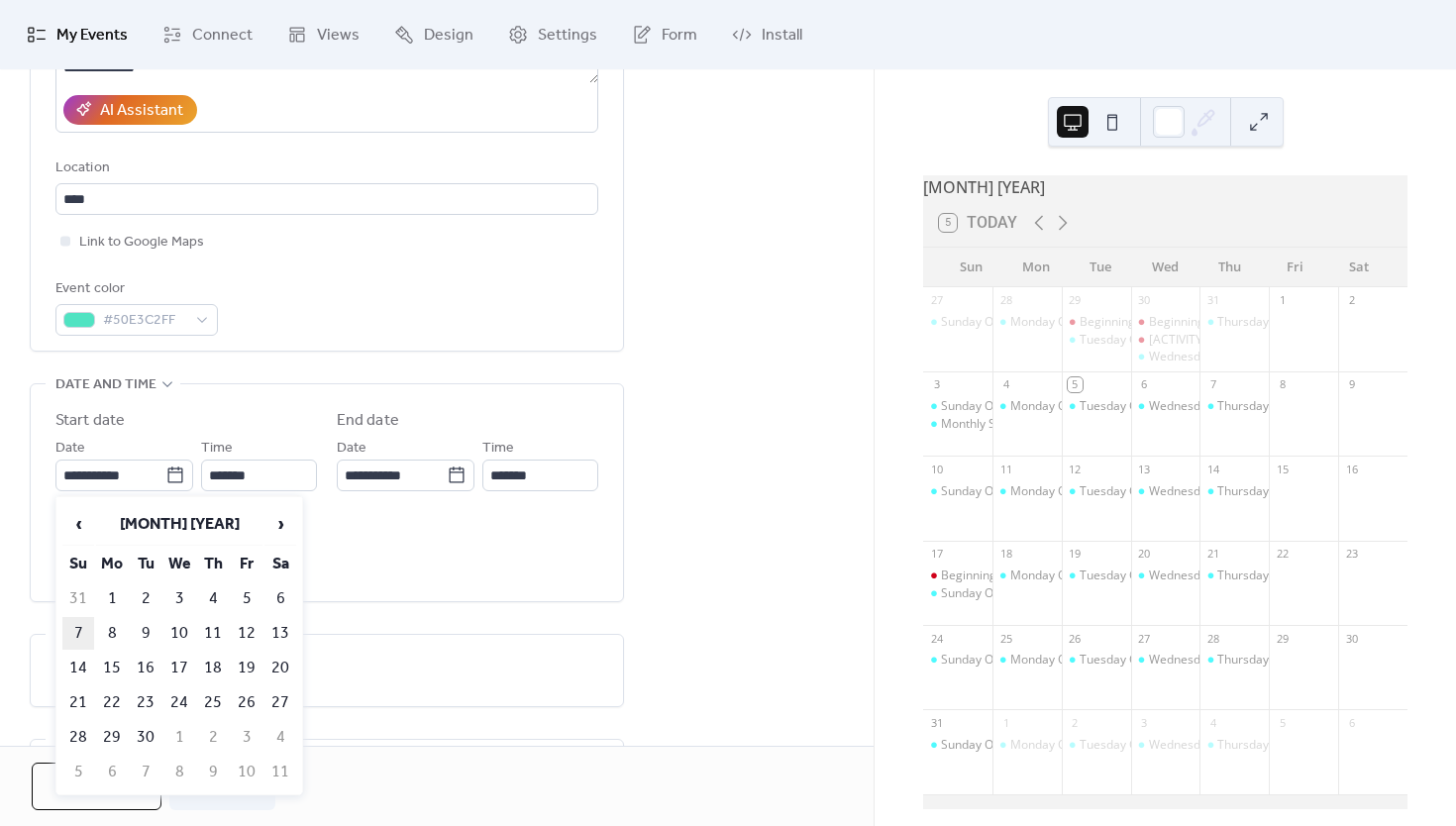 type on "**********" 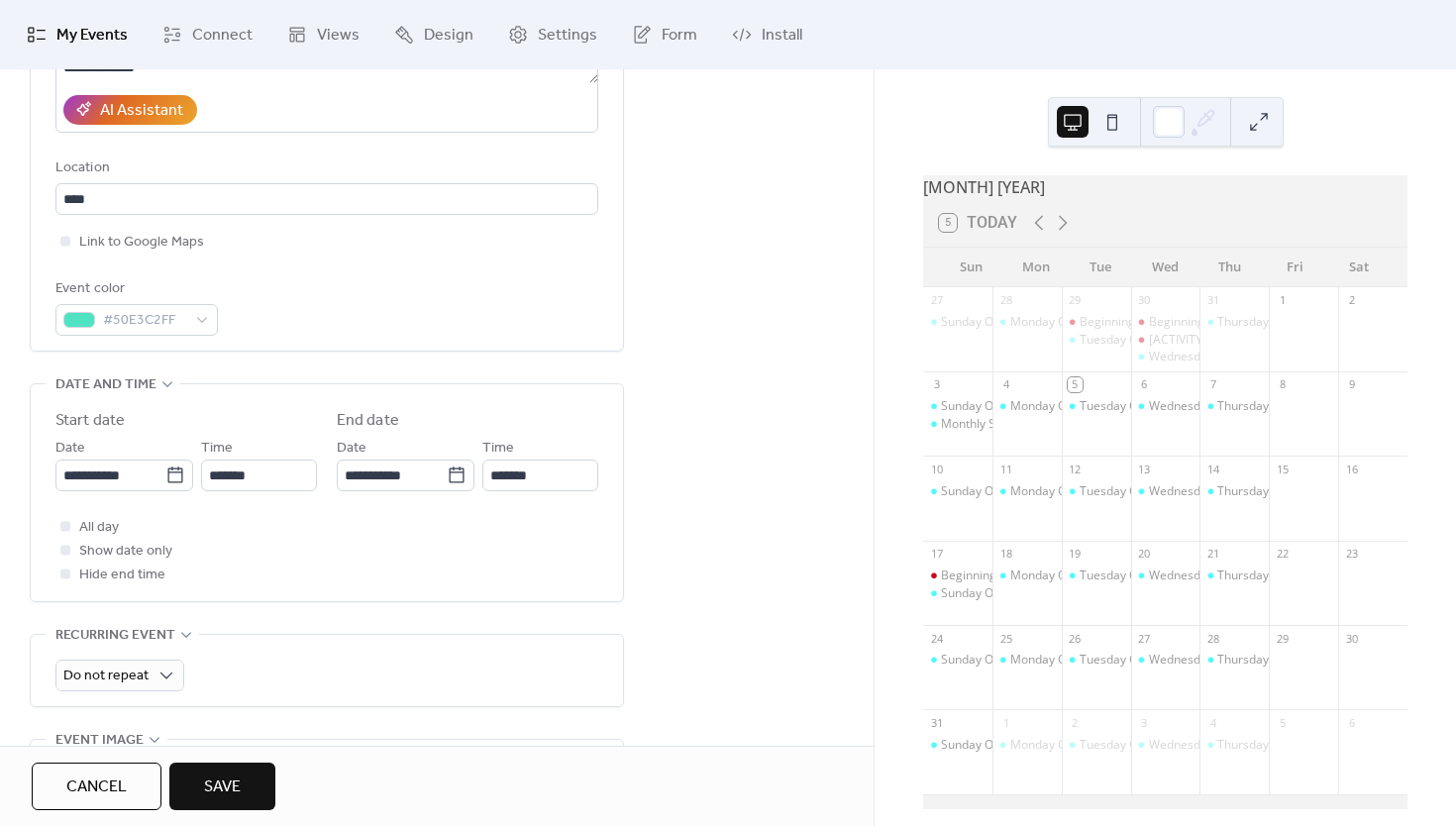 click on "Save" at bounding box center (222, 787) 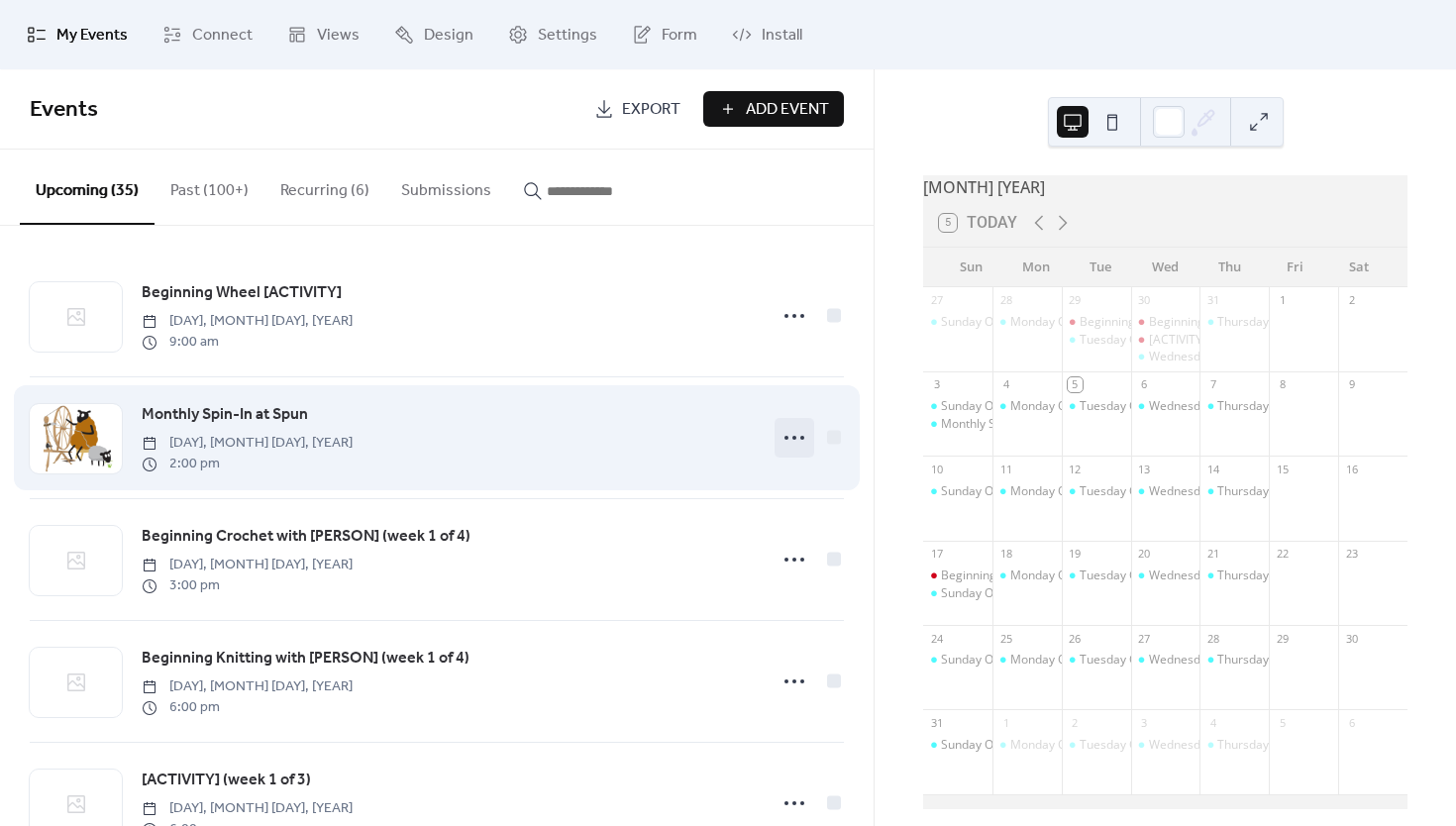 click 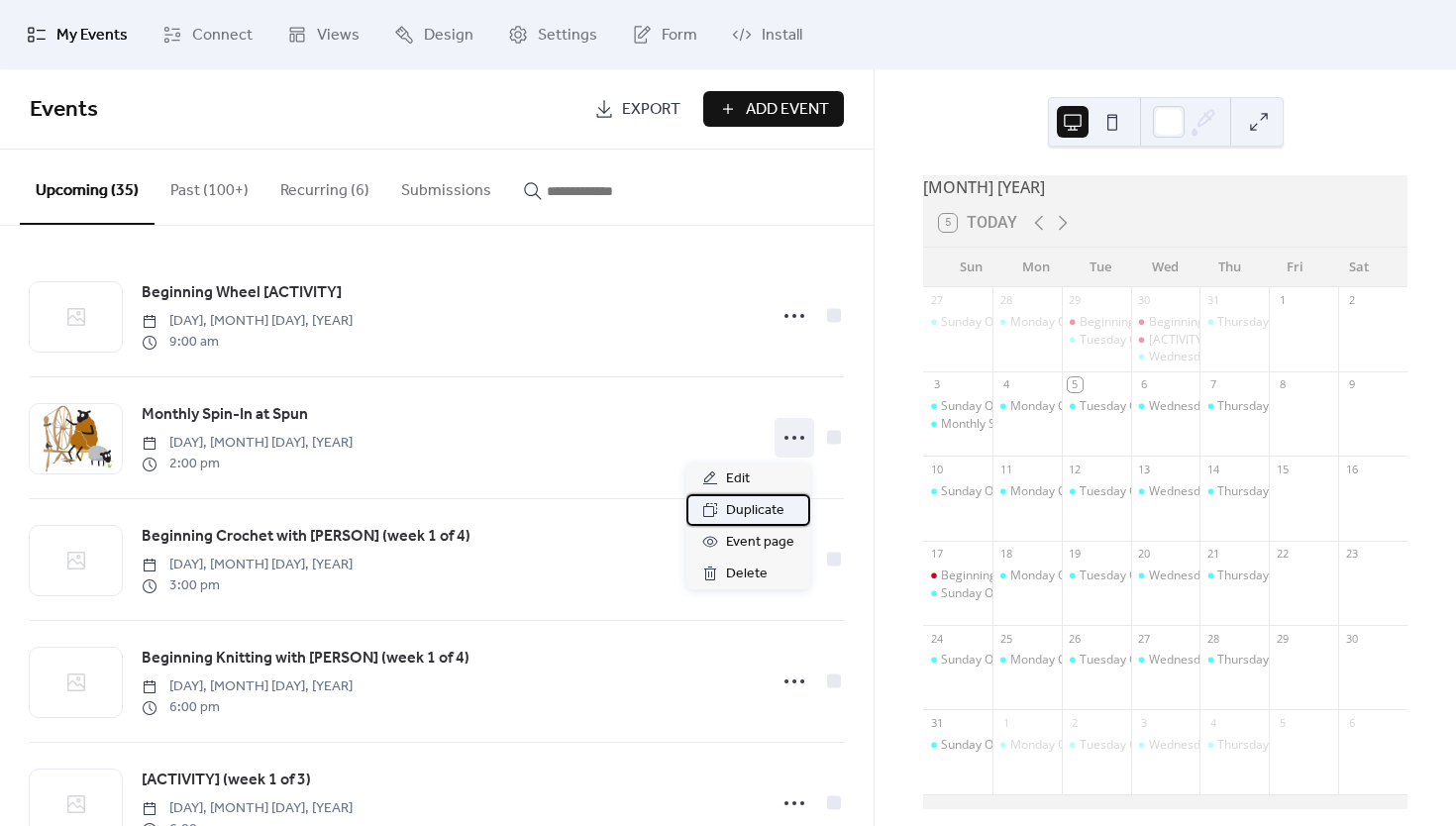 click on "Duplicate" at bounding box center [755, 511] 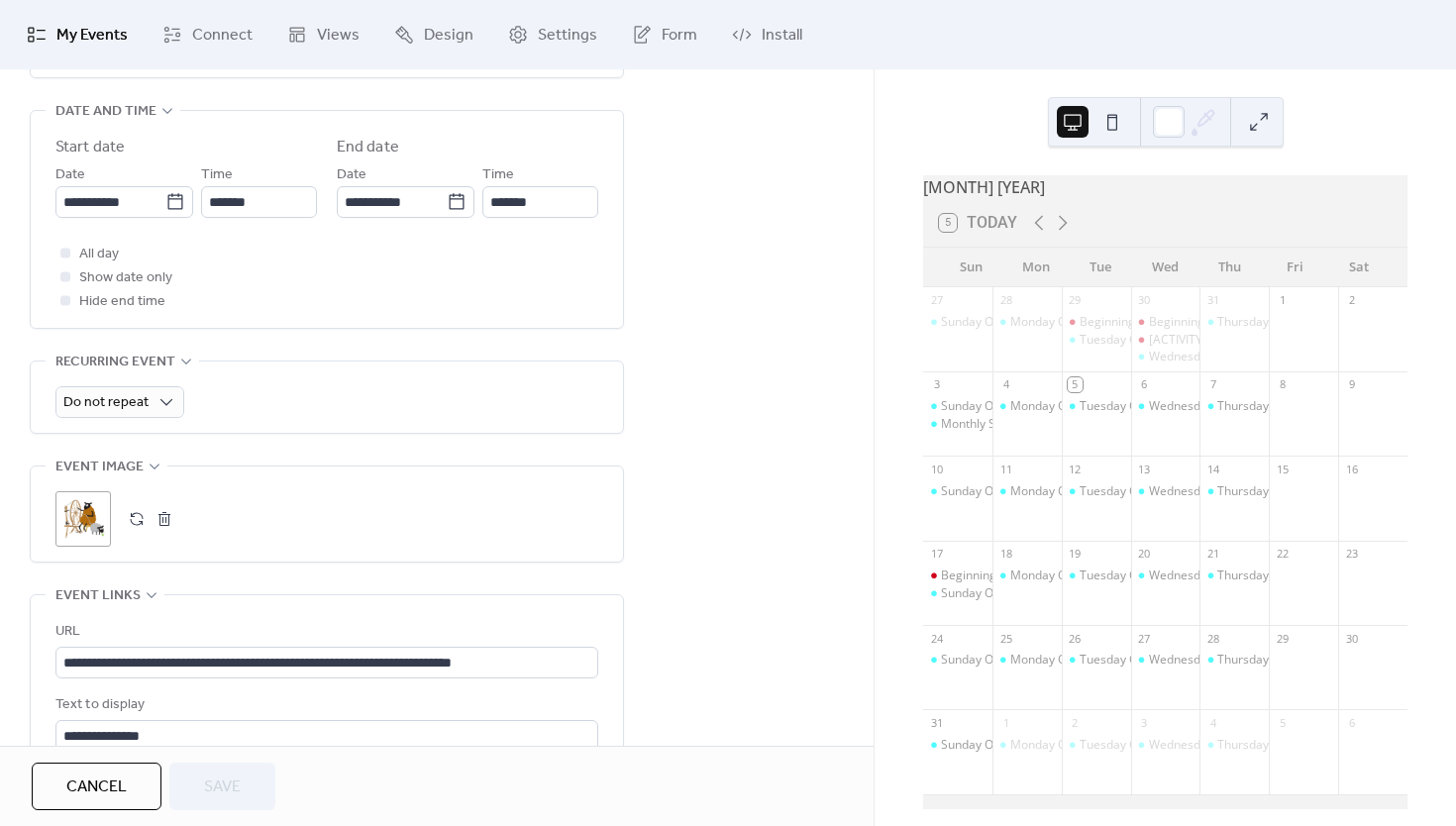 scroll, scrollTop: 475, scrollLeft: 0, axis: vertical 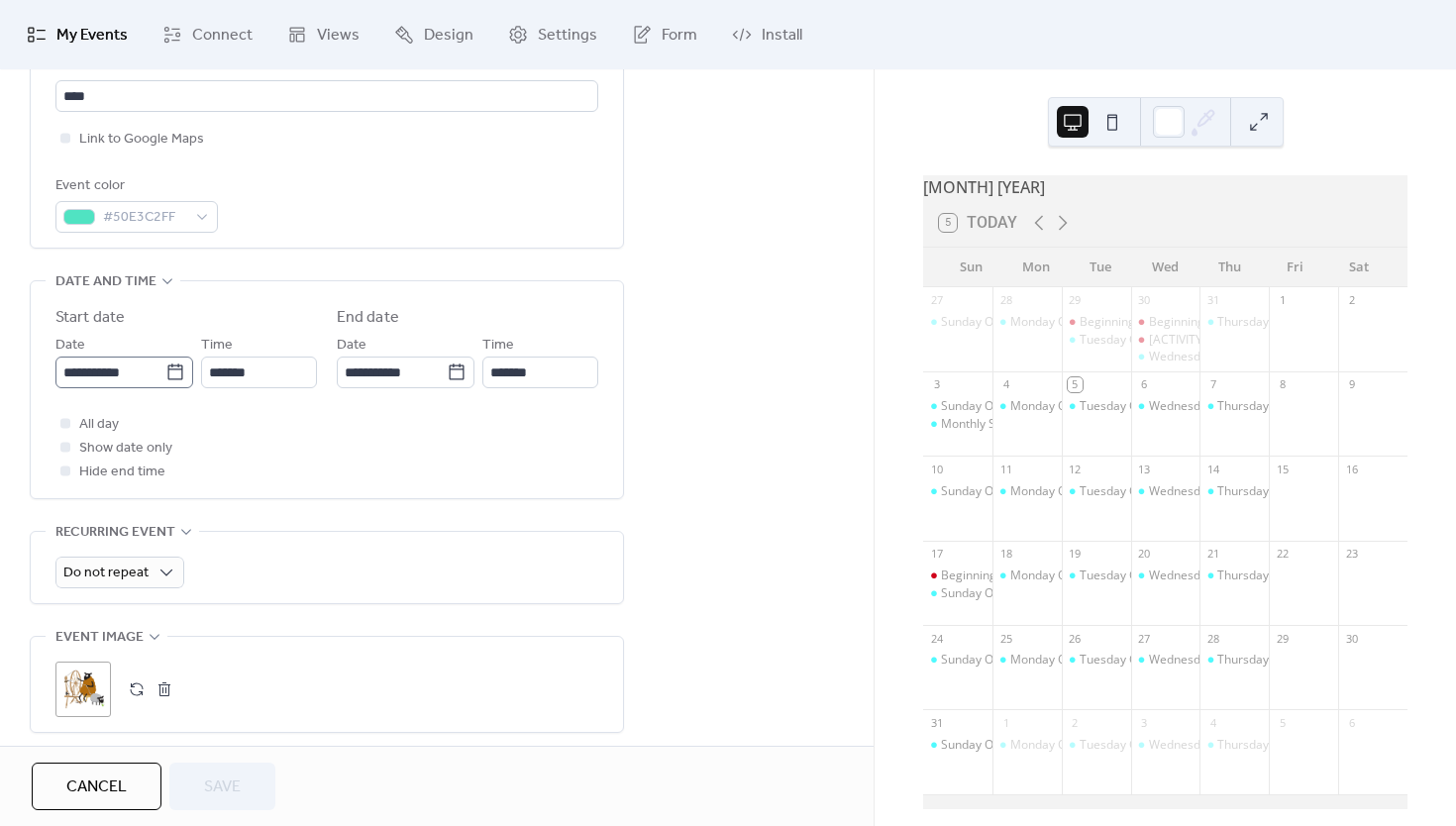 click 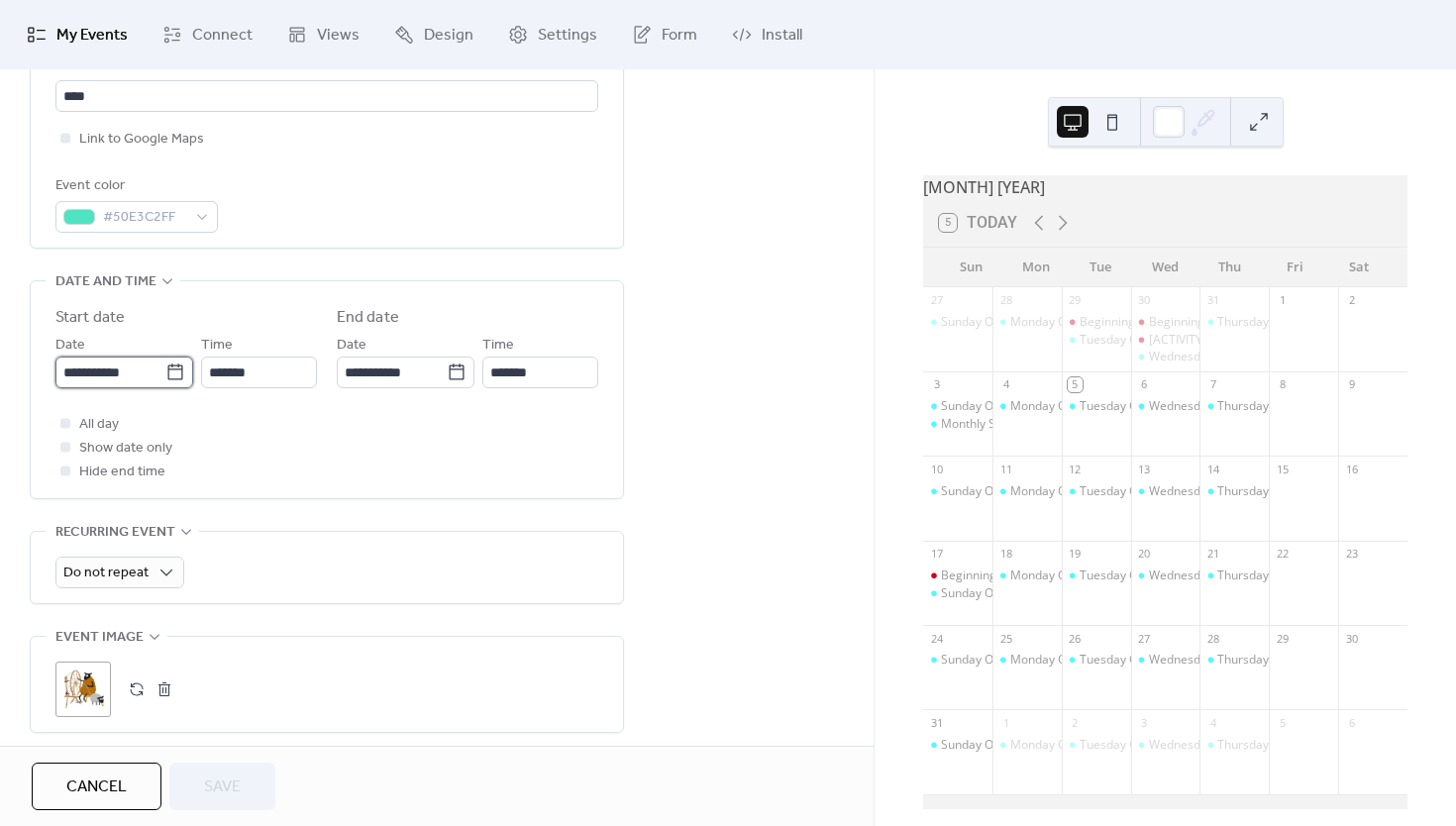 click on "**********" at bounding box center [110, 372] 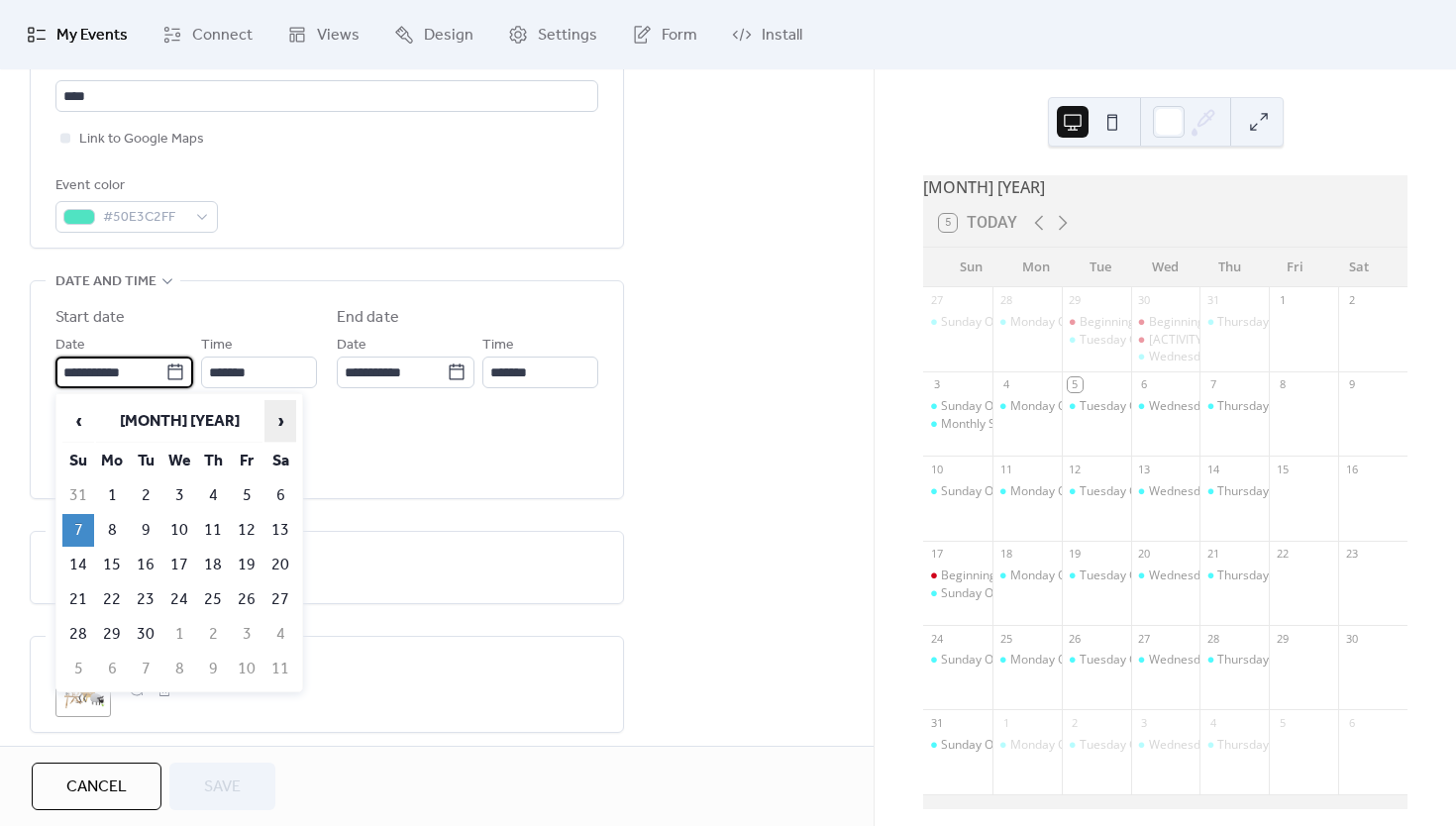 click on "›" at bounding box center (280, 421) 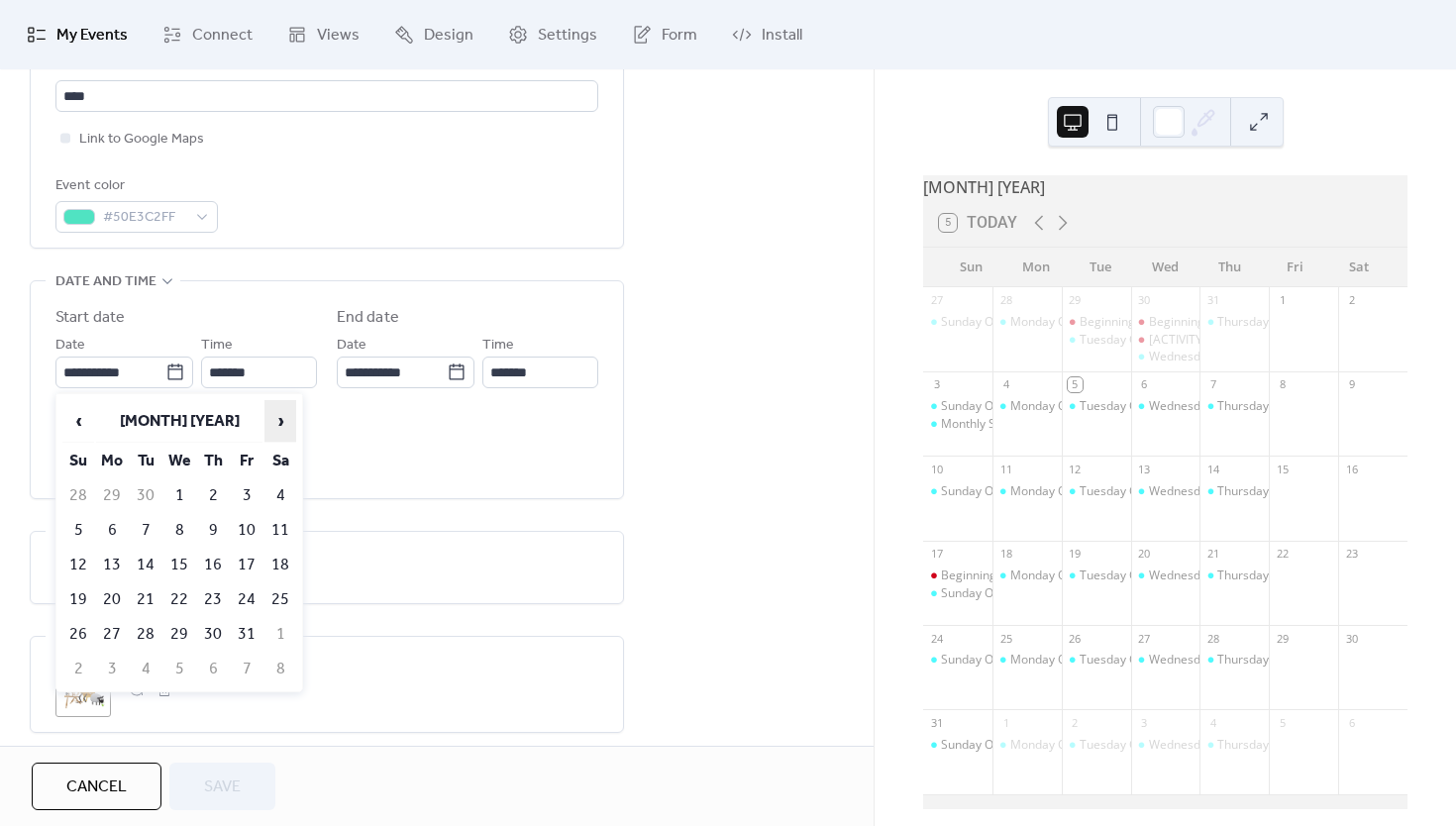 click on "›" at bounding box center (280, 421) 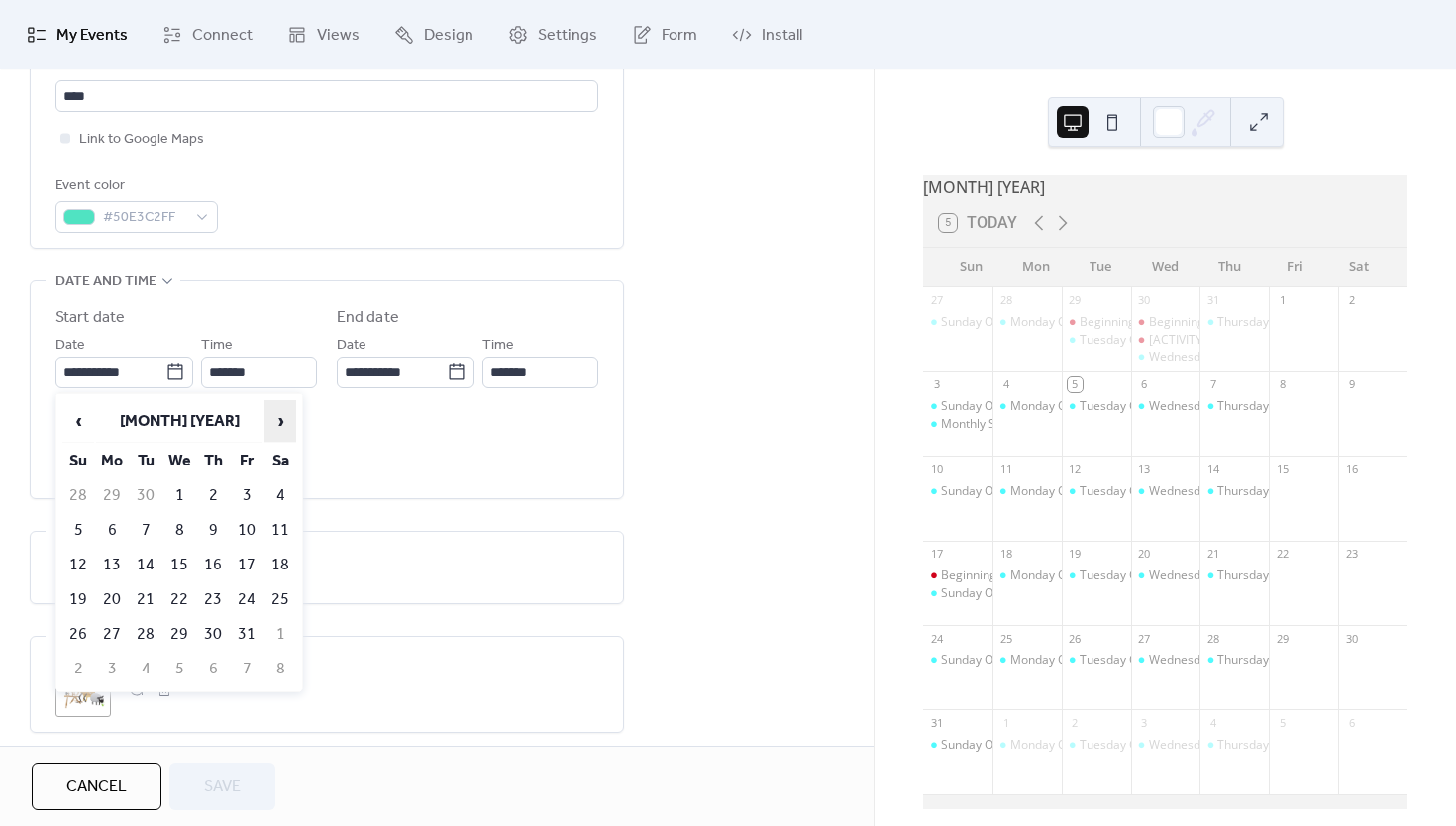 click on "›" at bounding box center [280, 421] 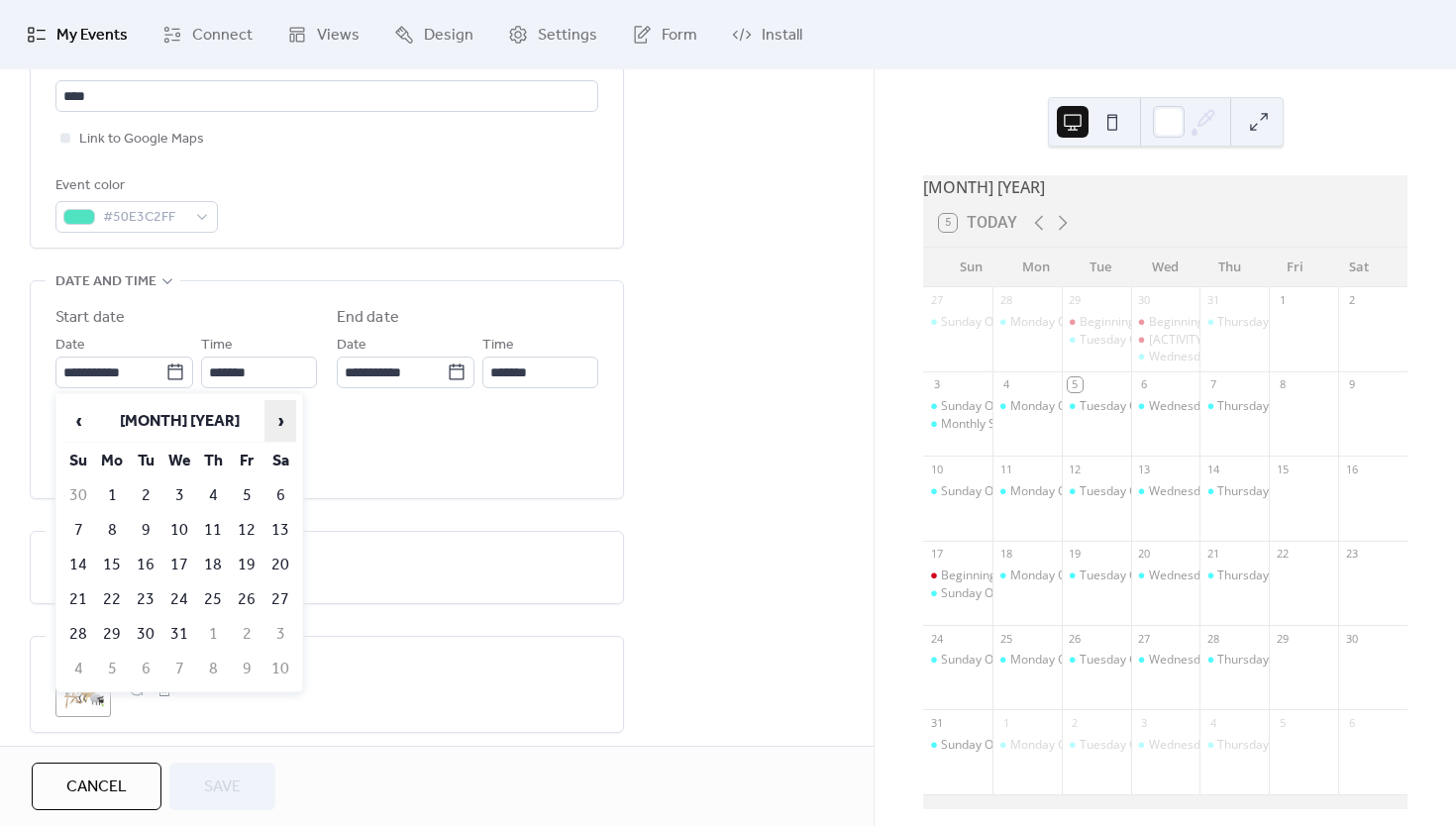 click on "›" at bounding box center (280, 421) 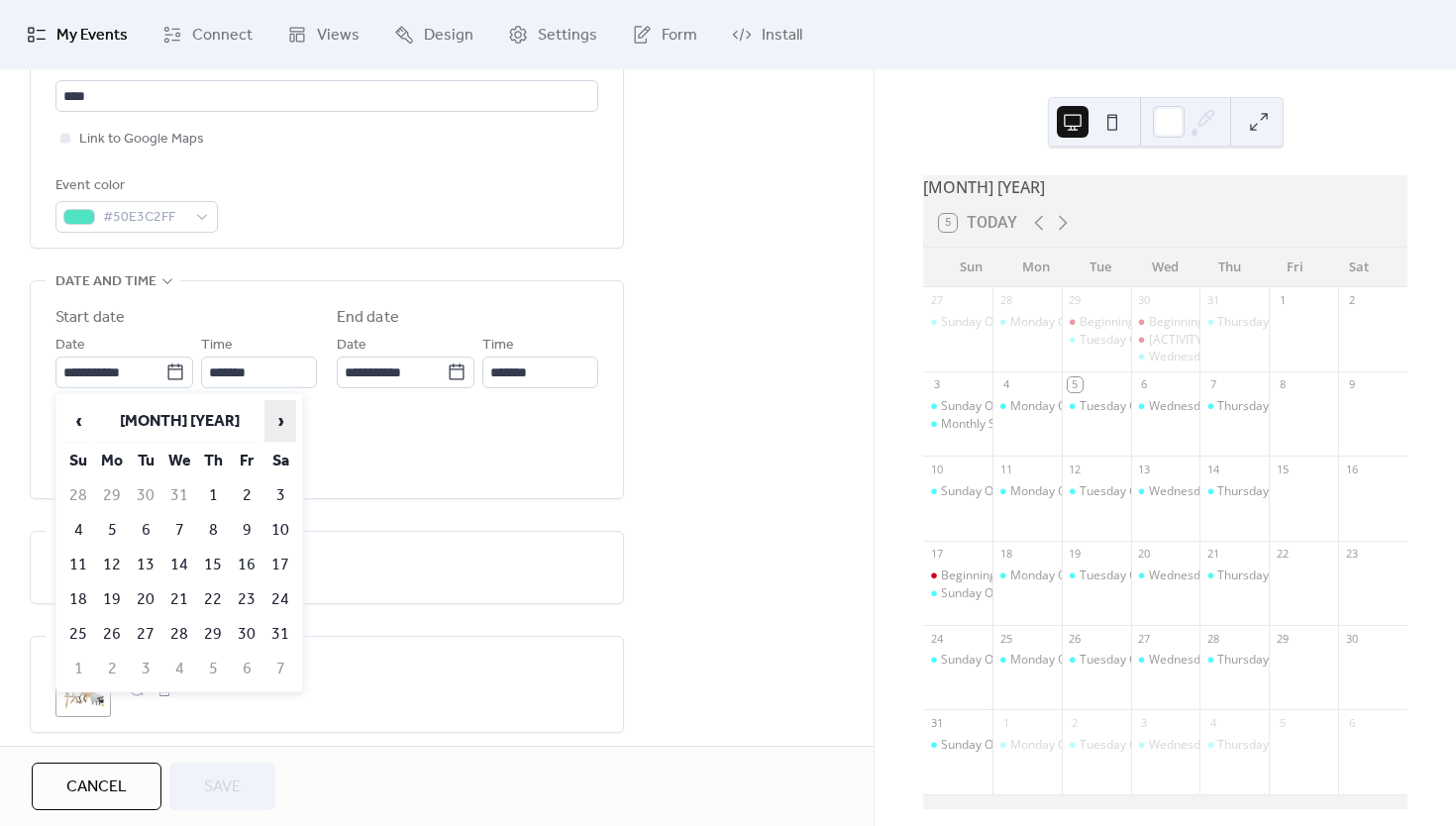 click on "›" at bounding box center (280, 421) 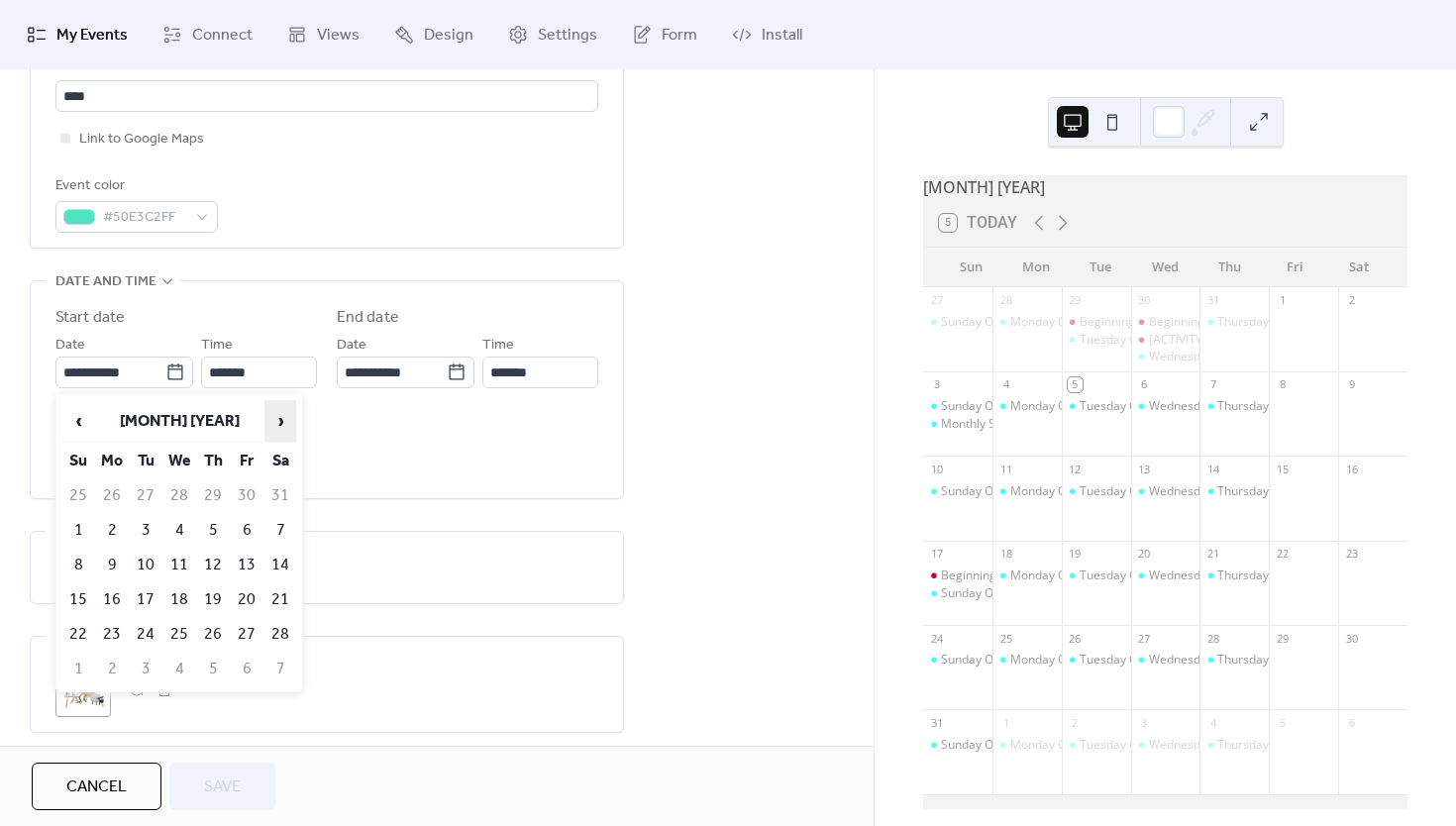 click on "›" at bounding box center (280, 421) 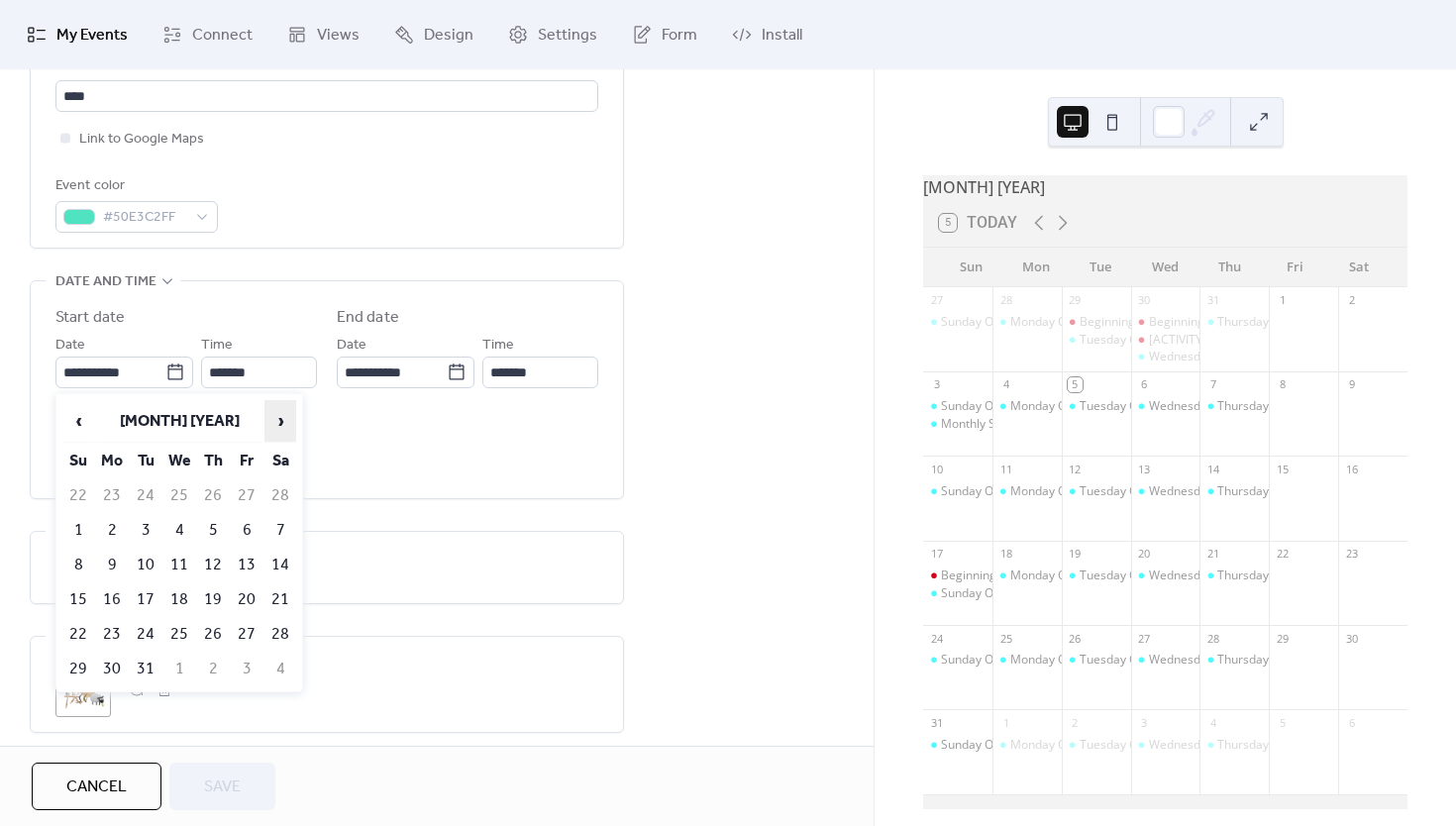 click on "›" at bounding box center [280, 421] 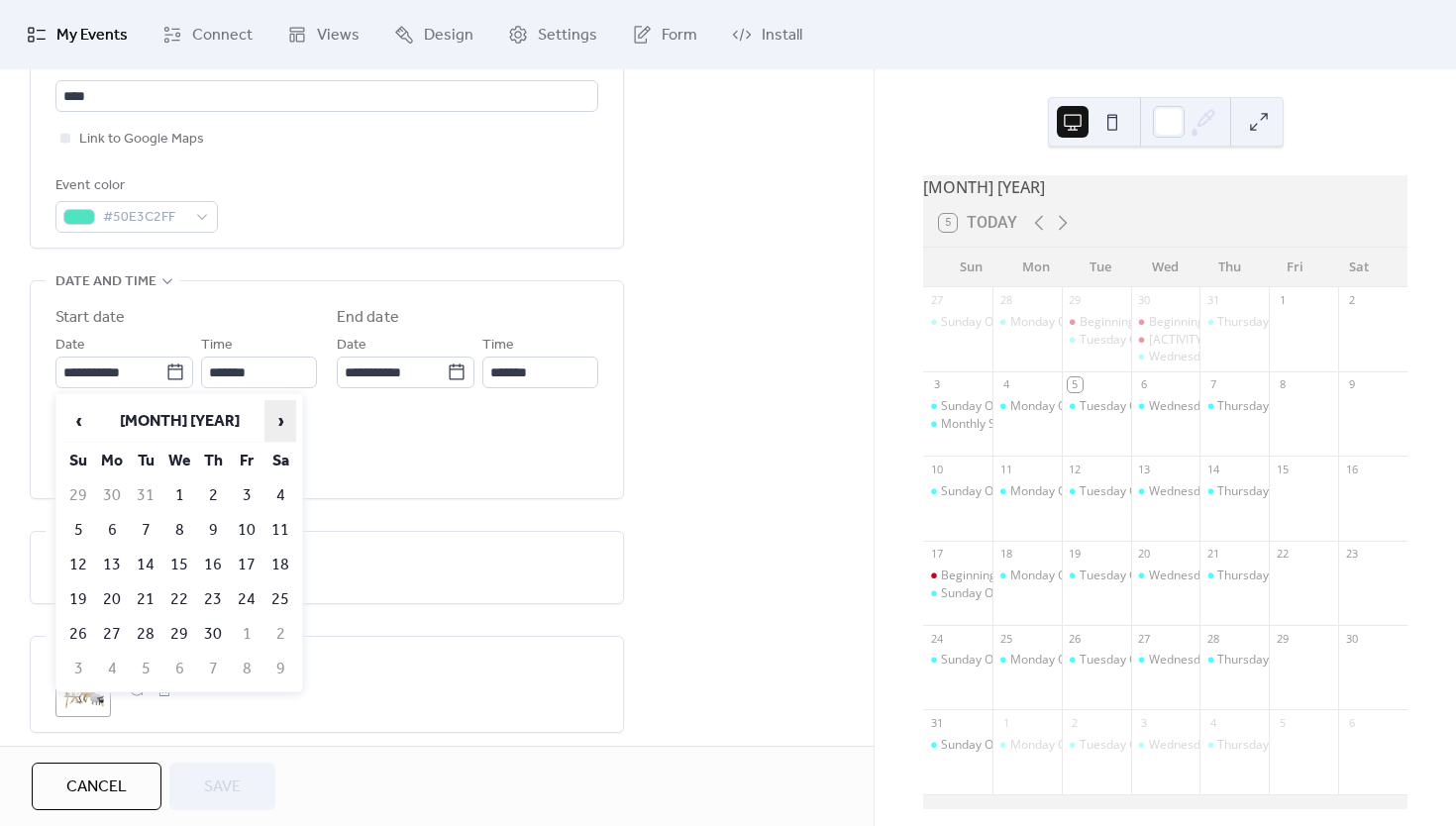 click on "›" at bounding box center (280, 421) 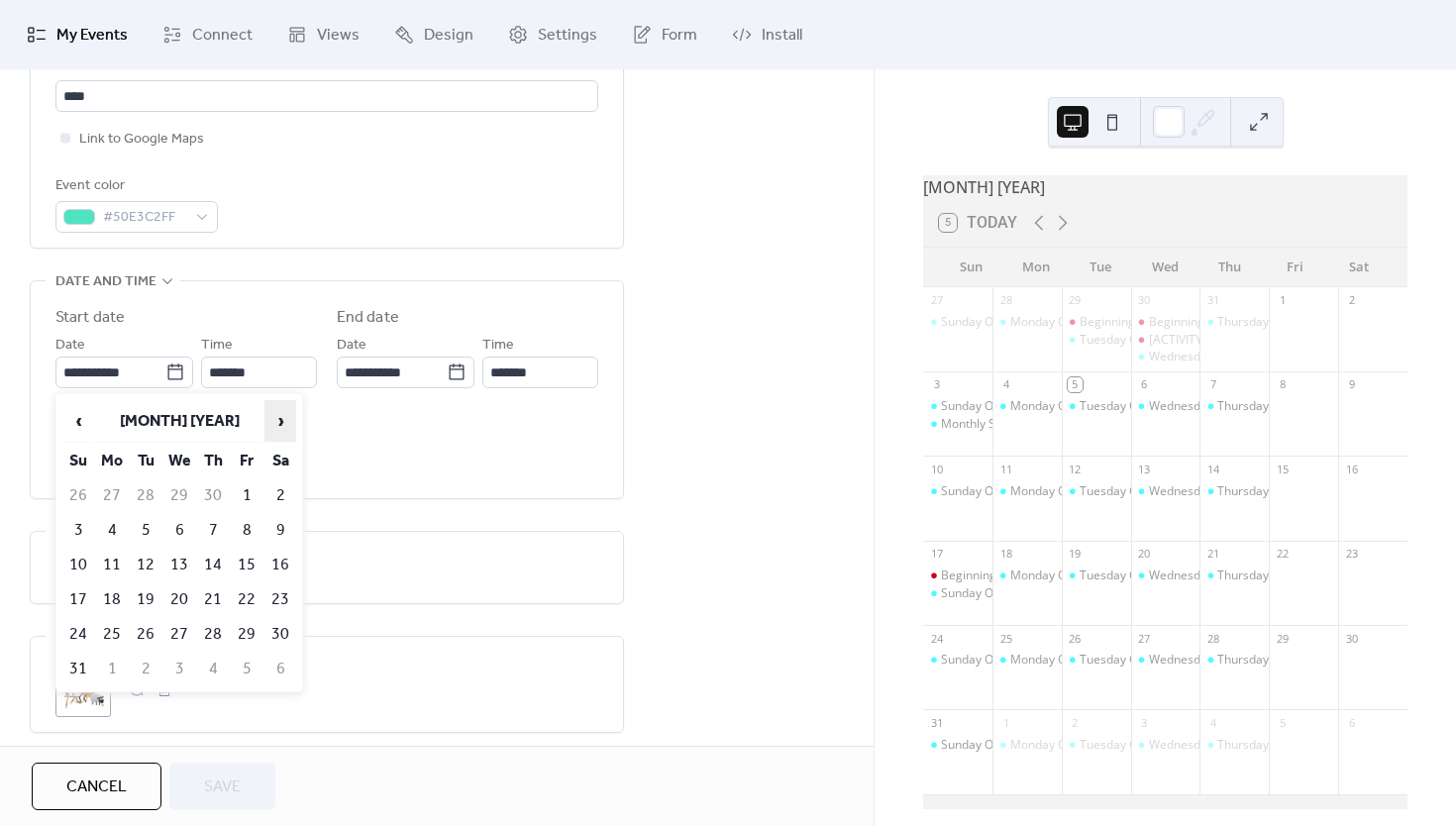 click on "›" at bounding box center [280, 421] 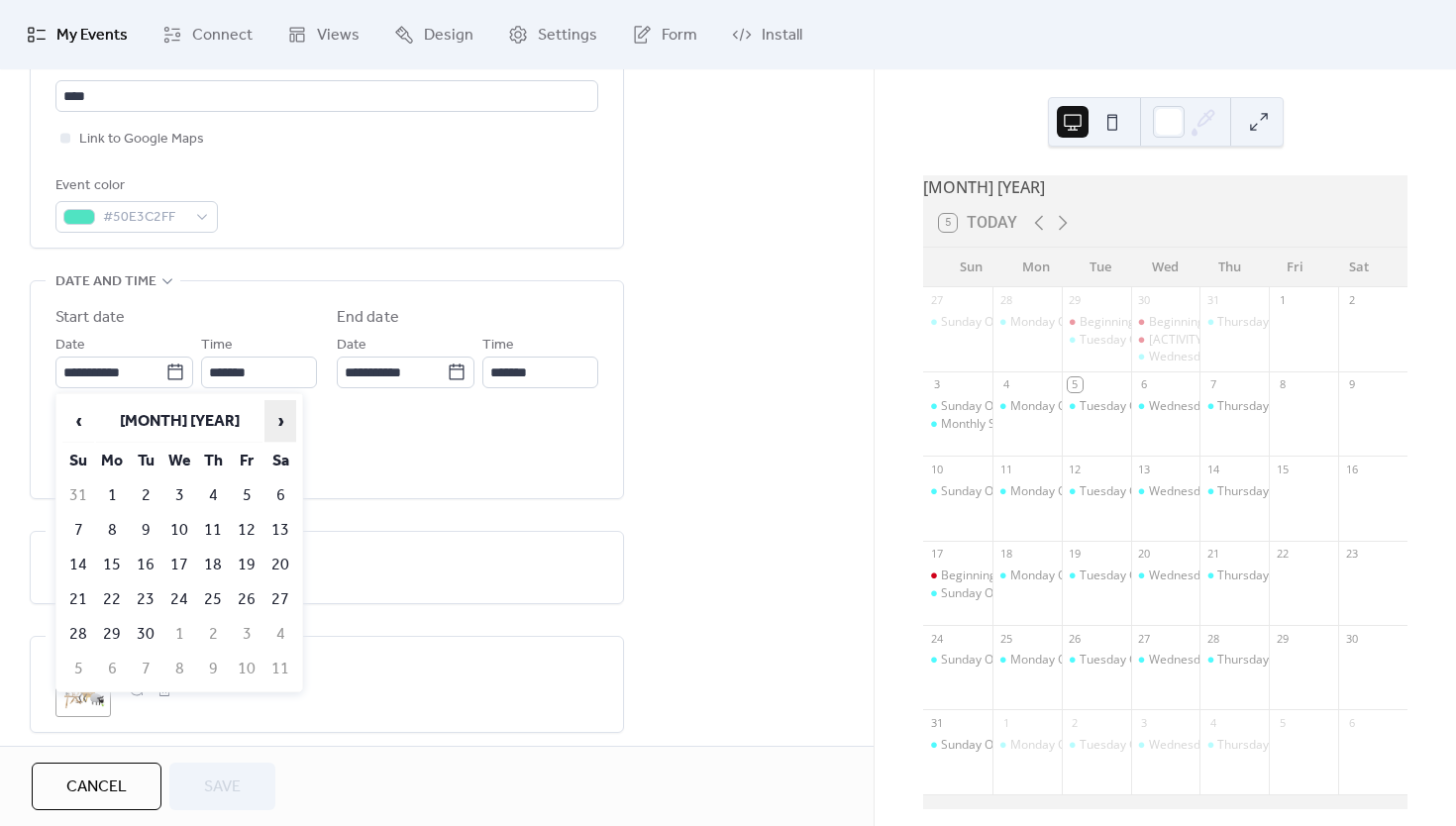 click on "›" at bounding box center (280, 421) 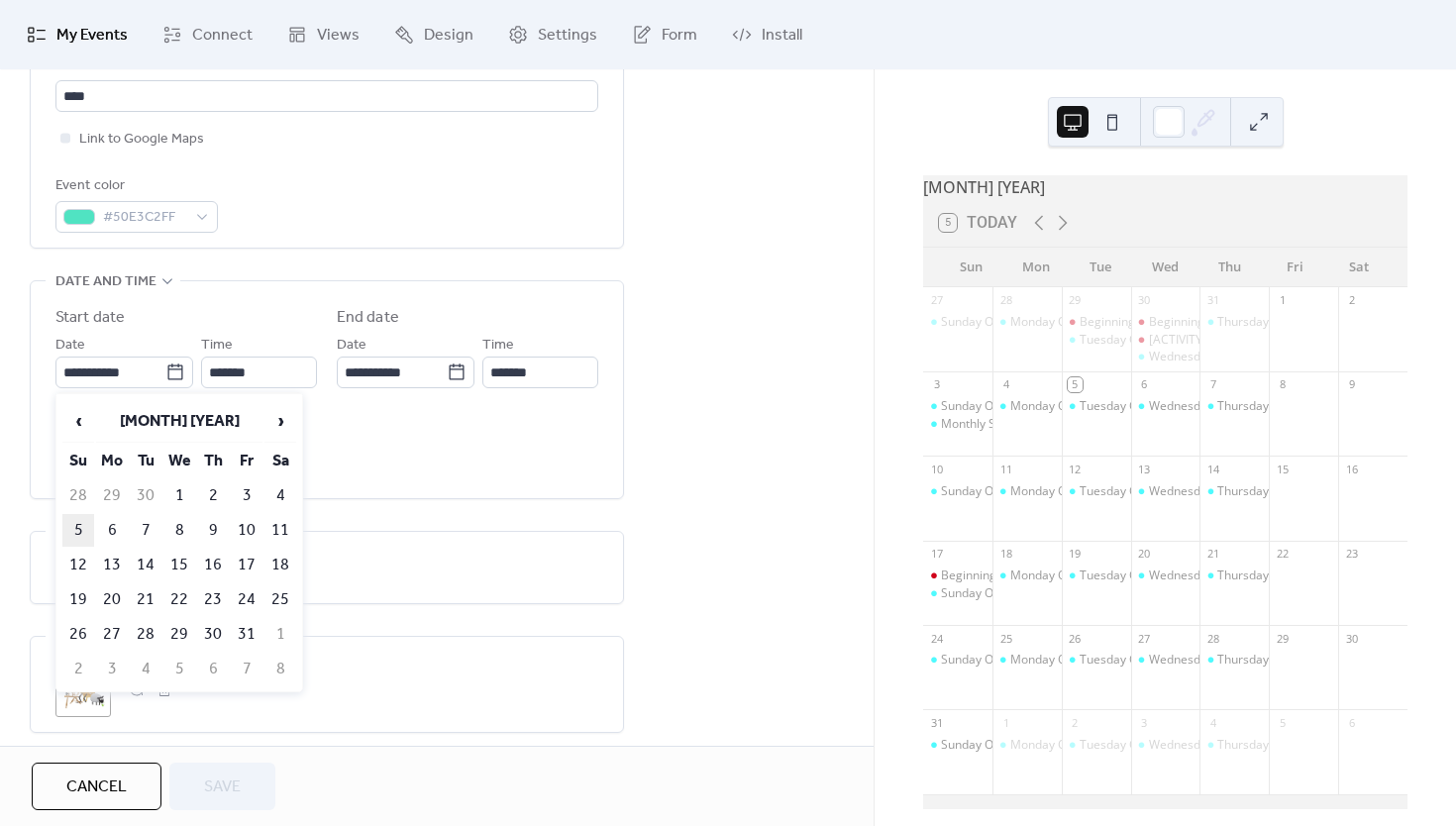 click on "5" at bounding box center [78, 530] 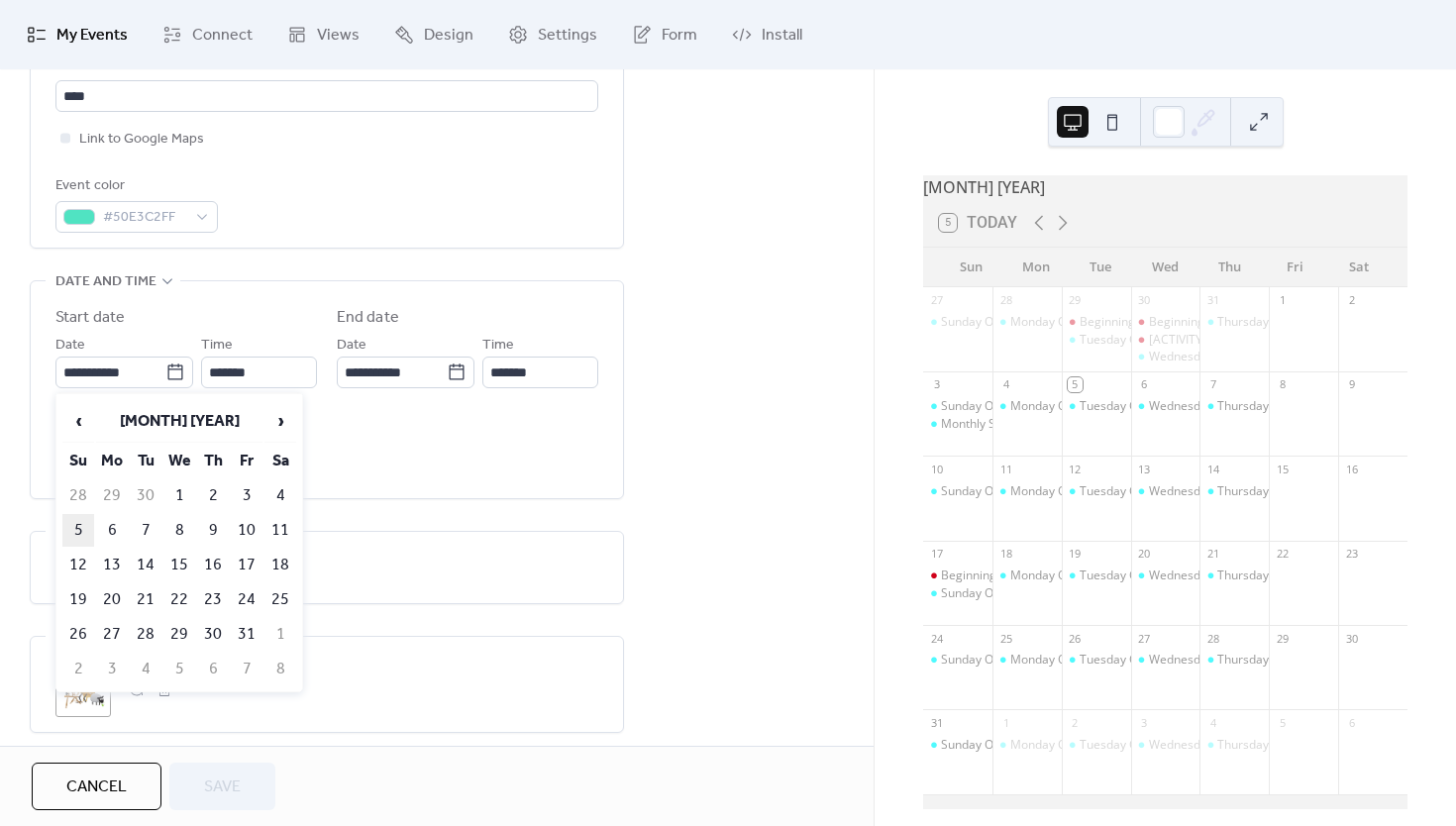 type on "**********" 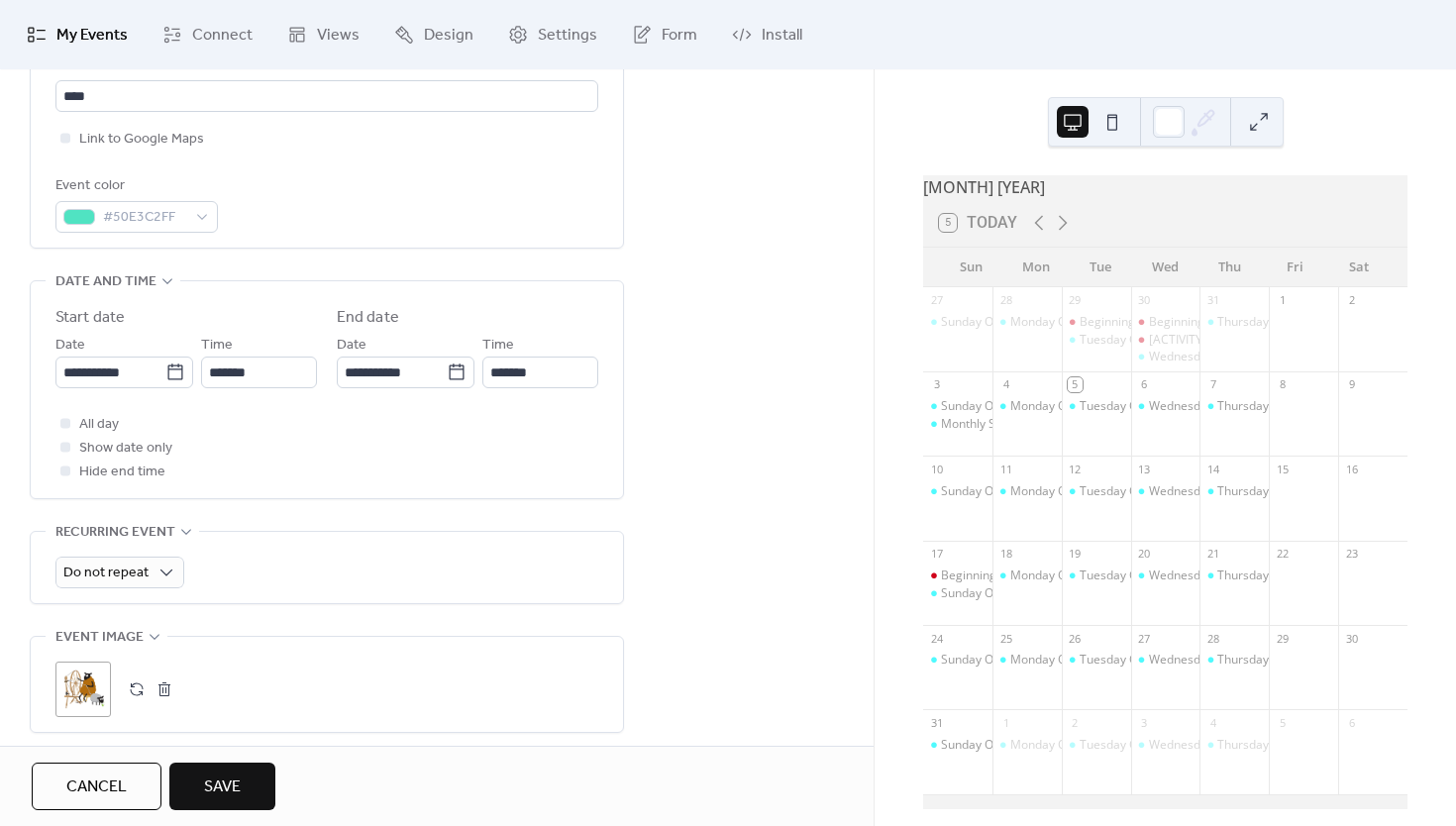 click on "Save" at bounding box center (222, 786) 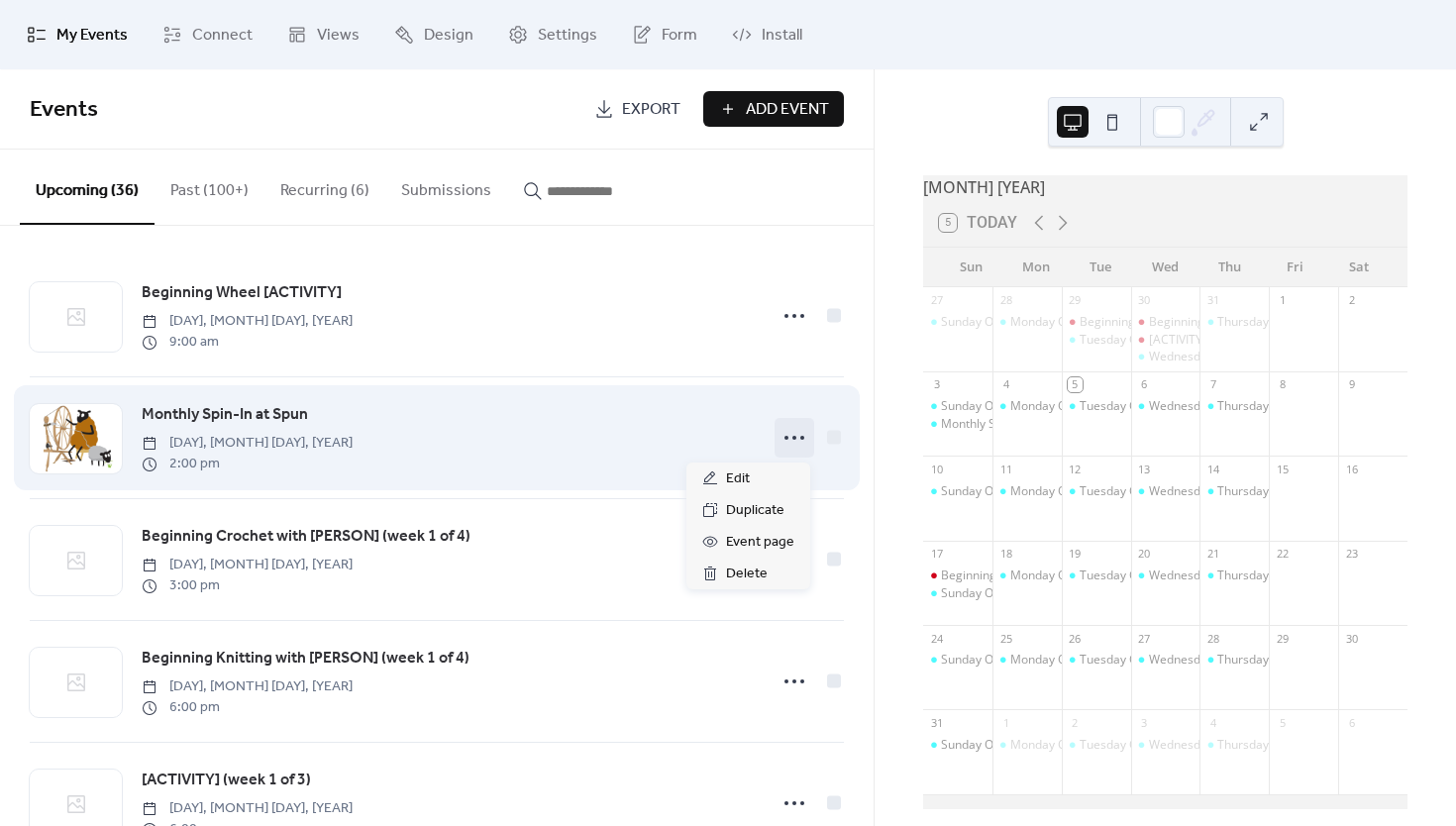 click 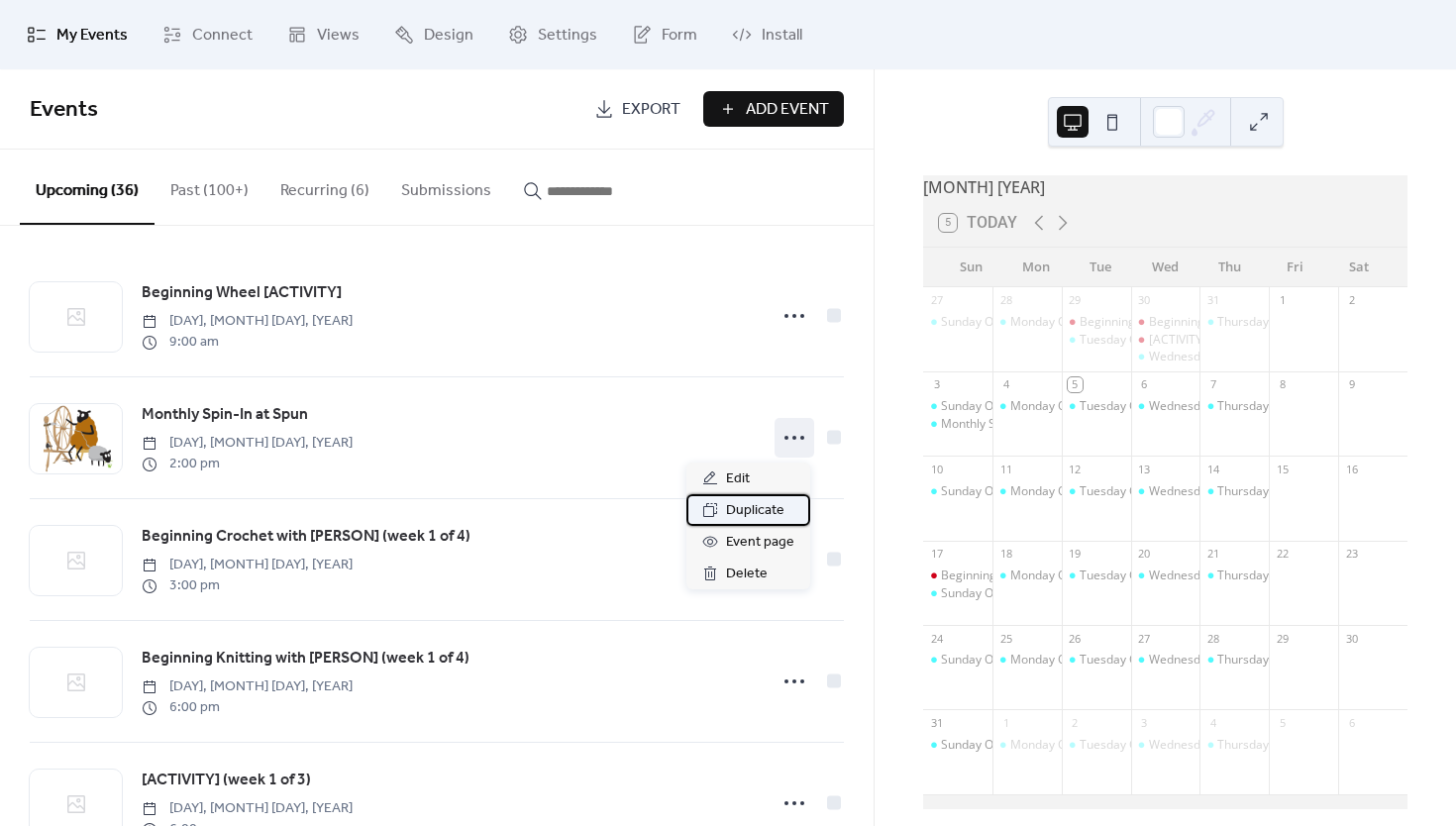 click on "Duplicate" at bounding box center (755, 511) 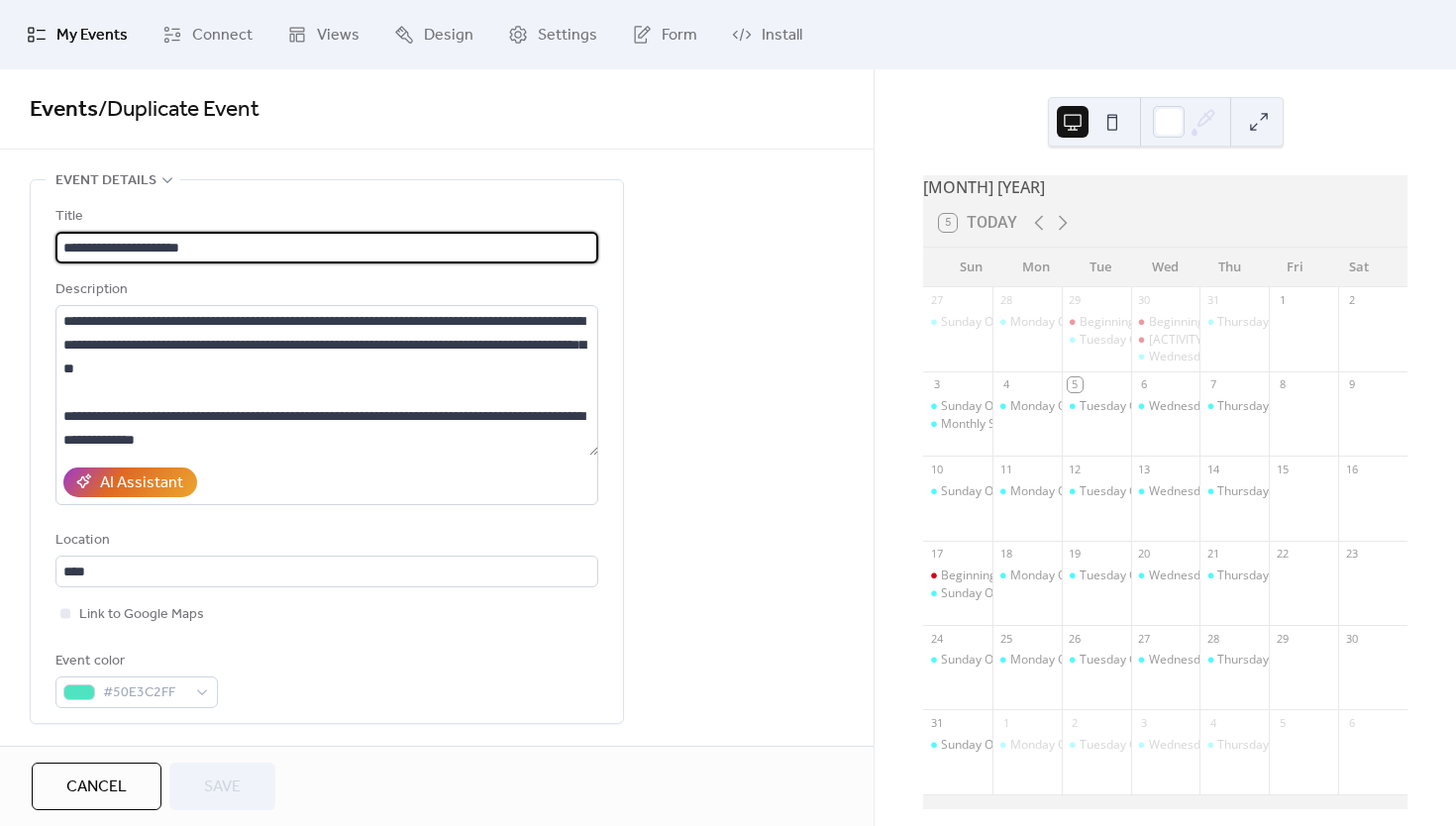 scroll, scrollTop: 241, scrollLeft: 0, axis: vertical 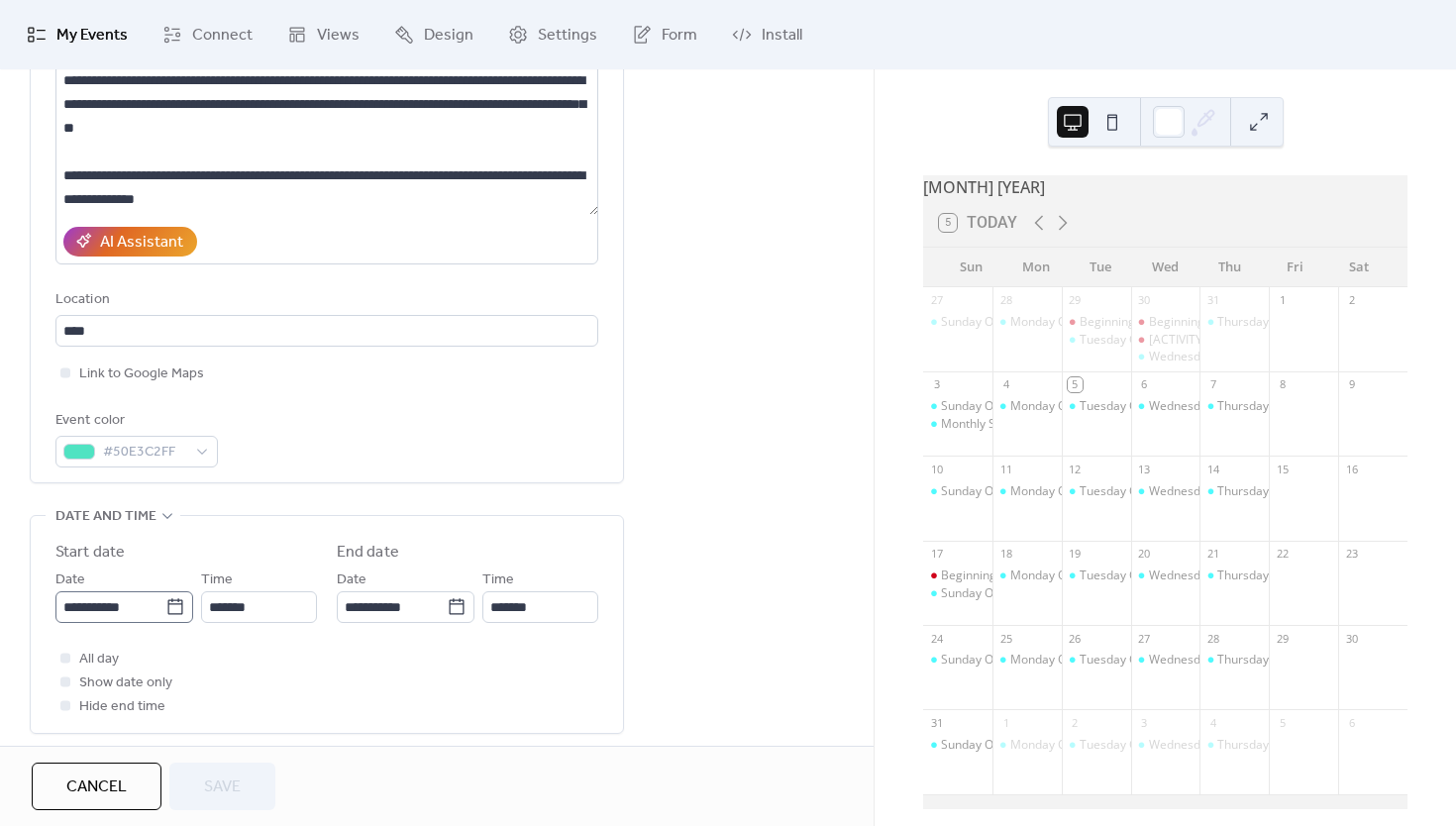 click 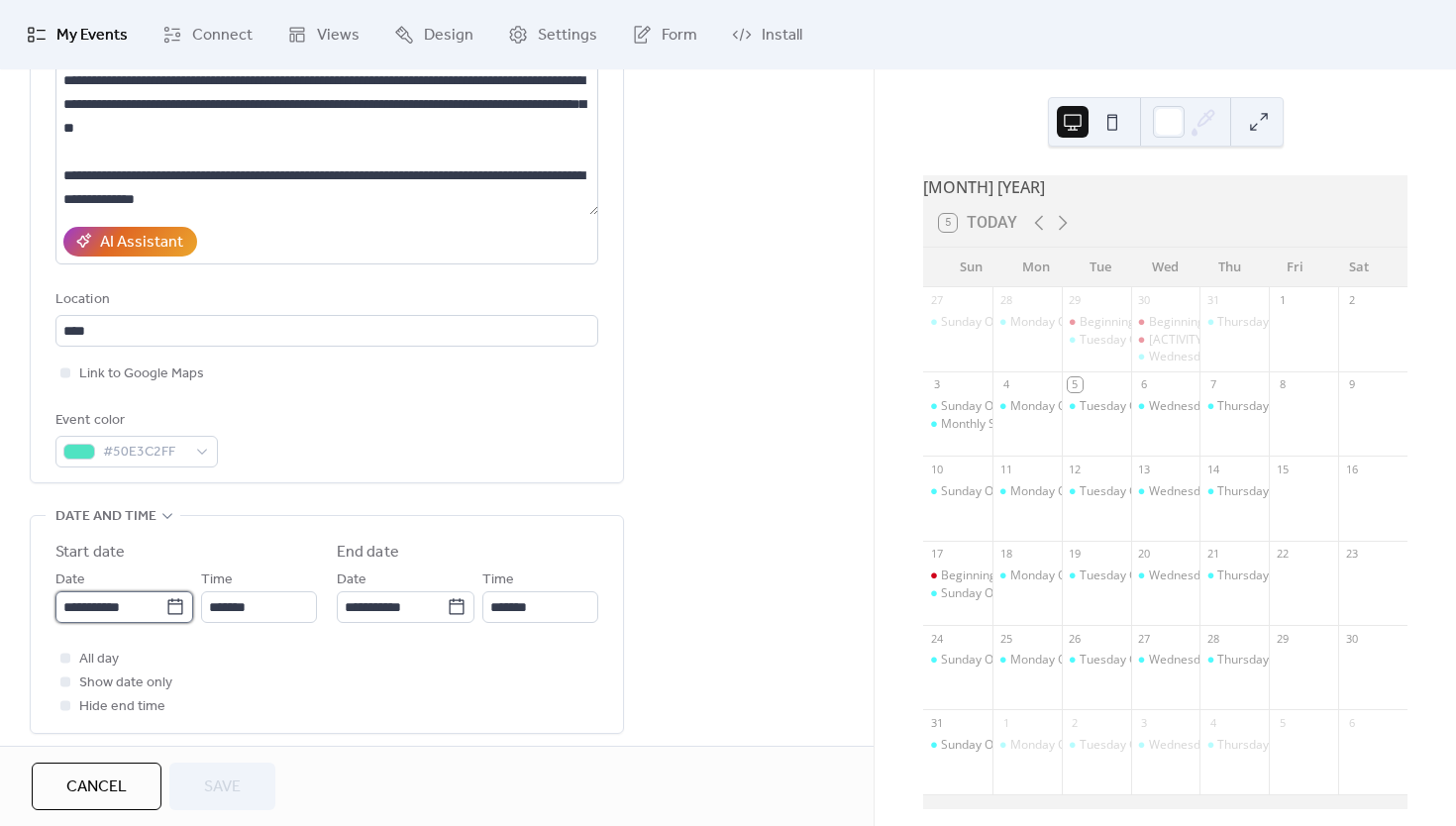 click on "**********" at bounding box center (110, 607) 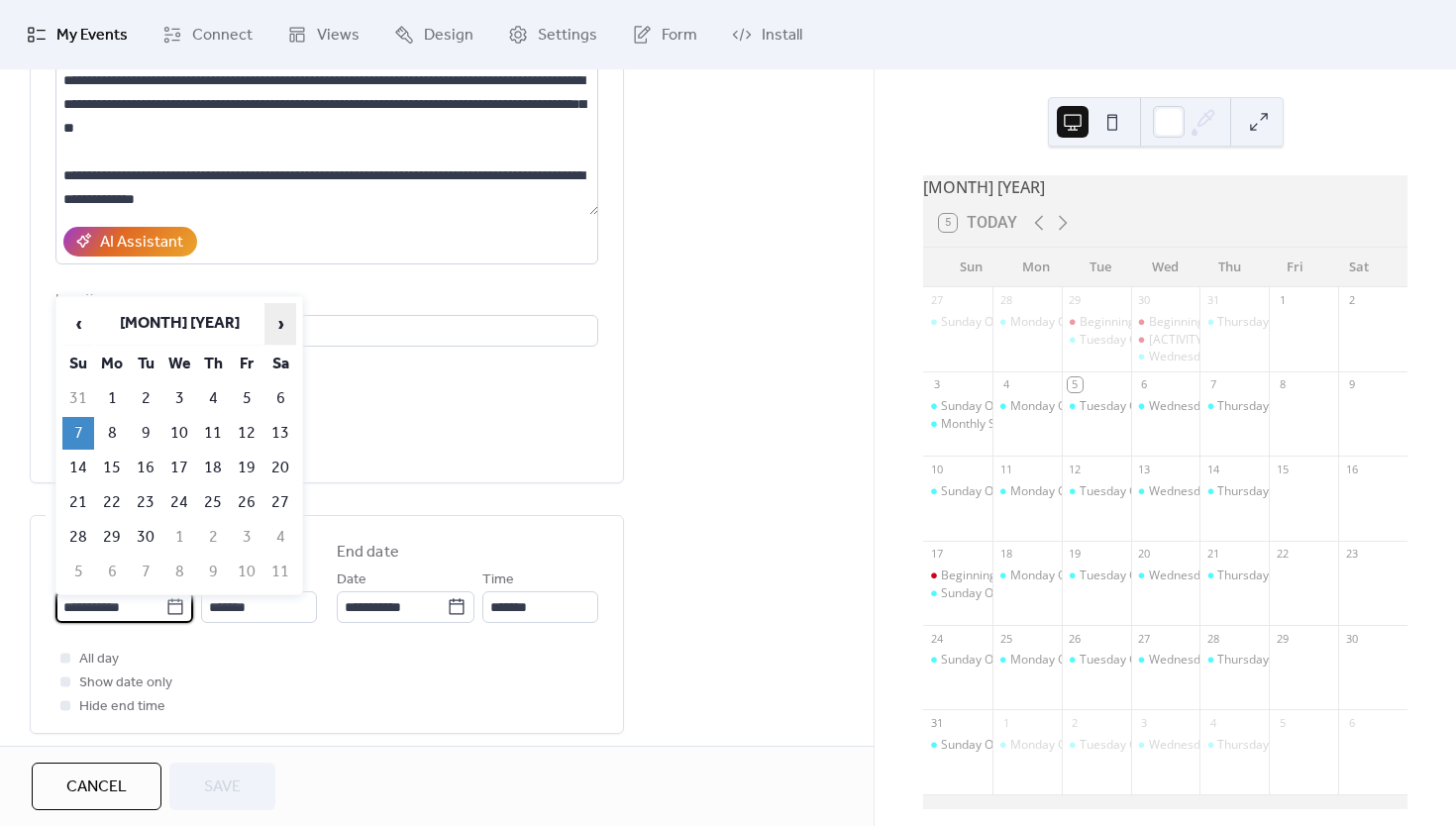 click on "›" at bounding box center (280, 324) 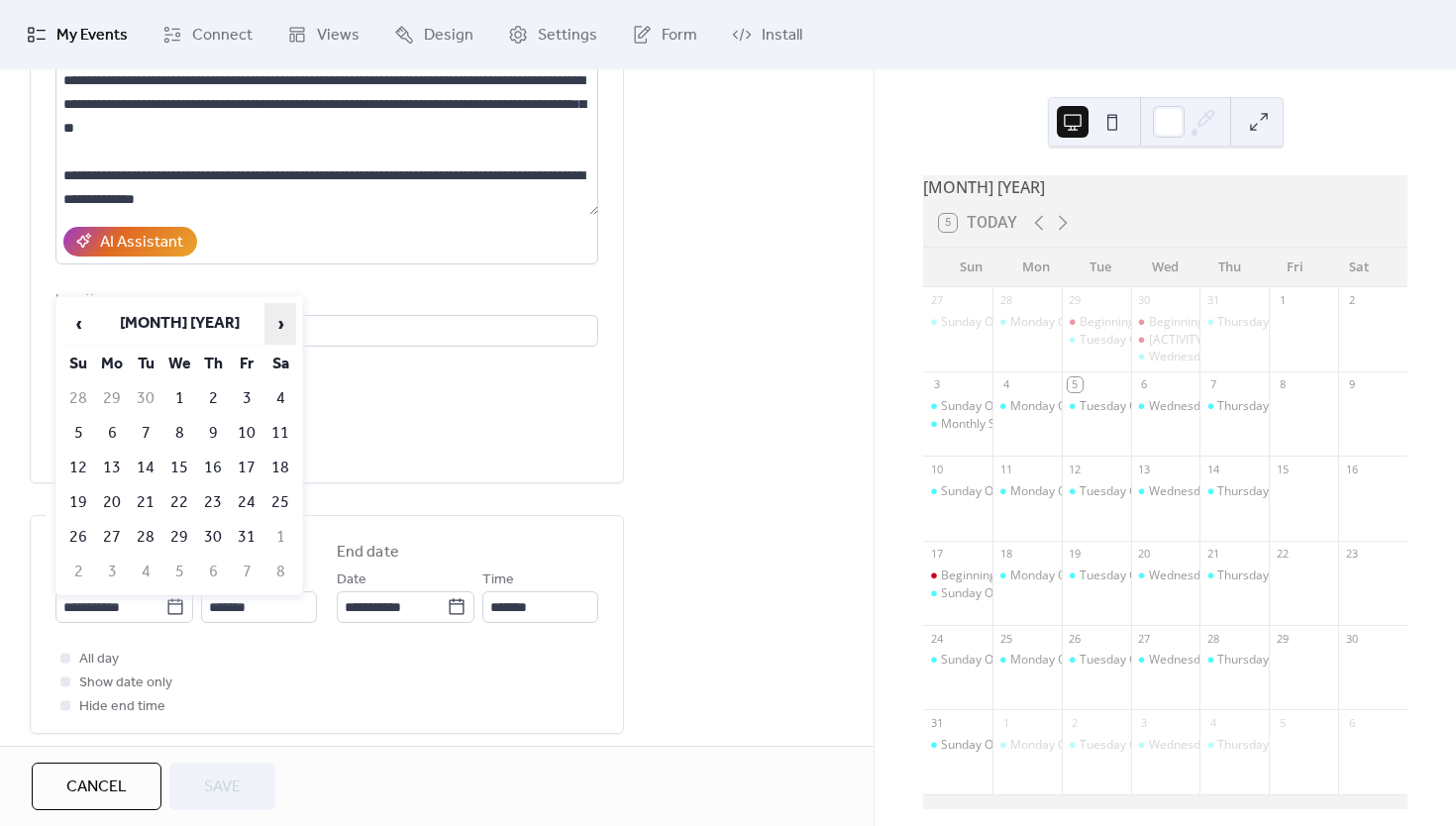 click on "›" at bounding box center [280, 324] 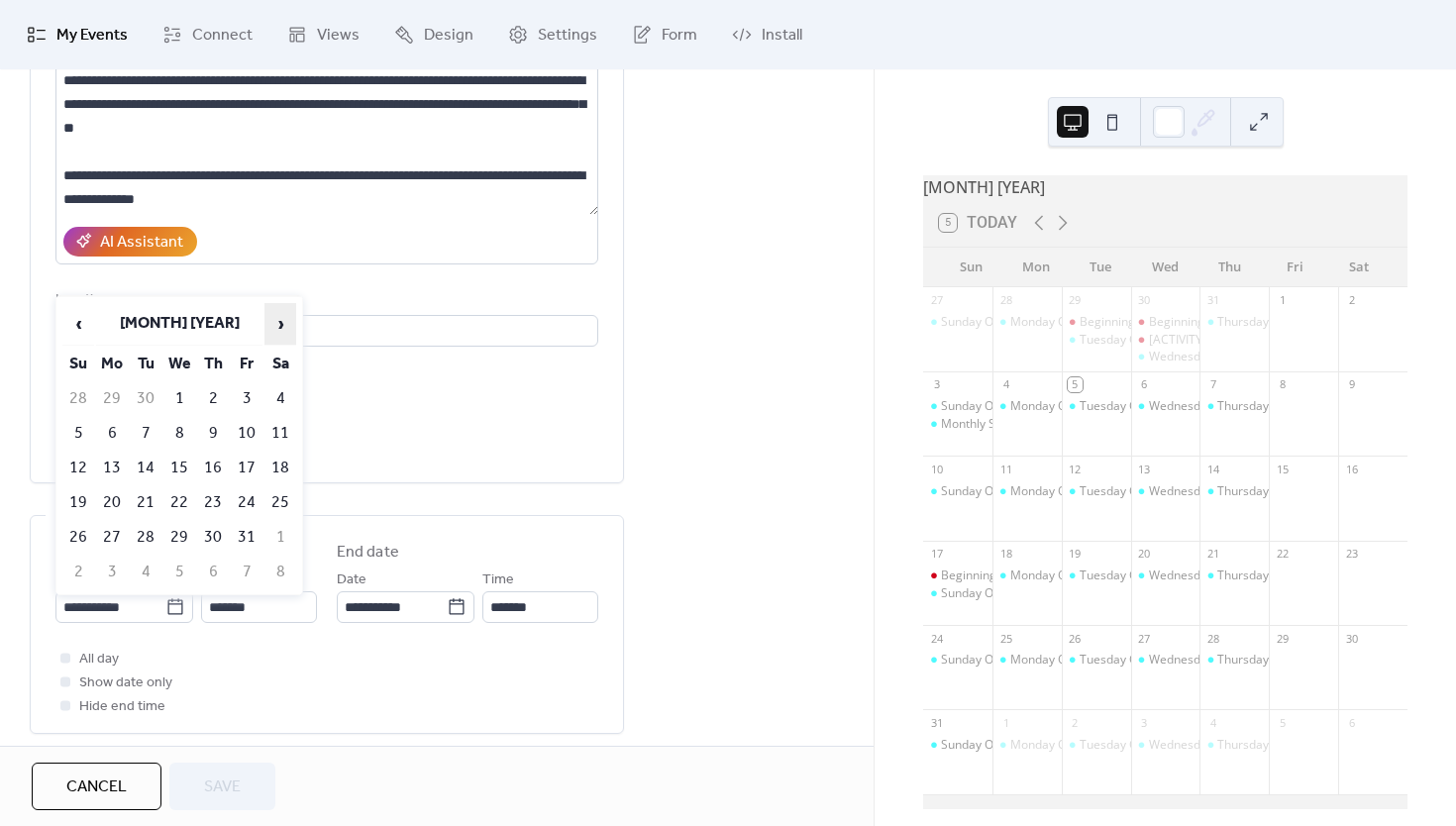 click on "›" at bounding box center (280, 324) 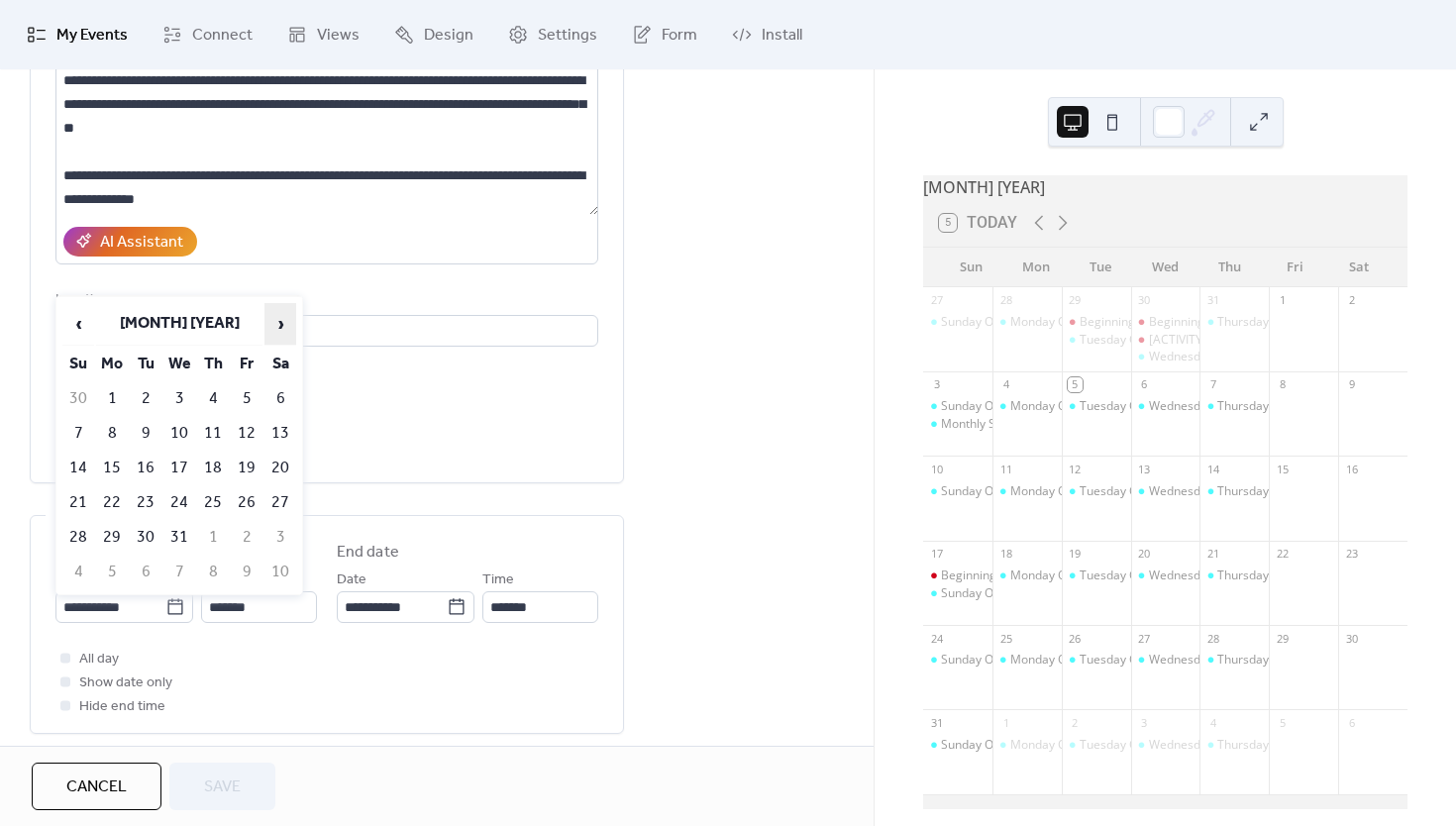 click on "›" at bounding box center [280, 324] 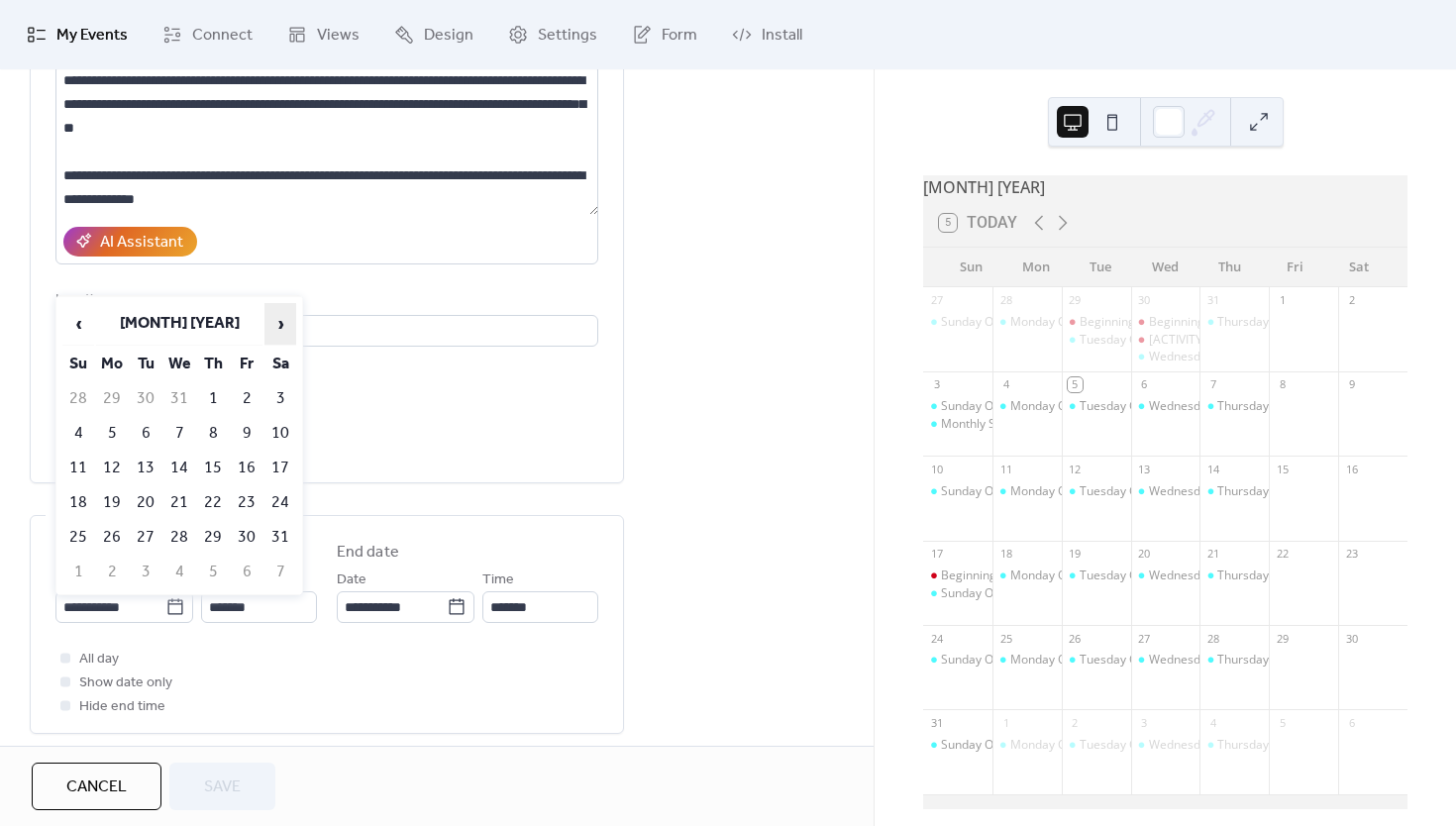click on "›" at bounding box center (280, 324) 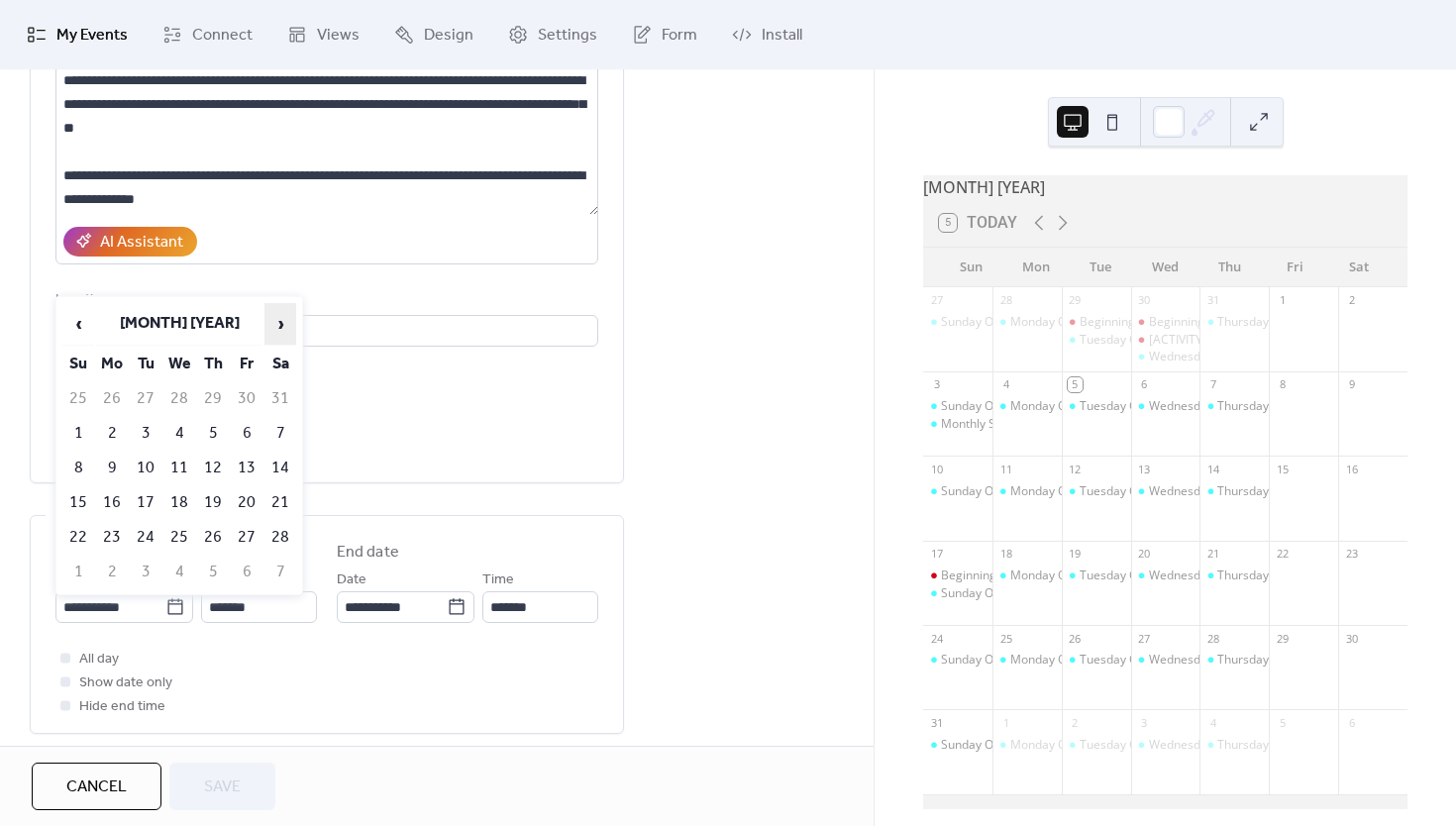 click on "›" at bounding box center (280, 324) 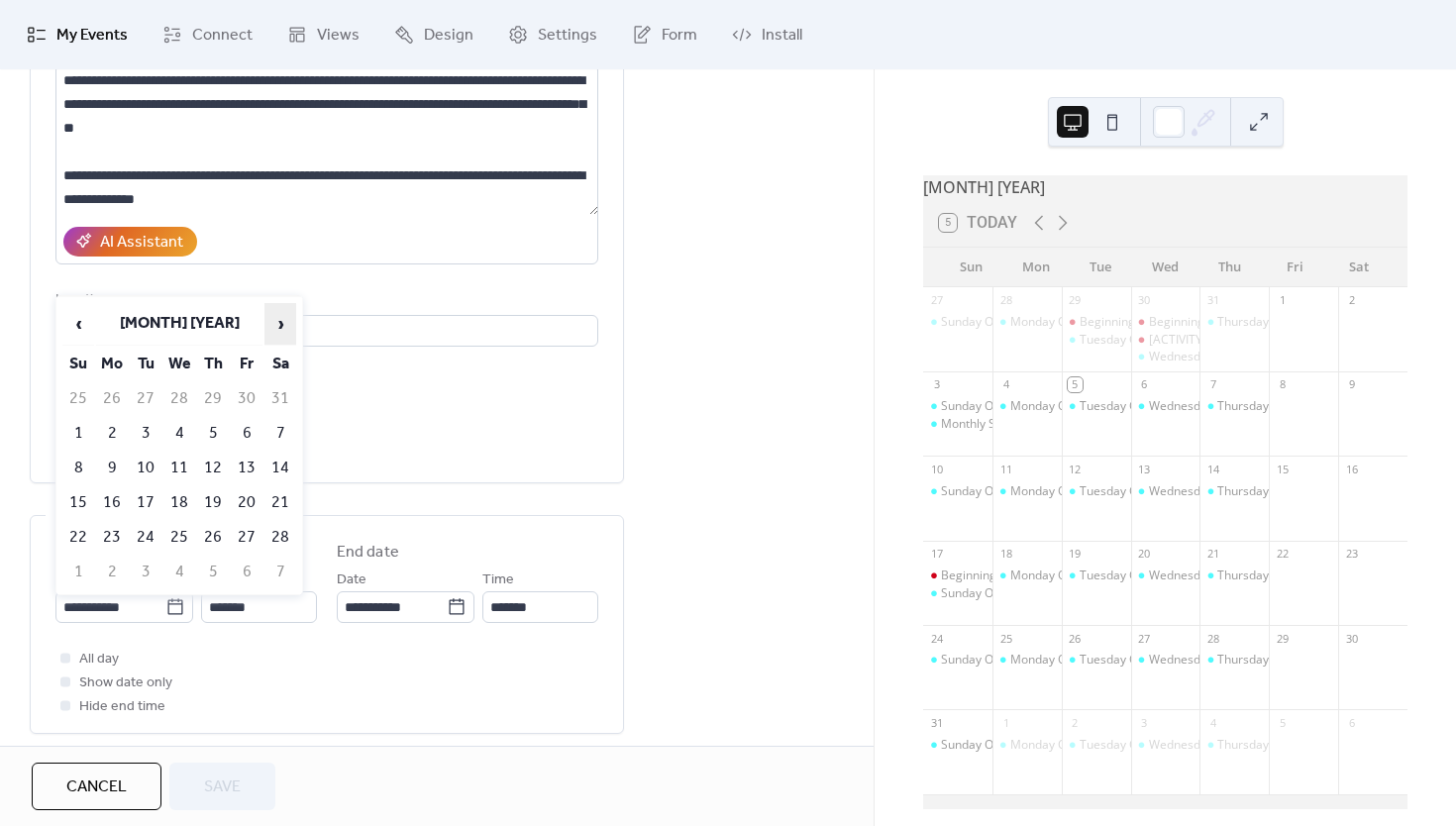 click on "›" at bounding box center [280, 324] 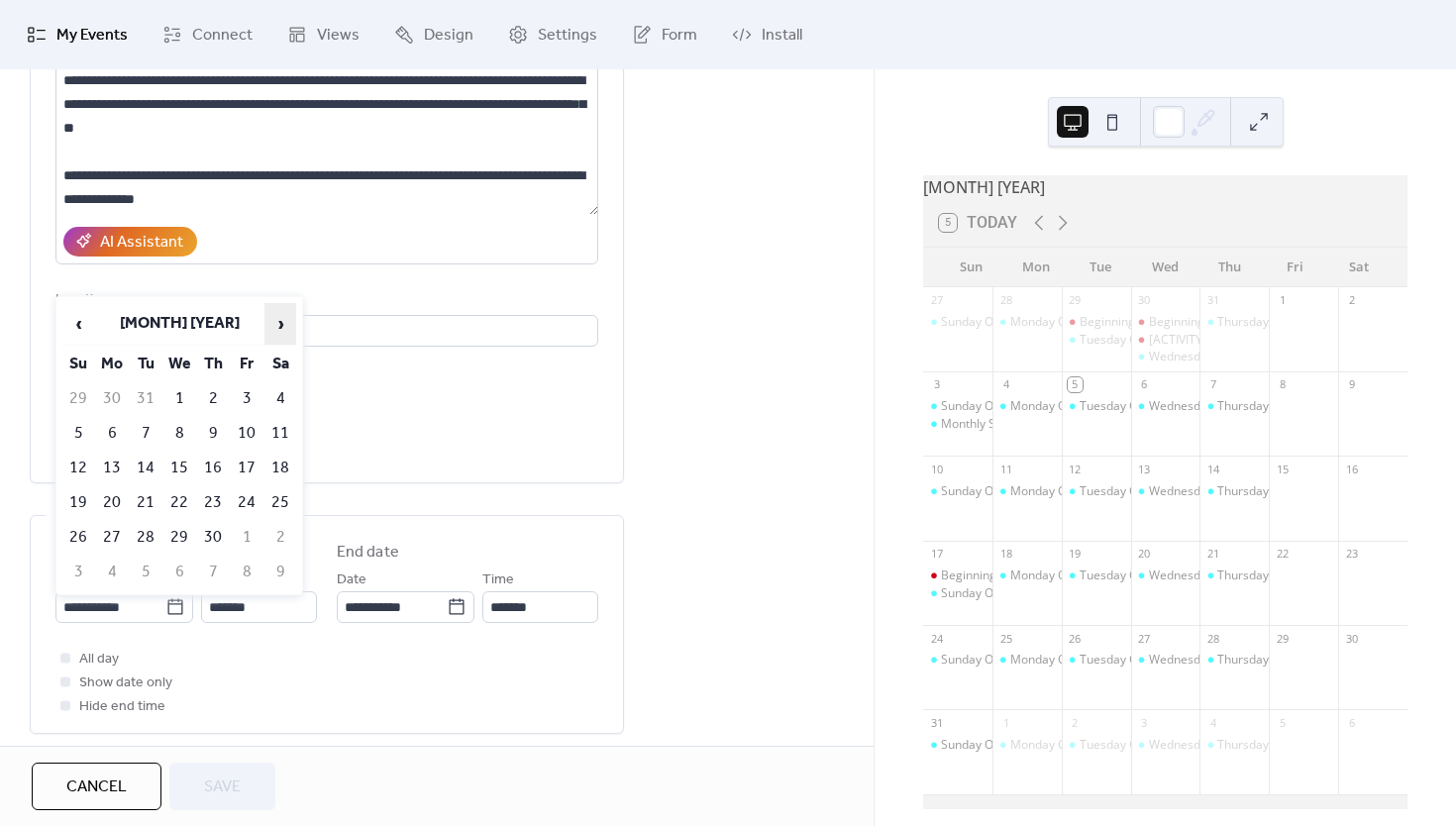 click on "›" at bounding box center (280, 324) 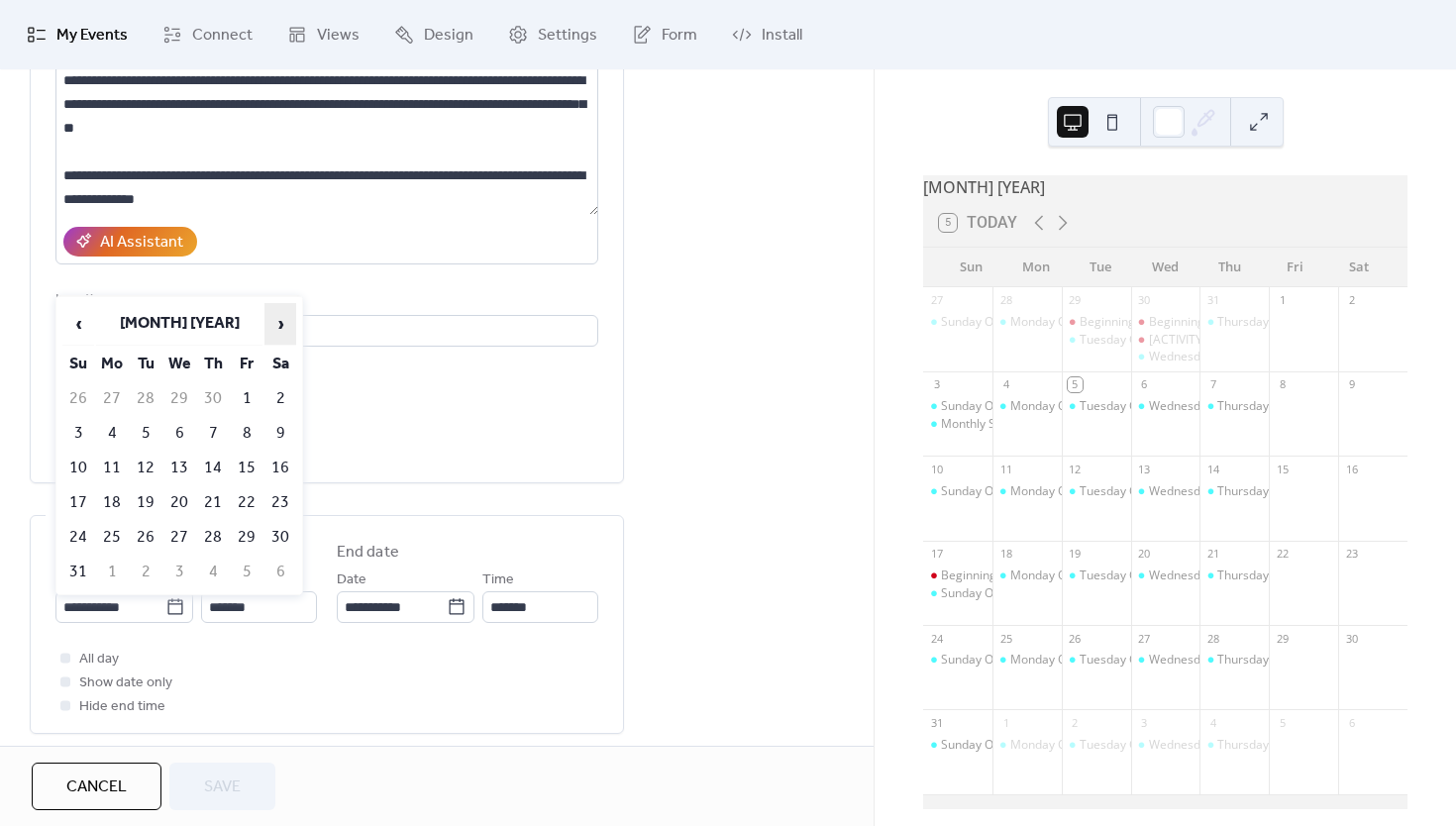 click on "›" at bounding box center (280, 324) 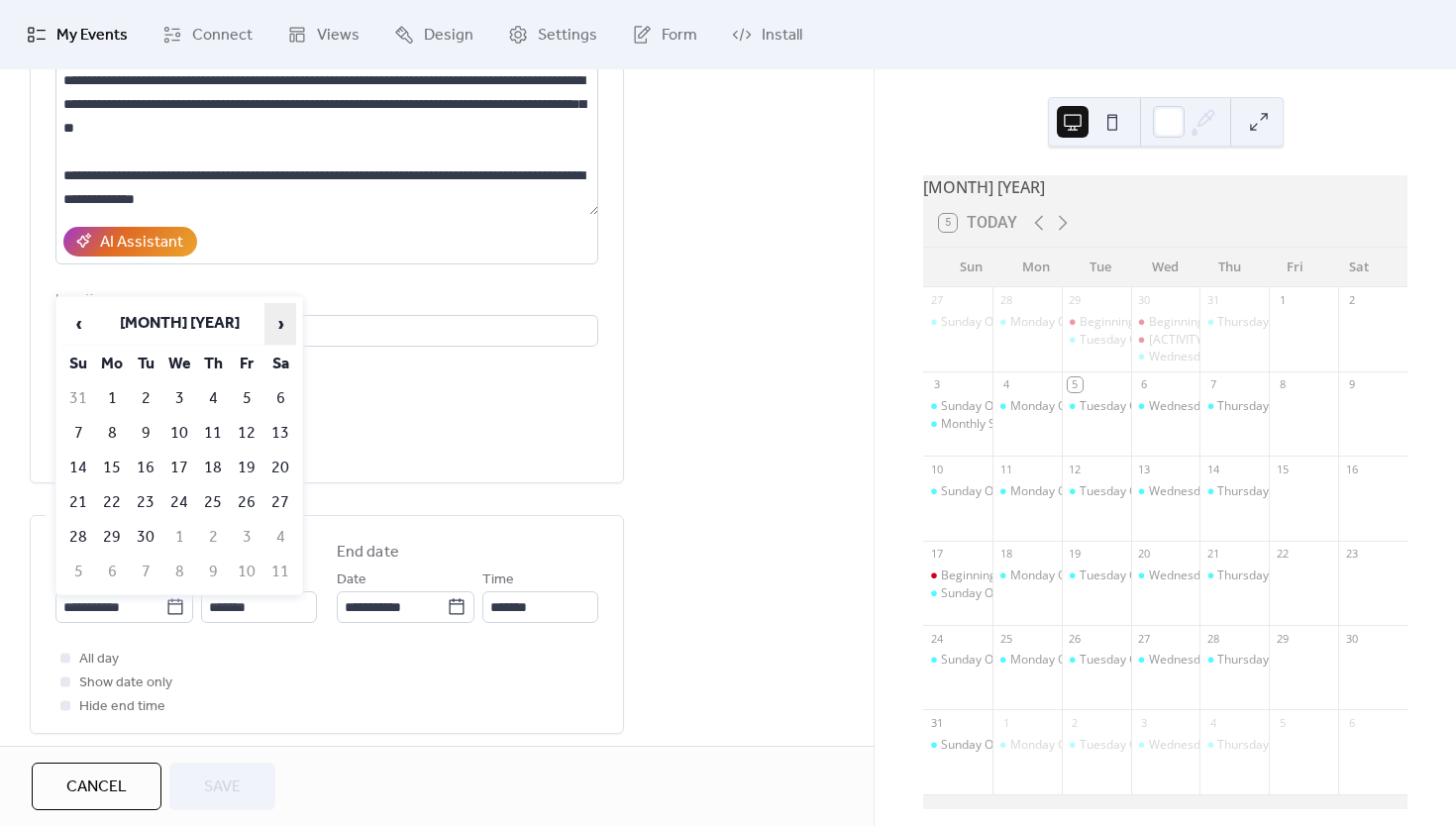 click on "›" at bounding box center [280, 324] 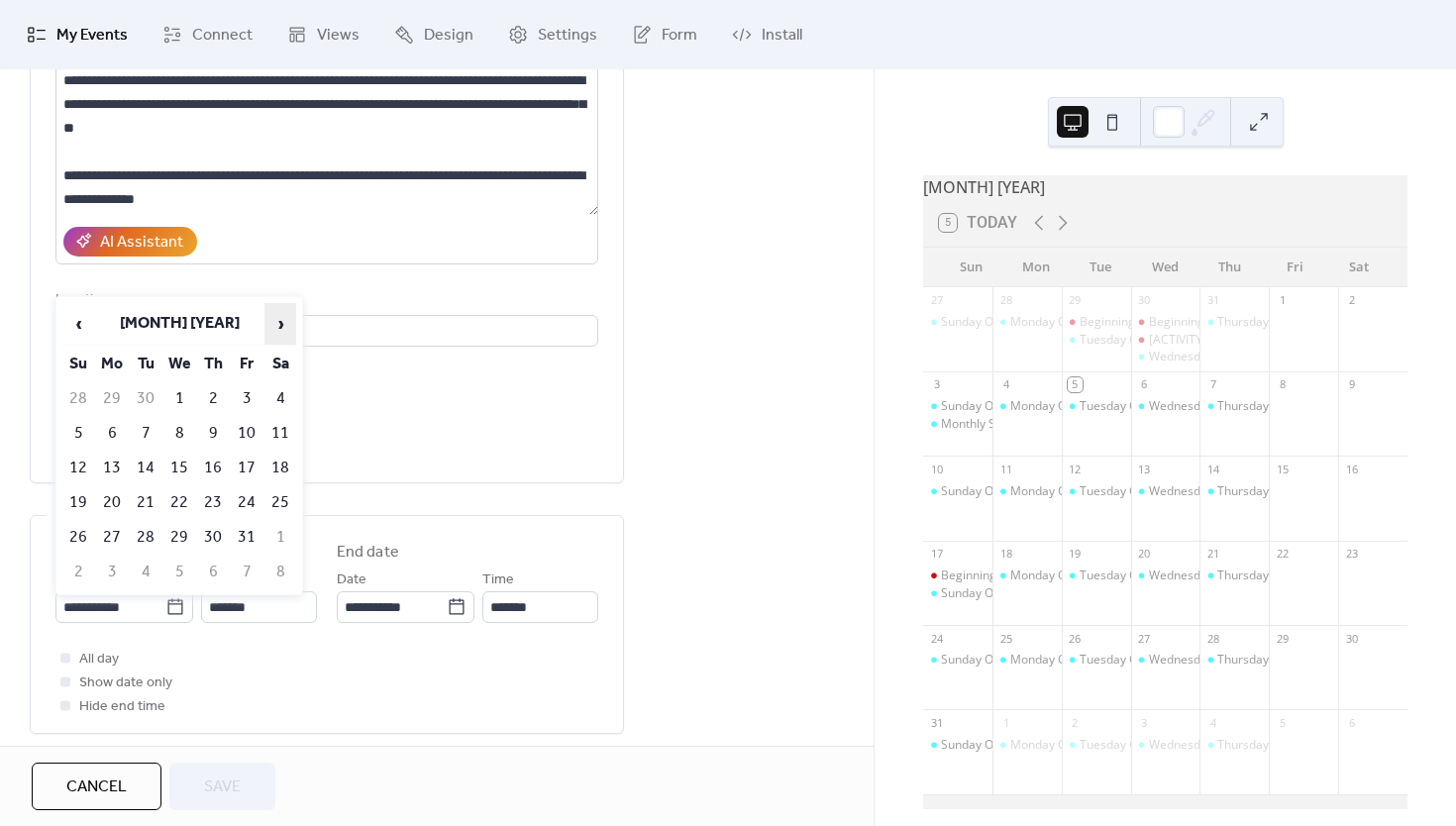 click on "›" at bounding box center (280, 324) 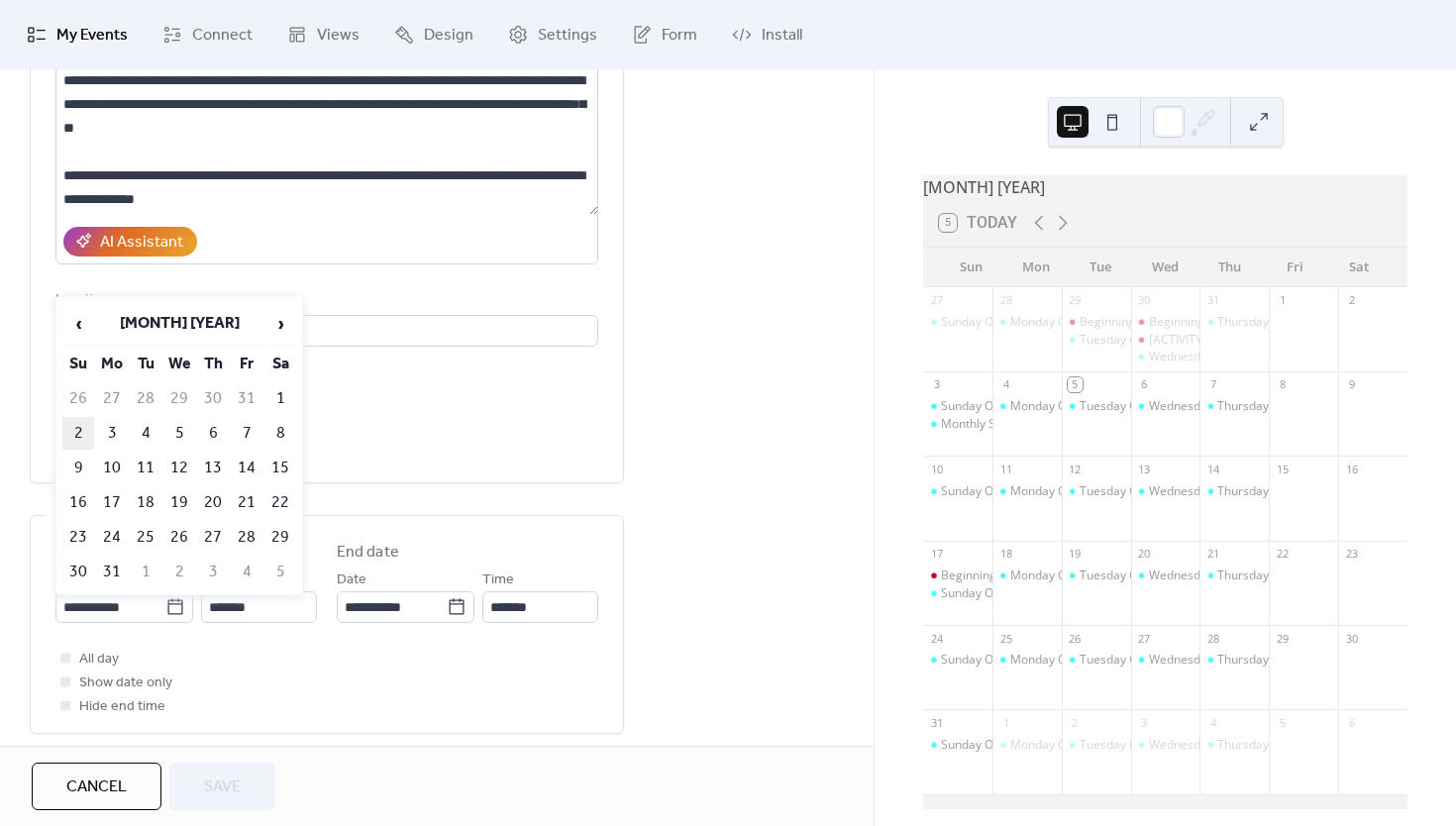 click on "2" at bounding box center (78, 433) 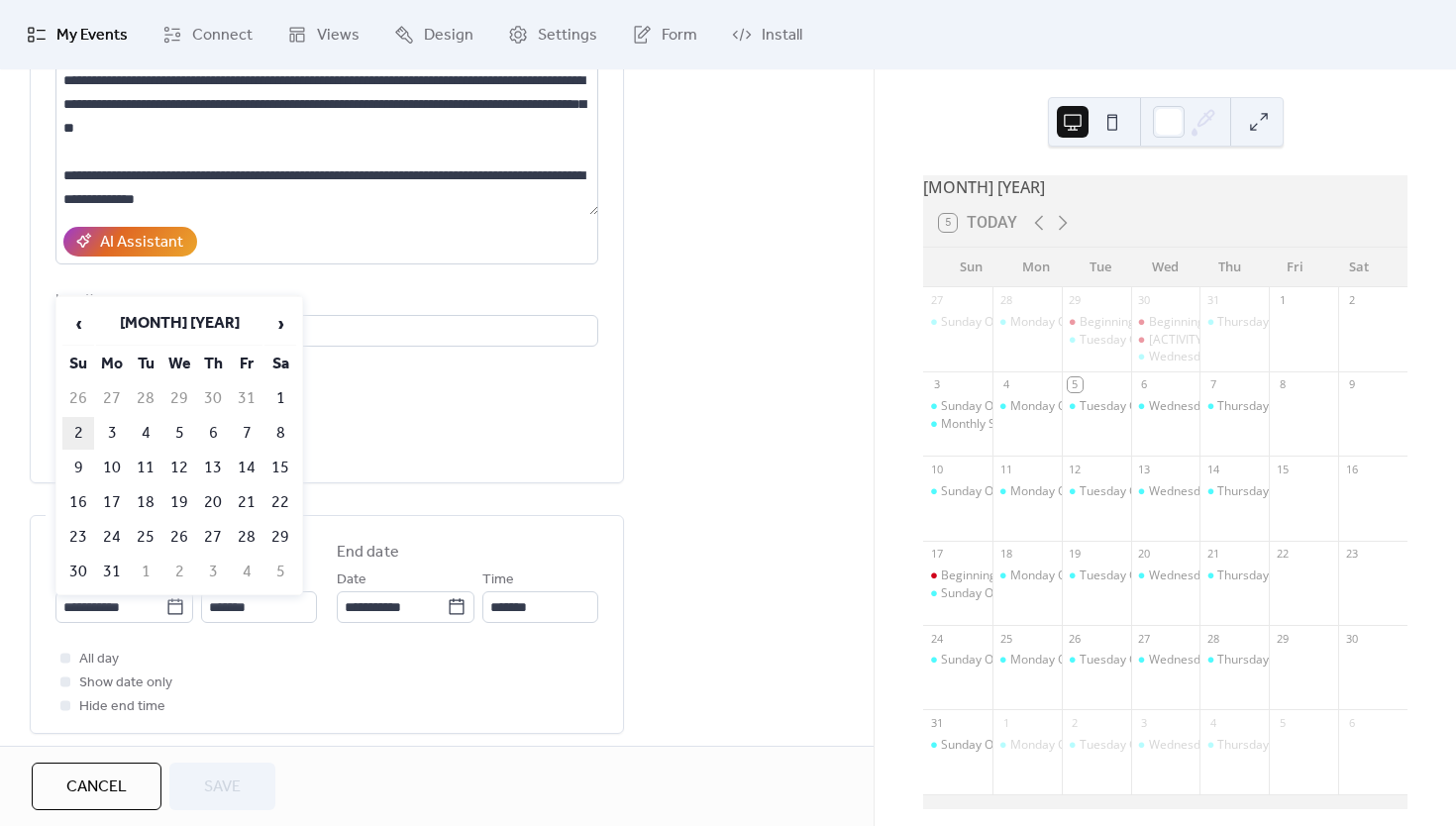 type on "**********" 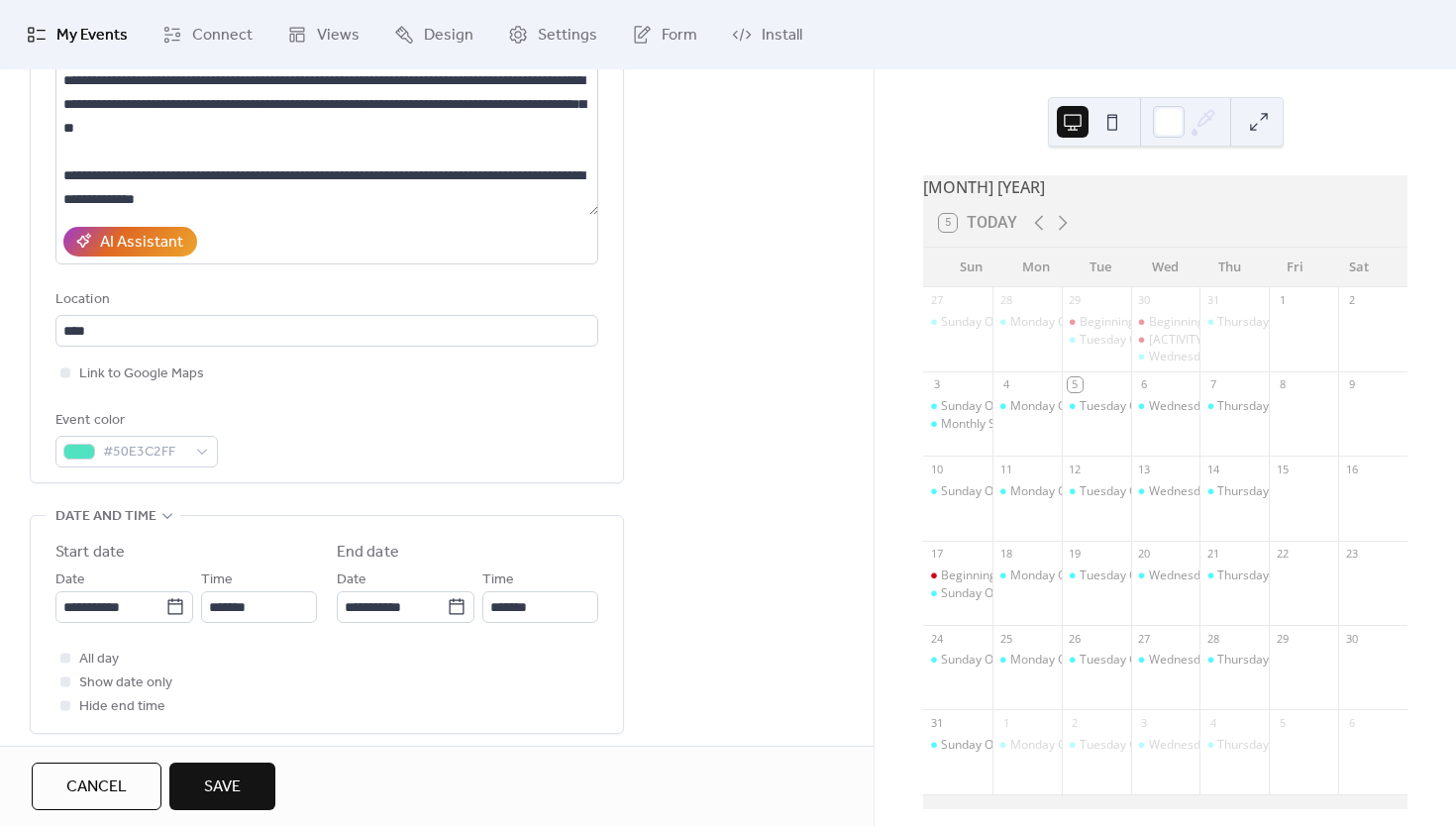 click on "Save" at bounding box center (222, 787) 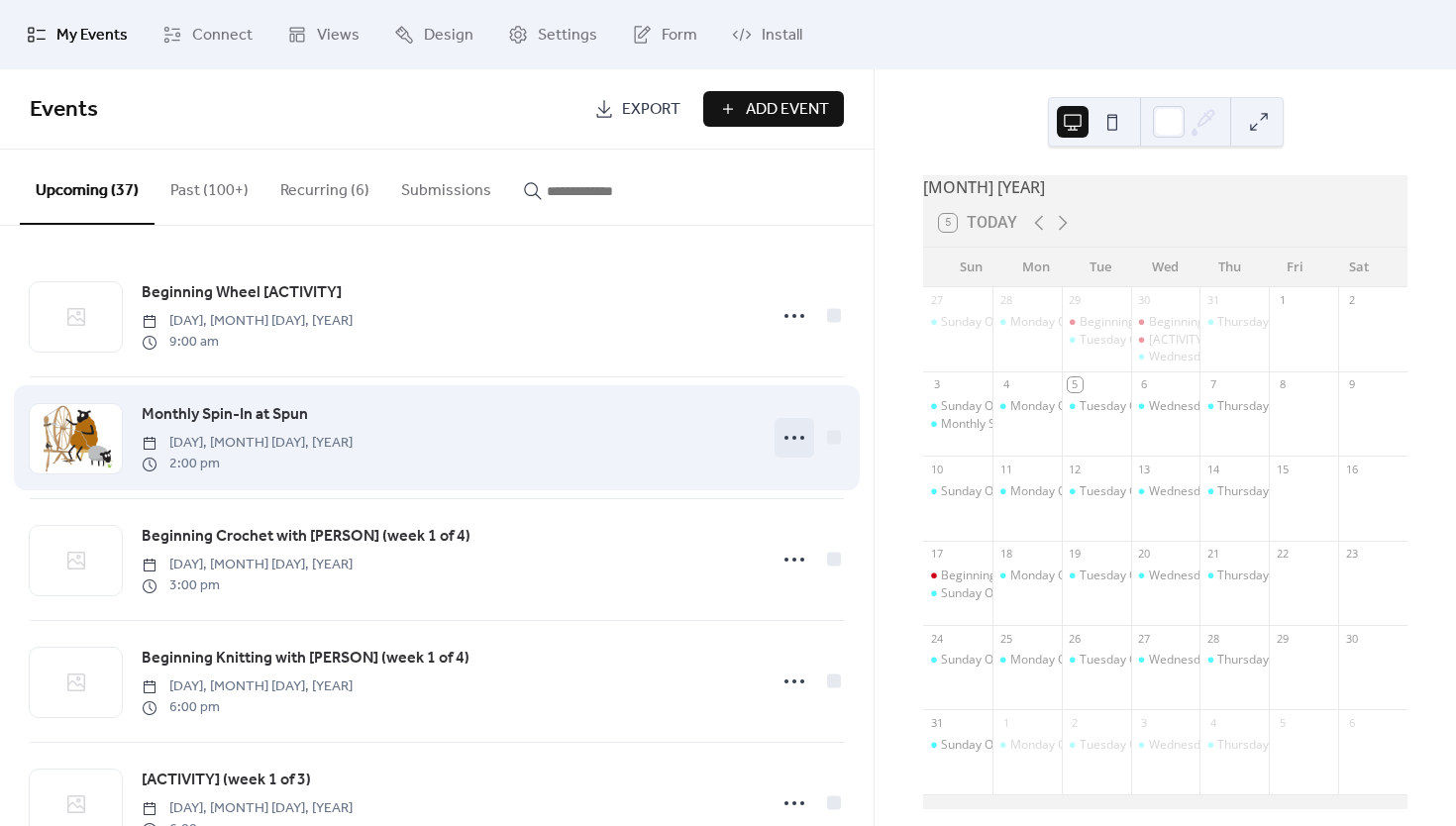 click 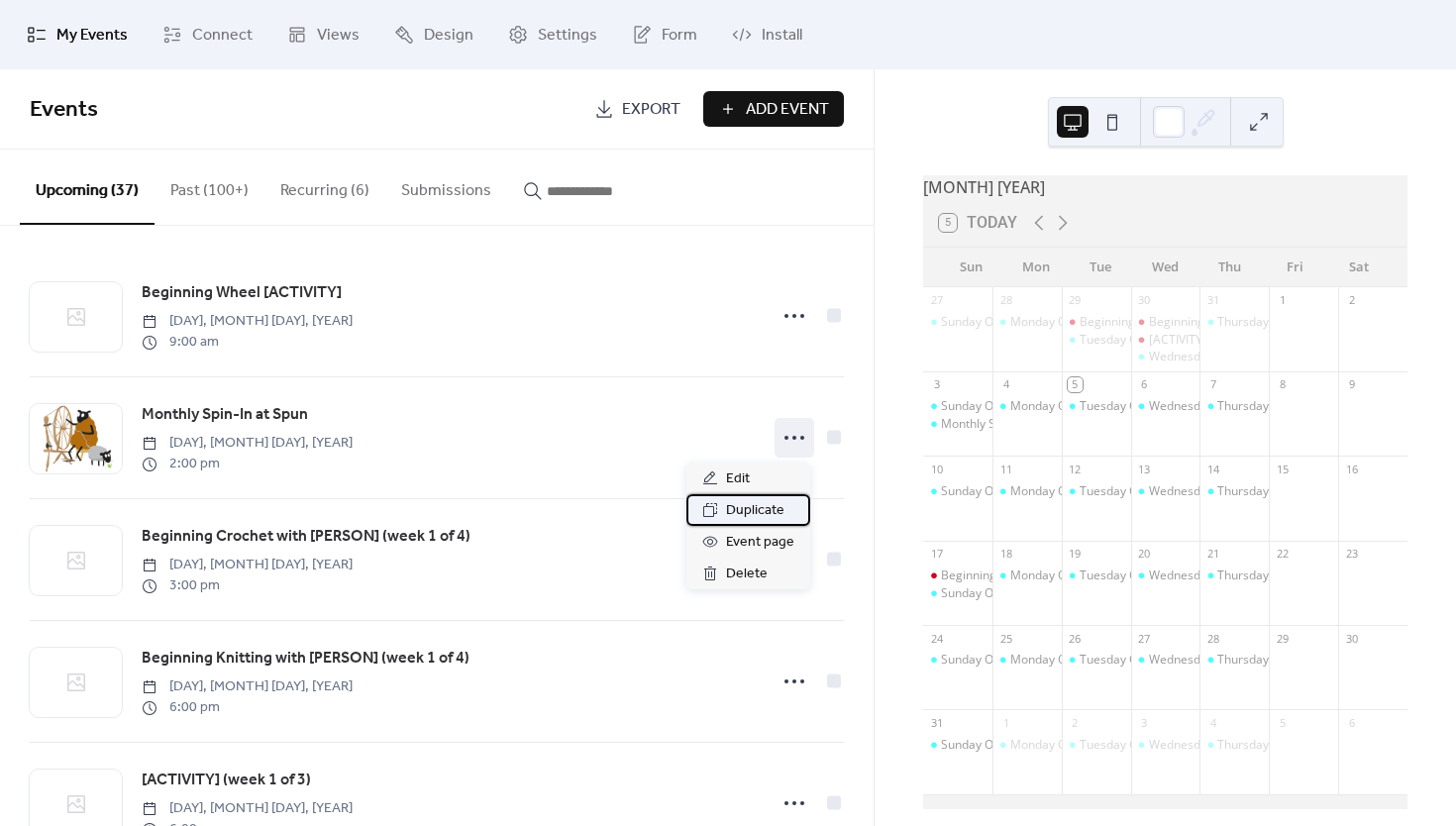 click on "Duplicate" at bounding box center [755, 511] 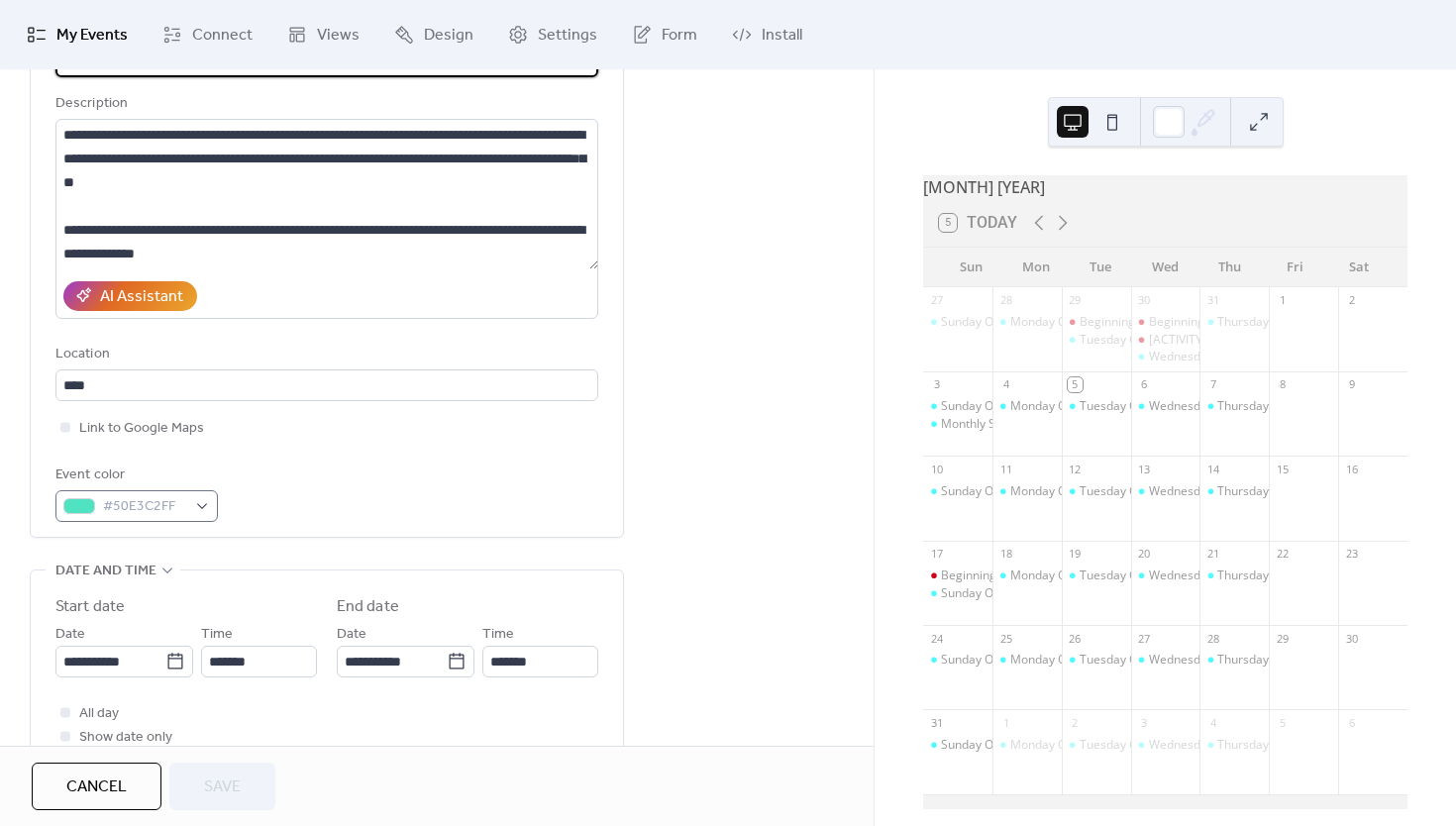 scroll, scrollTop: 254, scrollLeft: 0, axis: vertical 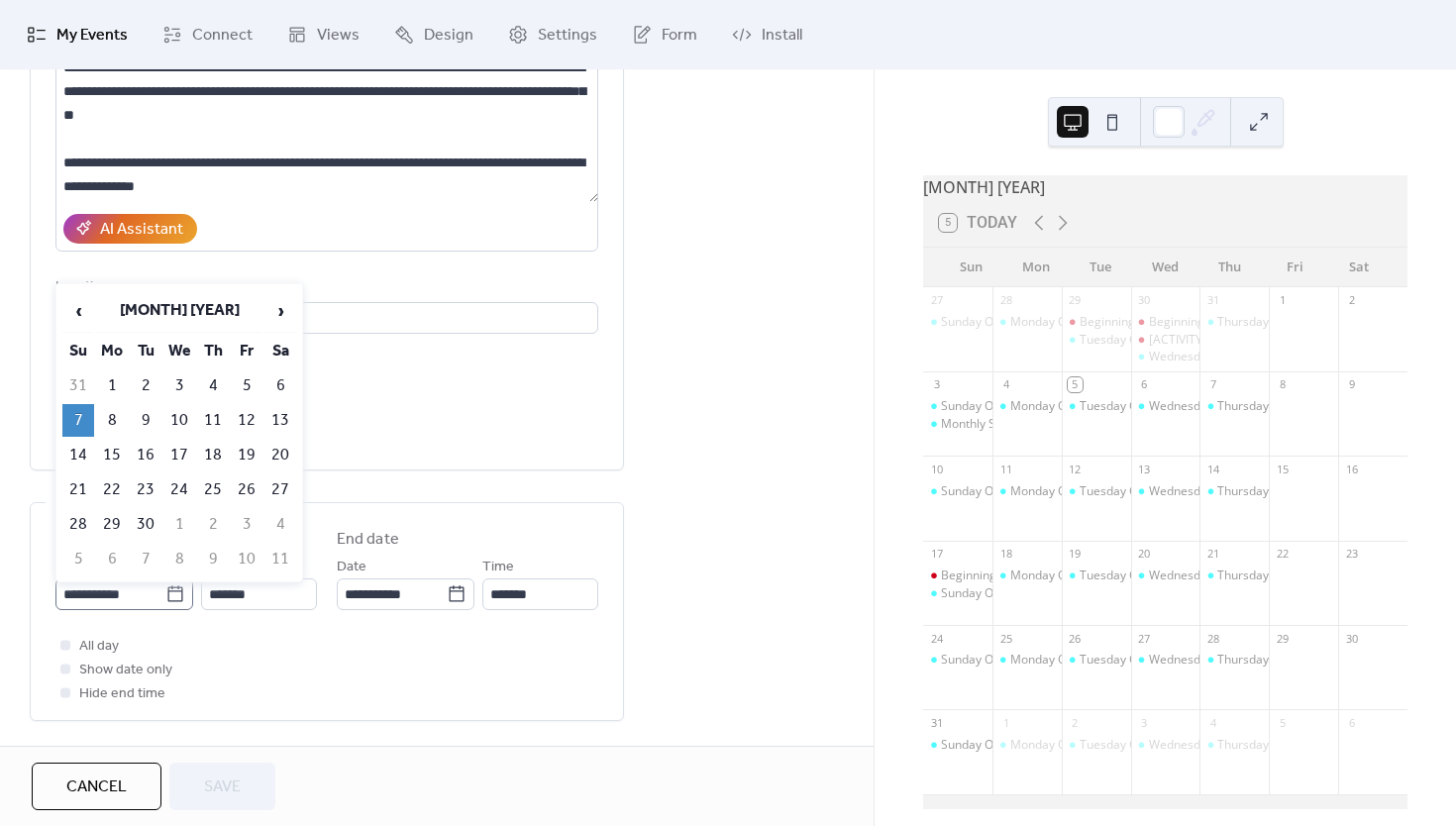 click 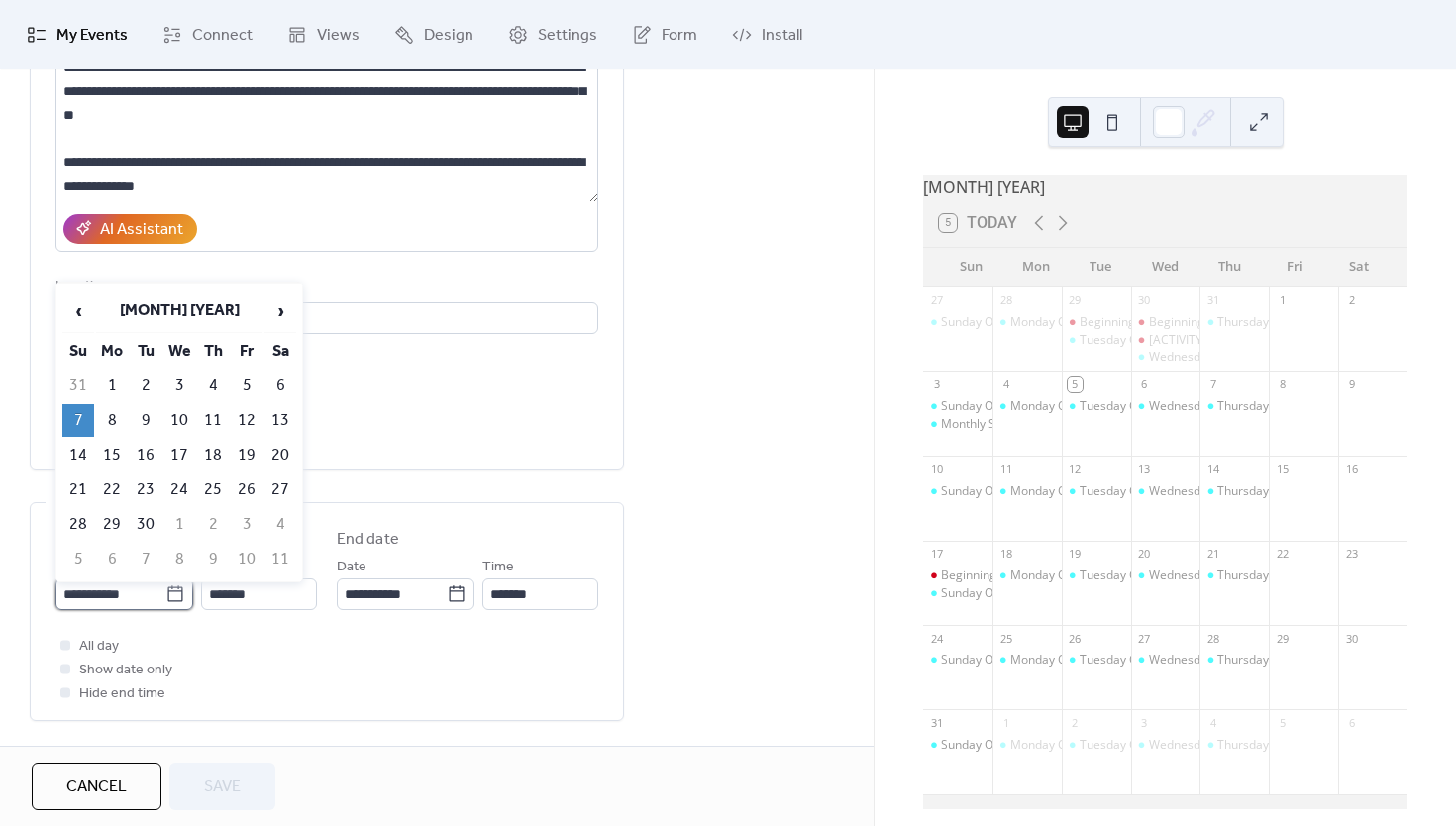 click on "**********" at bounding box center (110, 594) 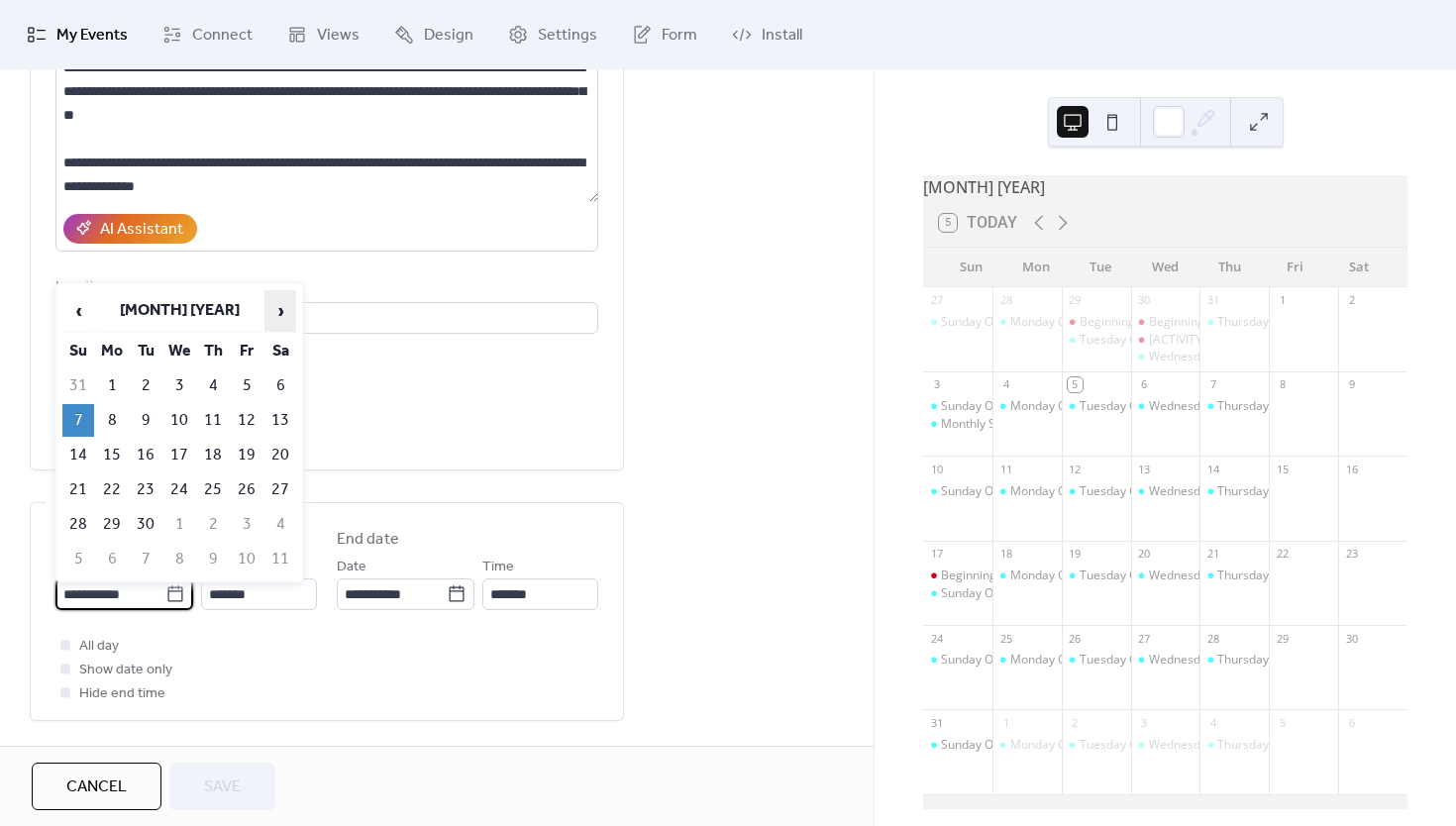 click on "›" at bounding box center (280, 311) 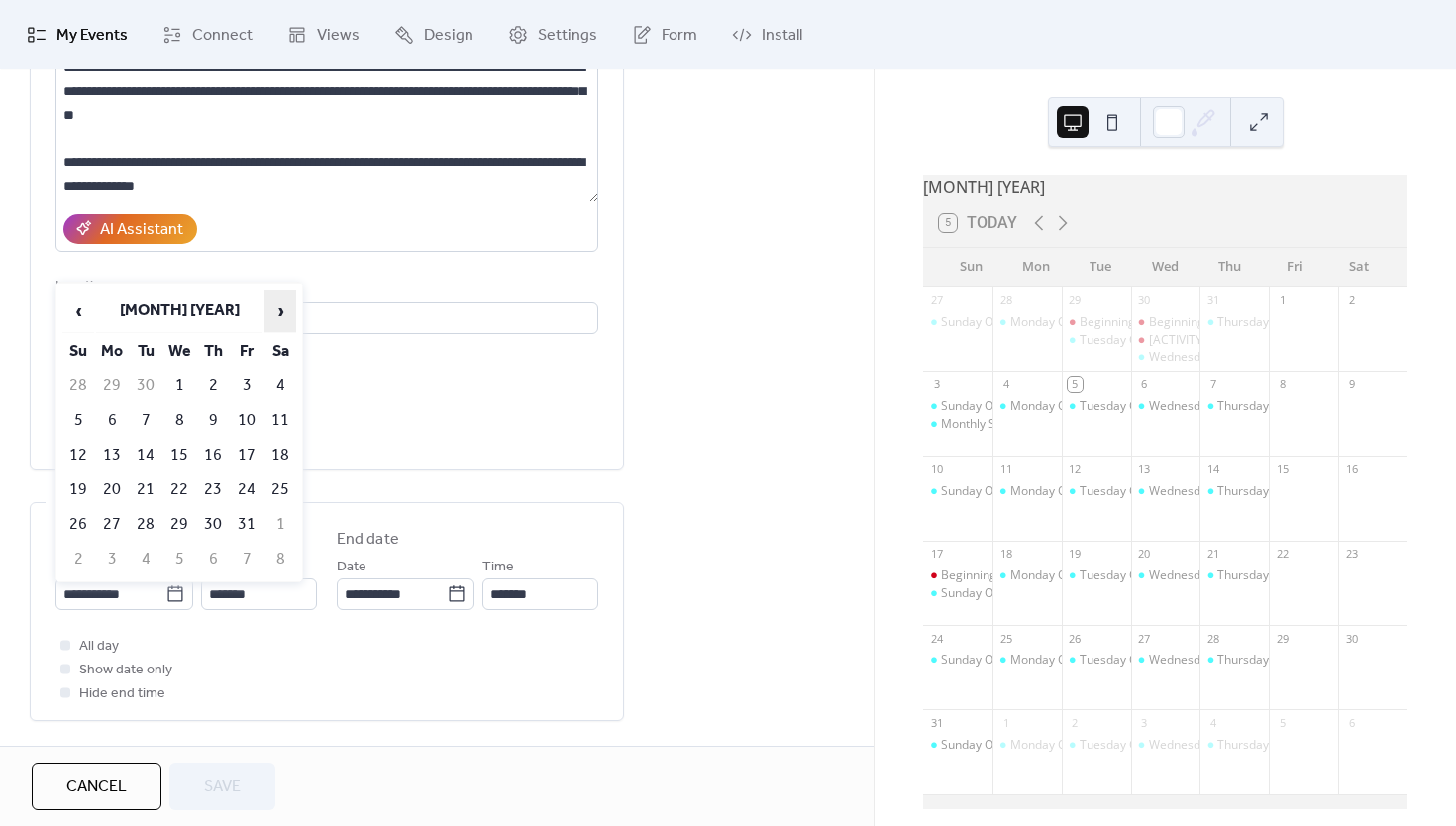 click on "›" at bounding box center [280, 311] 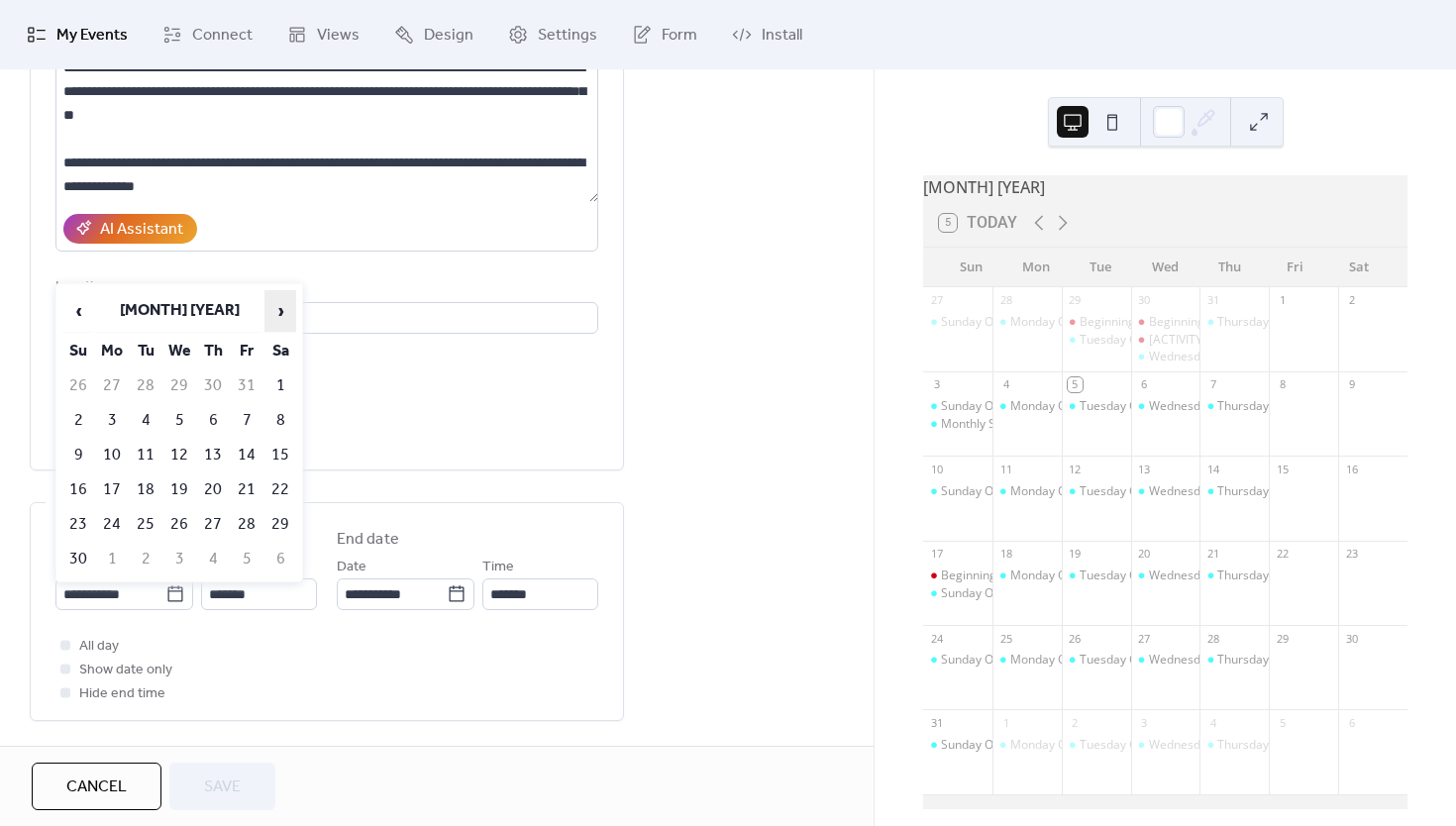 click on "›" at bounding box center [280, 311] 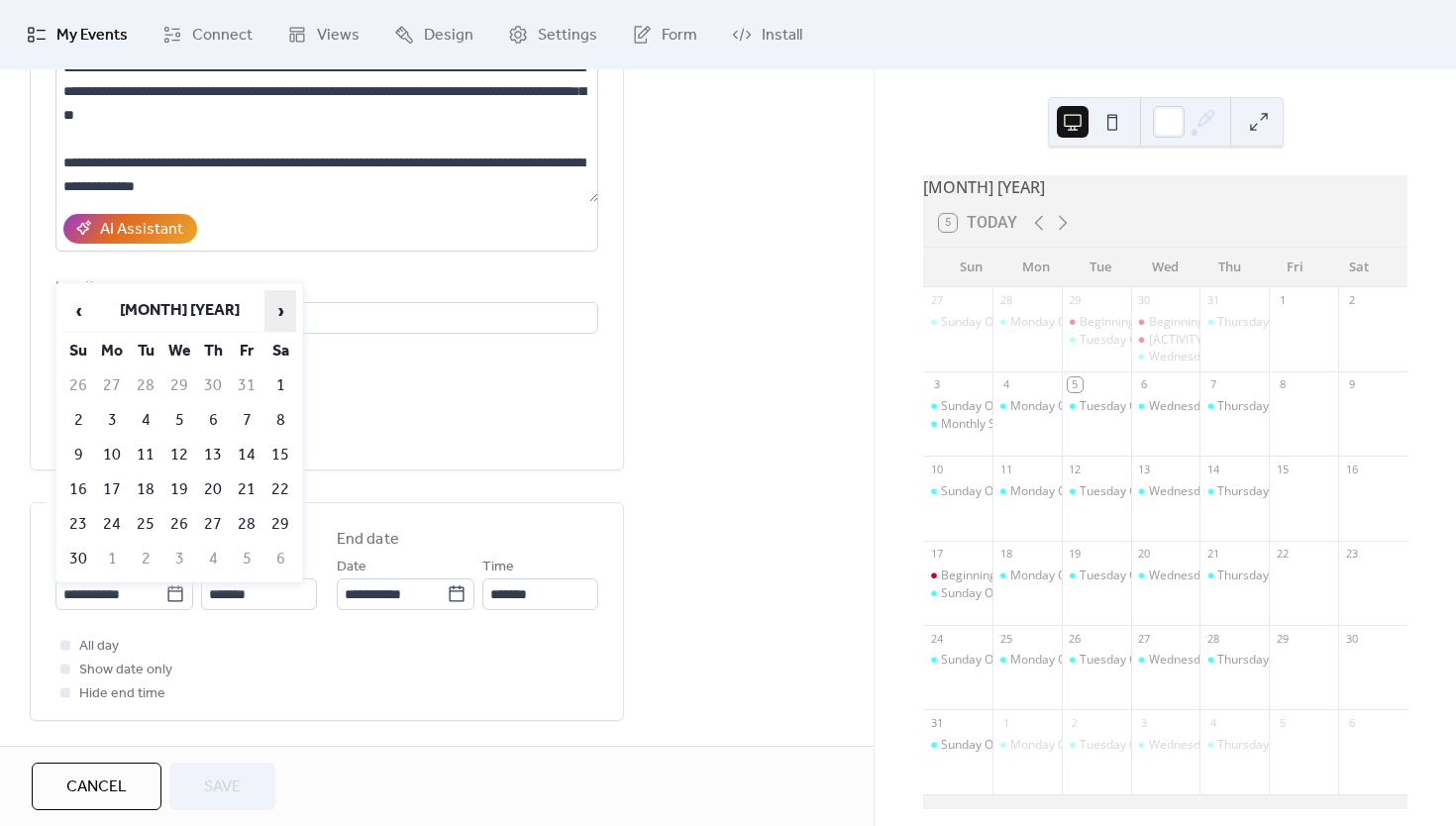 click on "›" at bounding box center [280, 311] 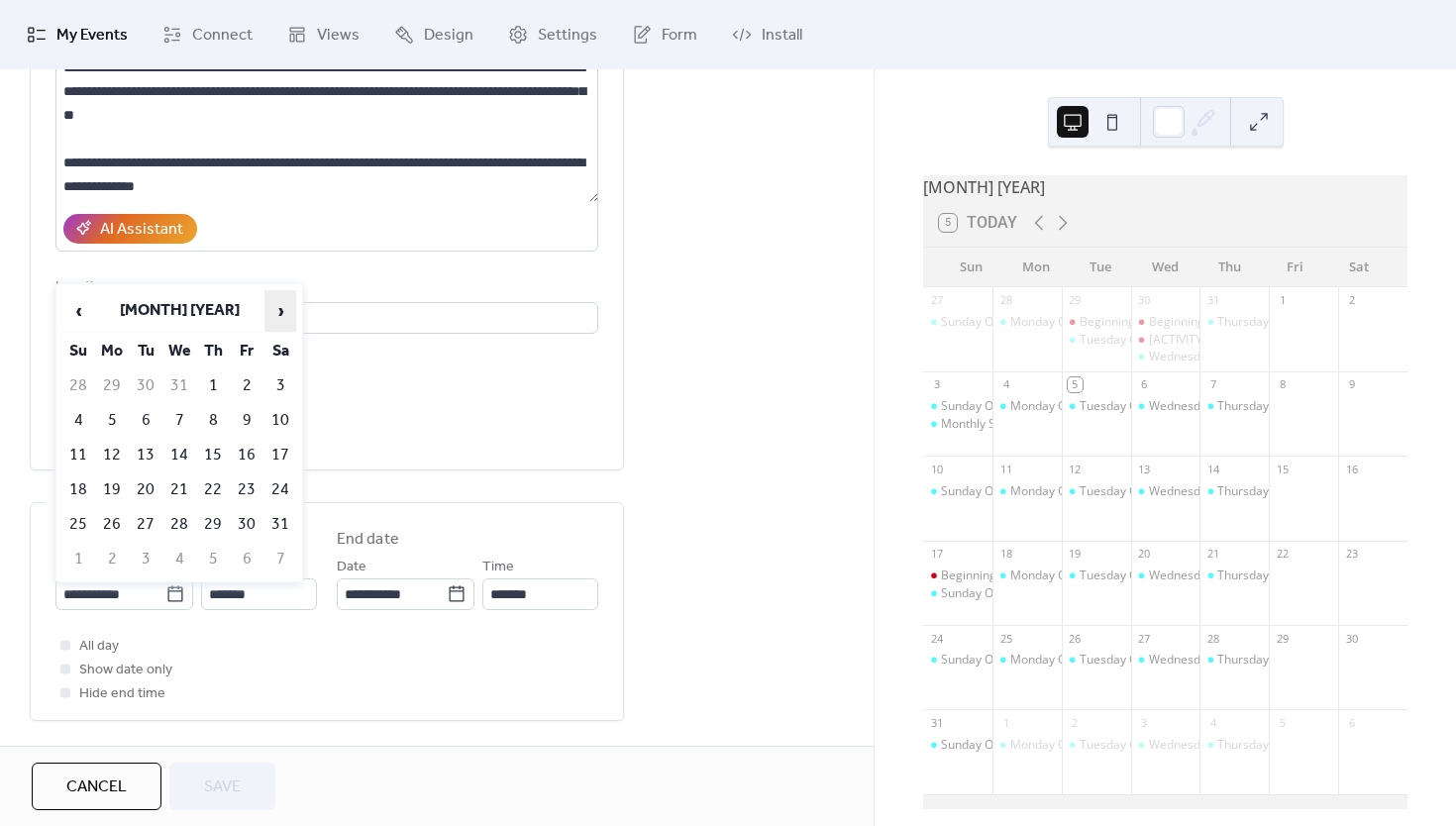 click on "›" at bounding box center [280, 311] 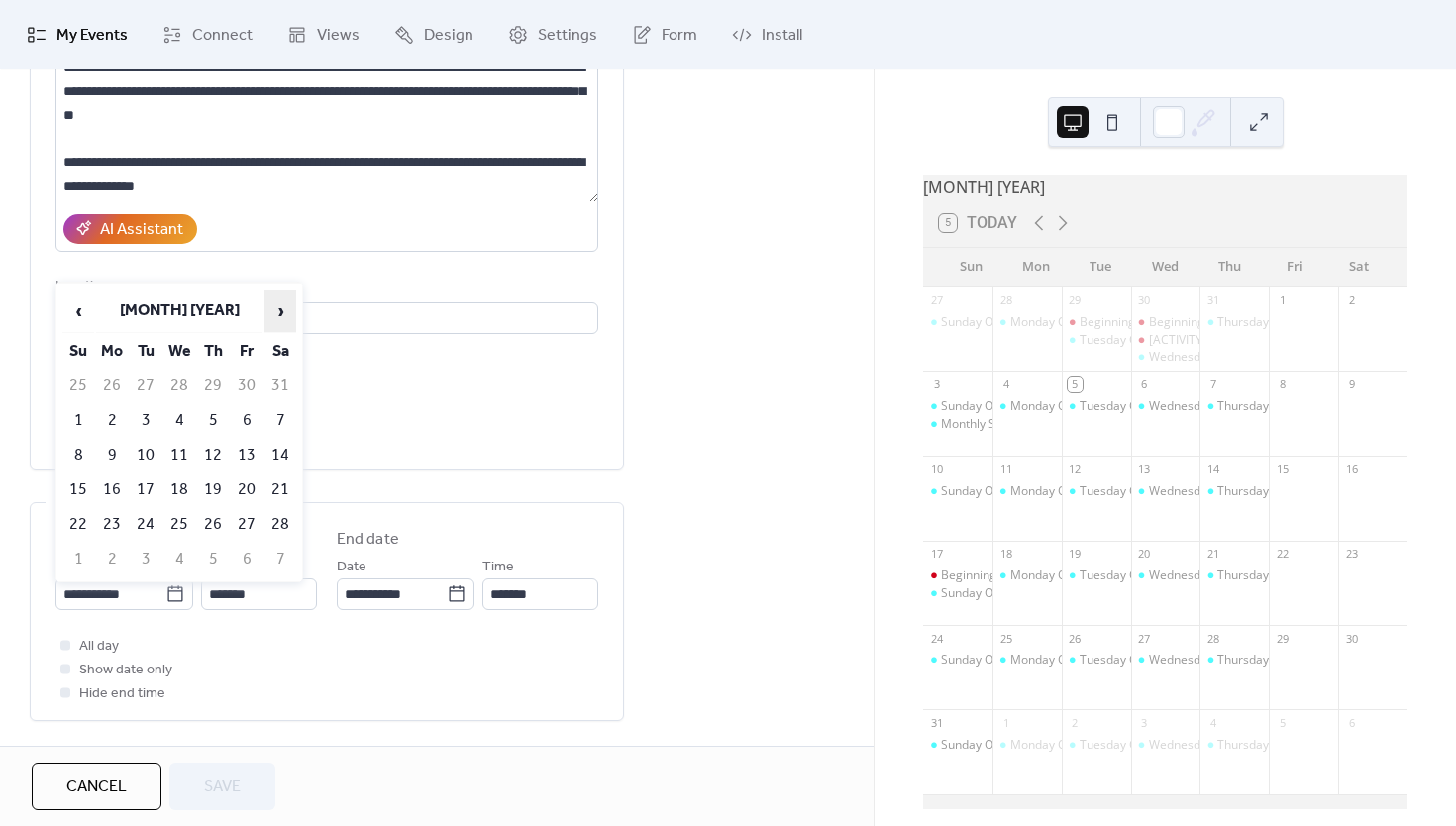 click on "›" at bounding box center [280, 311] 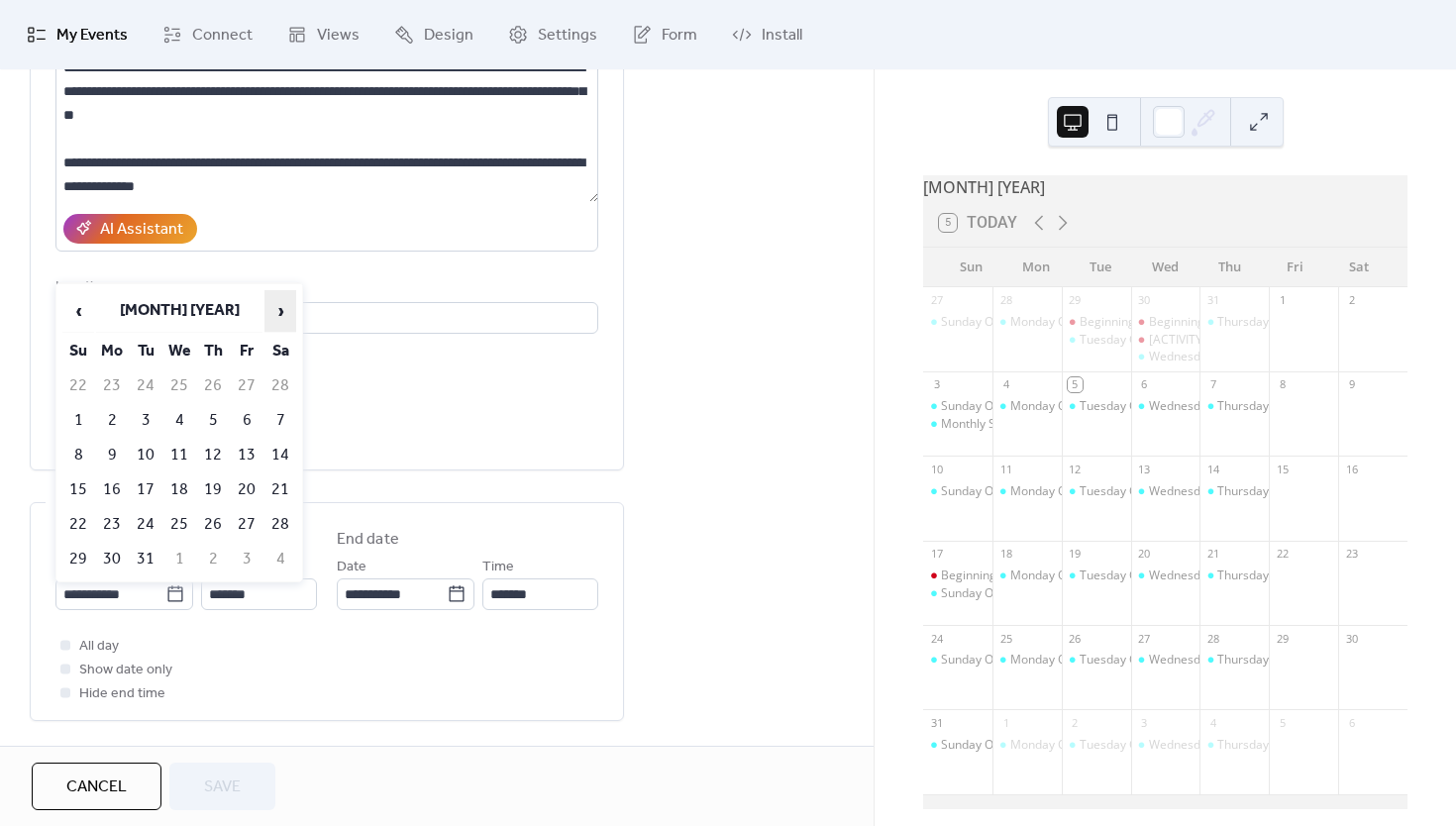 click on "›" at bounding box center (280, 311) 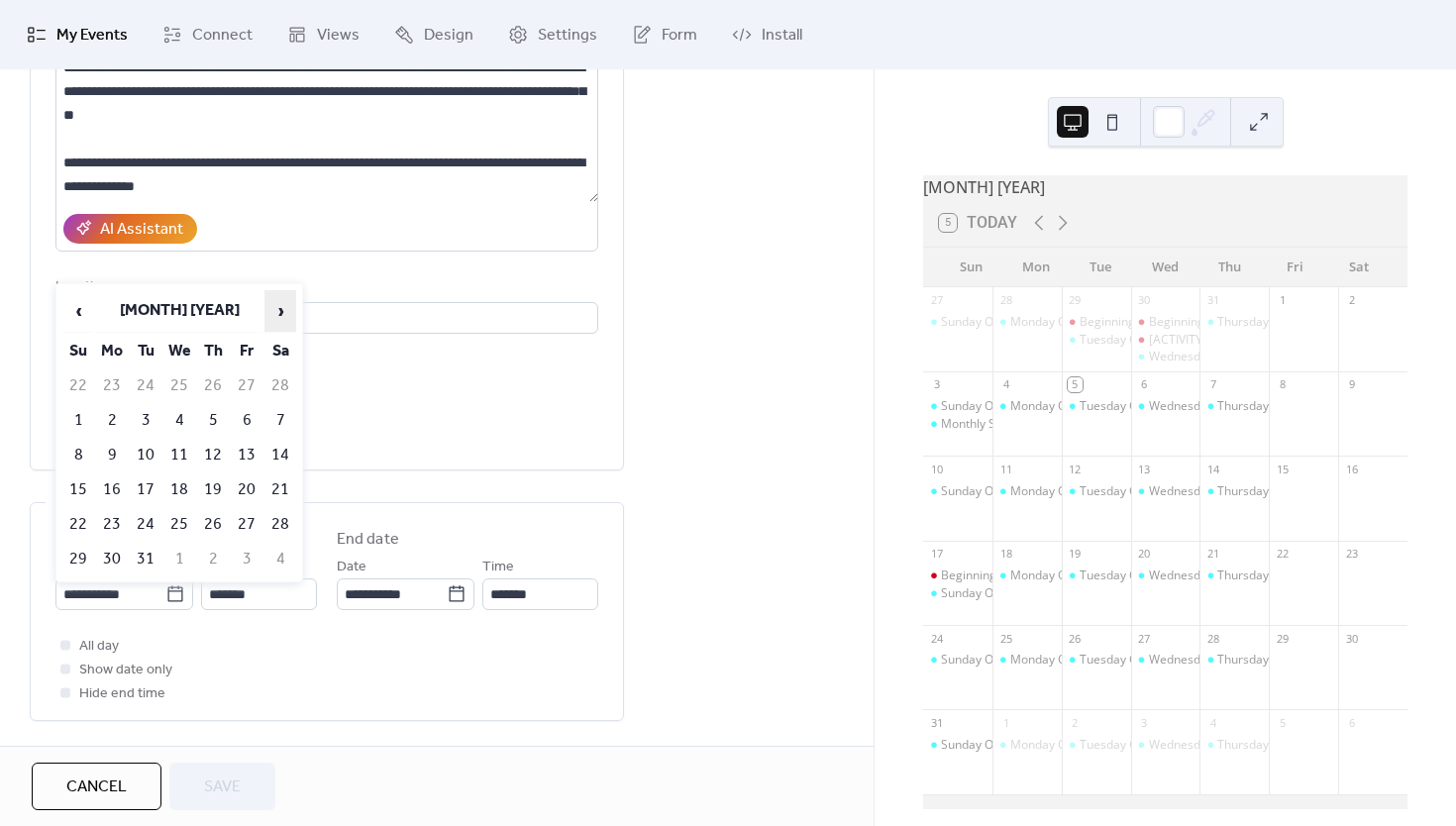 click on "›" at bounding box center (280, 311) 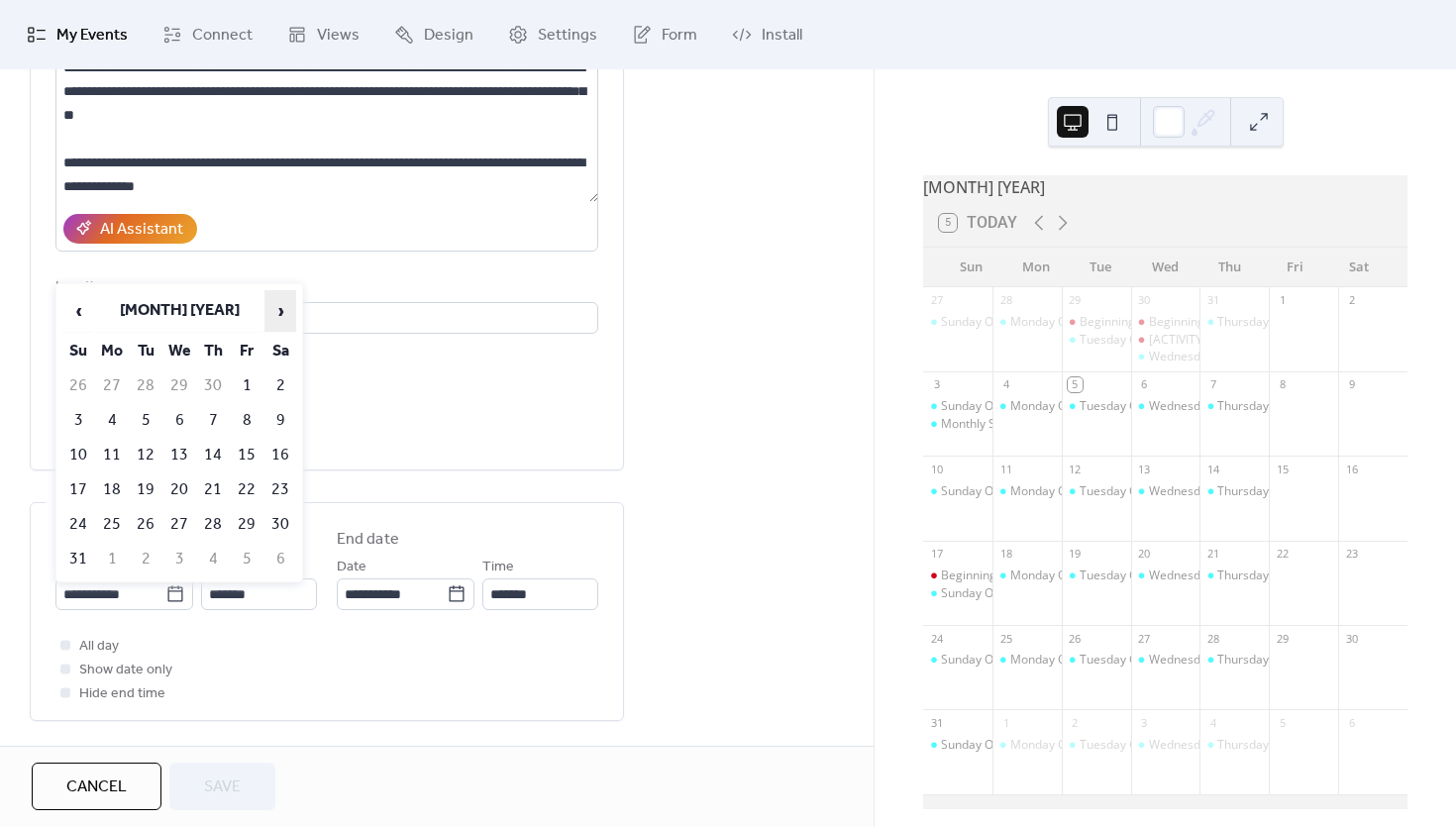 click on "›" at bounding box center [280, 311] 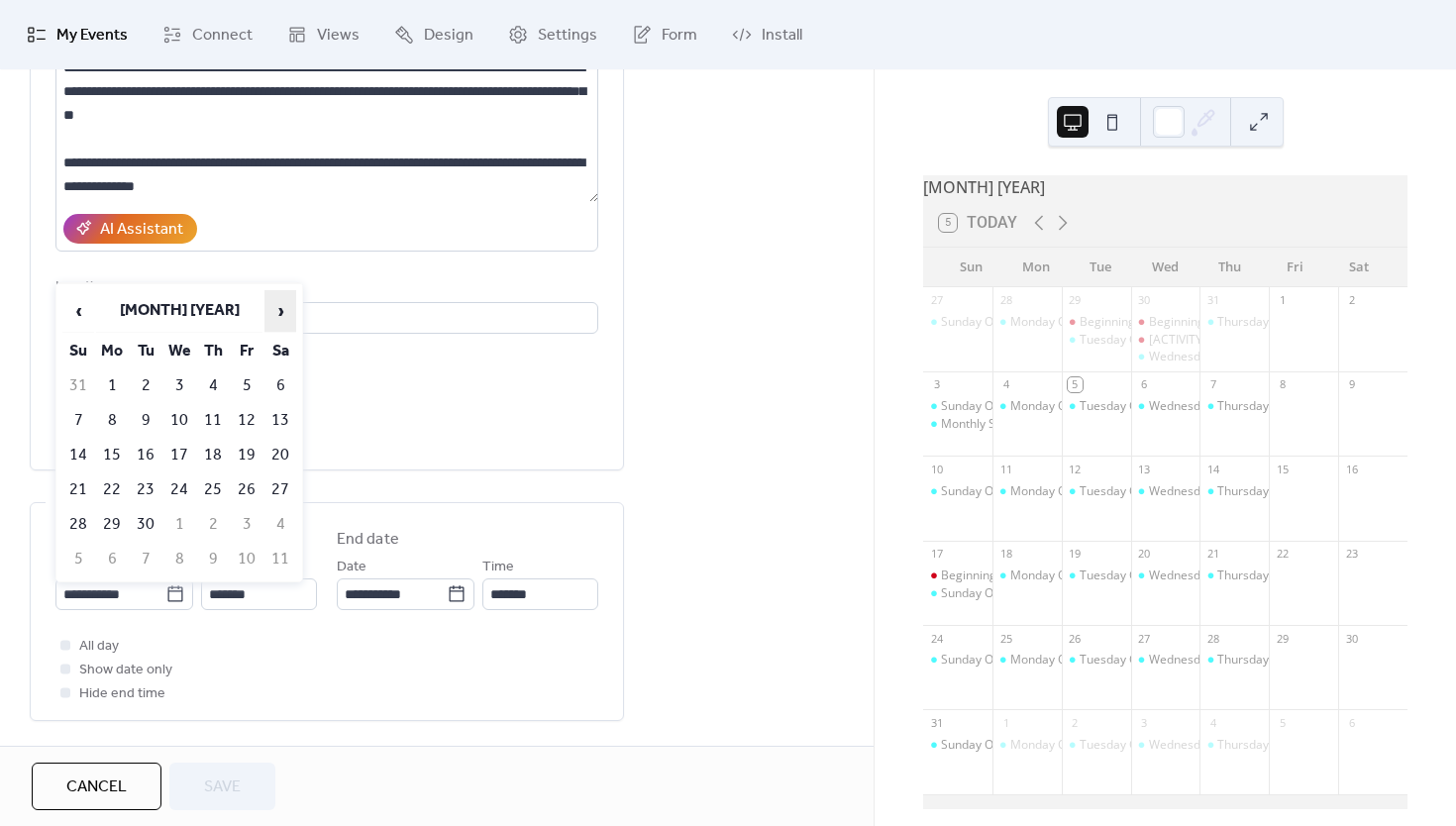 click on "›" at bounding box center [280, 311] 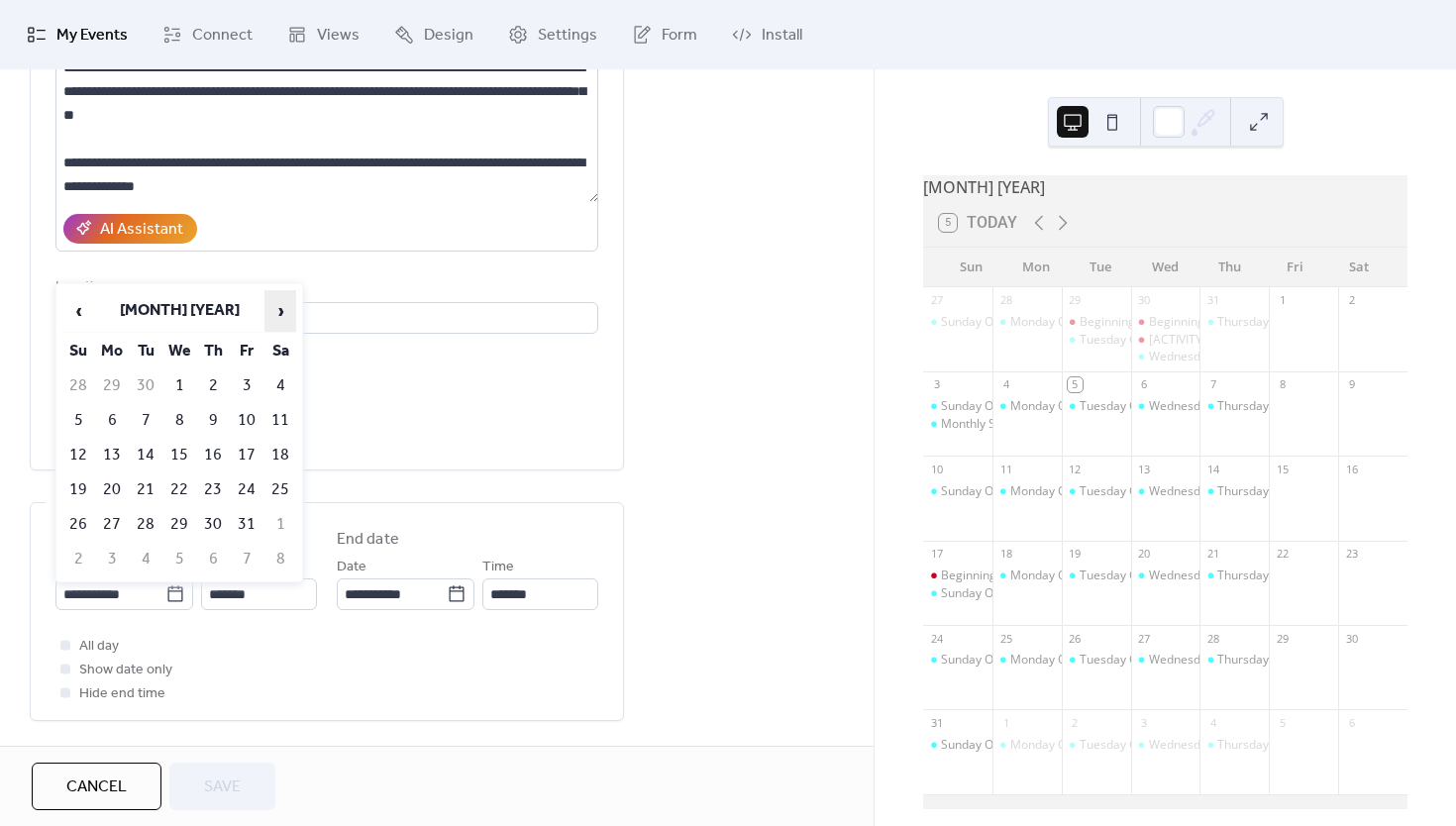 click on "›" at bounding box center (280, 311) 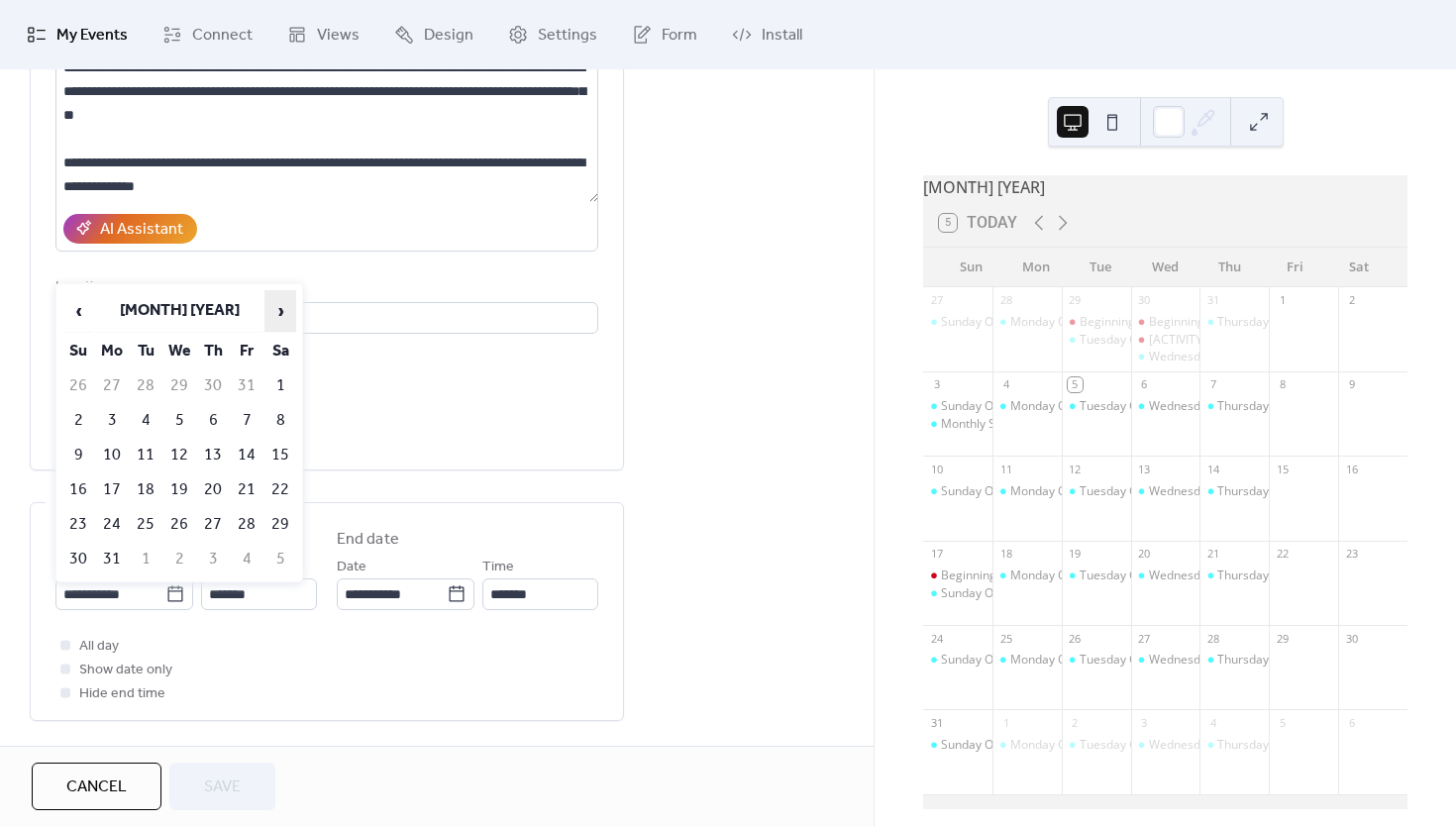 click on "›" at bounding box center (280, 311) 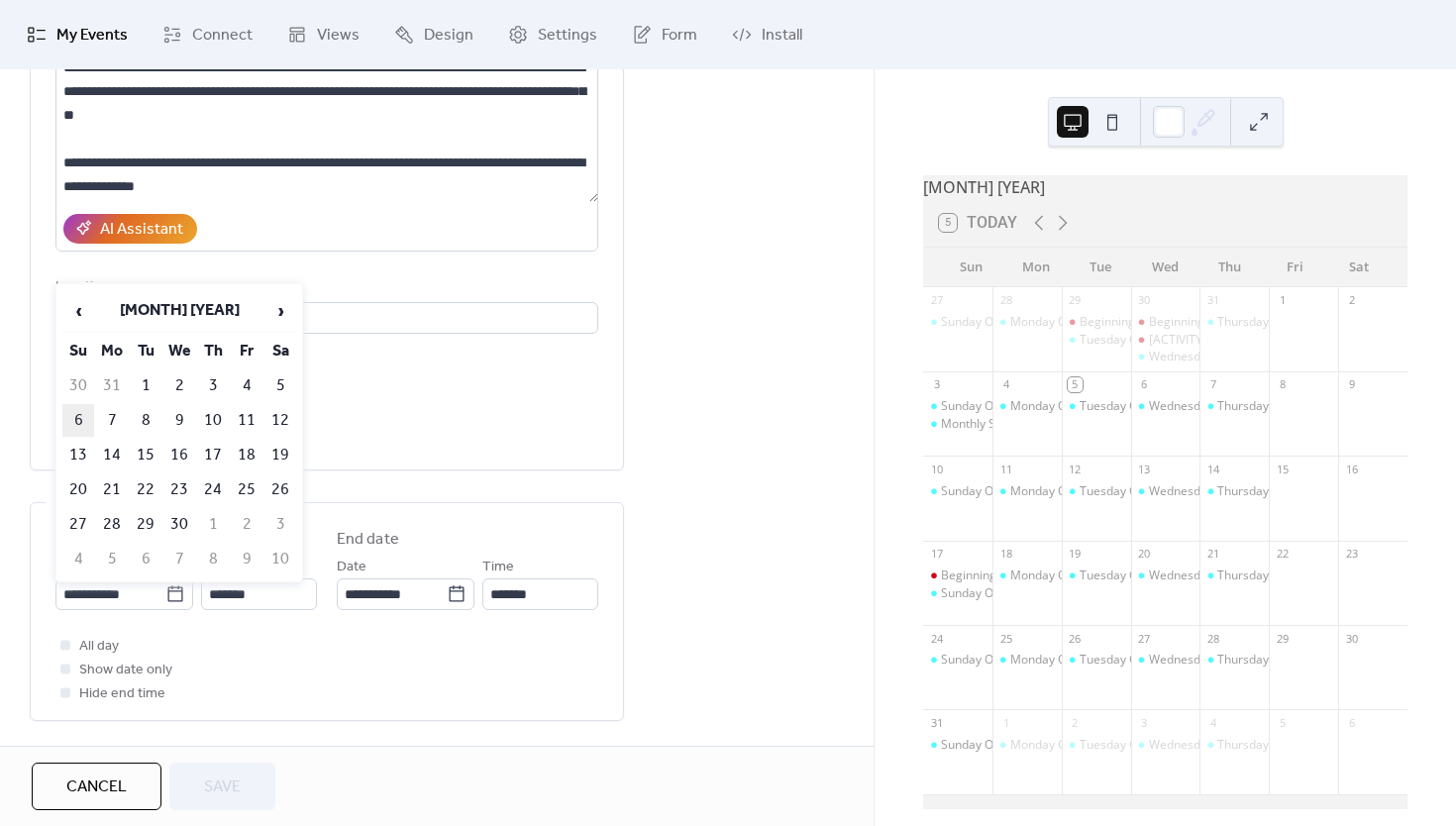 click on "6" at bounding box center [78, 420] 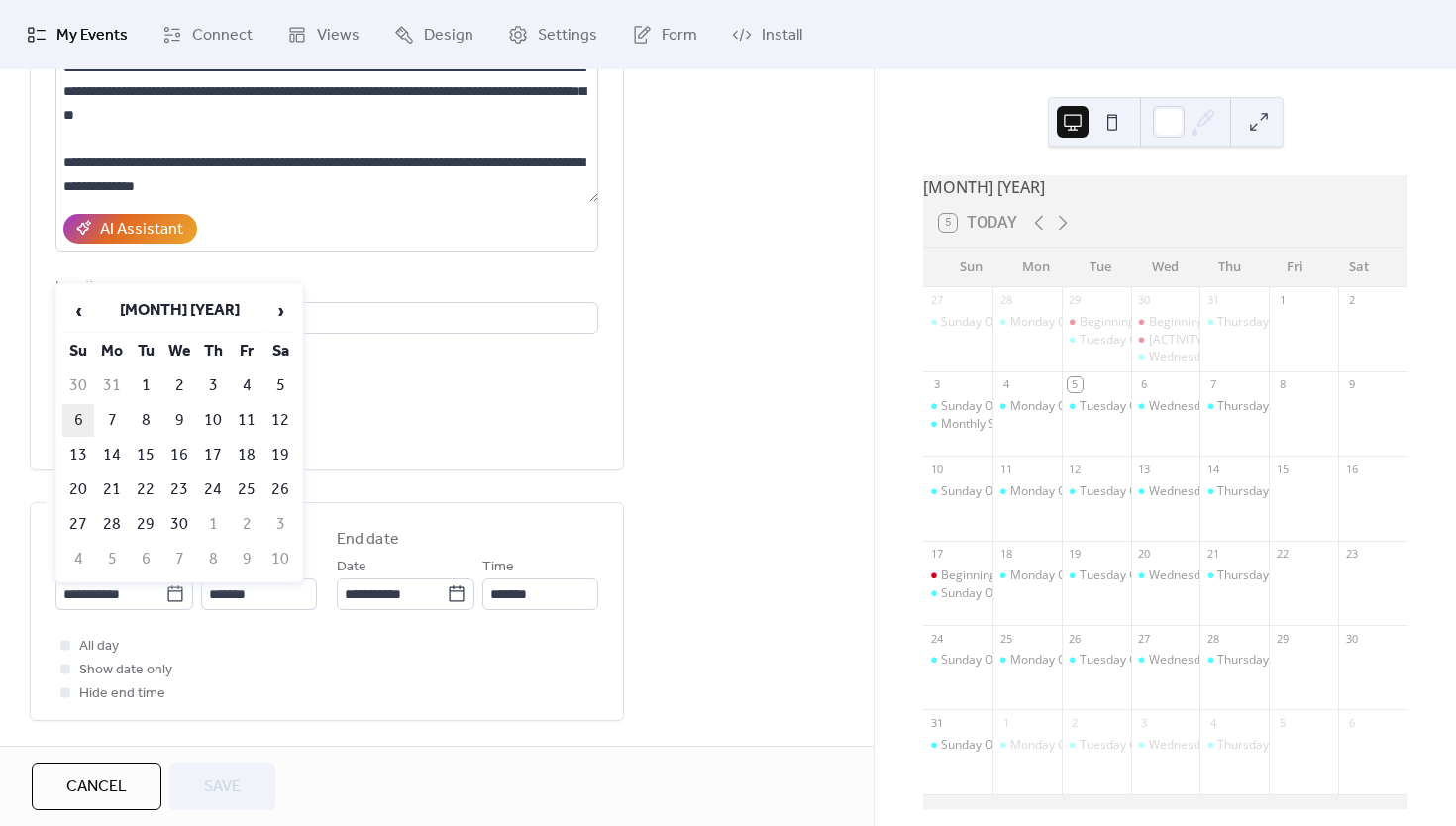 type on "**********" 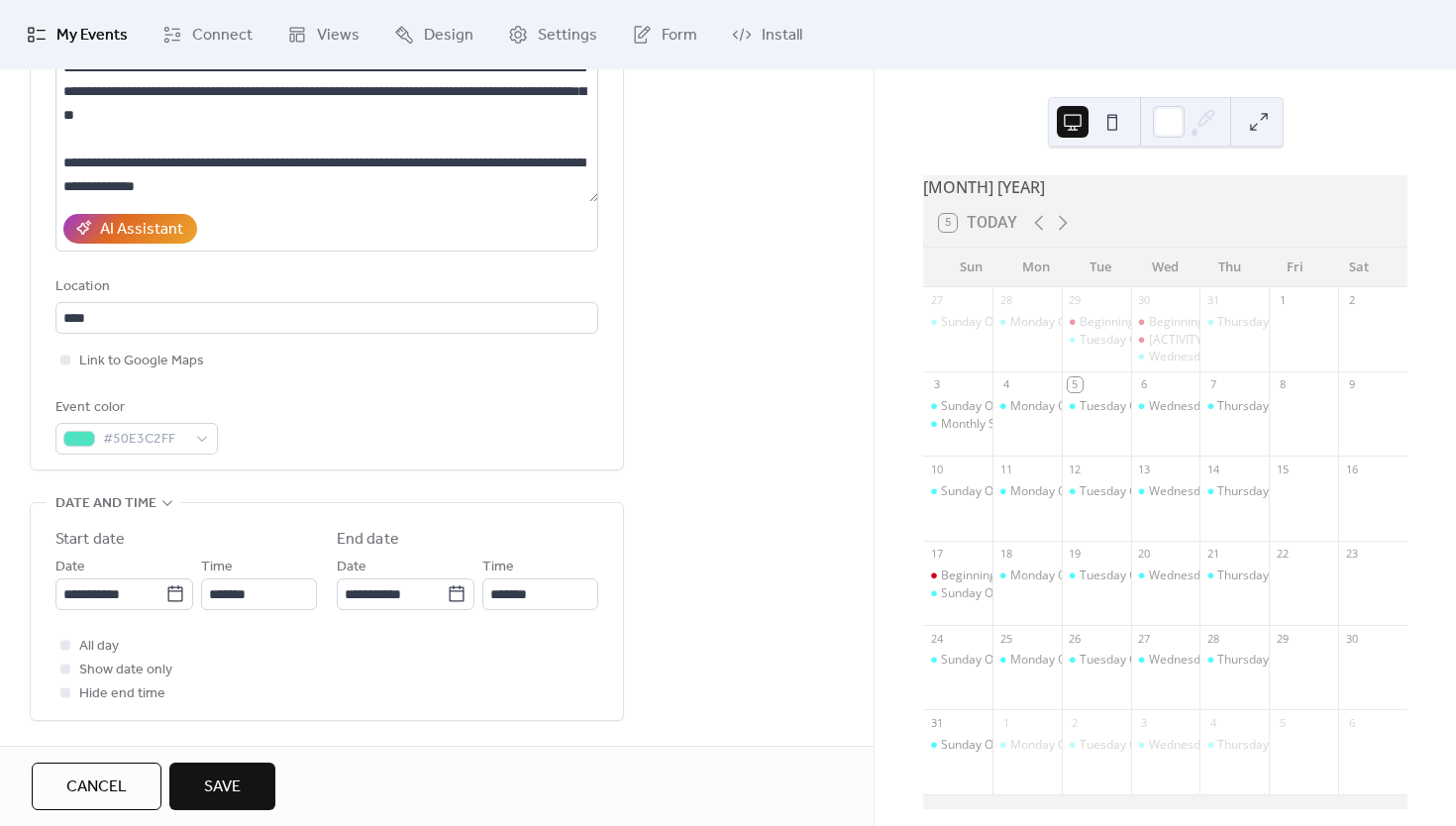 click on "Save" at bounding box center [222, 787] 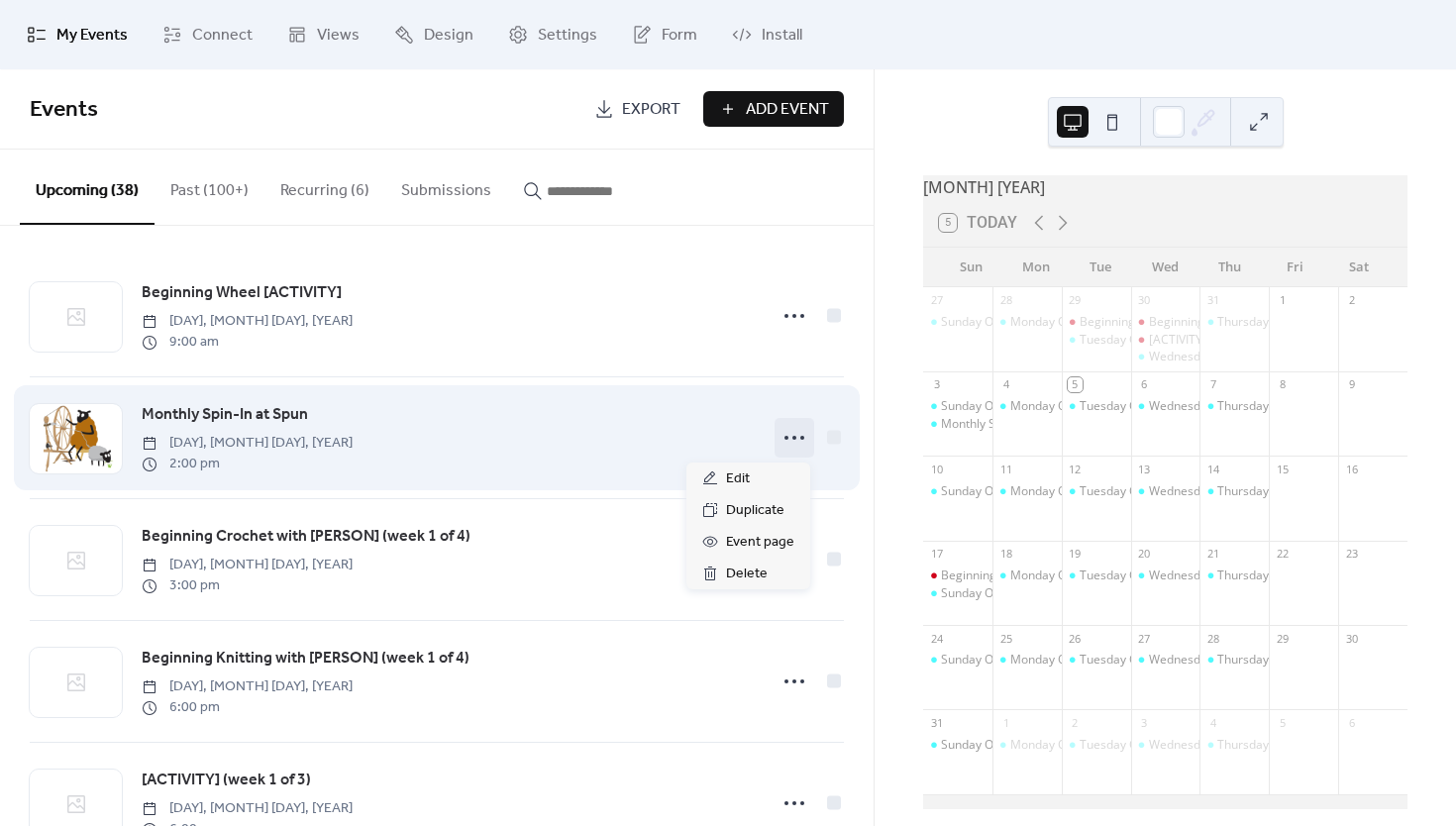 click 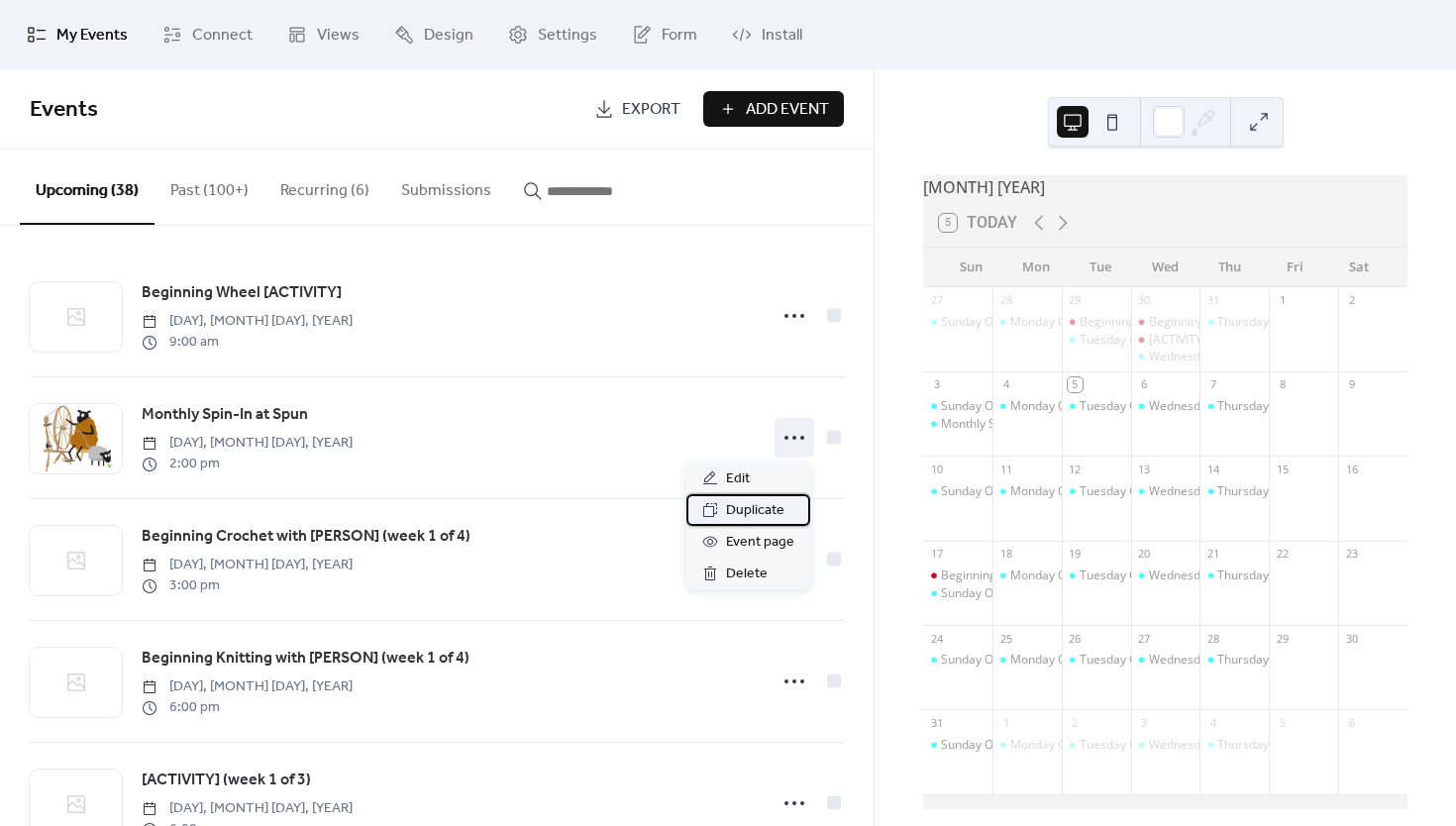 click on "Duplicate" at bounding box center (755, 511) 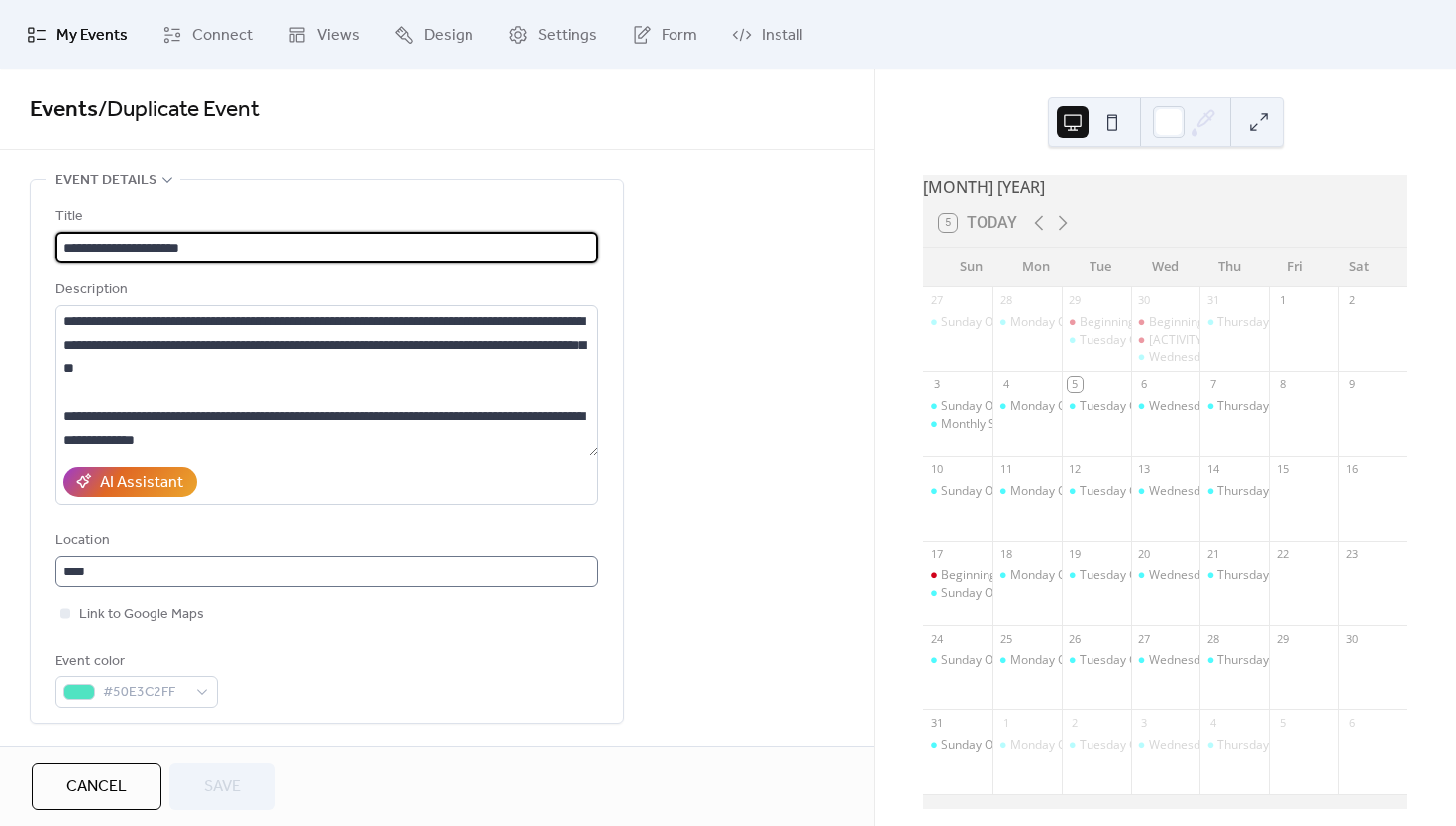 scroll, scrollTop: 1, scrollLeft: 0, axis: vertical 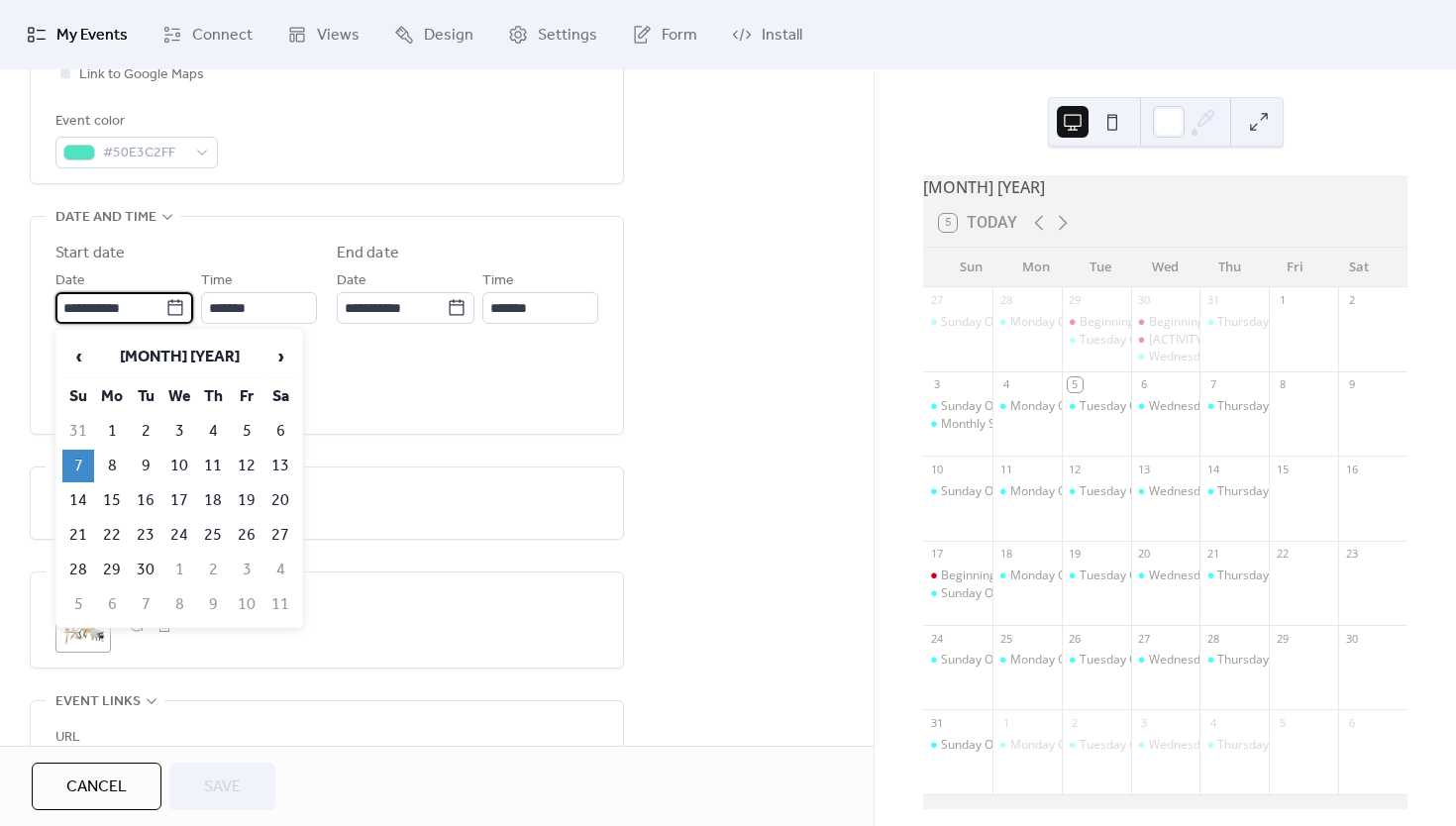 click on "**********" at bounding box center [110, 308] 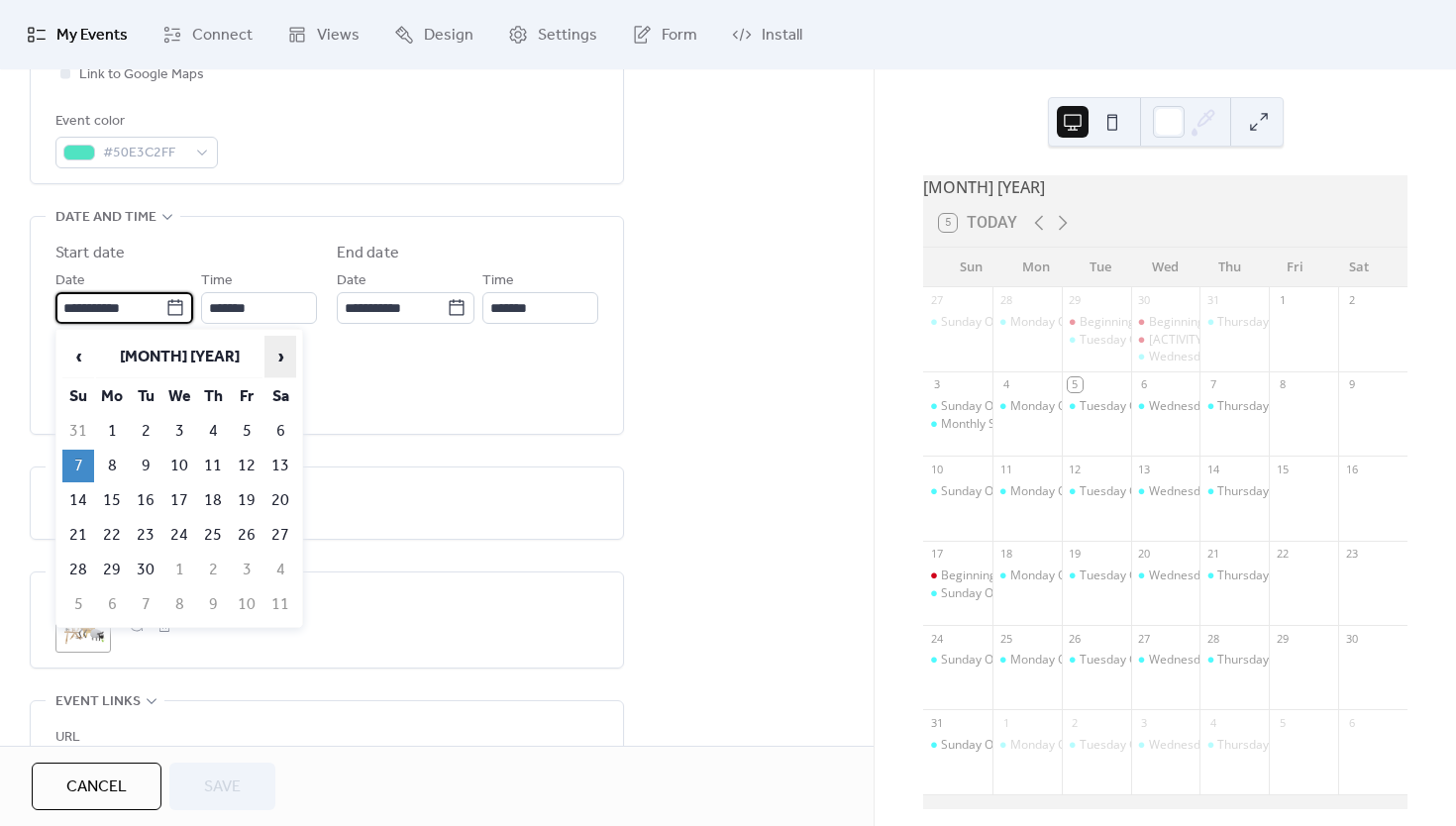 click on "›" at bounding box center [280, 357] 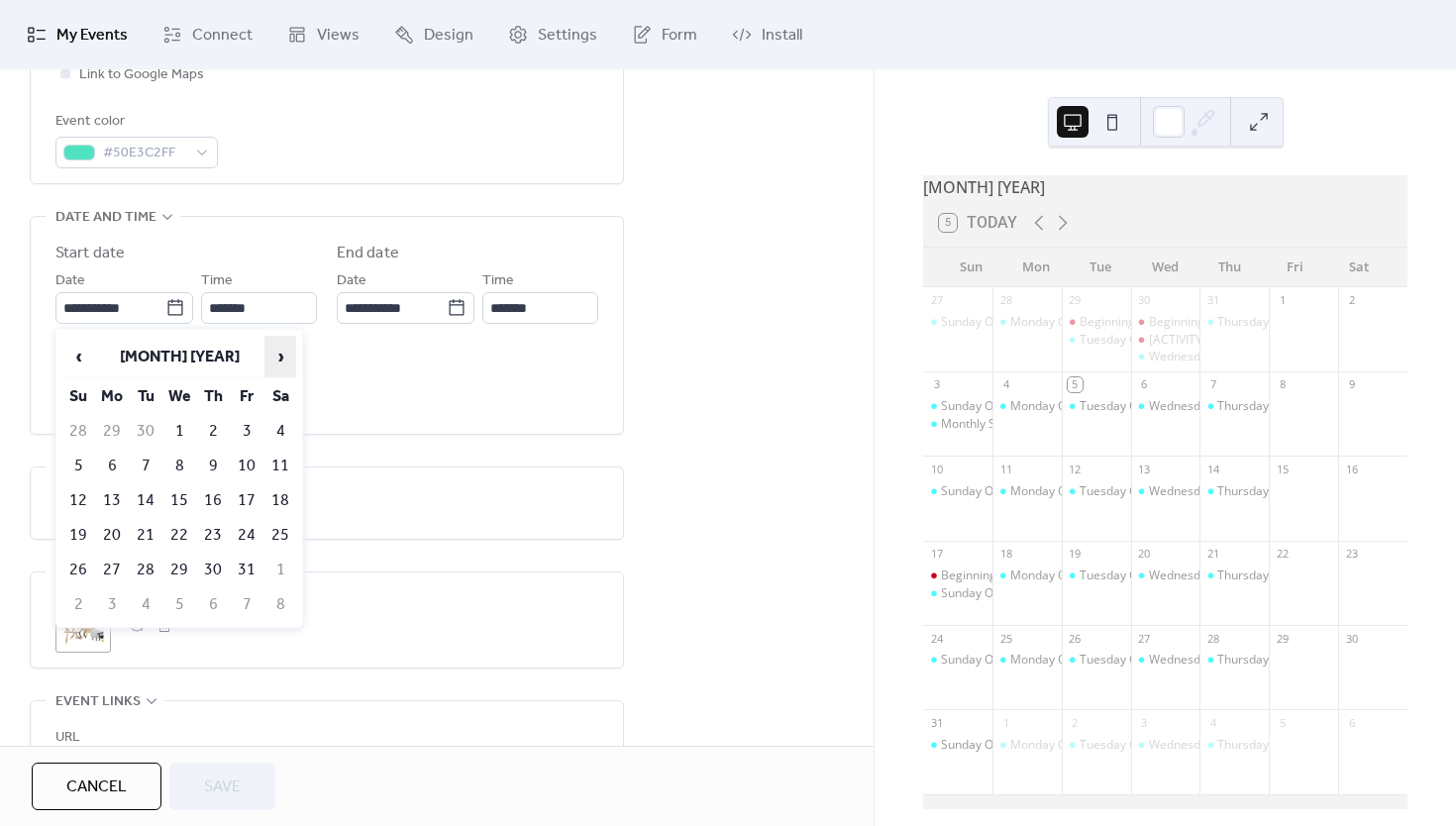 click on "›" at bounding box center (280, 357) 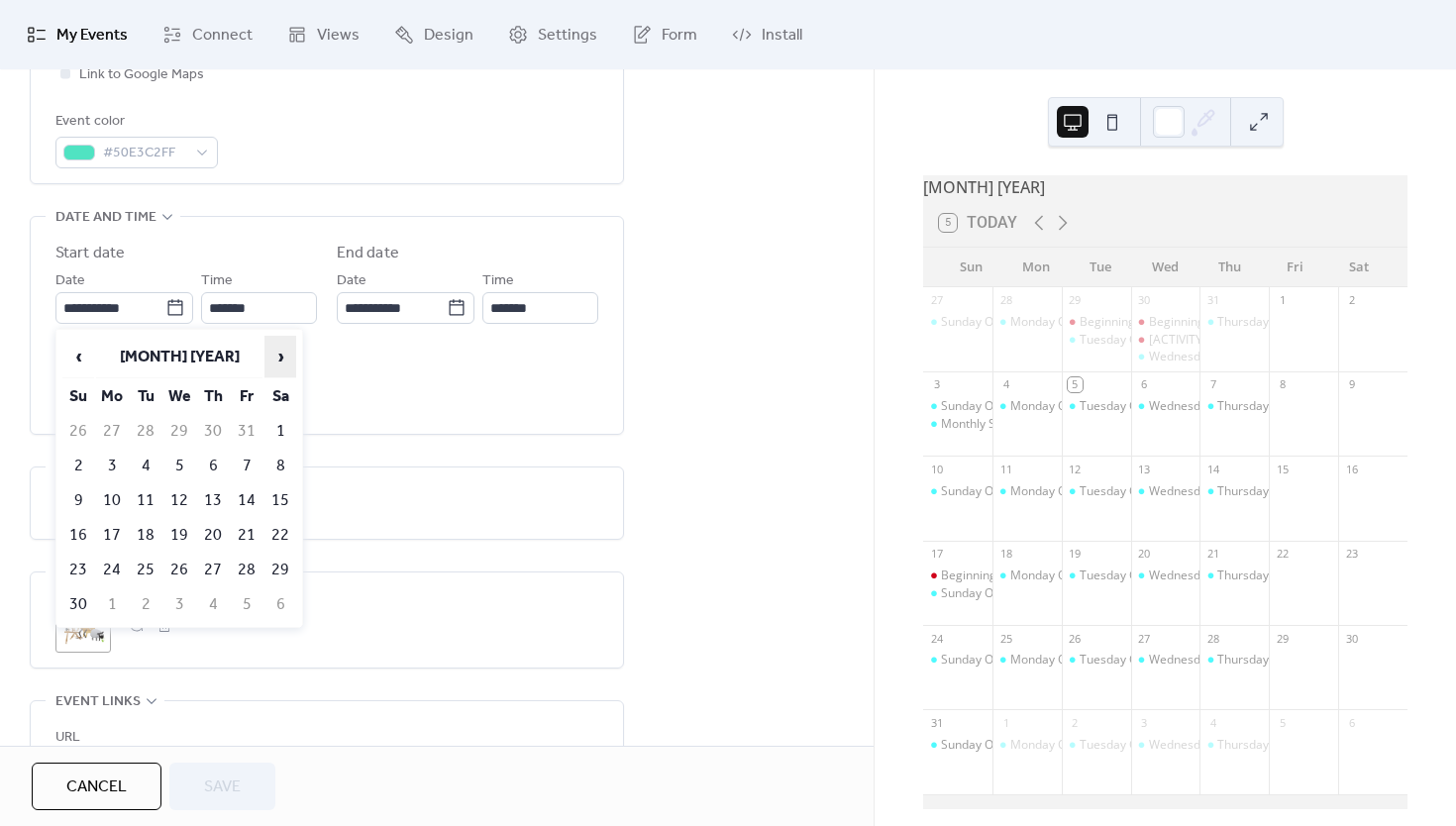 click on "›" at bounding box center (280, 357) 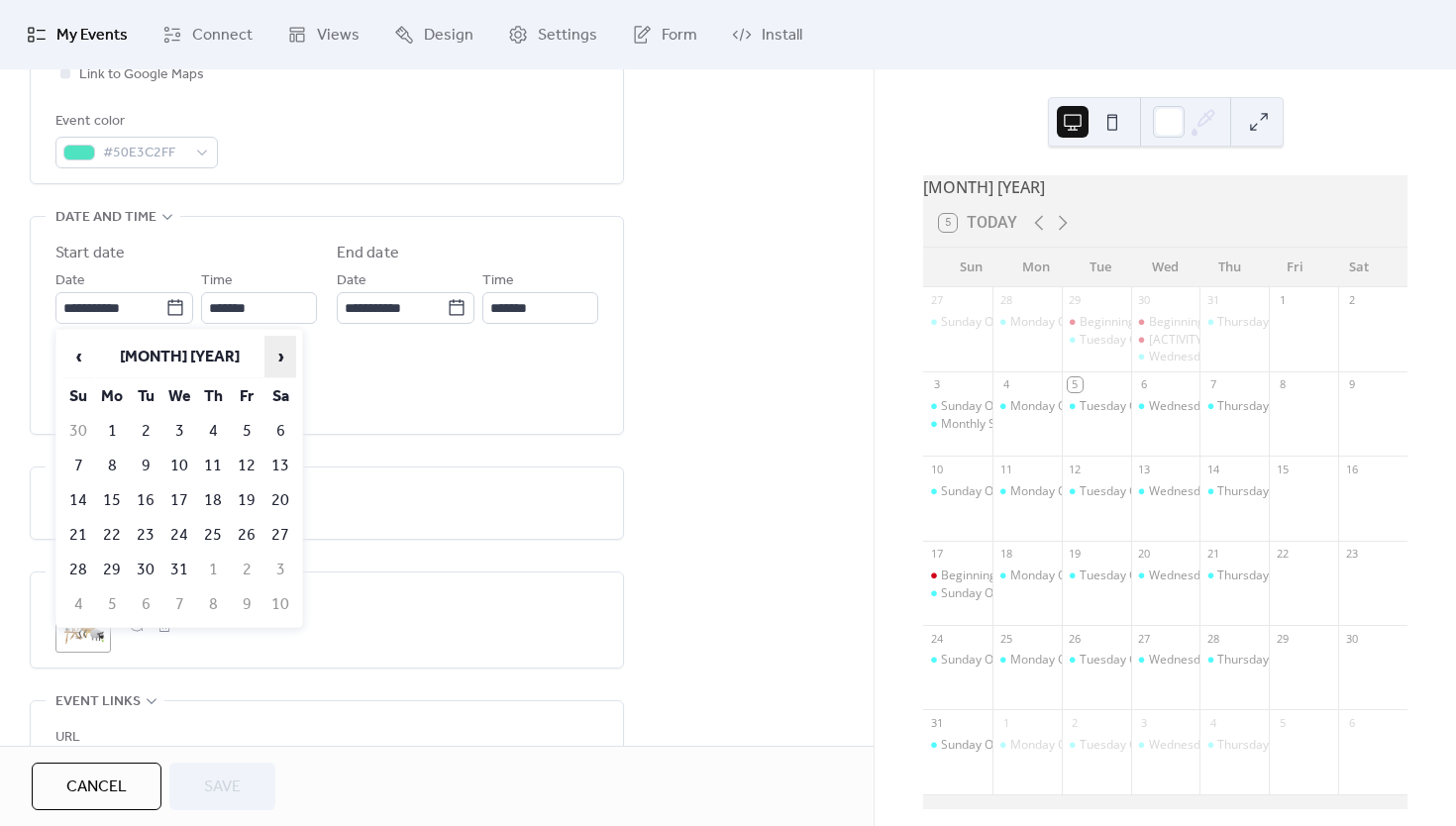 click on "›" at bounding box center (280, 357) 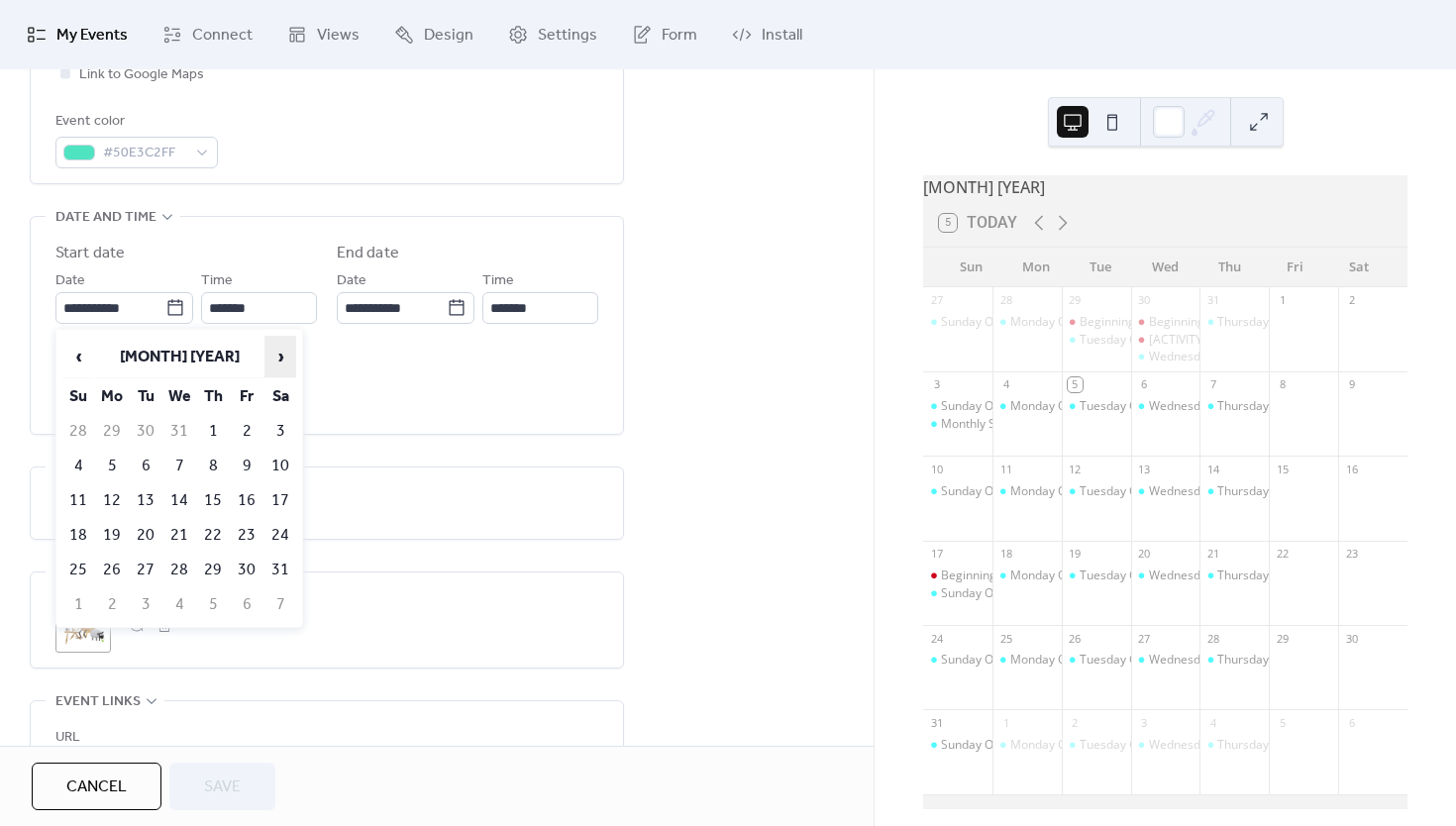 click on "›" at bounding box center (280, 357) 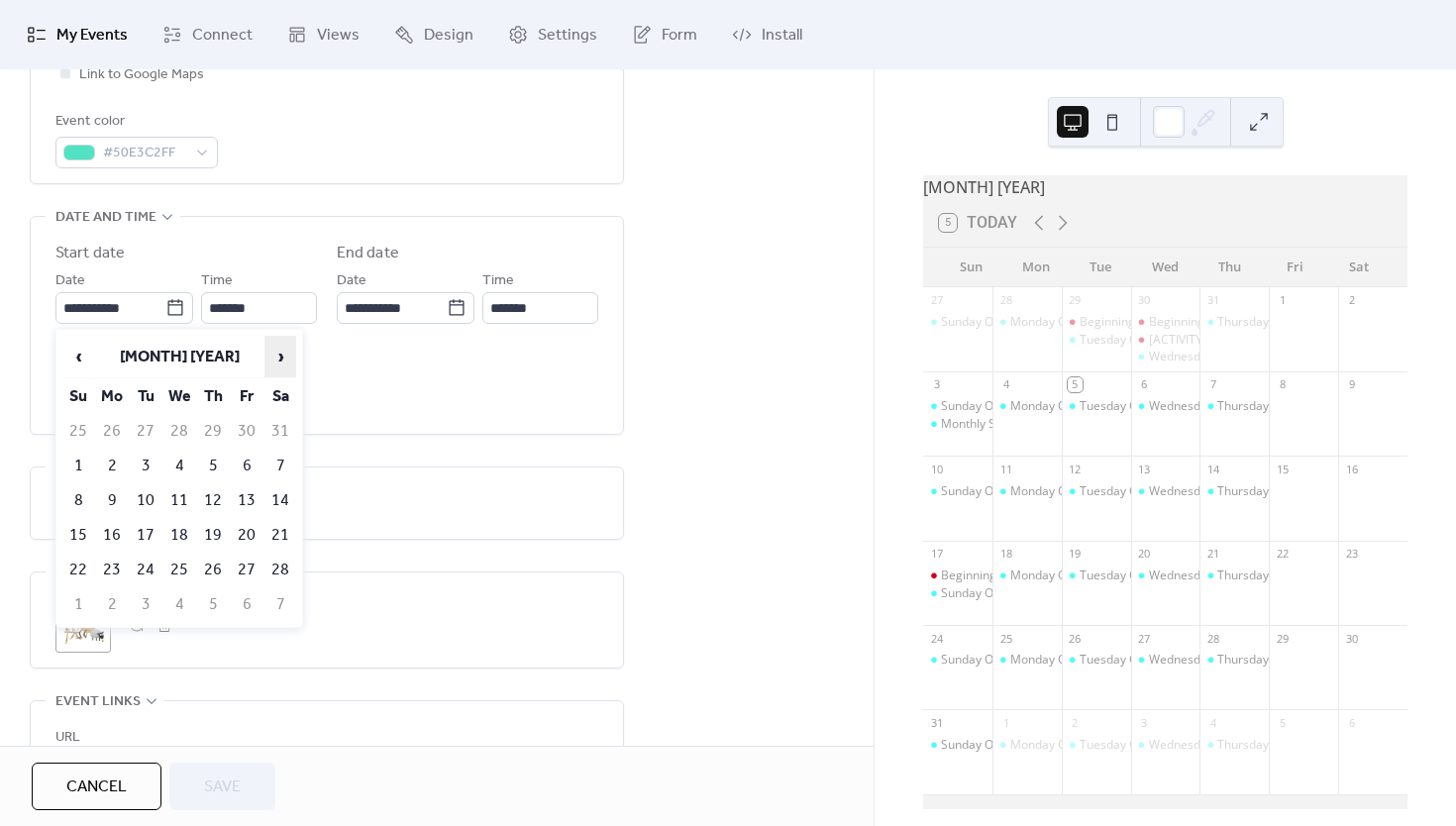 click on "›" at bounding box center [280, 357] 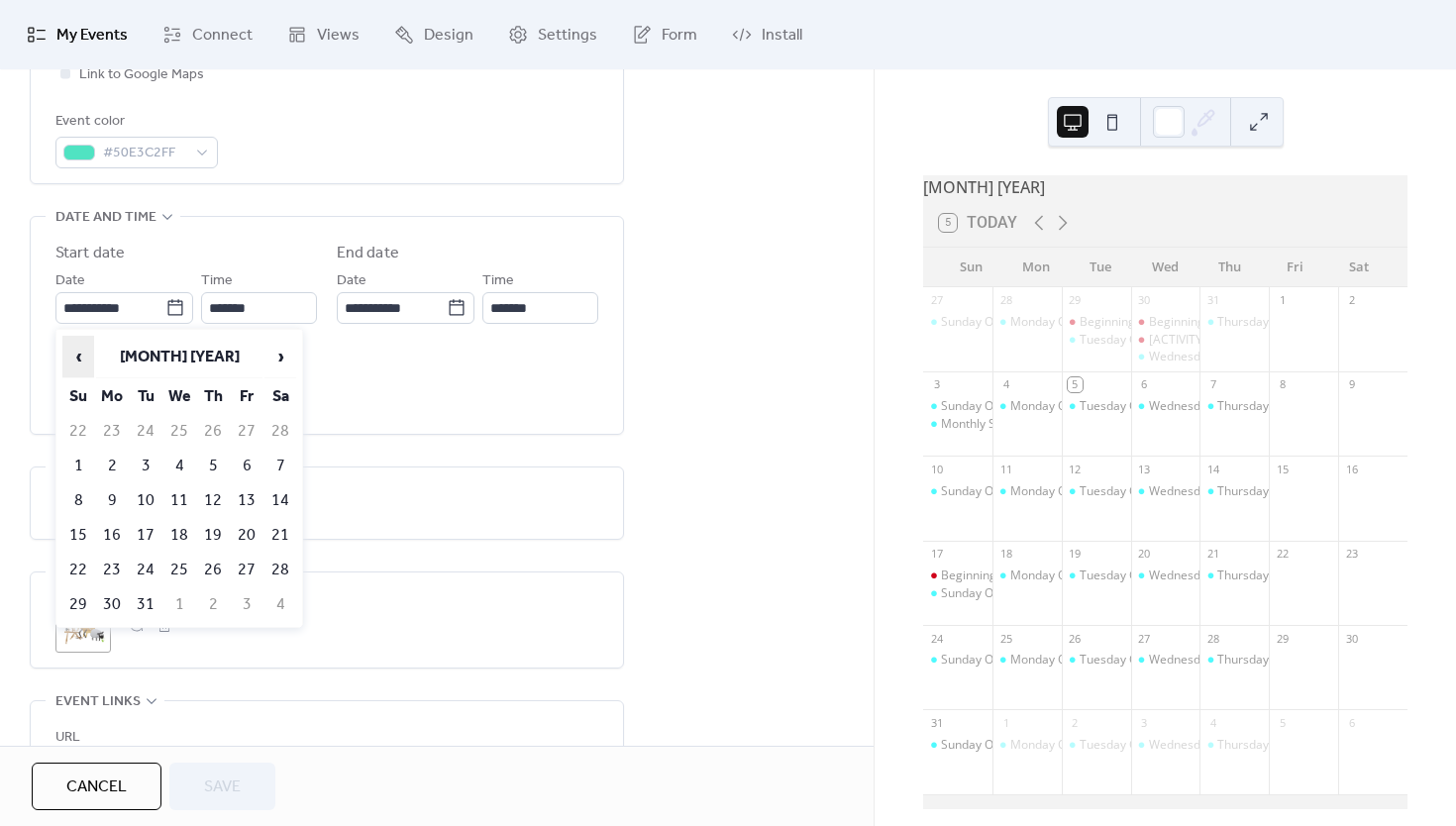 click on "‹" at bounding box center (78, 357) 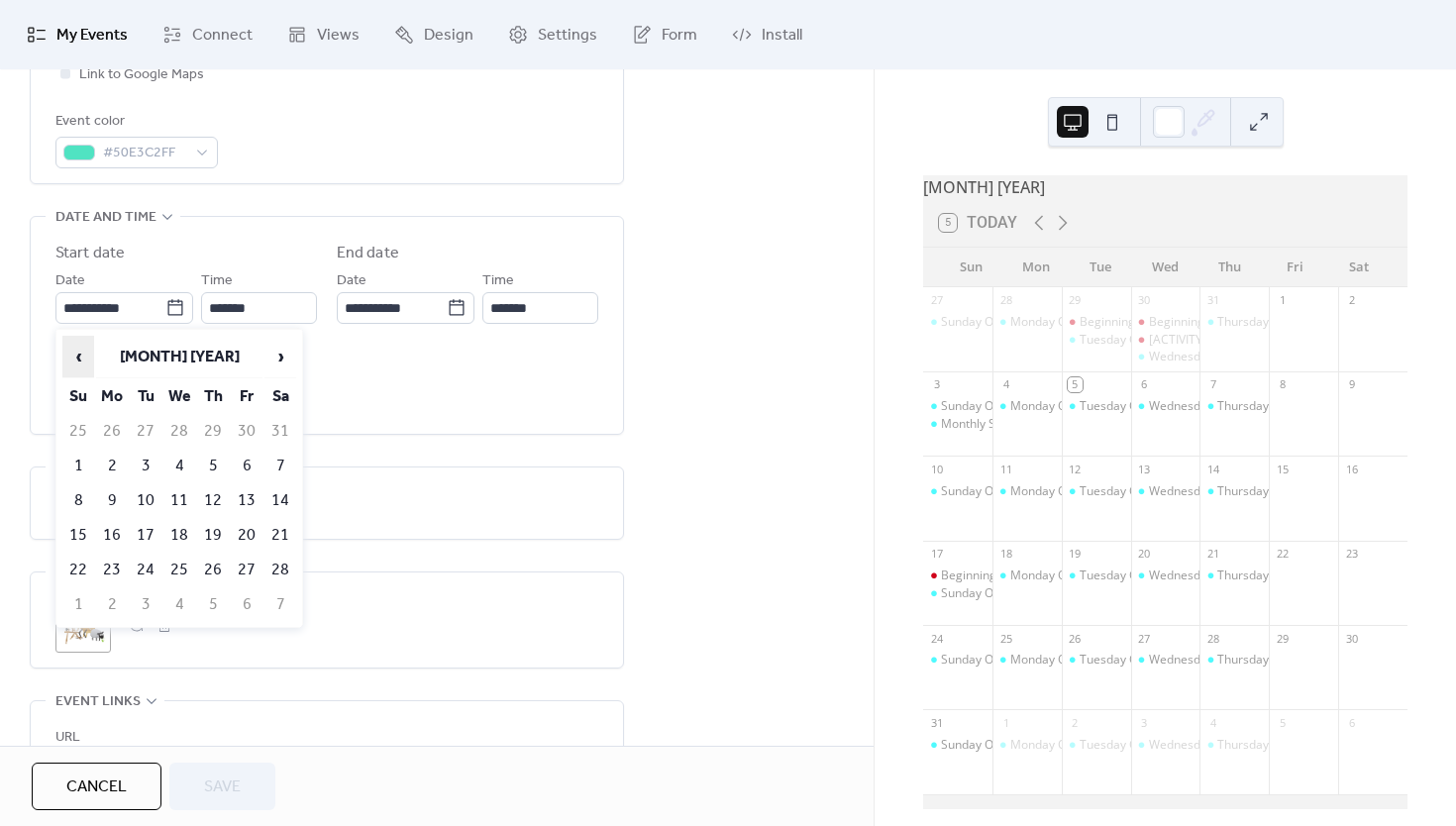 click on "‹" at bounding box center [78, 357] 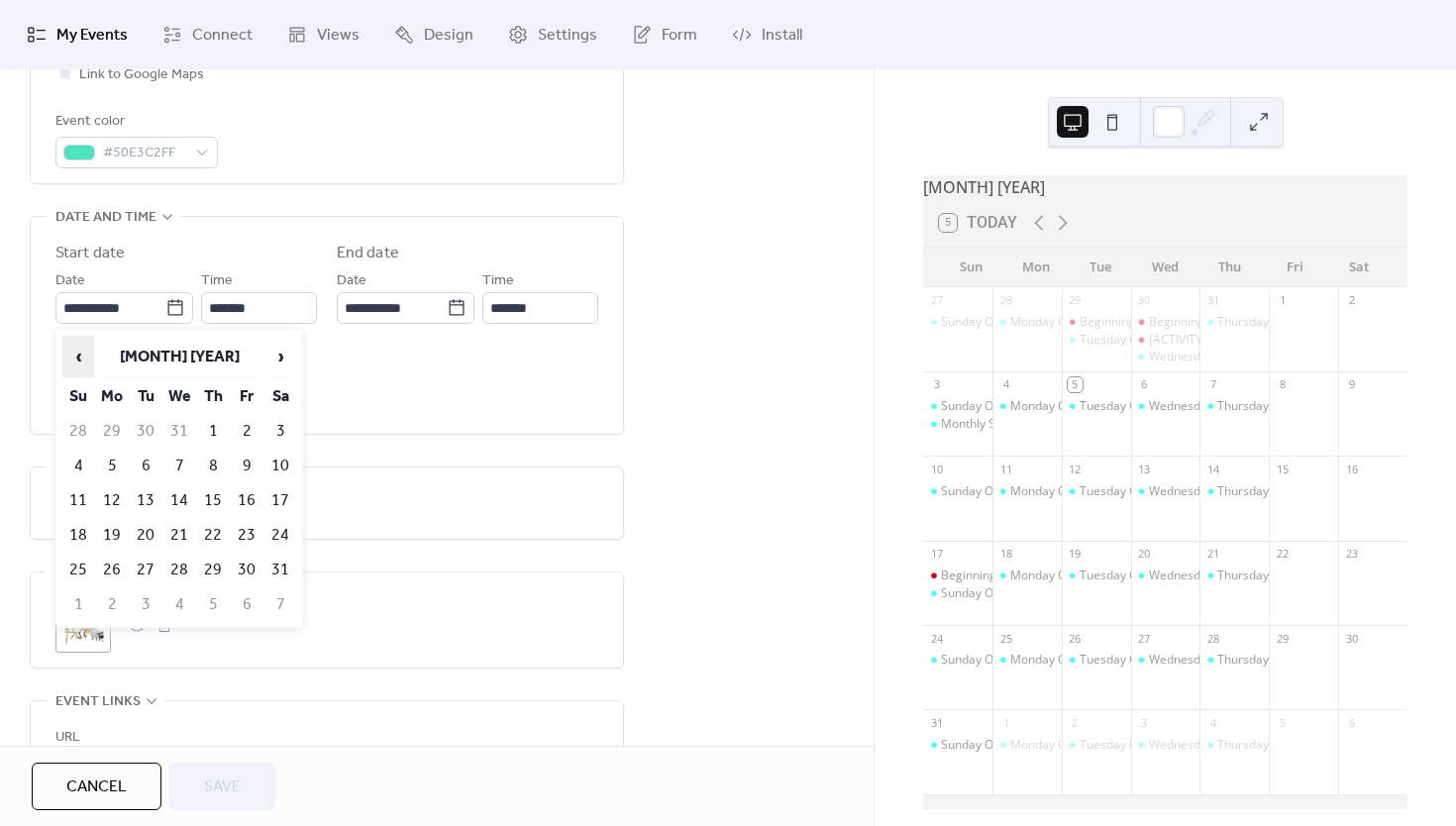 click on "‹" at bounding box center (78, 357) 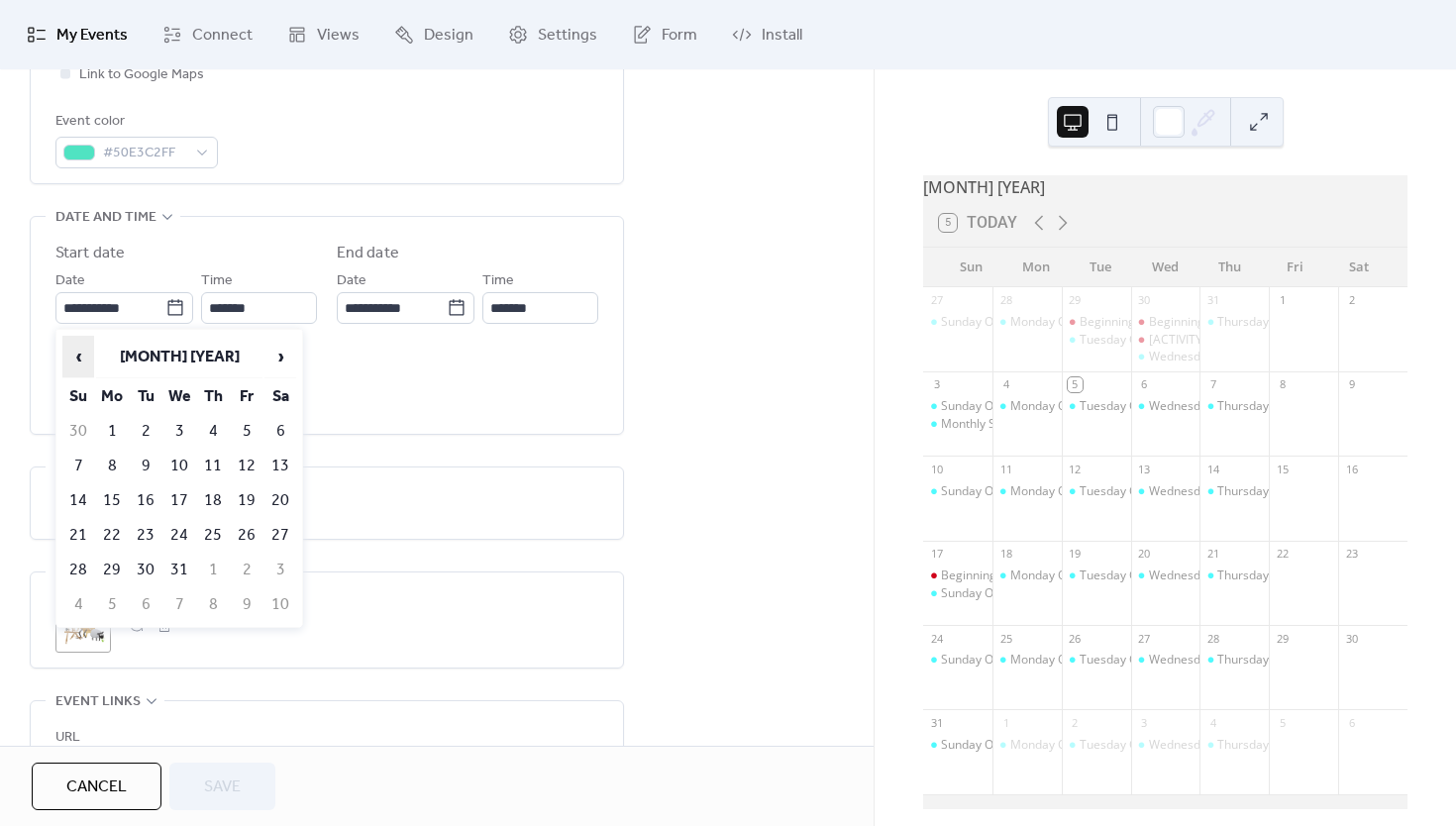 click on "‹" at bounding box center (78, 357) 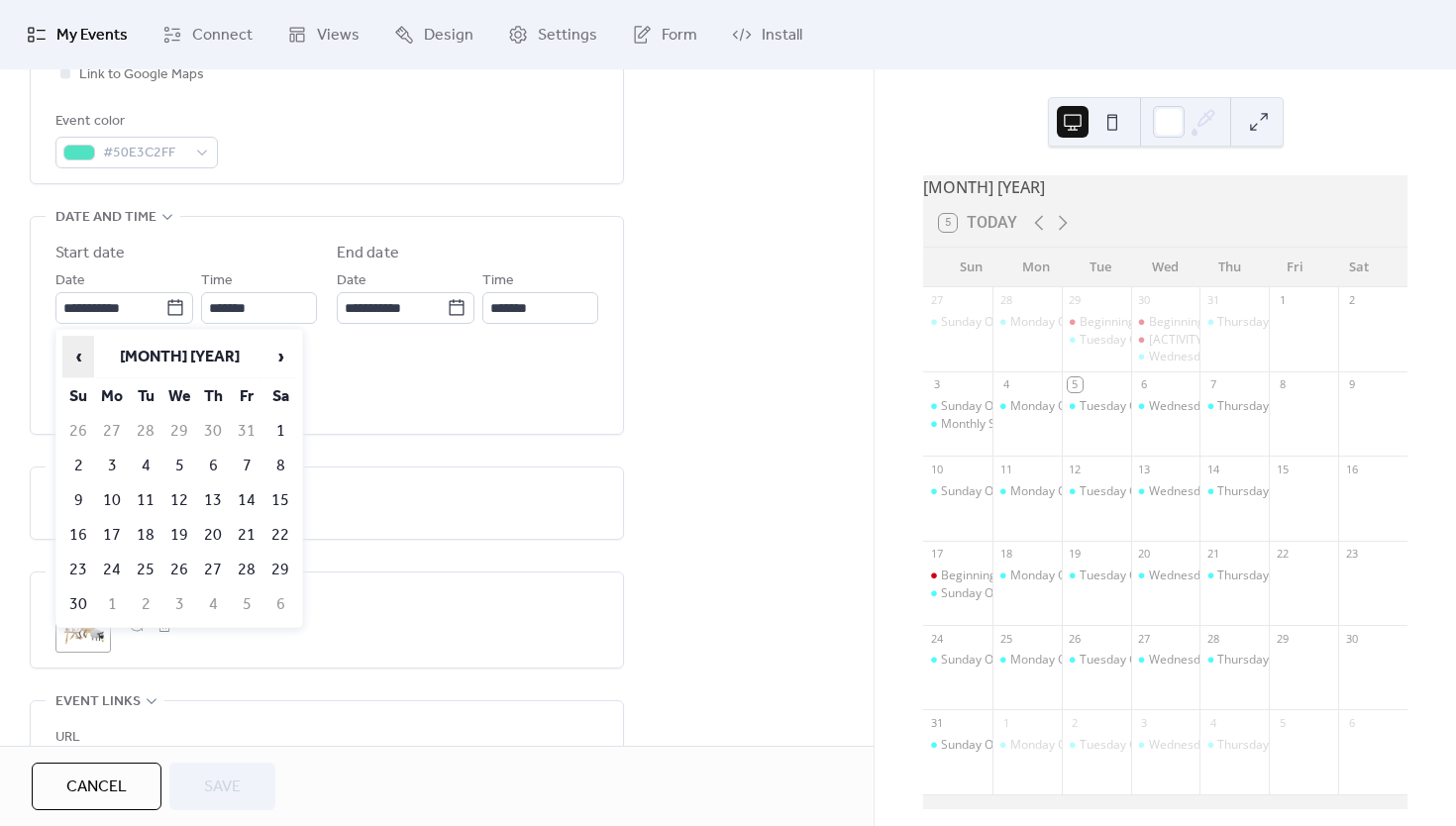 click on "‹" at bounding box center [78, 357] 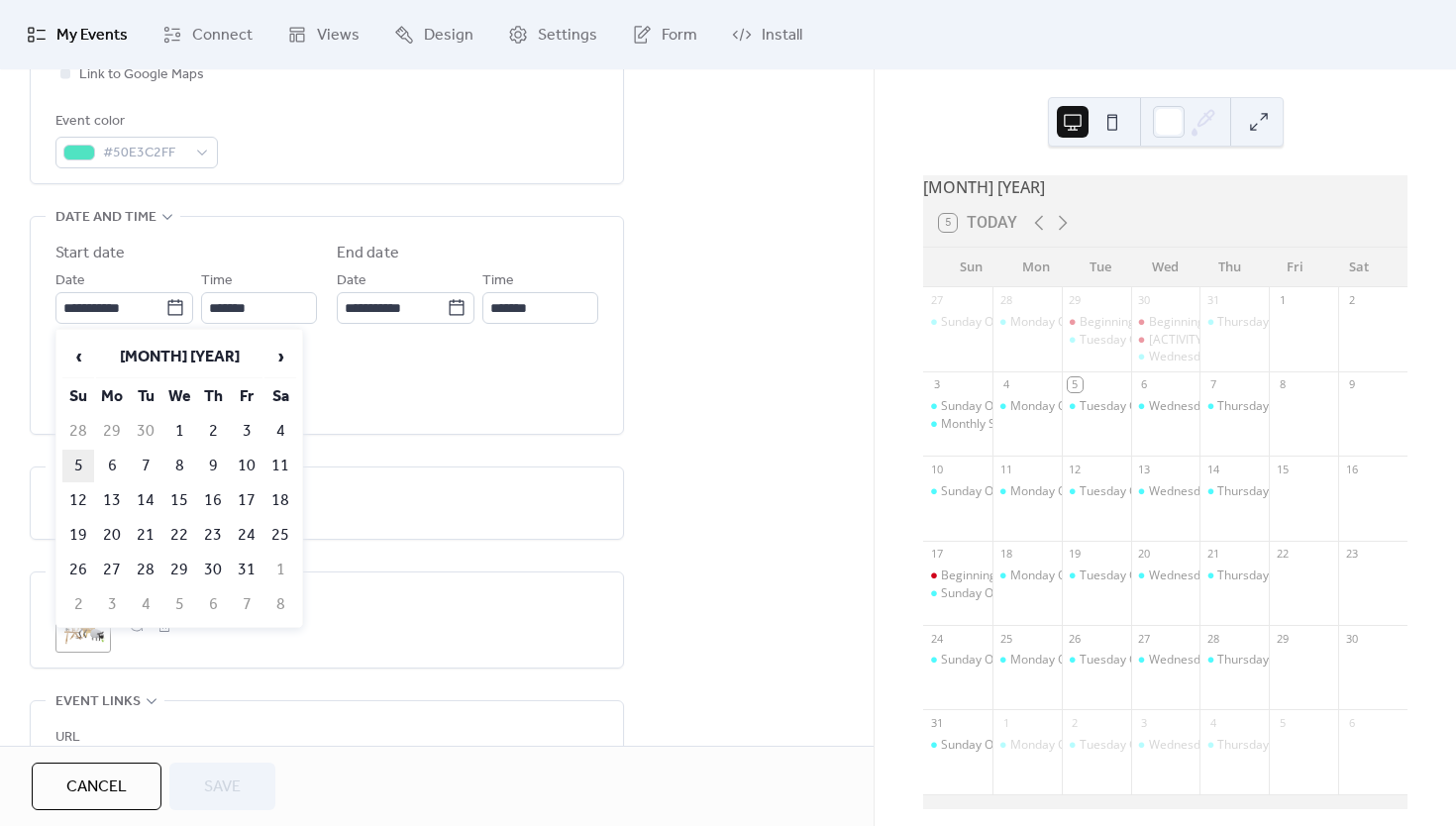click on "5" at bounding box center [78, 465] 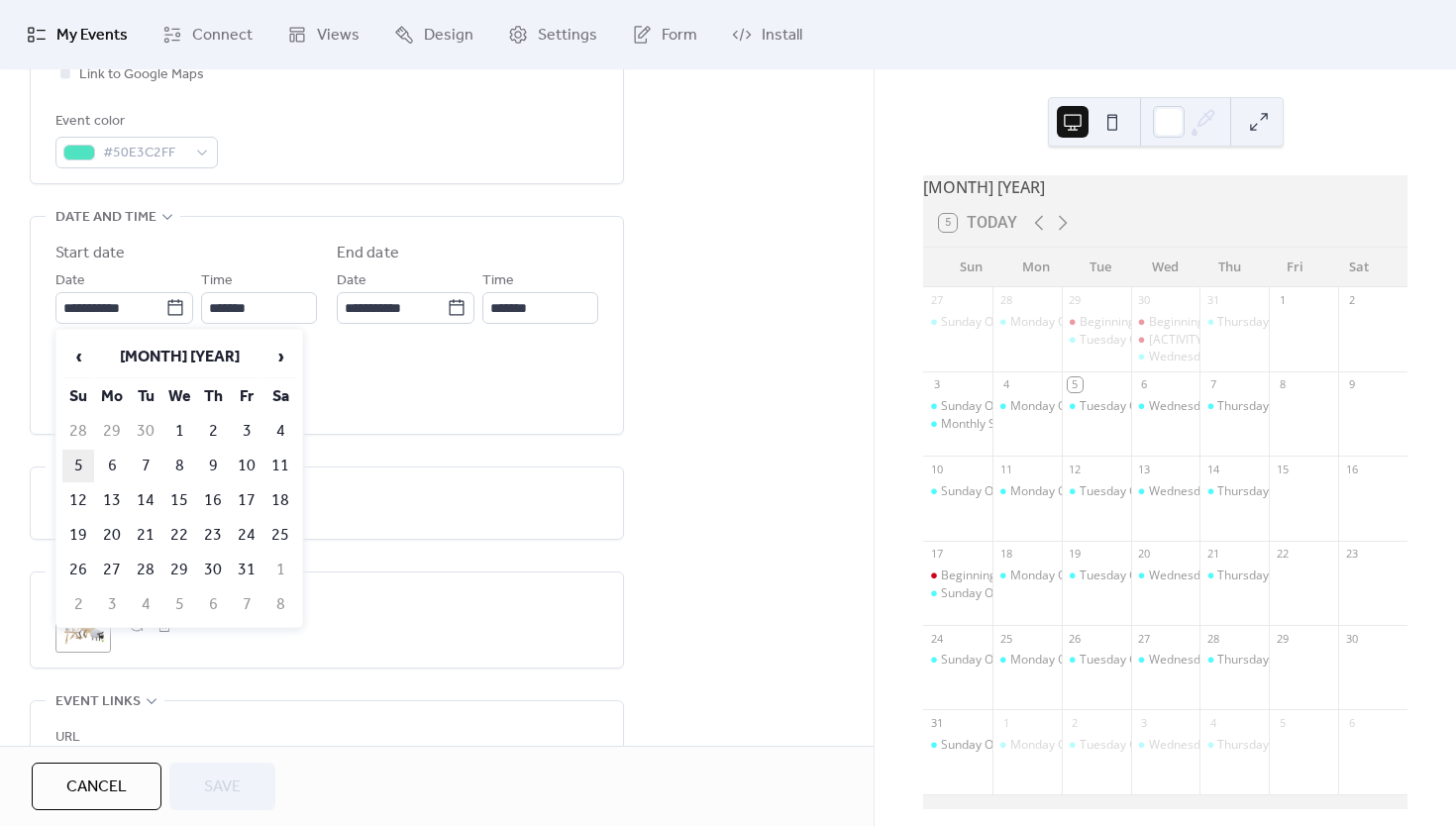 type on "**********" 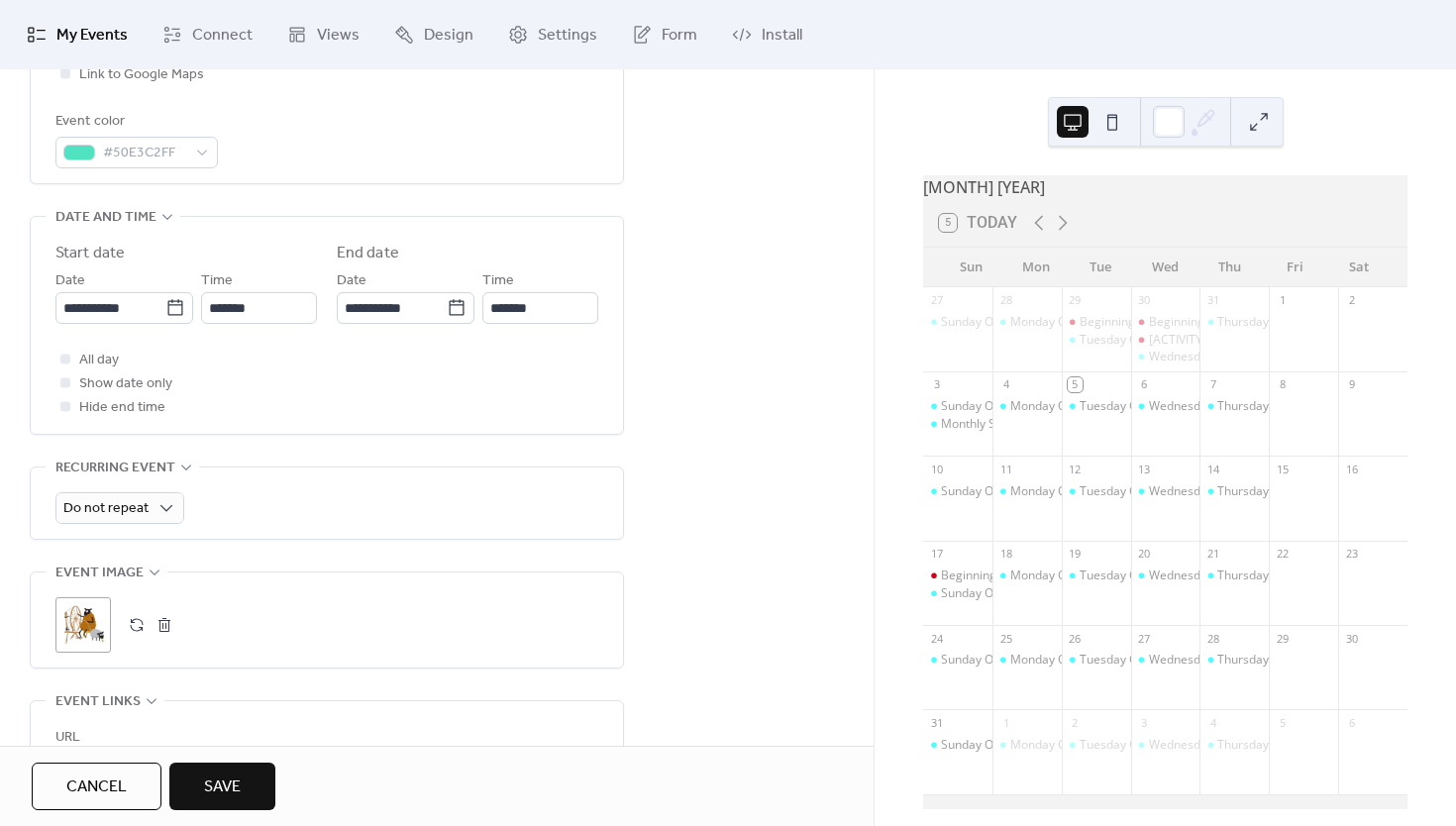 click on "Save" at bounding box center (222, 787) 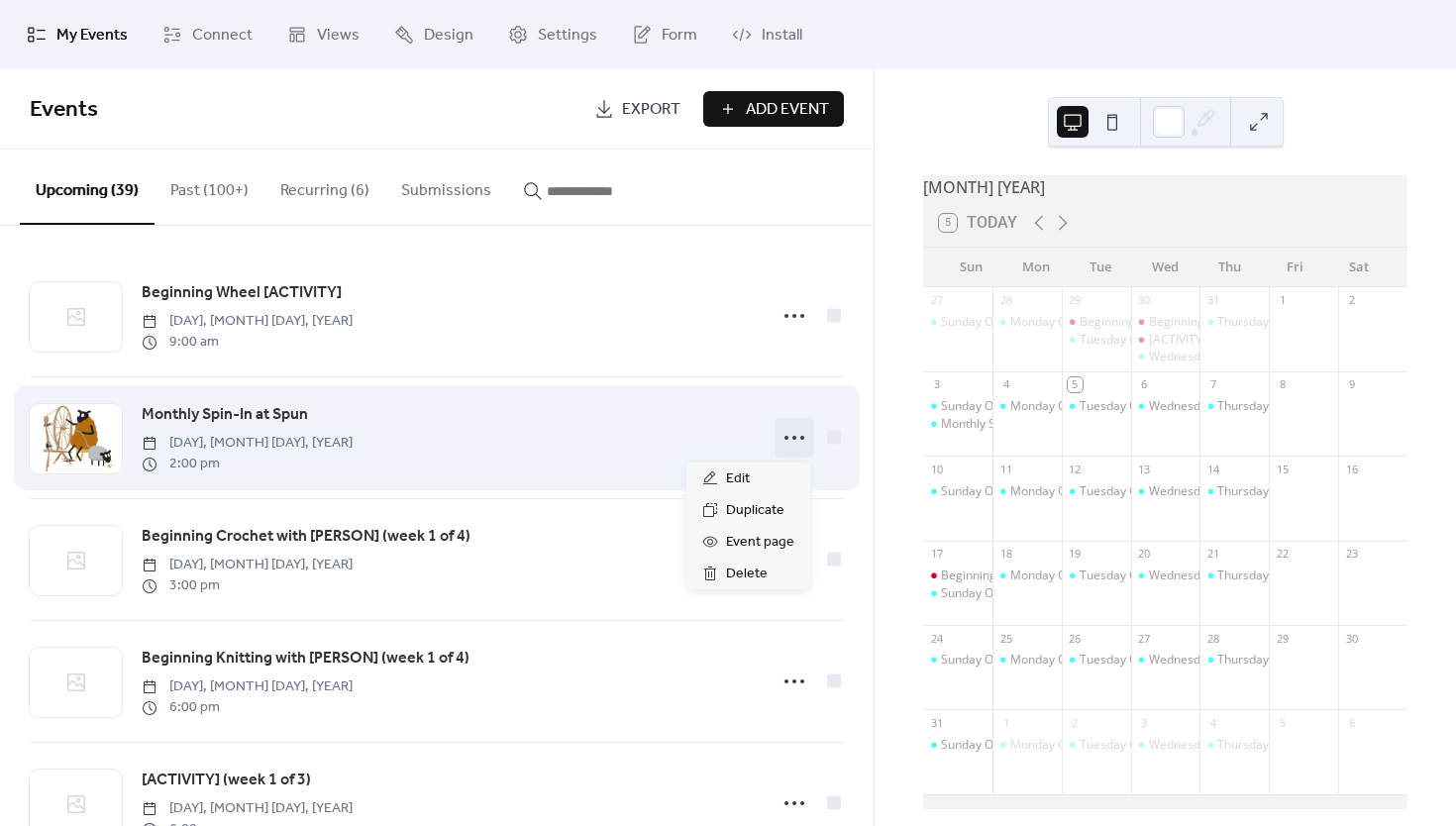 click 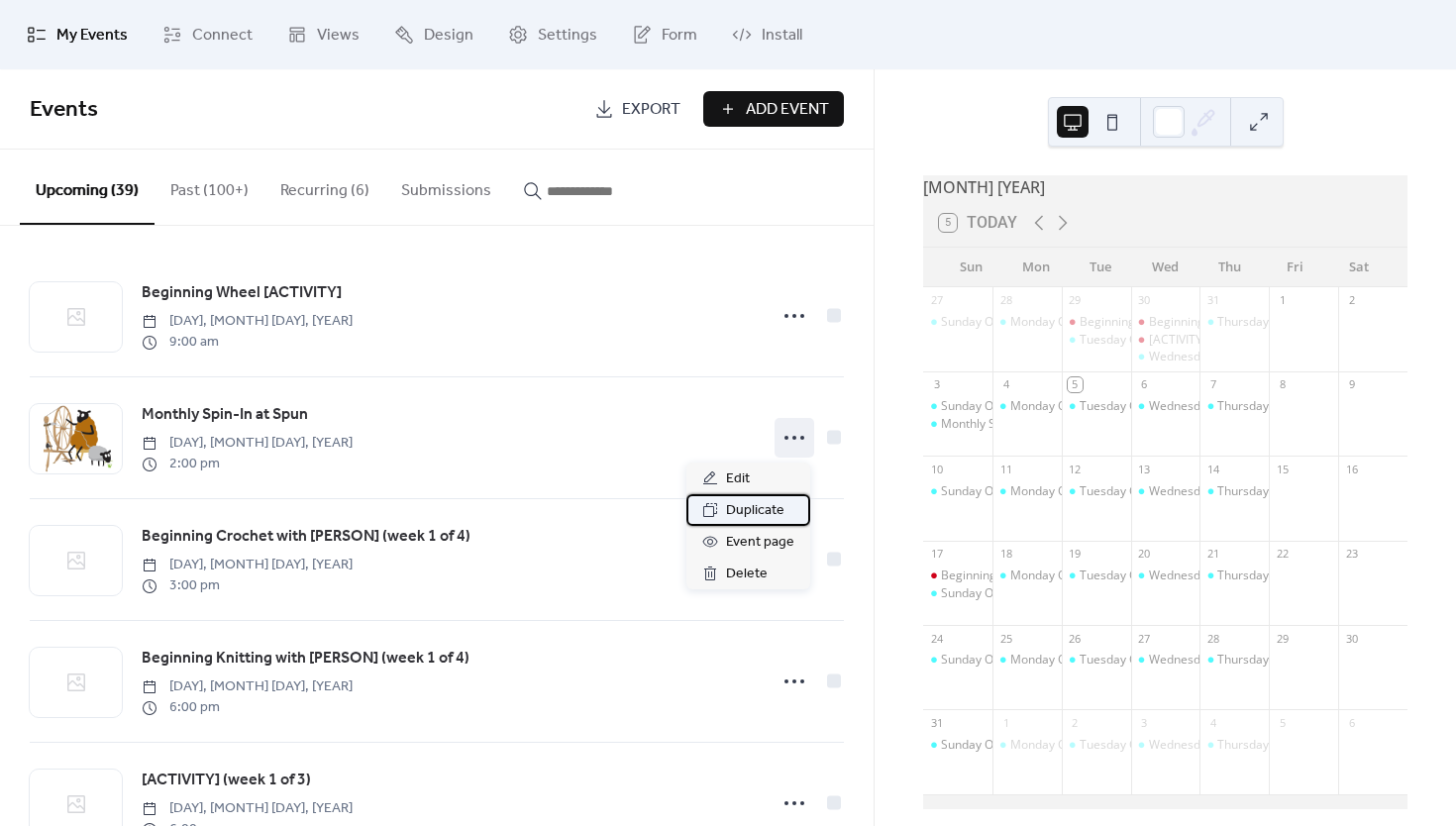 click on "Duplicate" at bounding box center [755, 511] 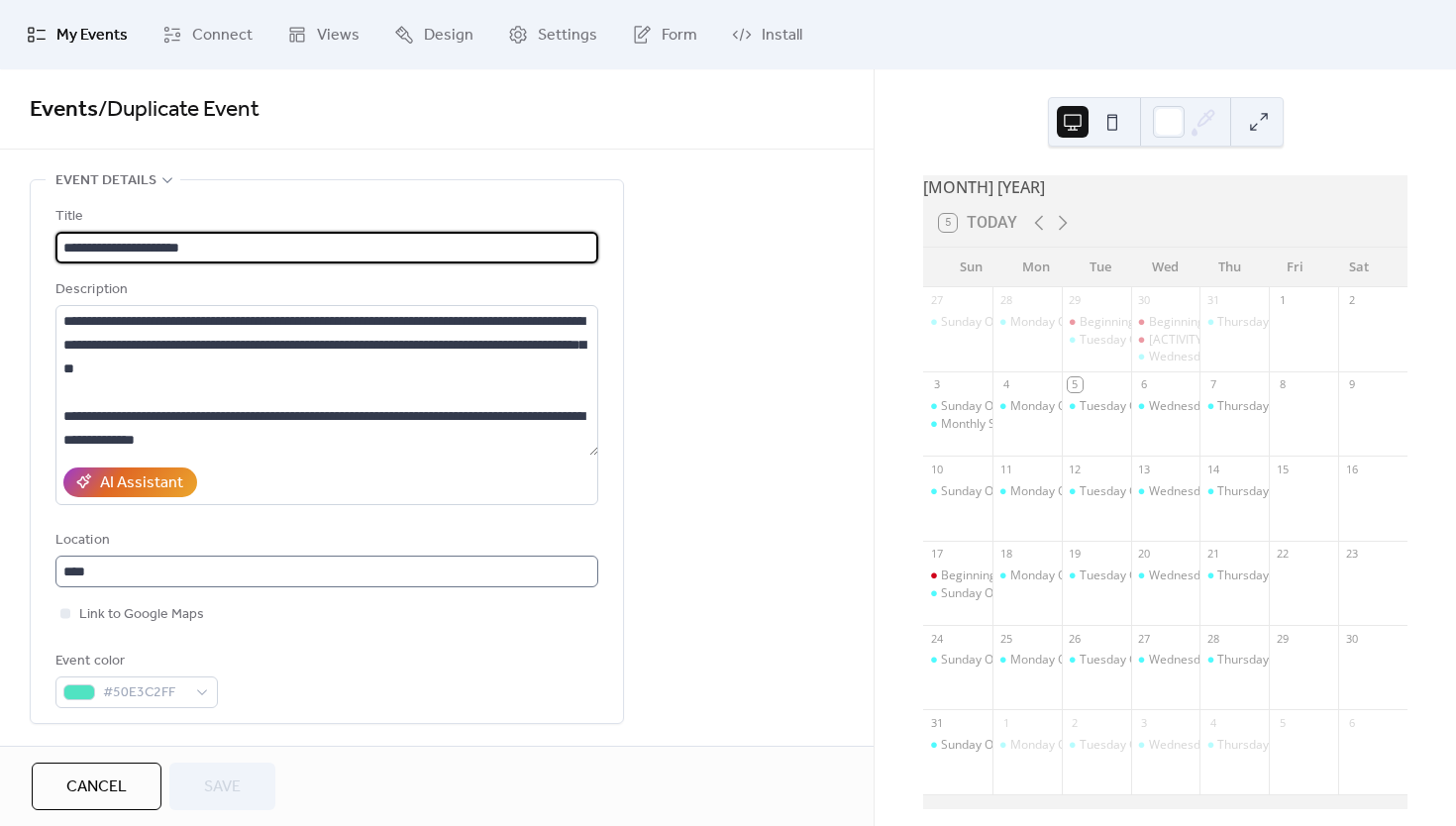 scroll, scrollTop: 1, scrollLeft: 0, axis: vertical 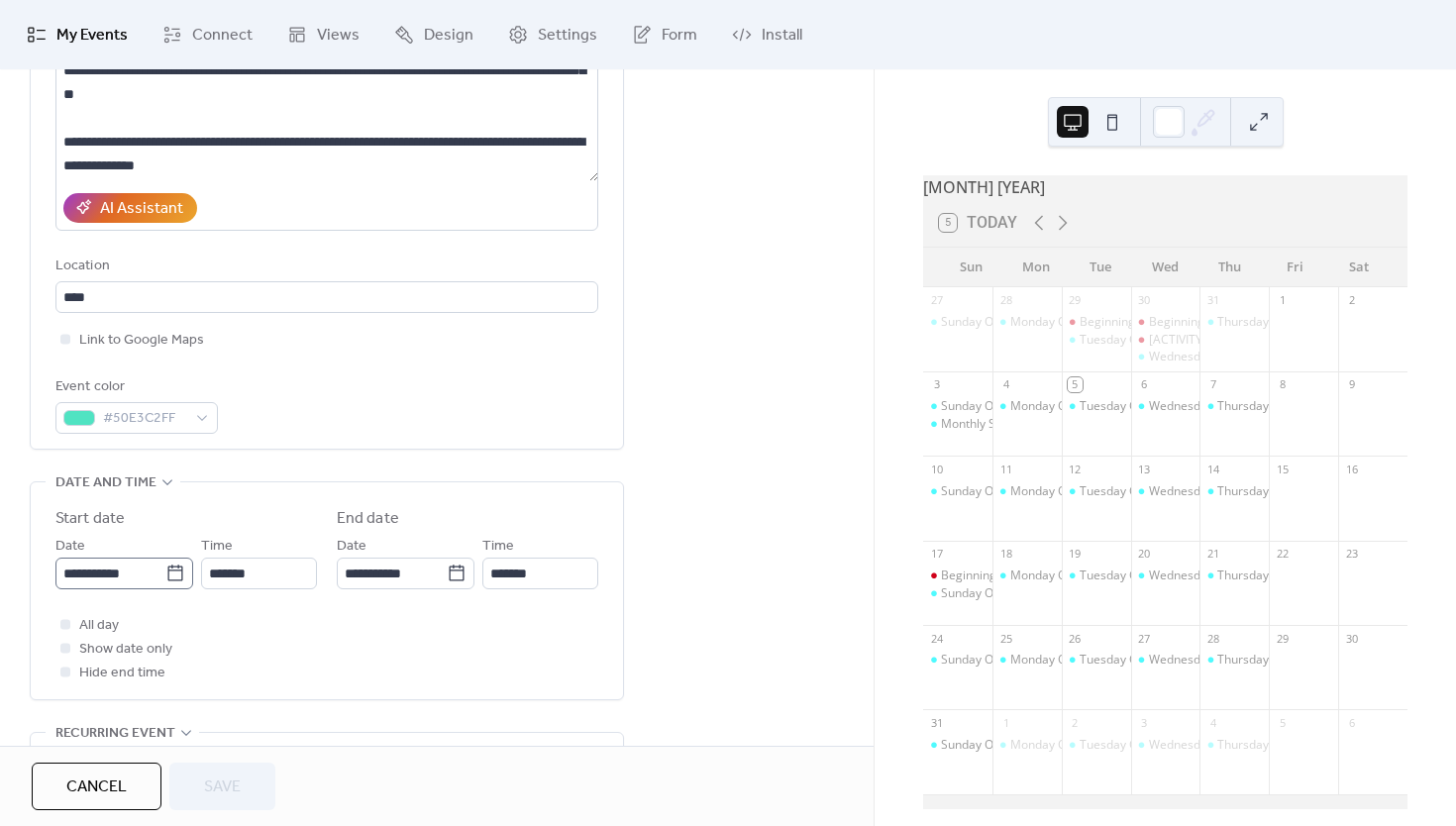 click 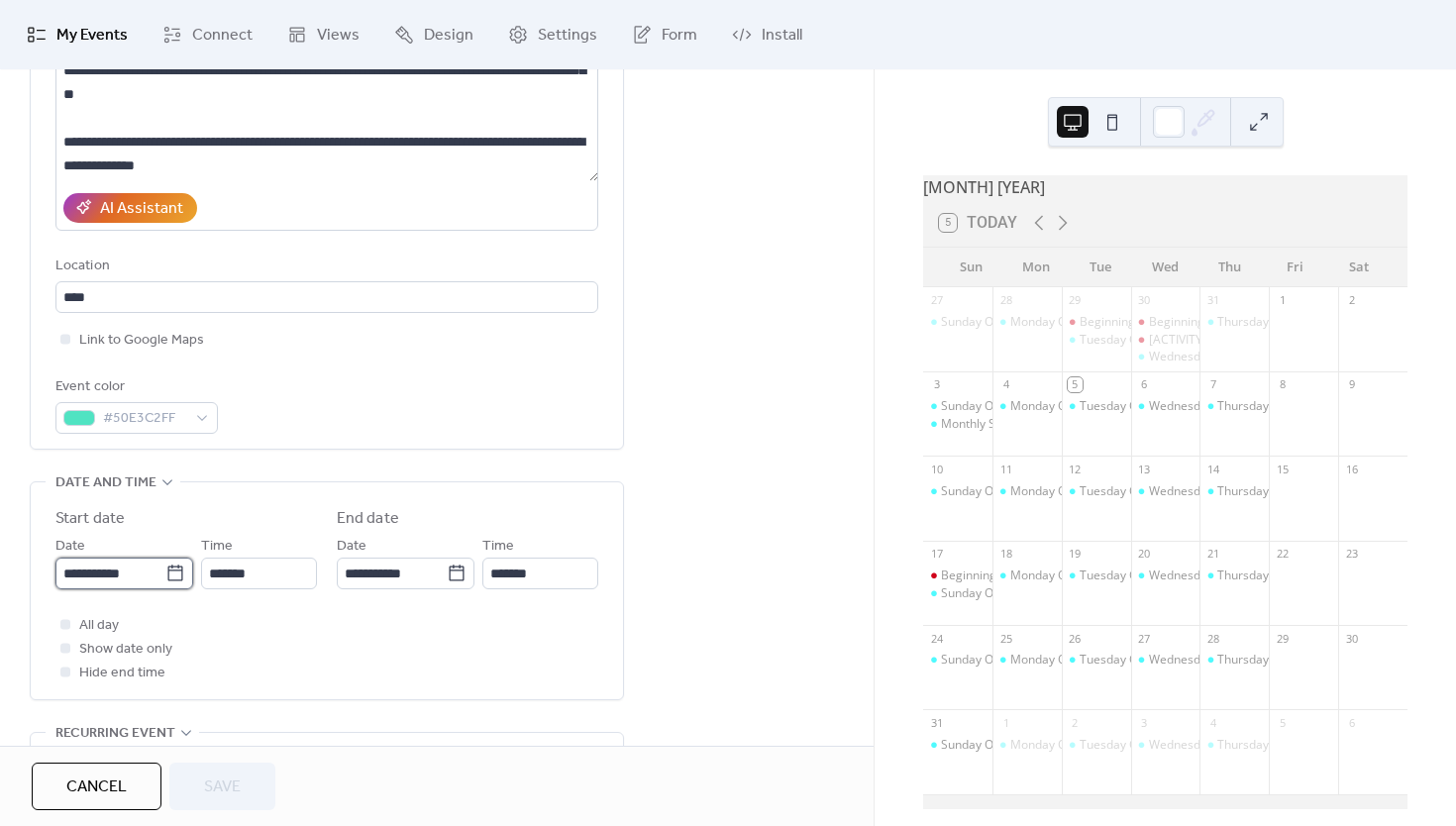 click on "**********" at bounding box center (110, 573) 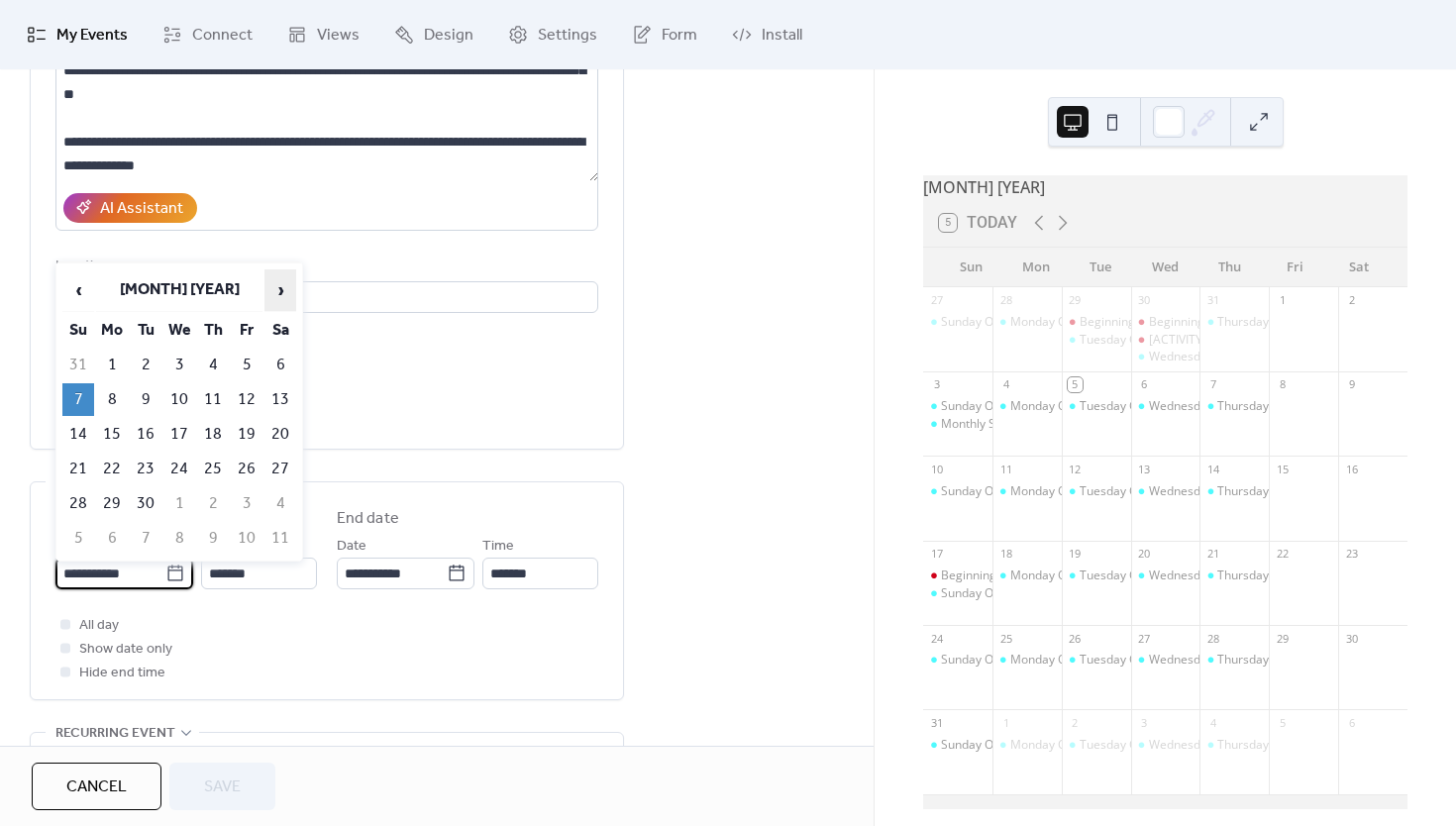 click on "›" at bounding box center [280, 290] 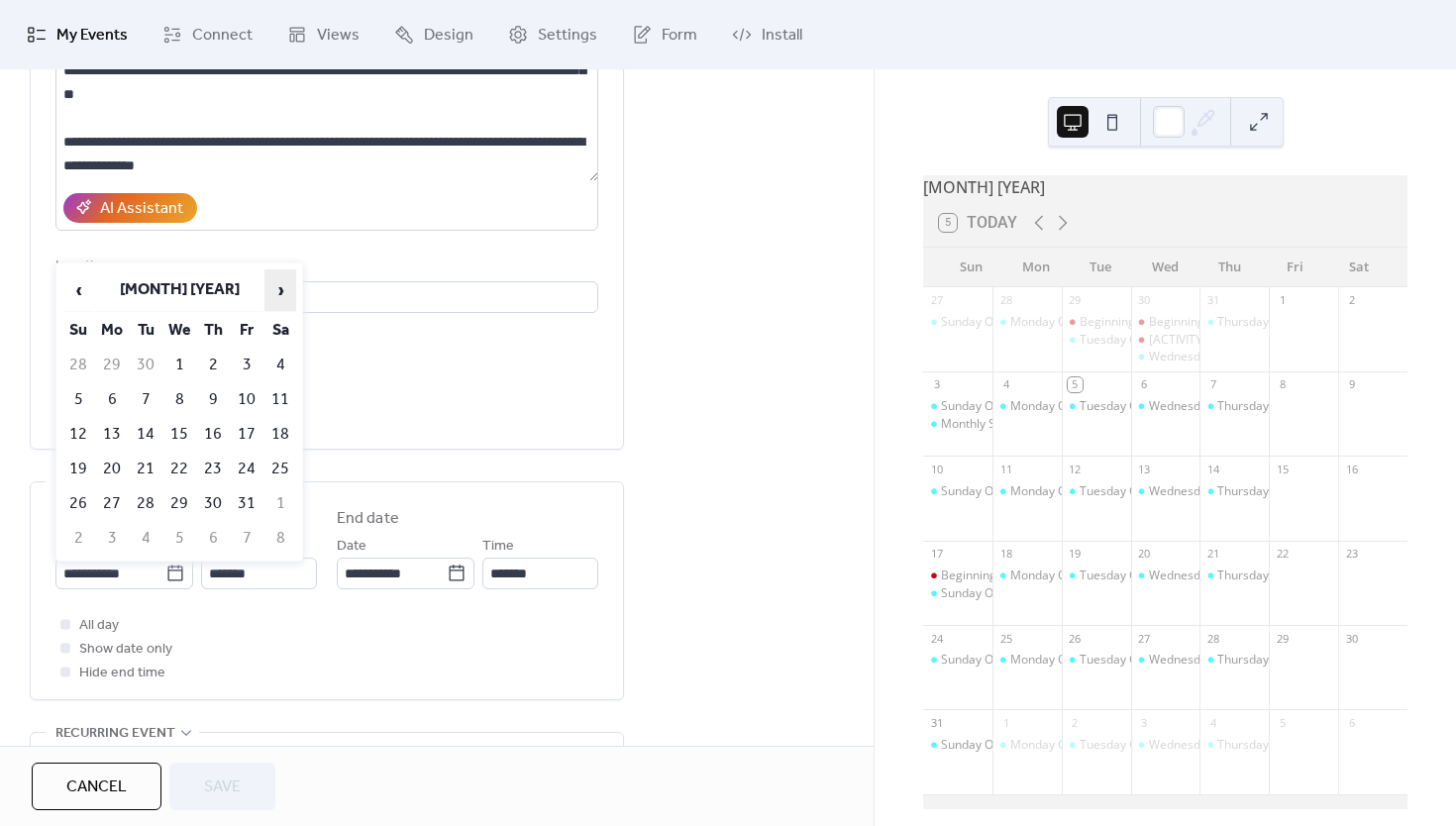 click on "›" at bounding box center (280, 290) 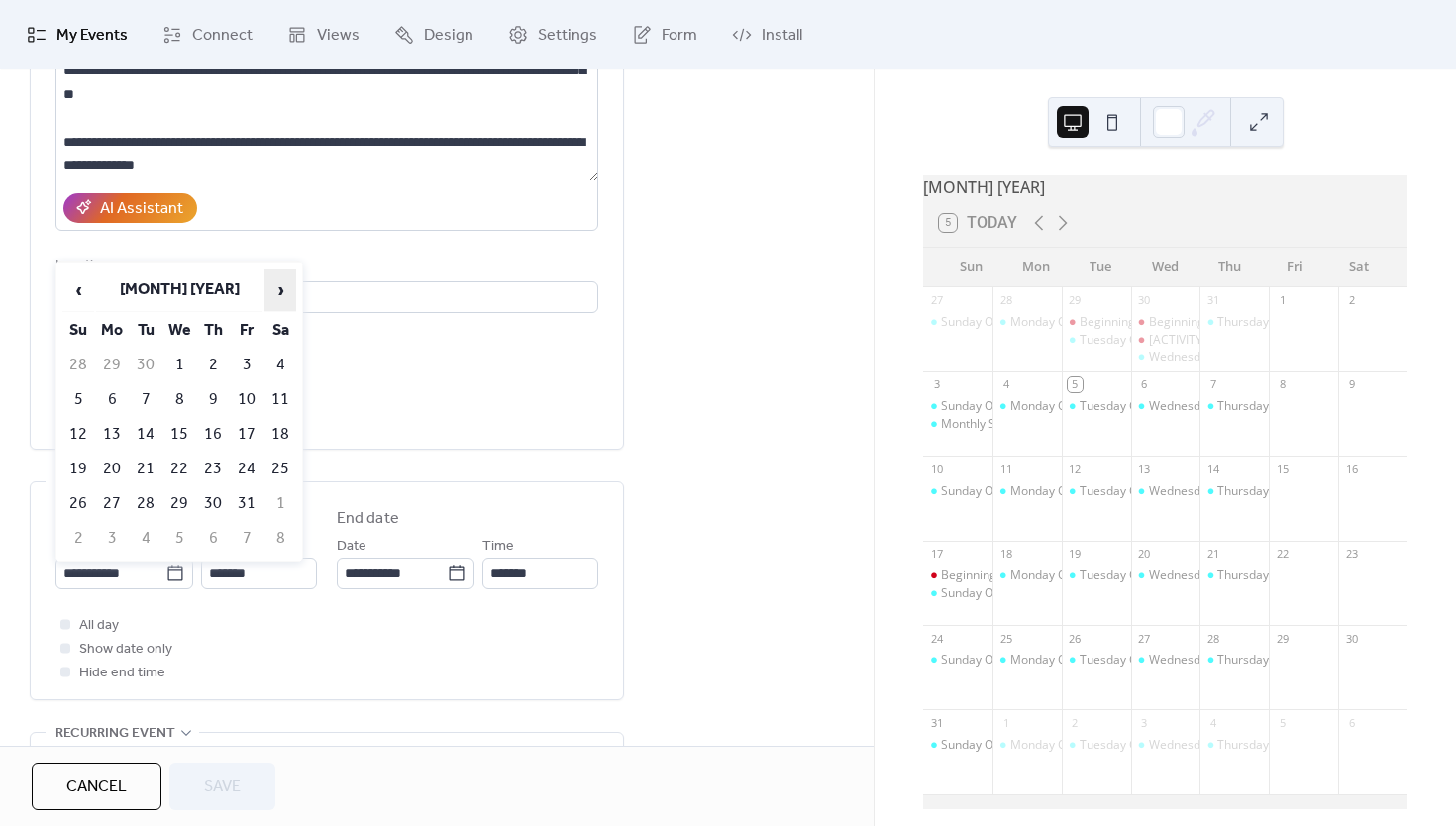 click on "›" at bounding box center (280, 290) 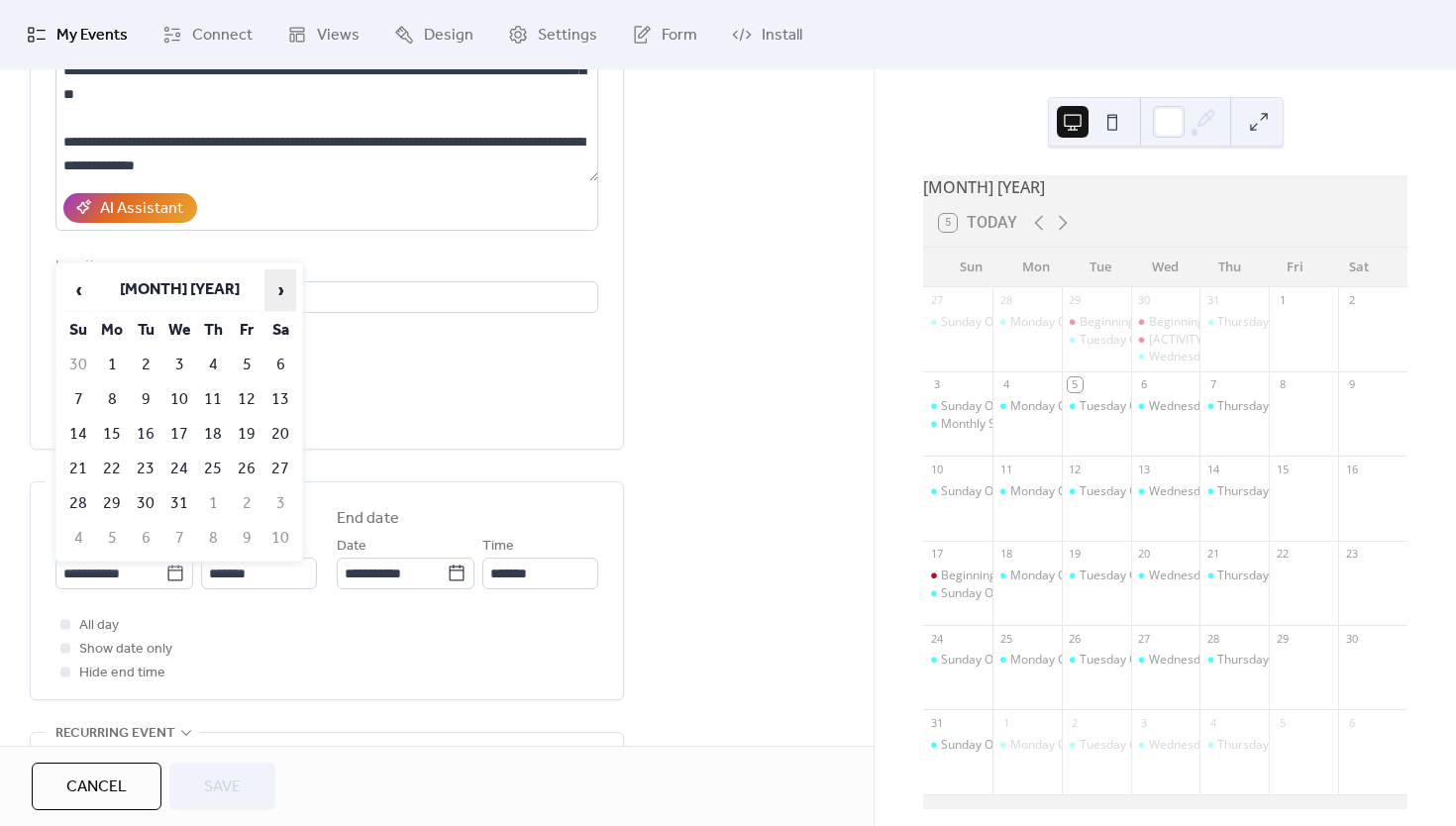 click on "›" at bounding box center [280, 290] 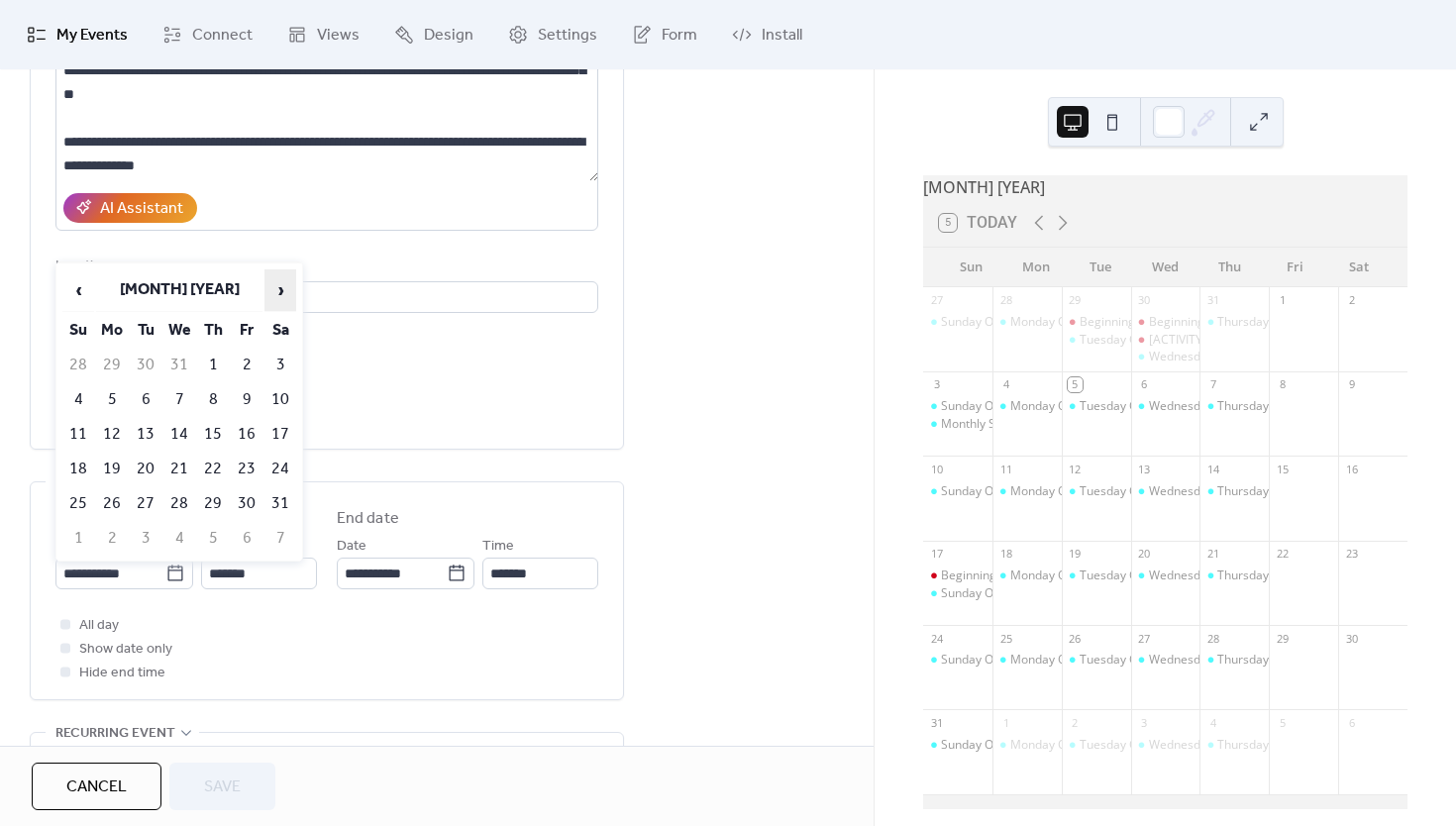 click on "›" at bounding box center [280, 290] 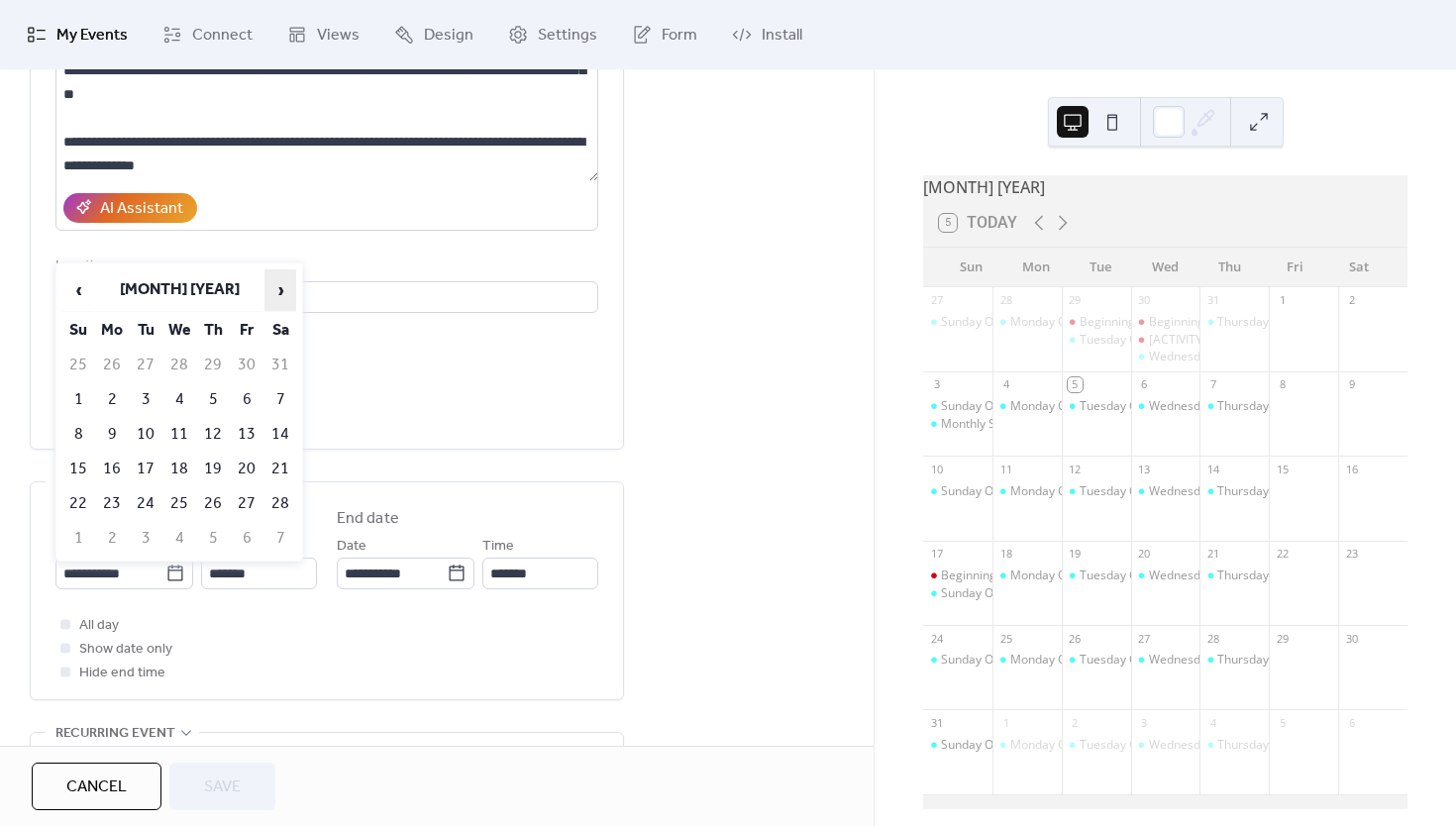 click on "›" at bounding box center [280, 290] 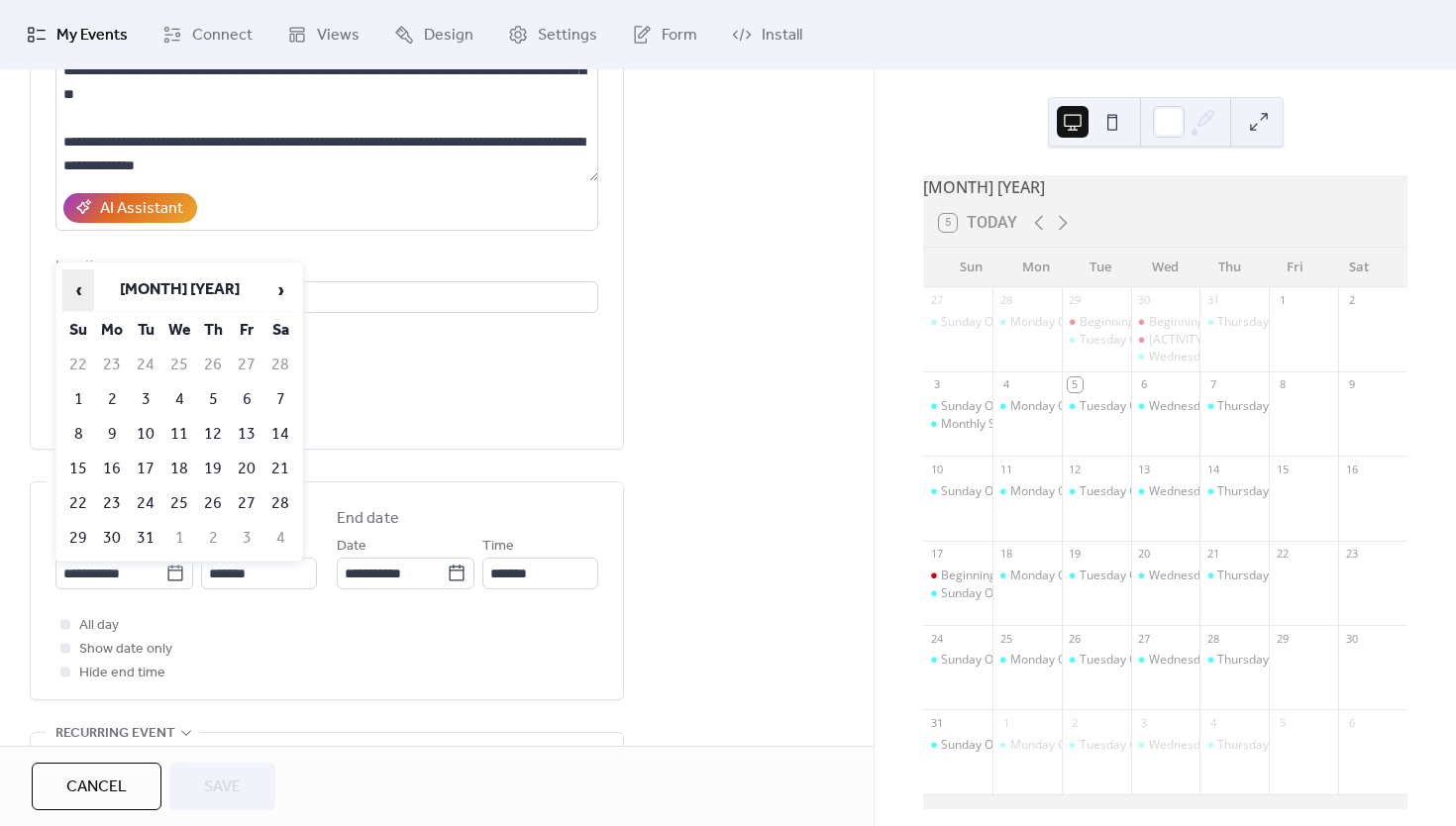 click on "‹" at bounding box center [78, 290] 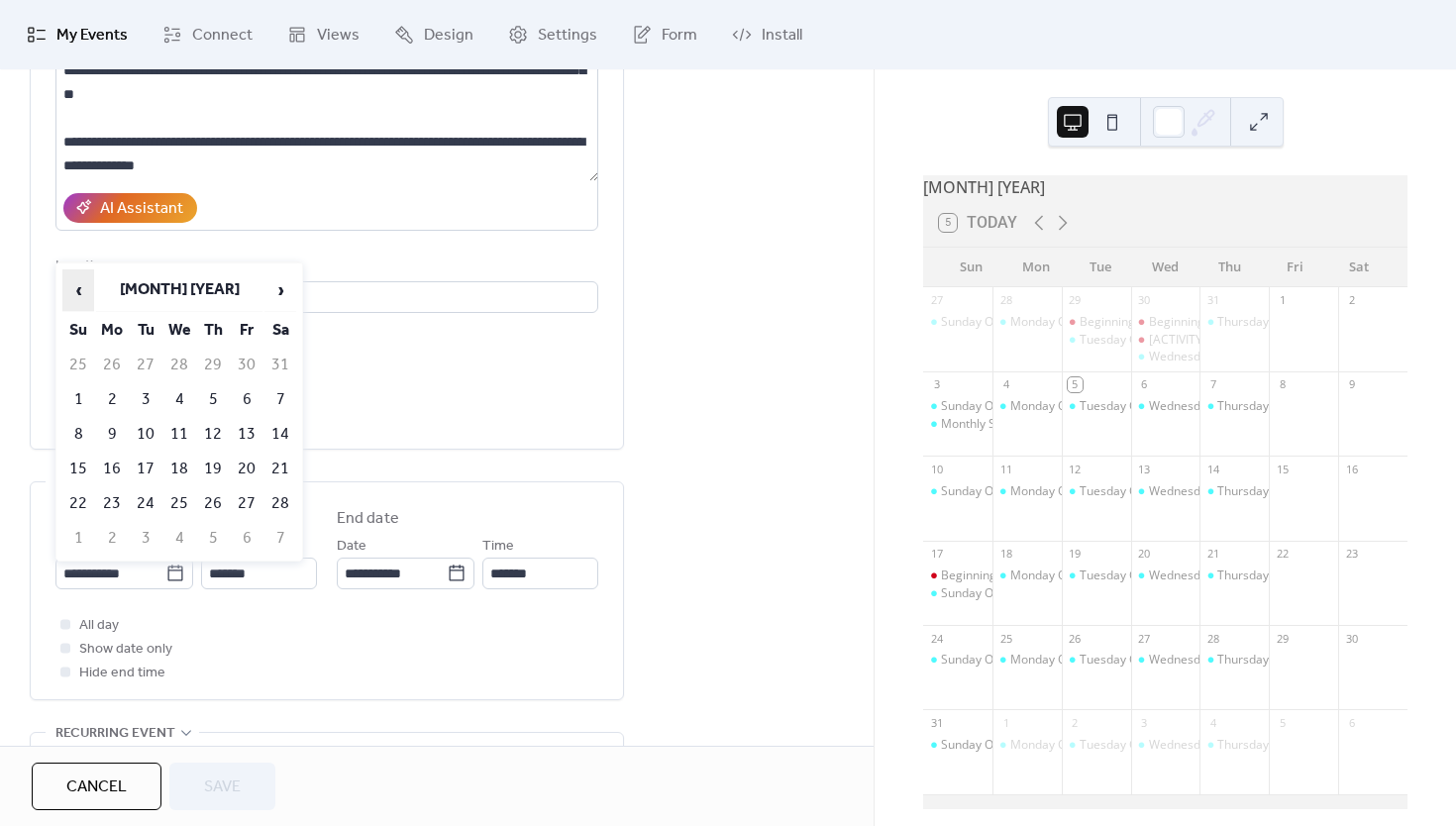 click on "‹" at bounding box center (78, 290) 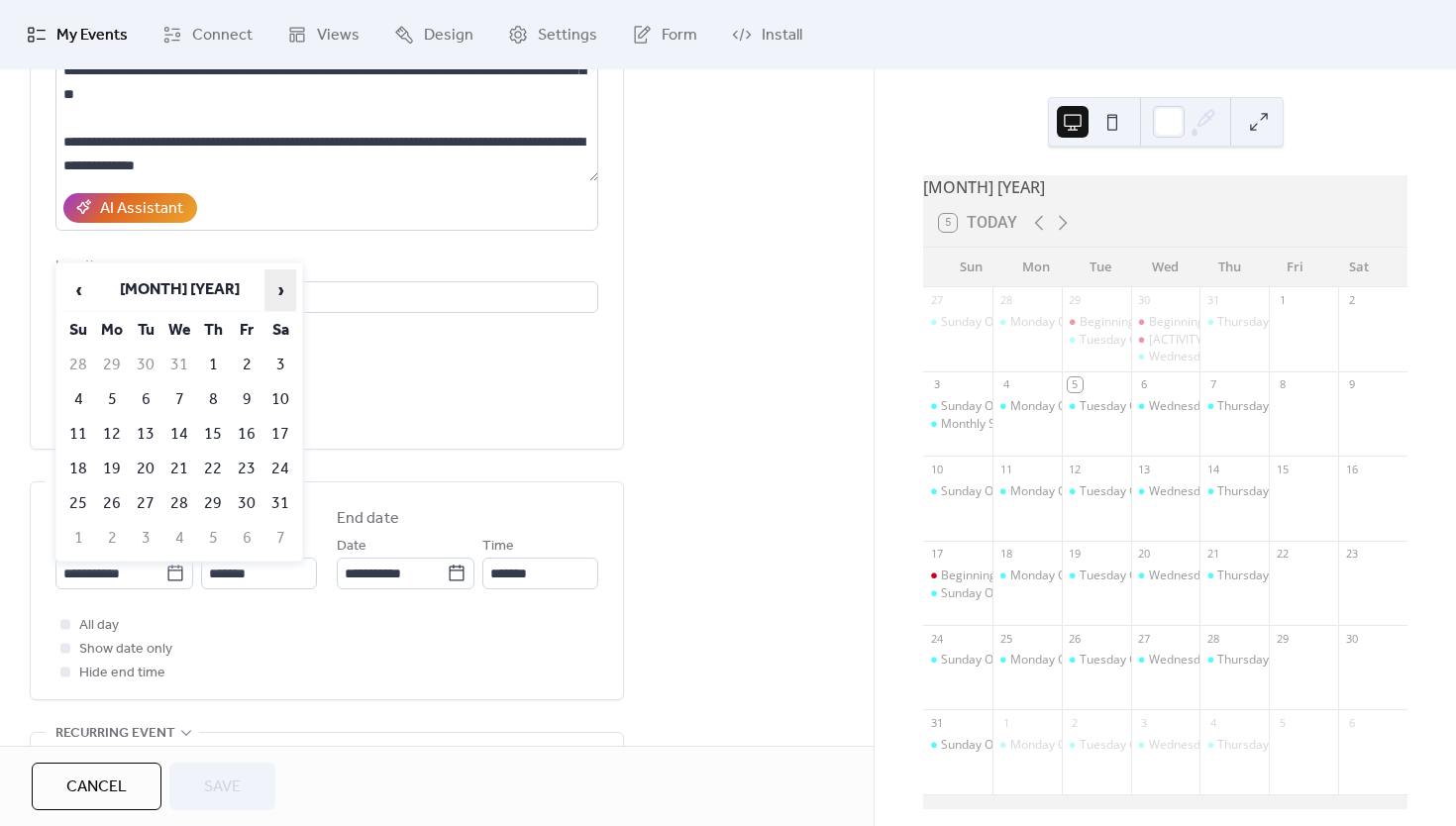 click on "›" at bounding box center (280, 290) 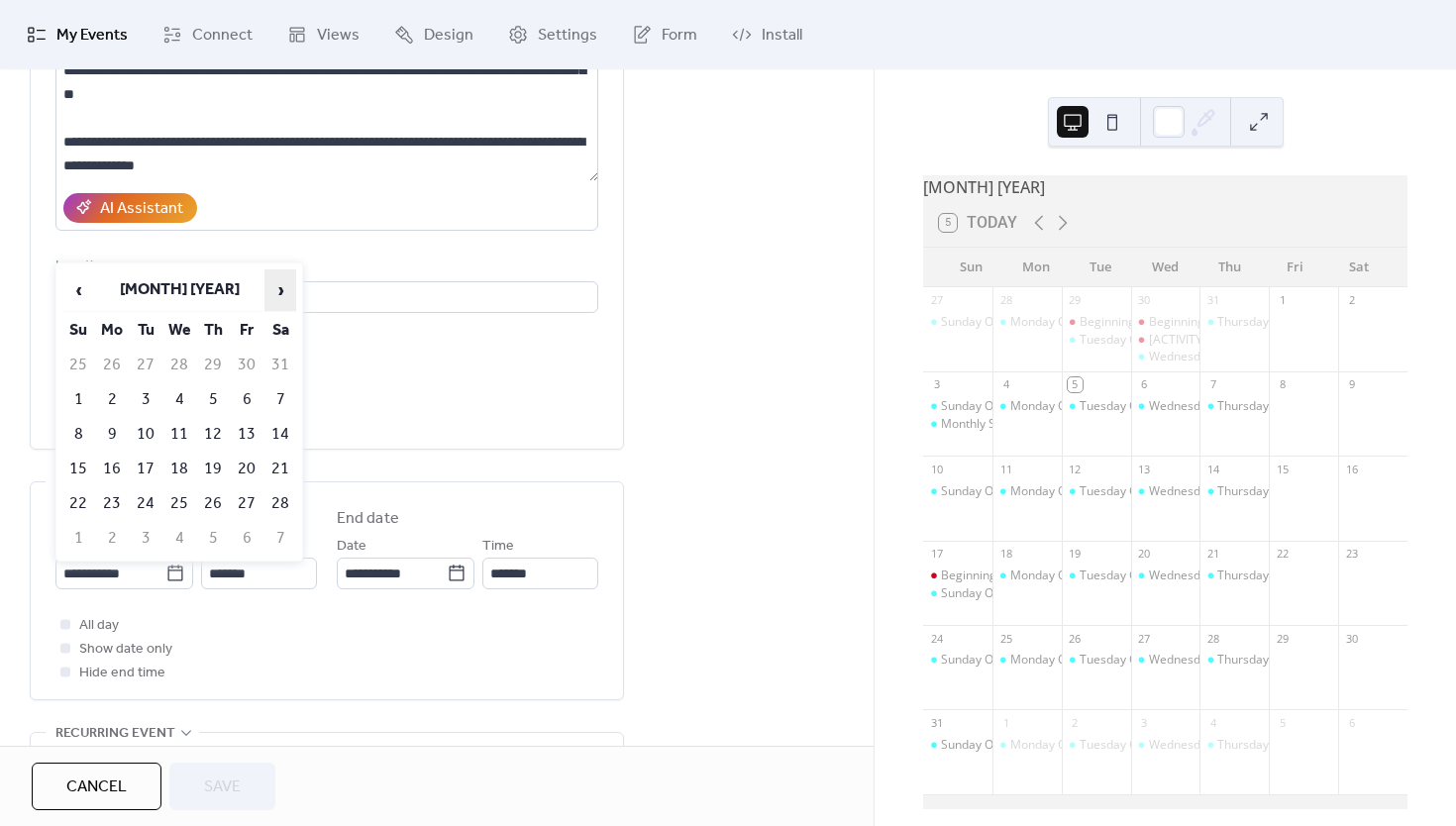 click on "›" at bounding box center (280, 290) 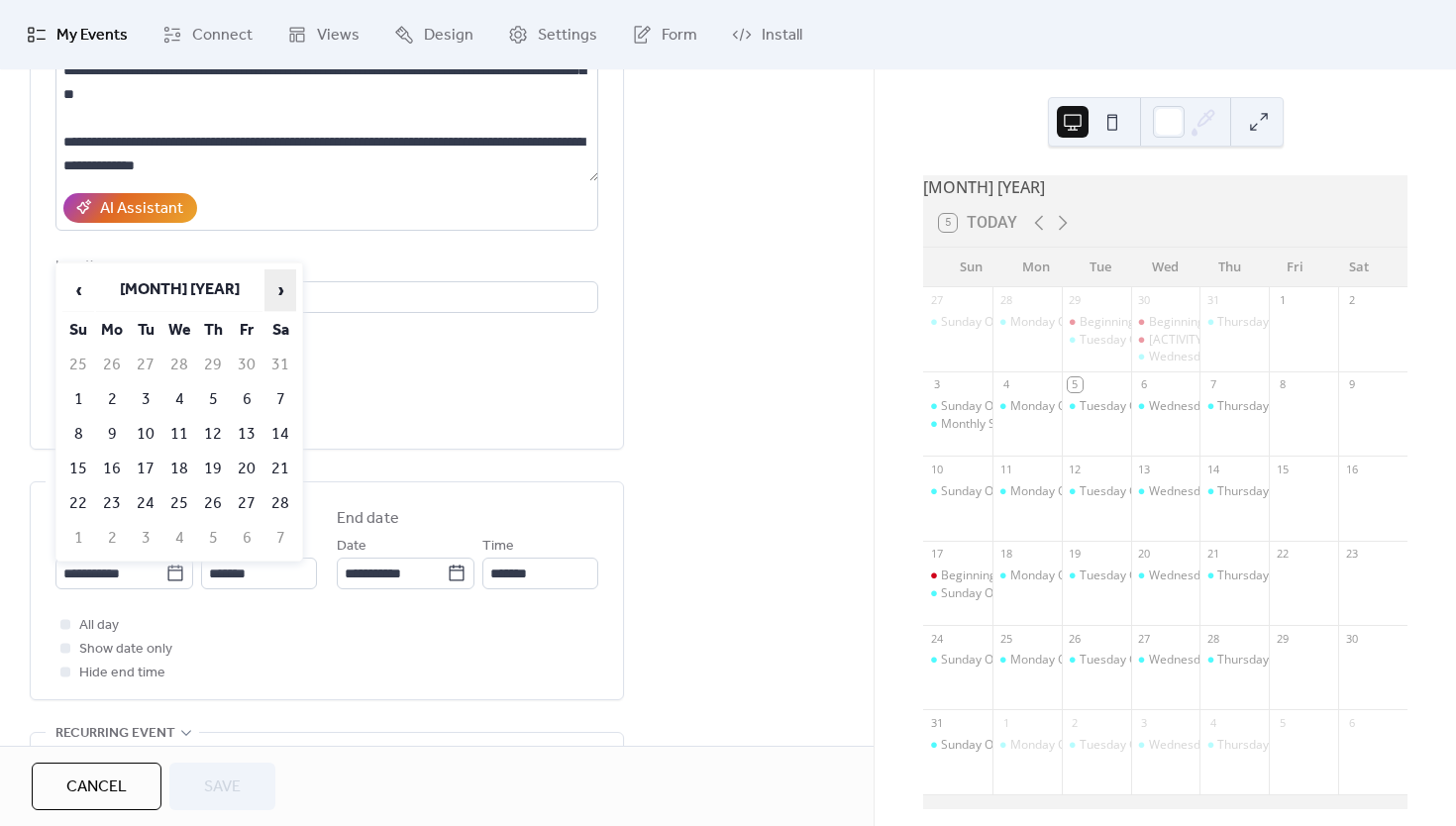 click on "›" at bounding box center [280, 290] 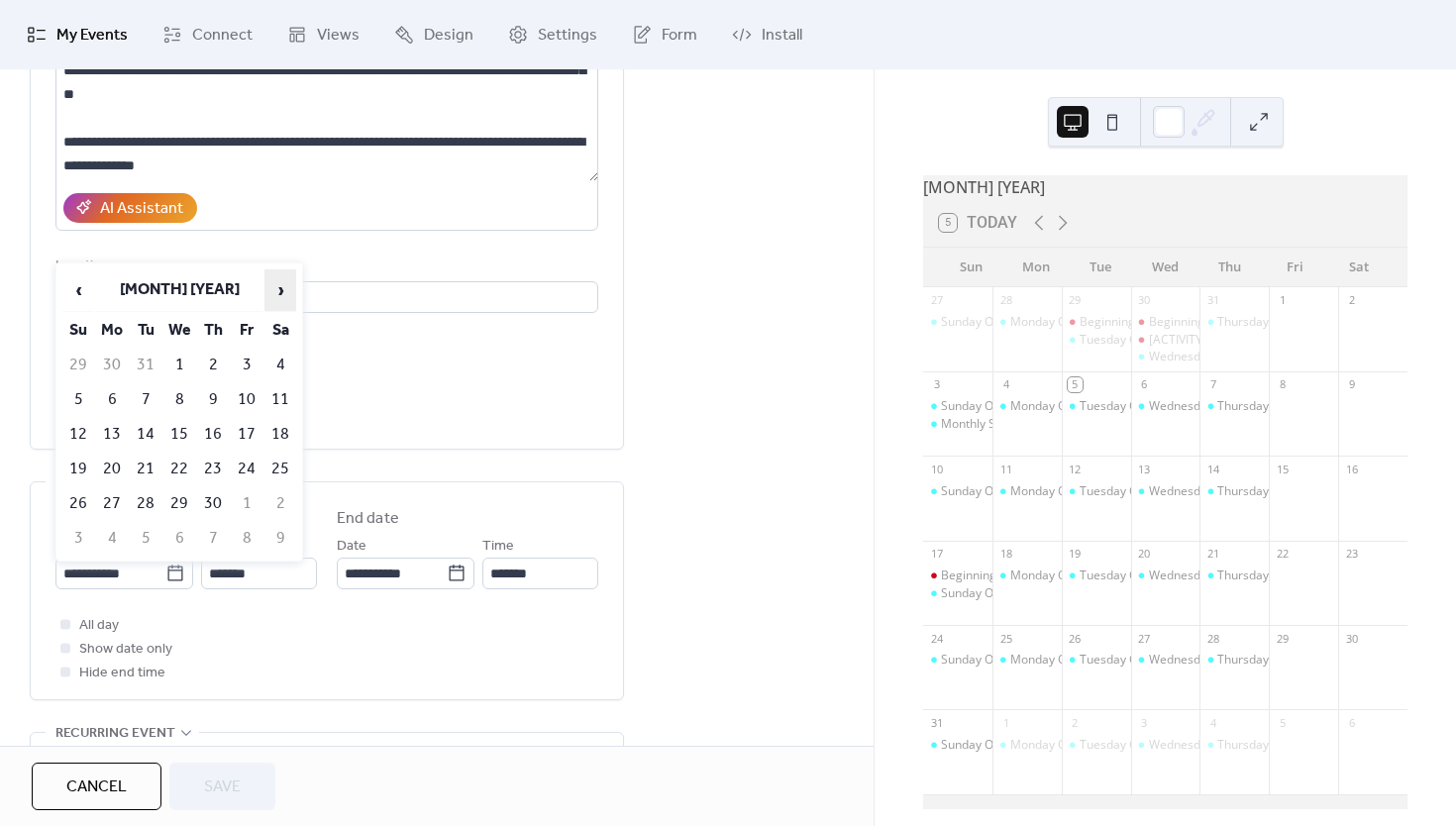 click on "›" at bounding box center [280, 290] 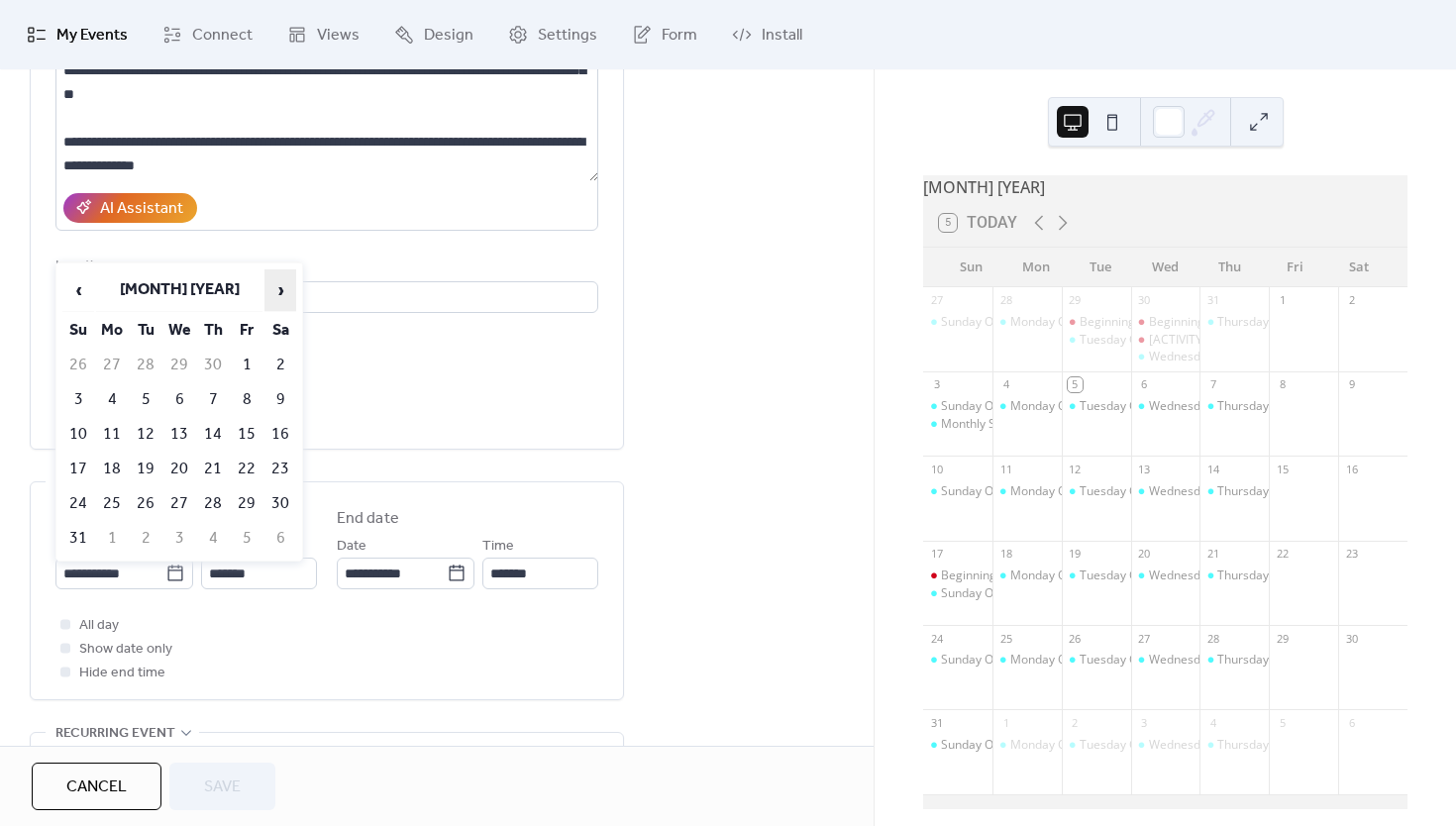 click on "›" at bounding box center [280, 290] 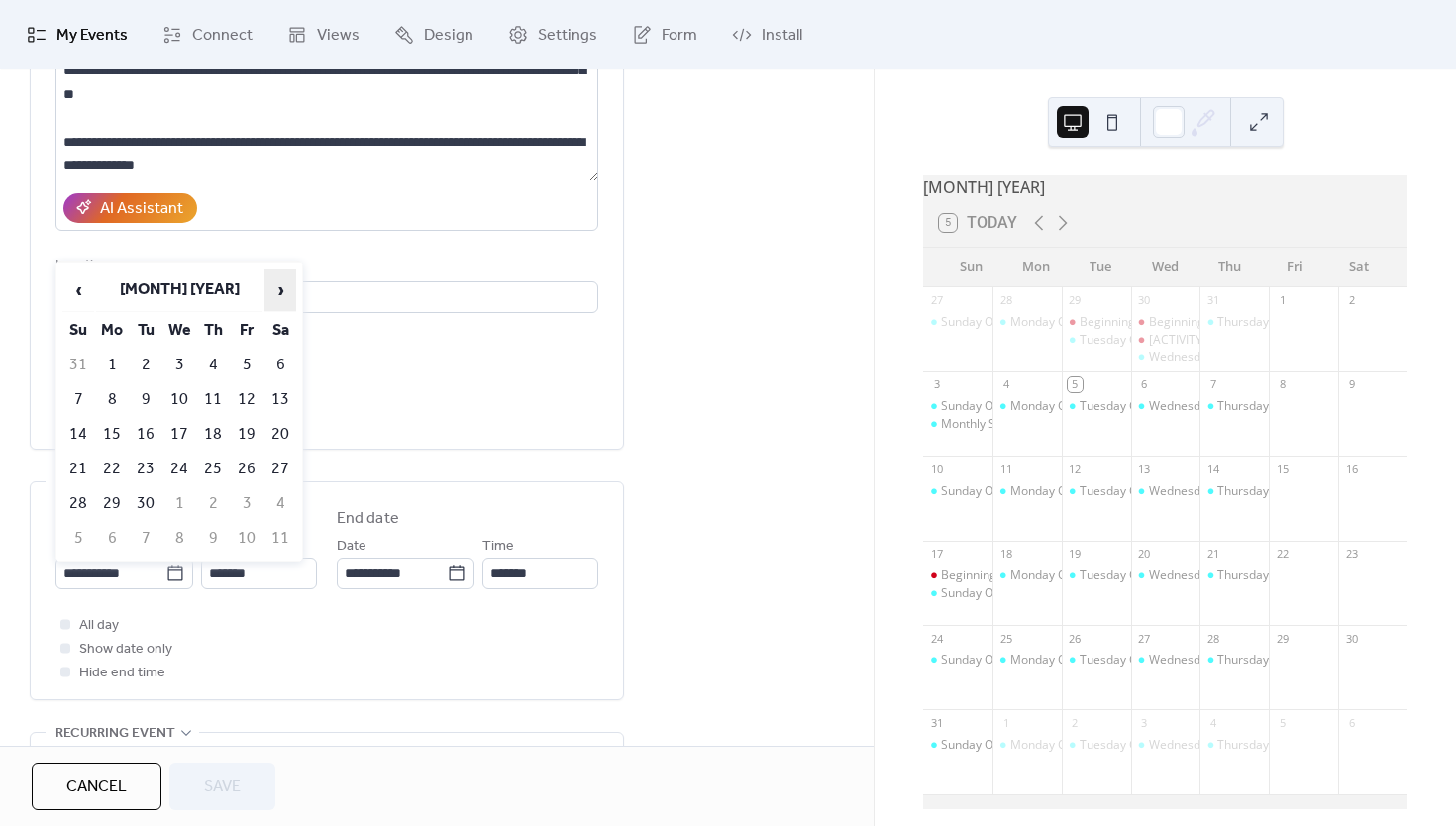 click on "›" at bounding box center [280, 290] 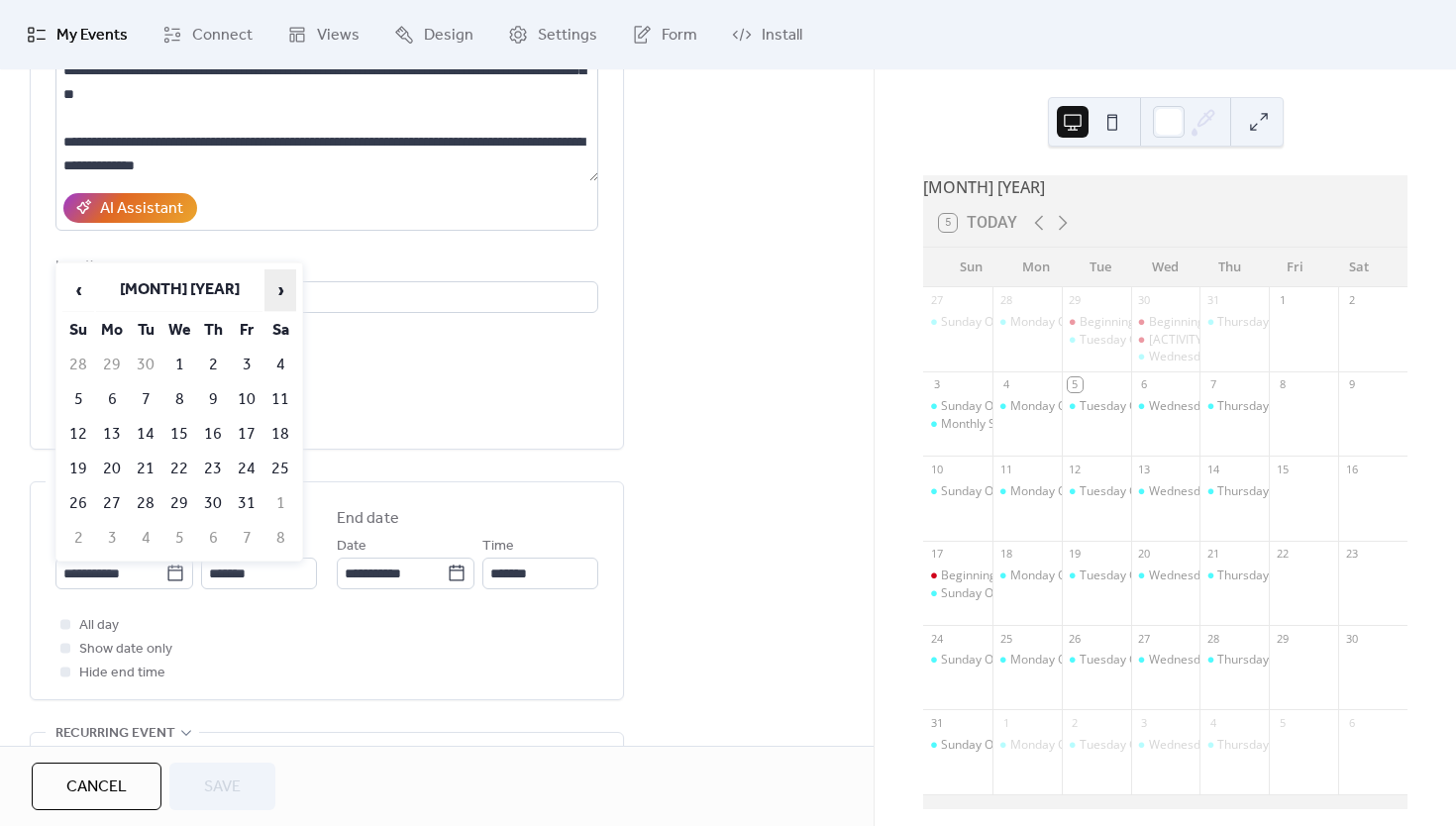 click on "›" at bounding box center [280, 290] 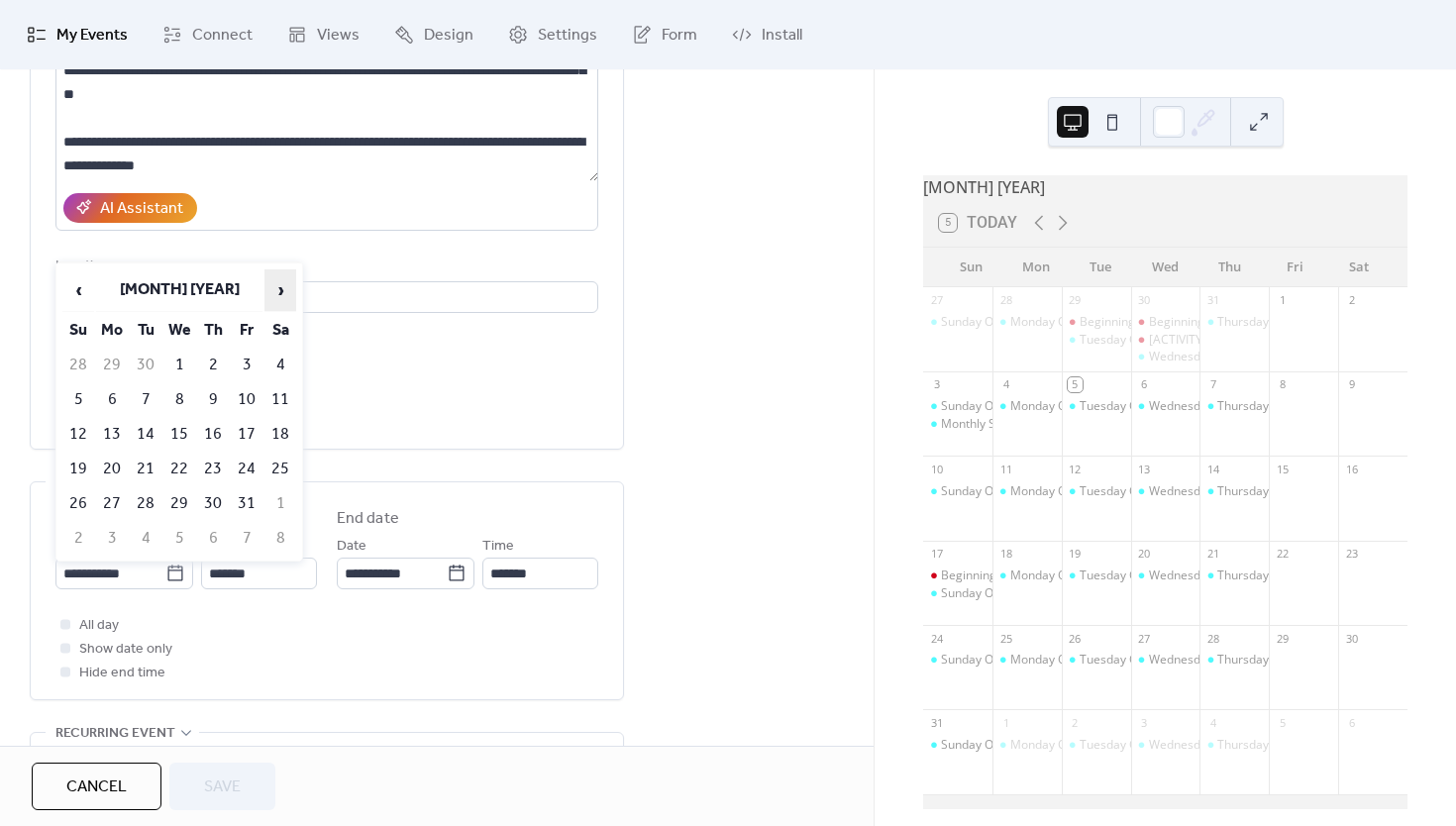 click on "›" at bounding box center (280, 290) 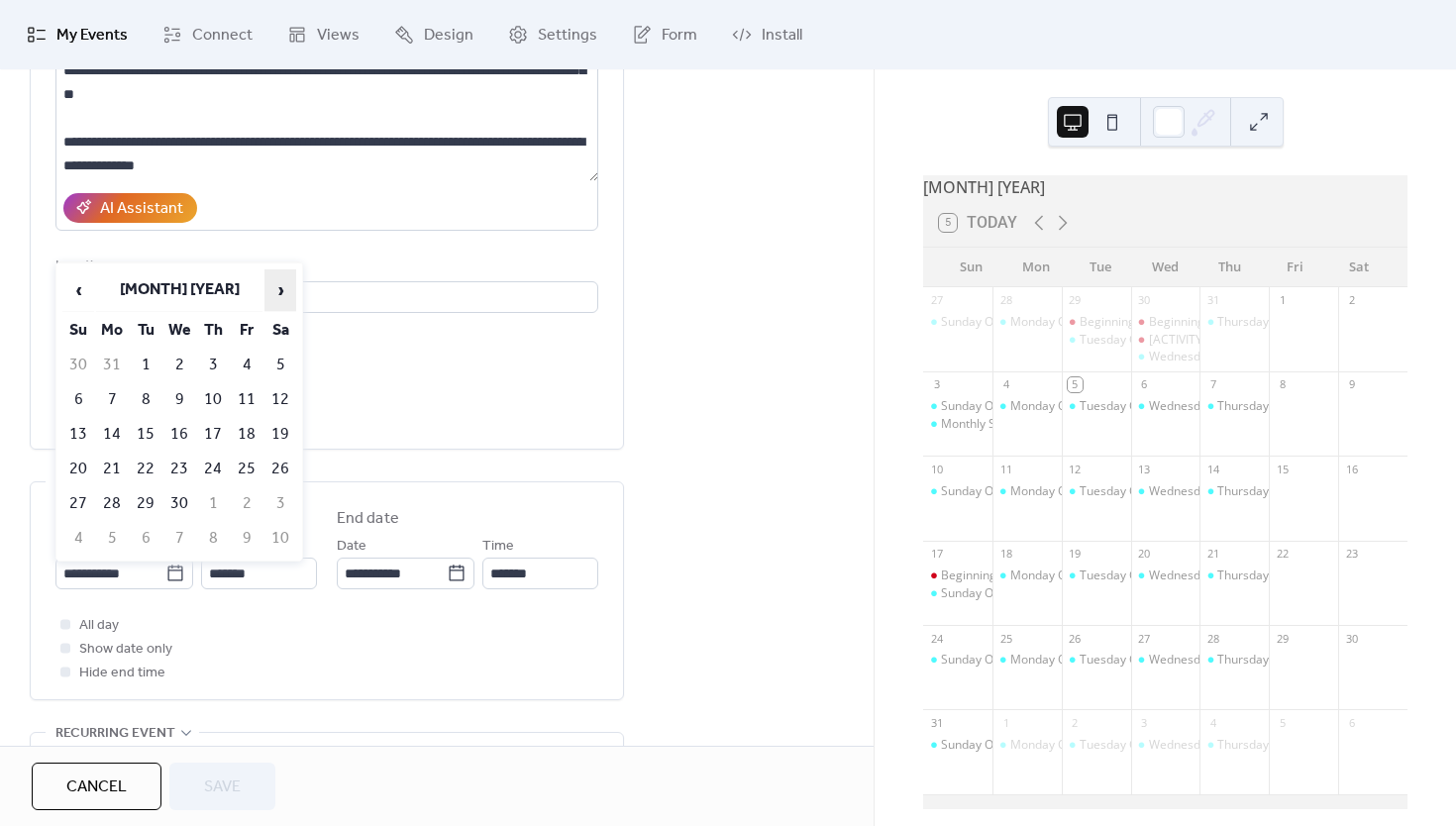 click on "›" at bounding box center [280, 290] 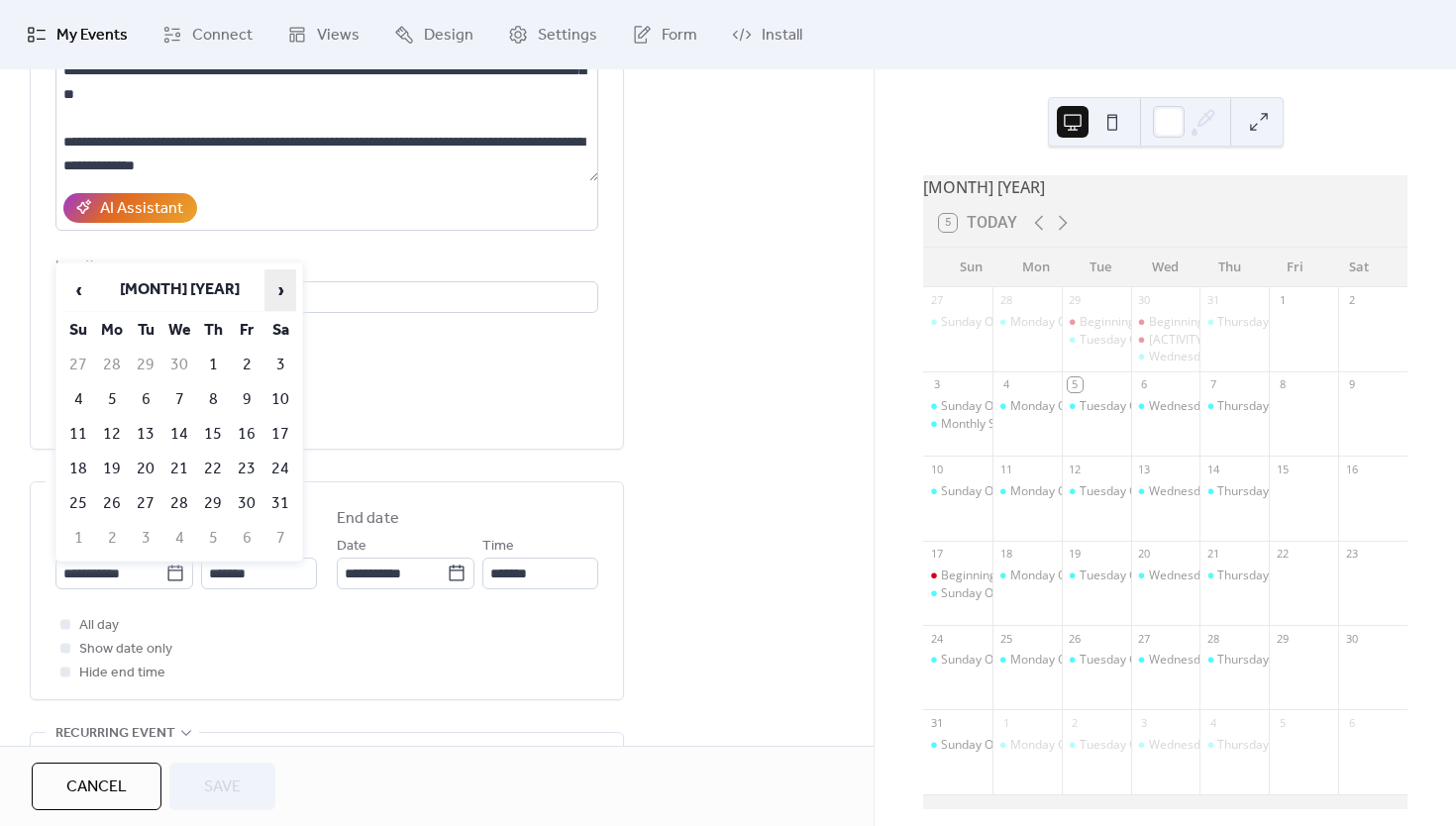 click on "›" at bounding box center [280, 290] 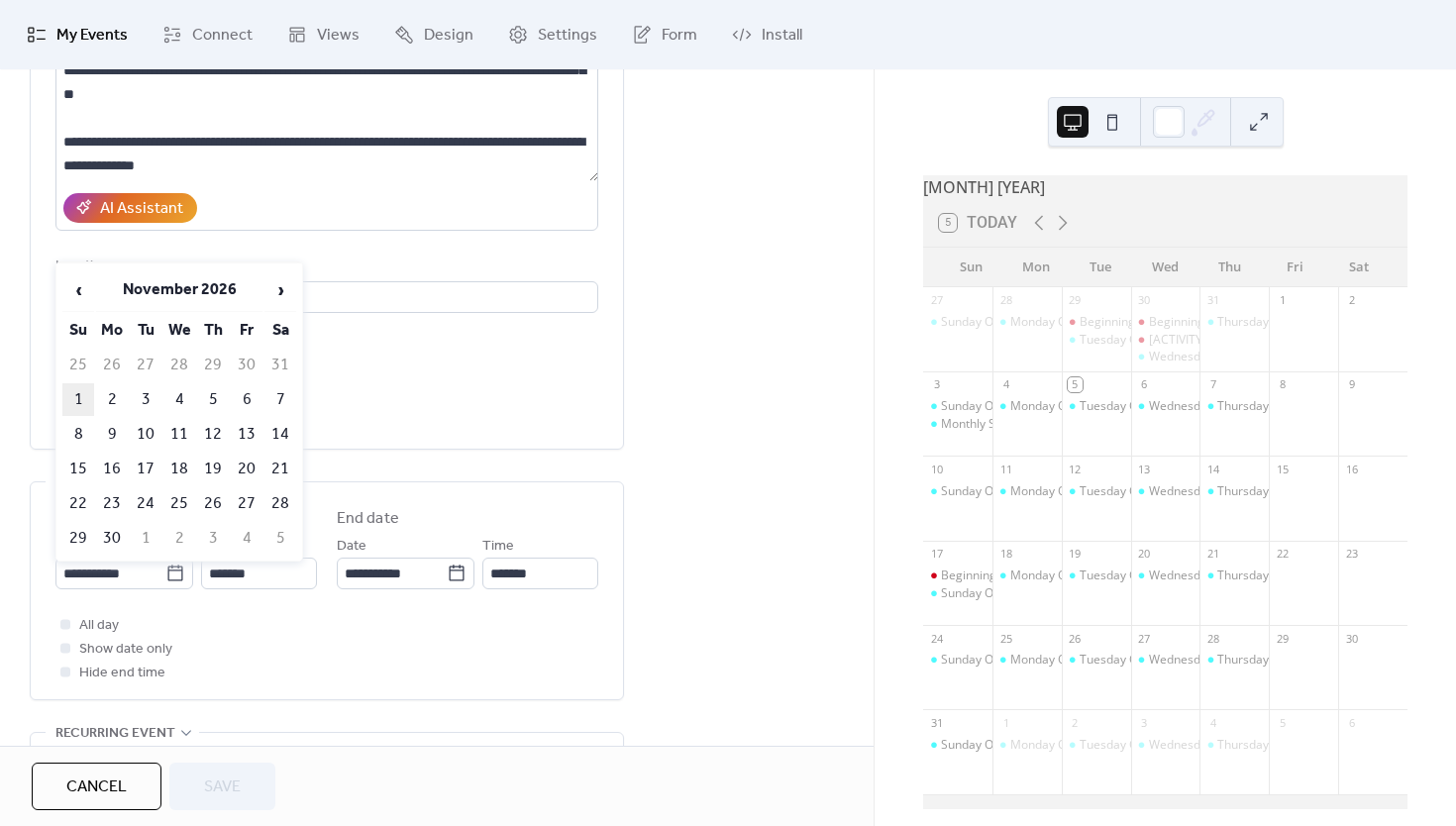 click on "1" at bounding box center [78, 399] 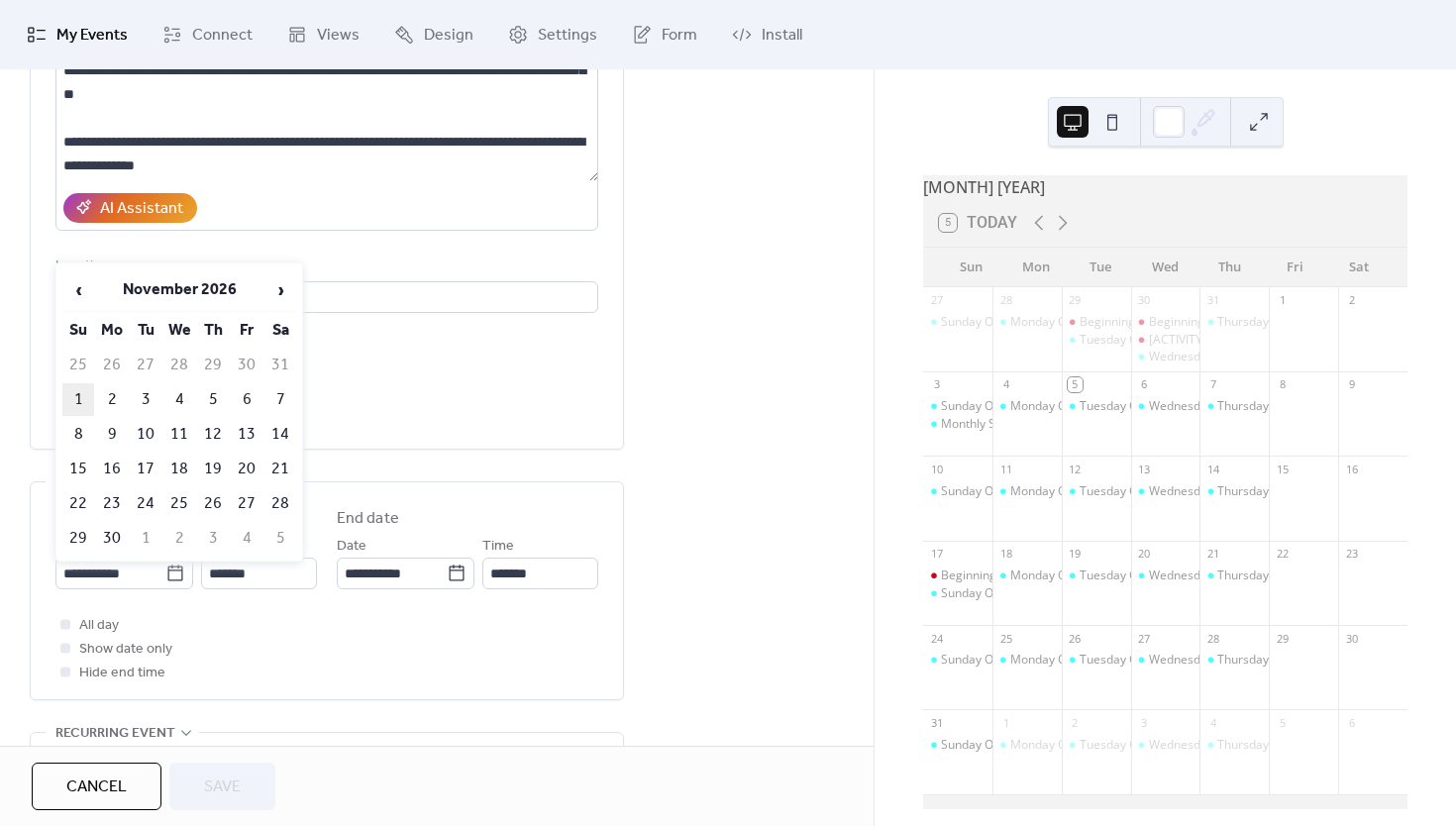 type on "**********" 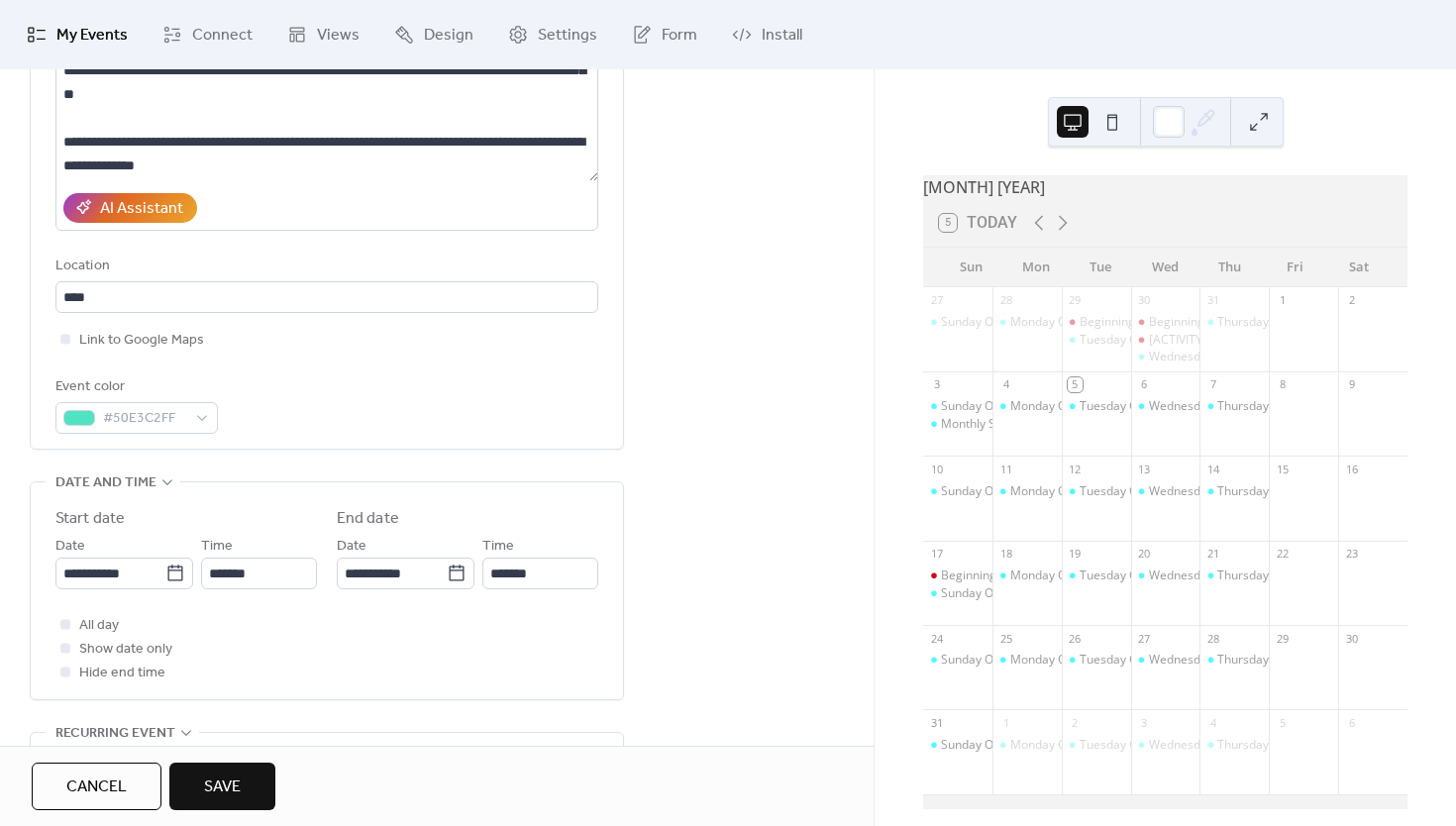 click on "Save" at bounding box center [222, 787] 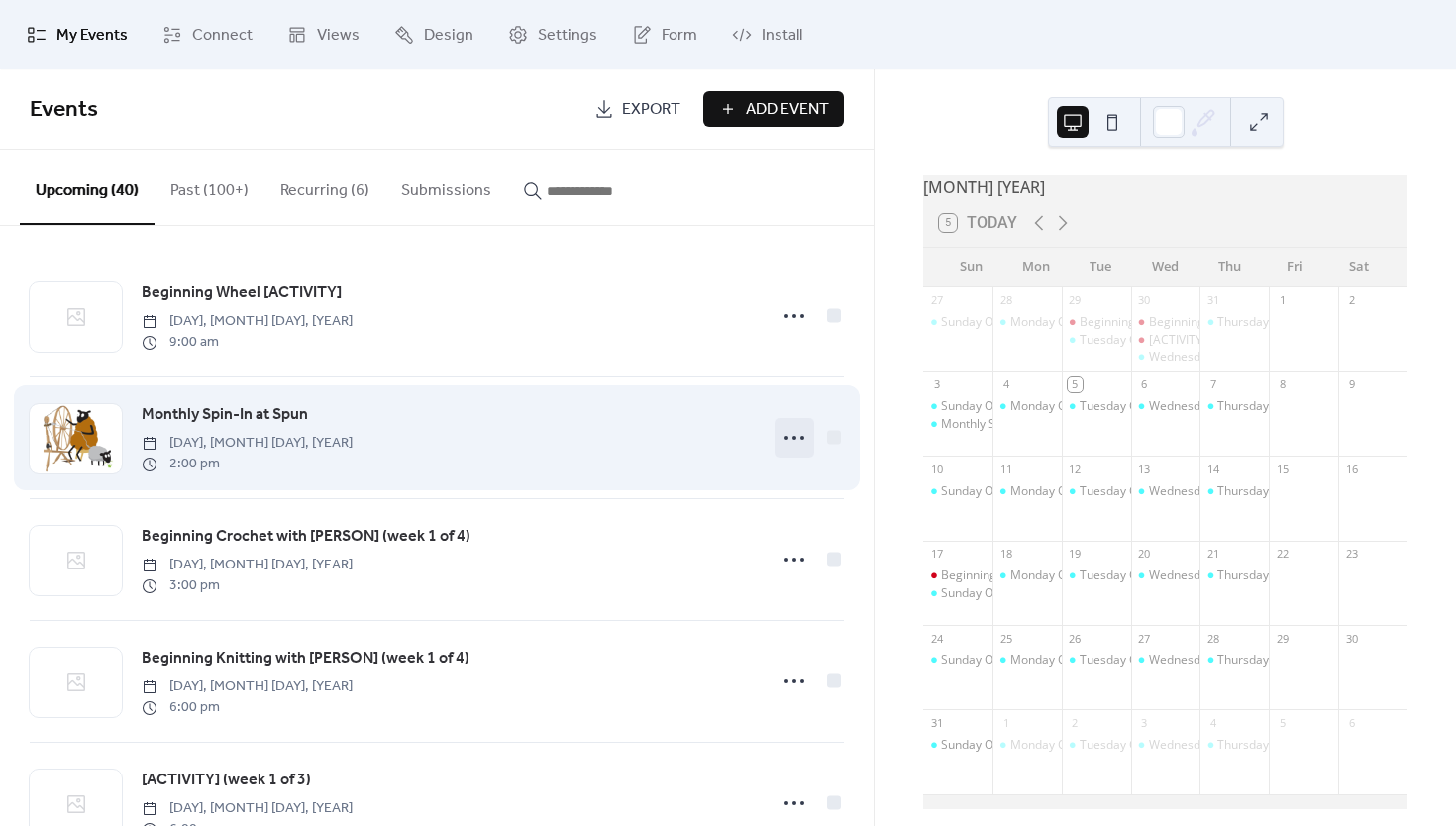 click 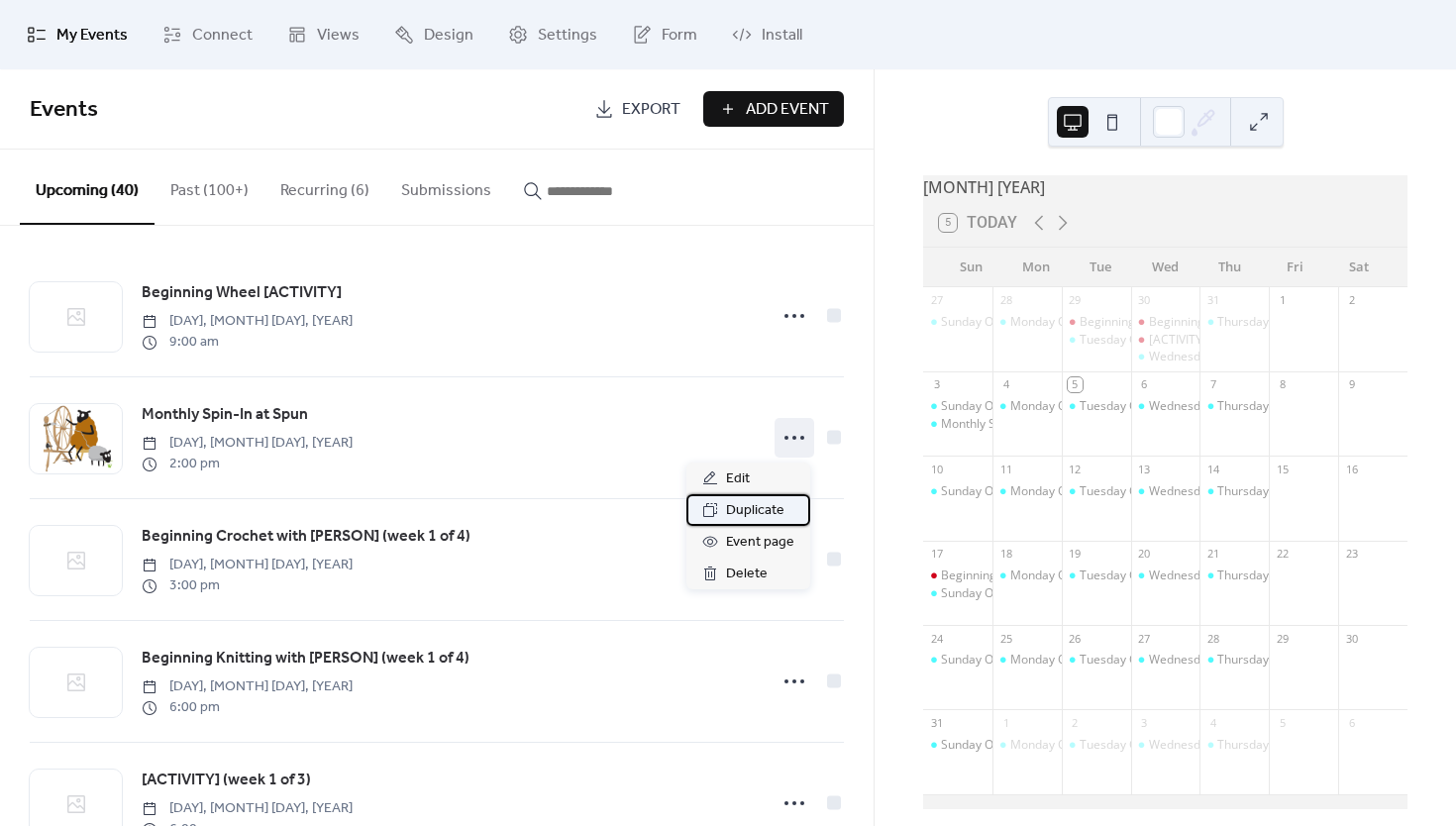 click on "Duplicate" at bounding box center (755, 511) 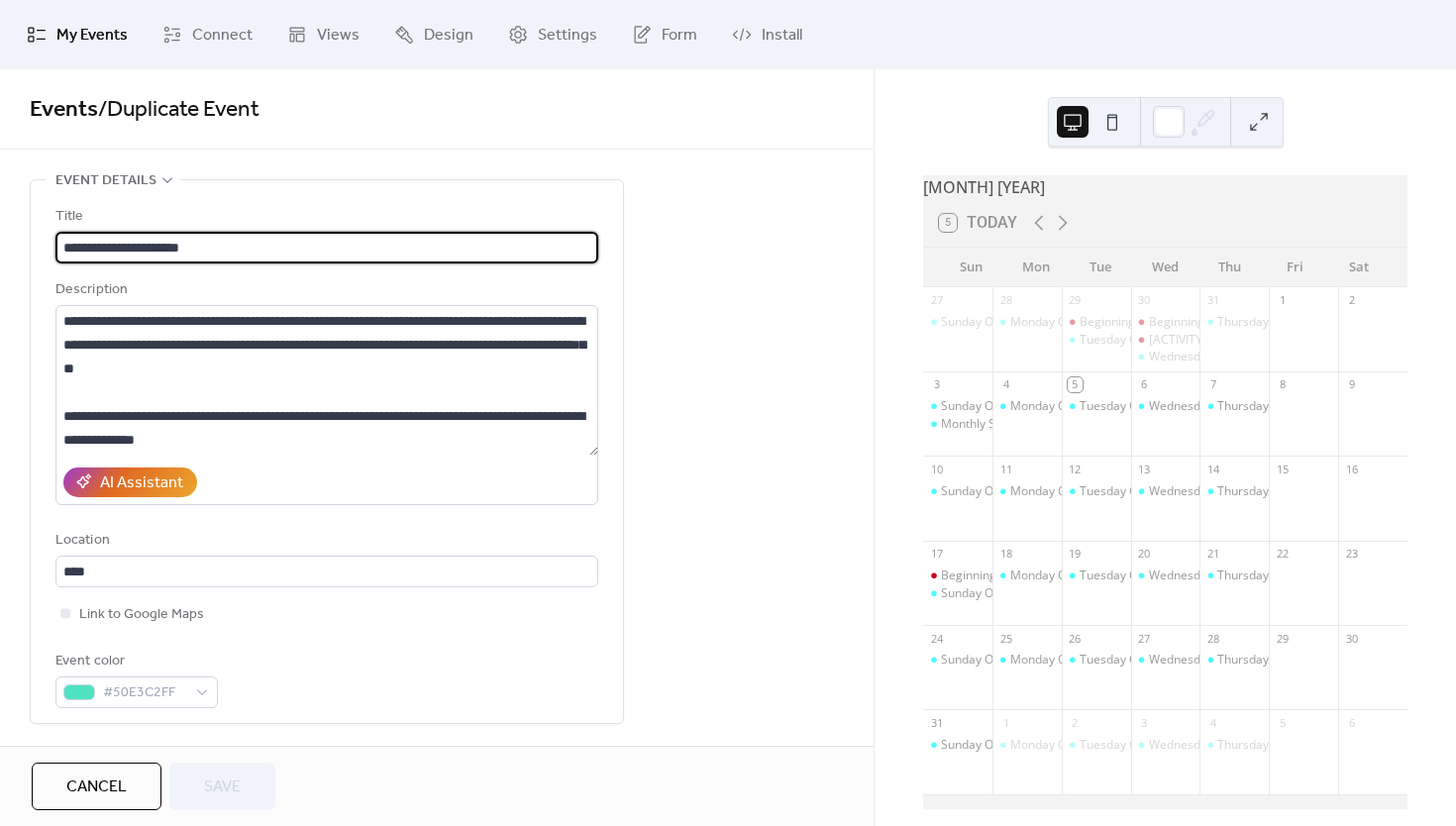 scroll, scrollTop: 305, scrollLeft: 0, axis: vertical 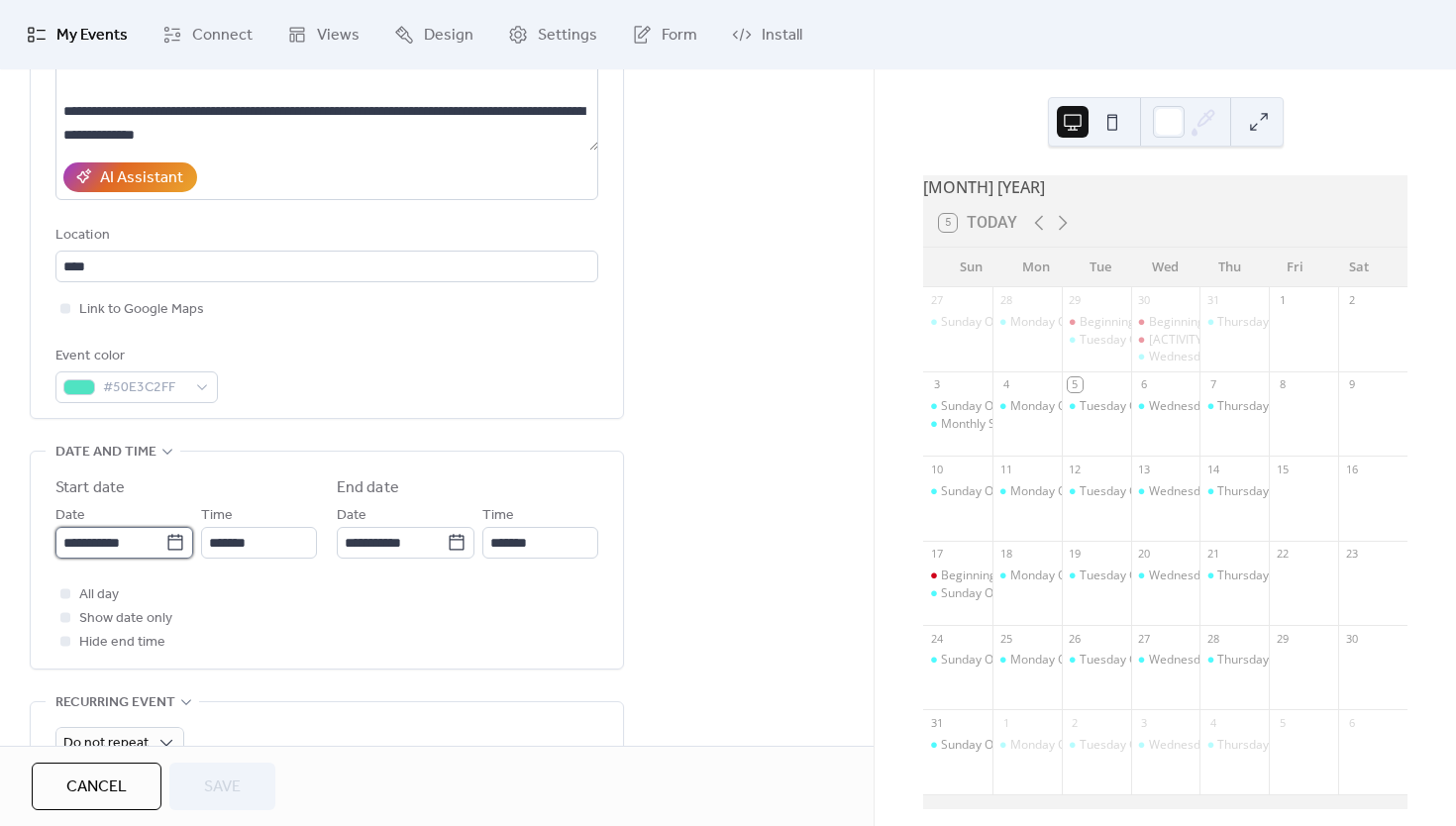 click on "**********" at bounding box center (110, 543) 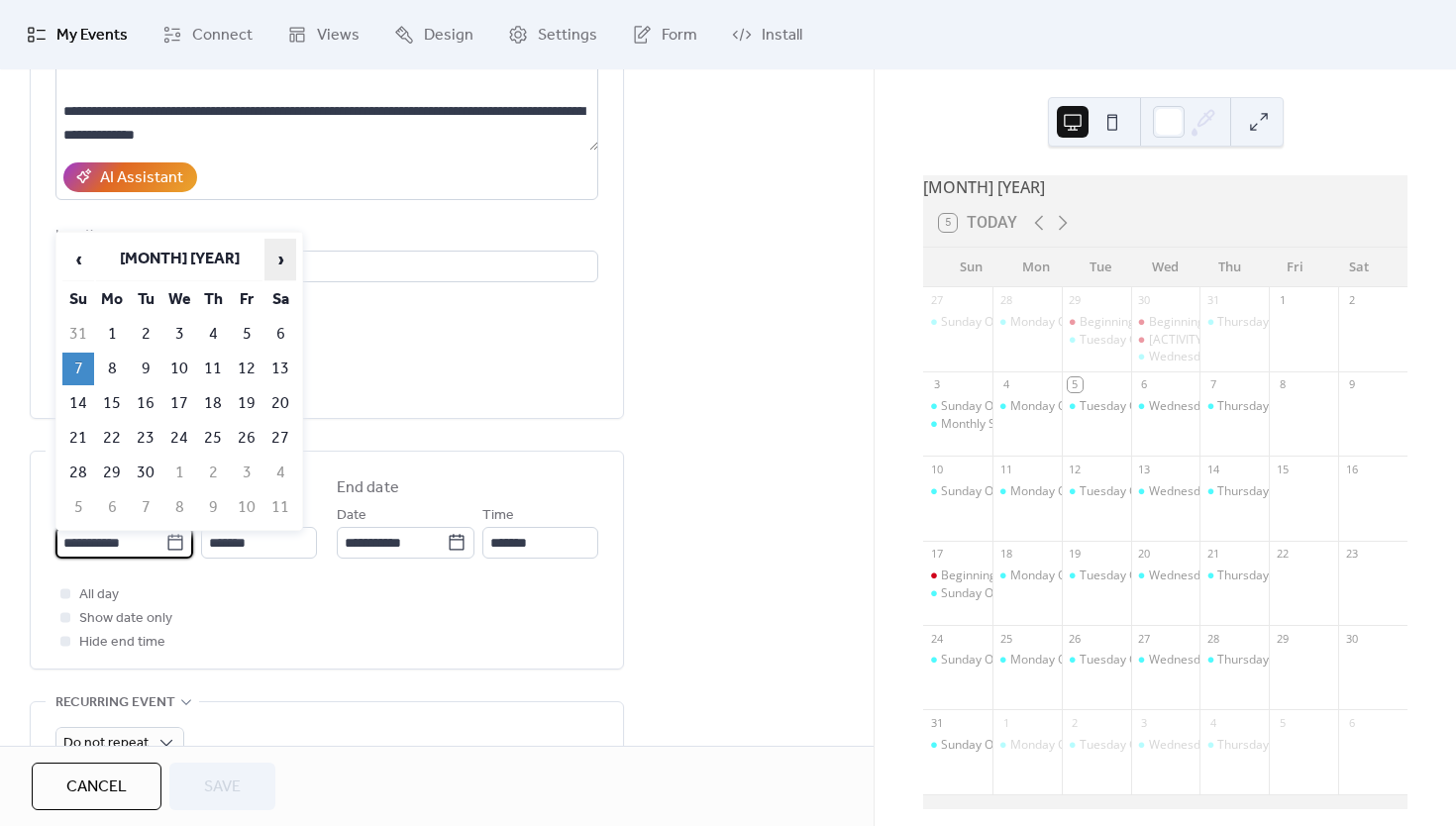 click on "›" at bounding box center [280, 259] 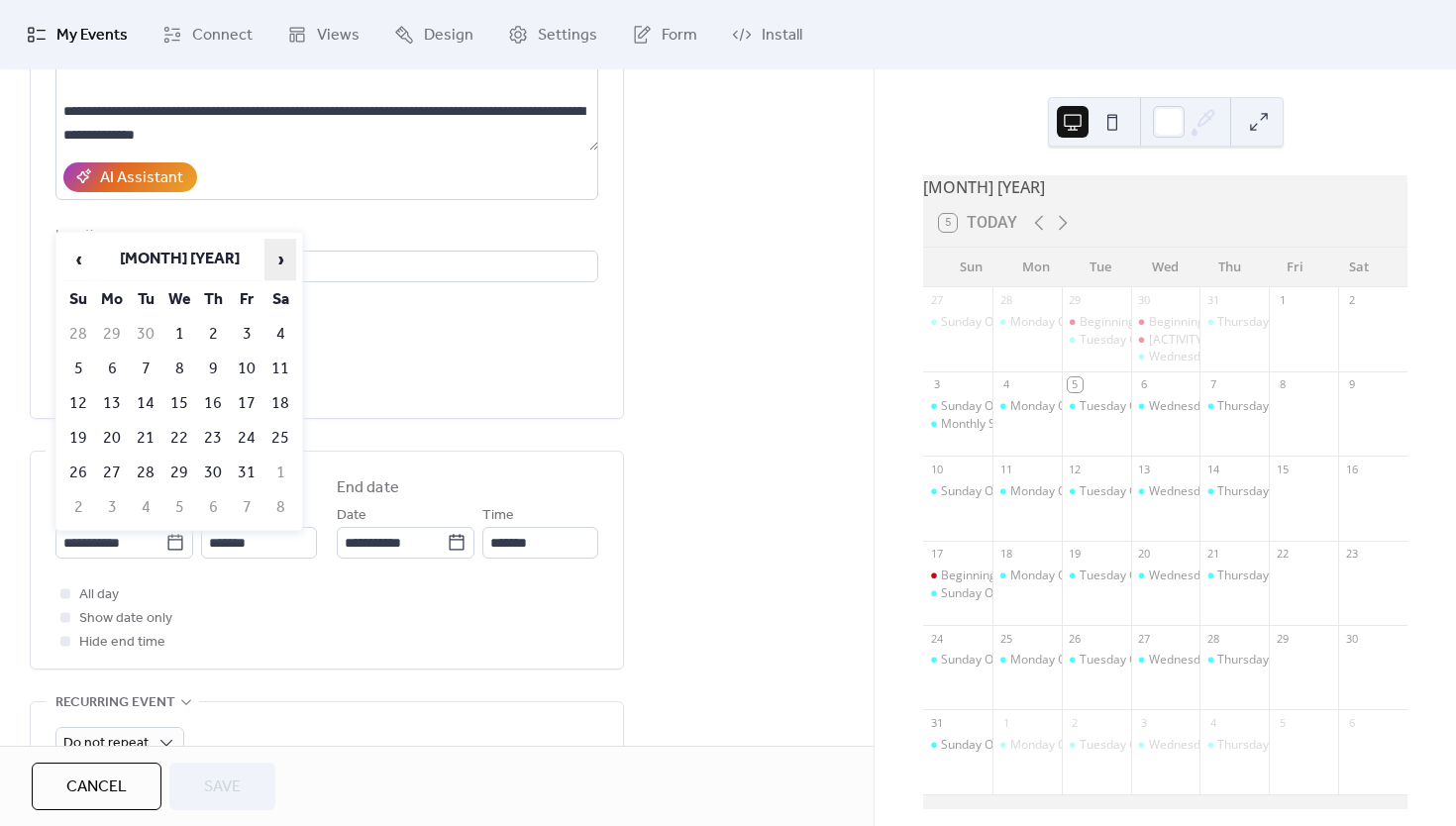 click on "›" at bounding box center [280, 259] 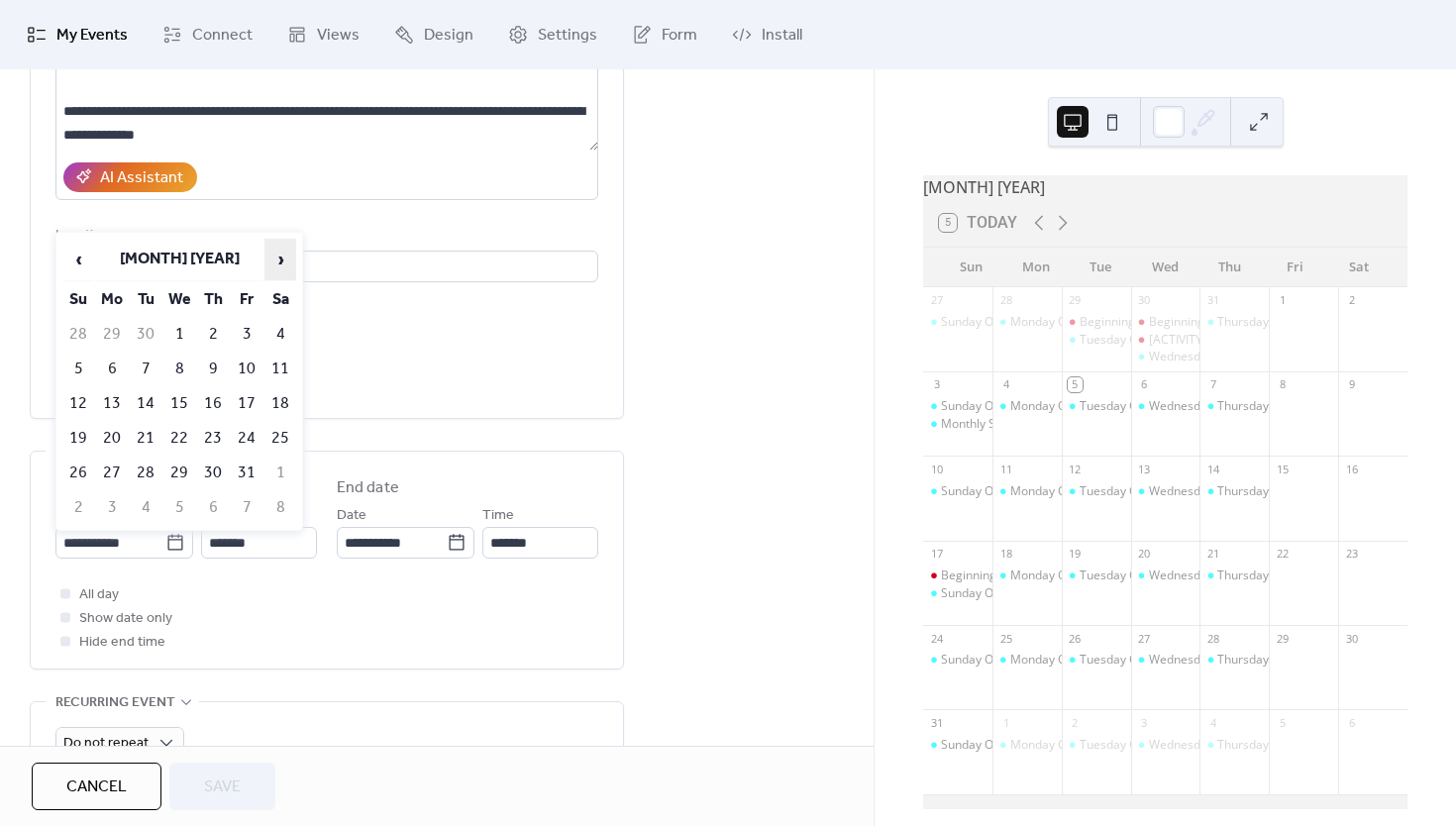 click on "›" at bounding box center [280, 259] 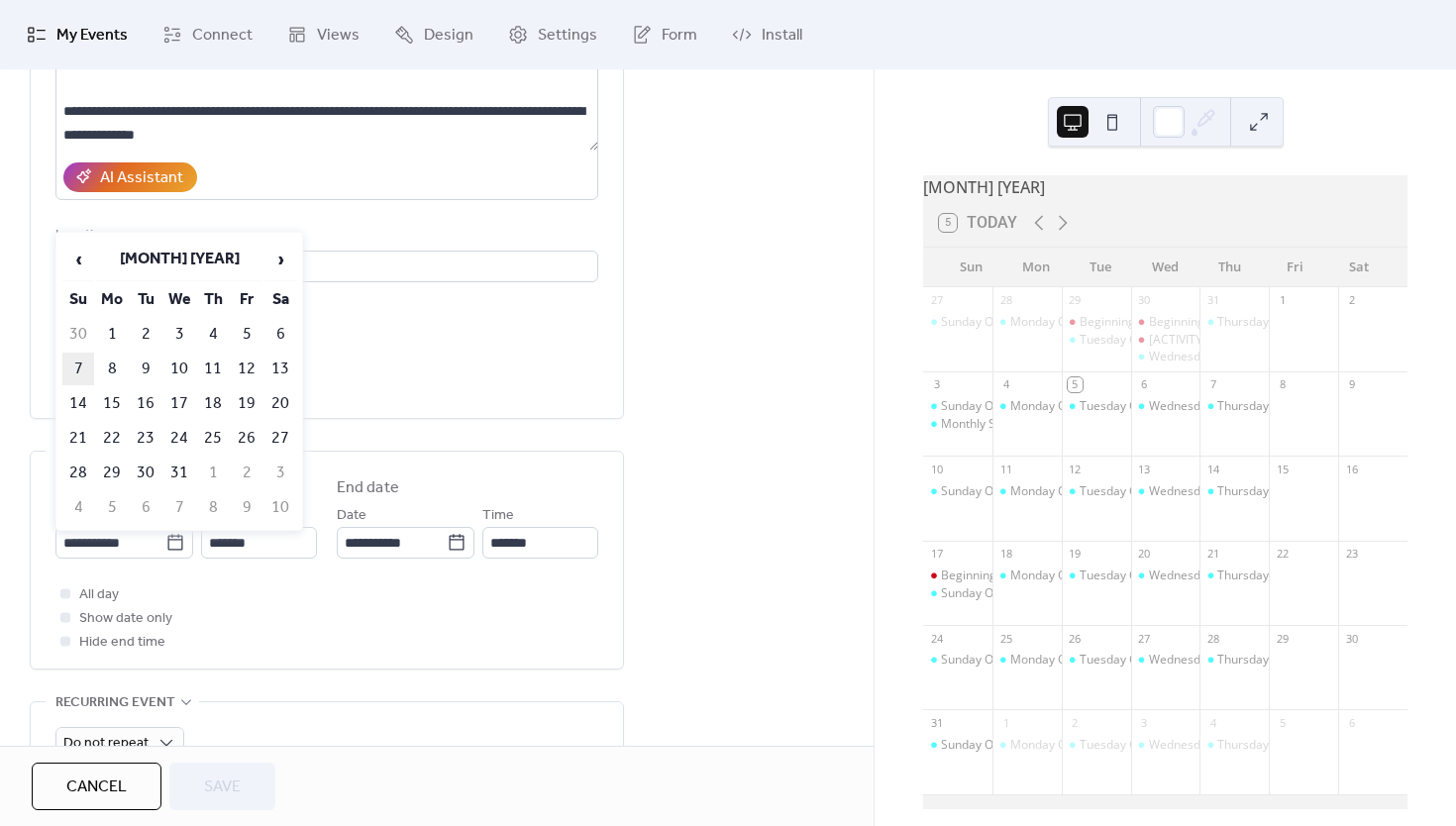 click on "7" at bounding box center [78, 368] 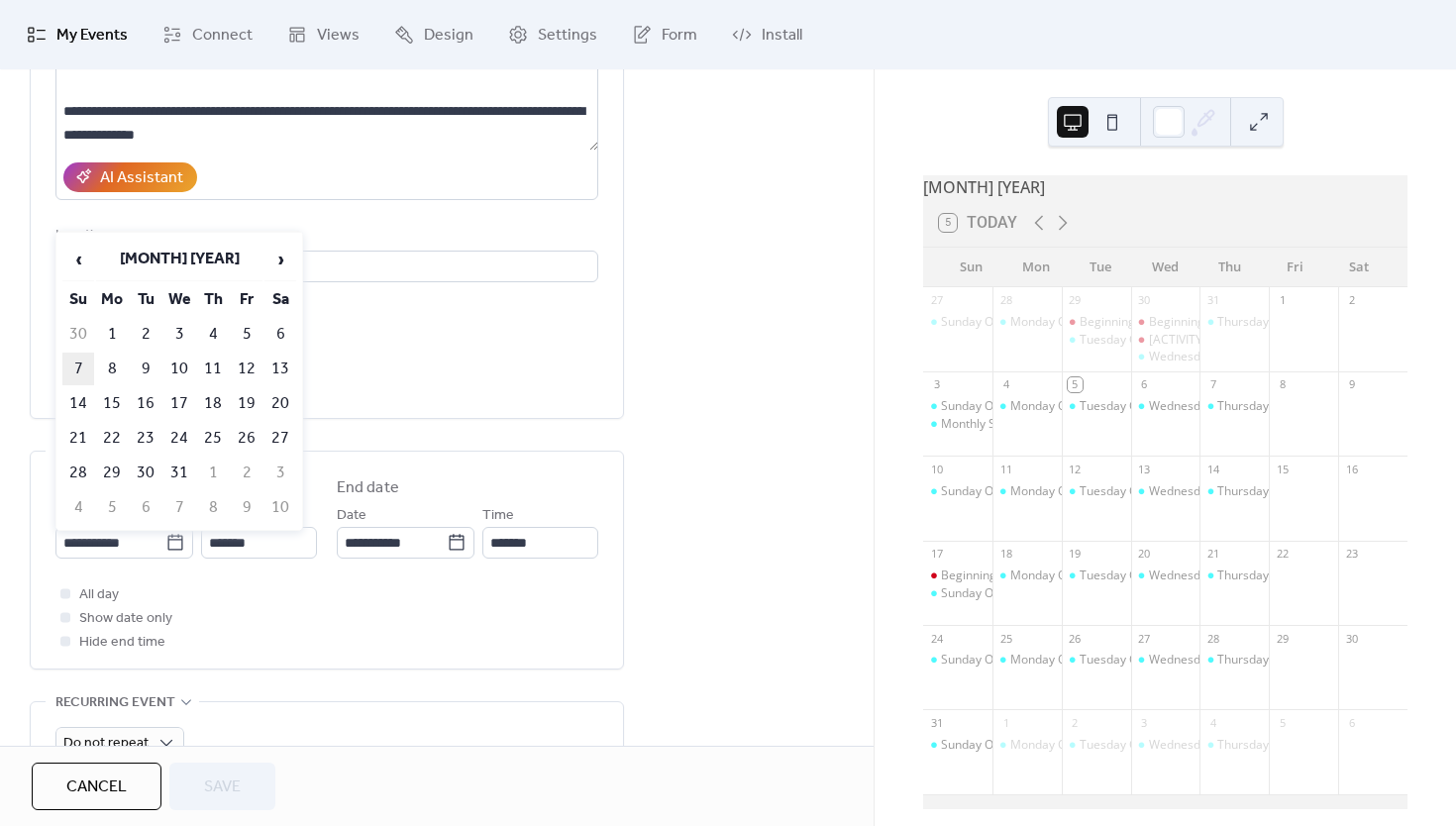 type on "**********" 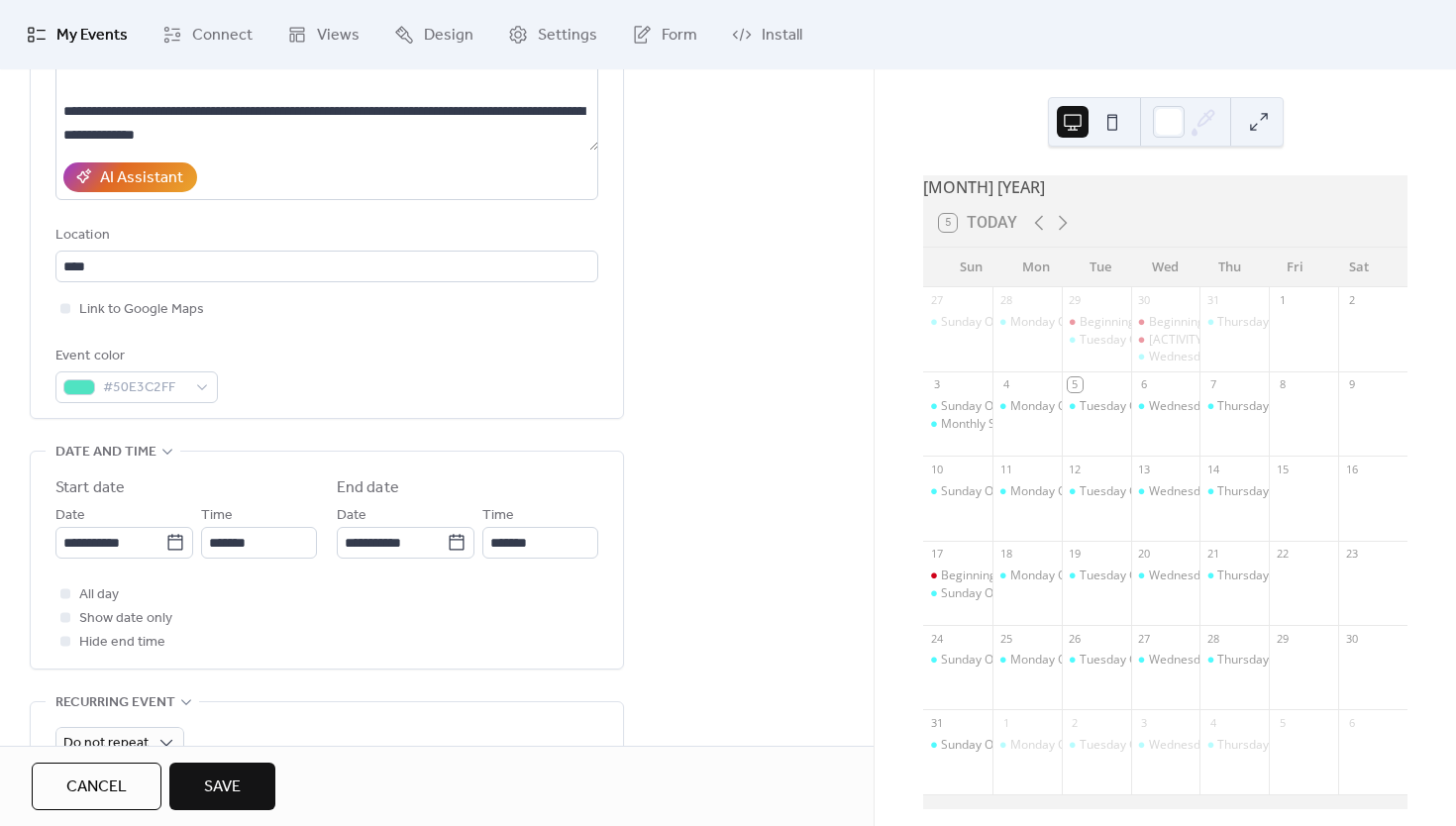 click on "Save" at bounding box center [222, 787] 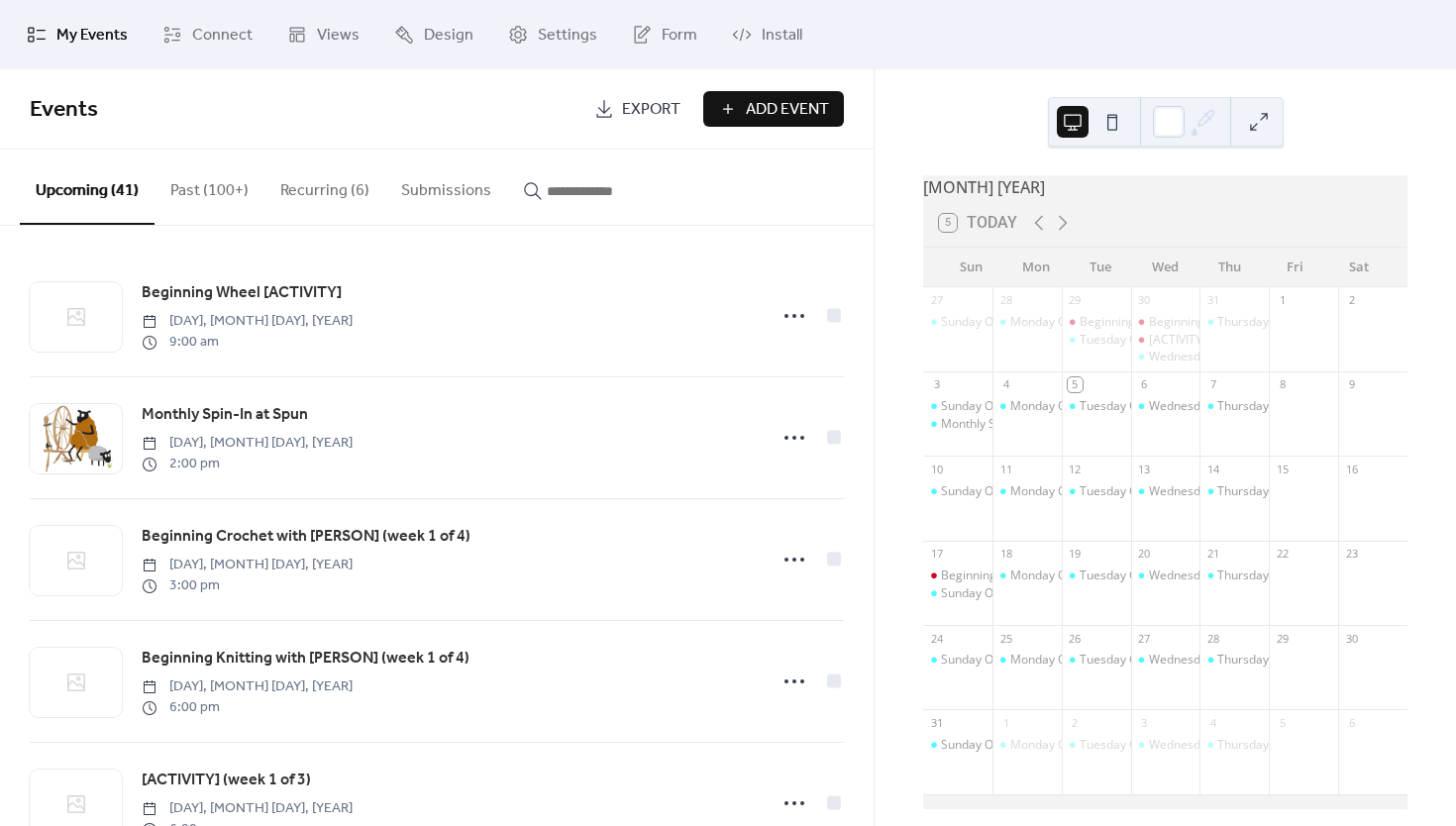 click at bounding box center (606, 191) 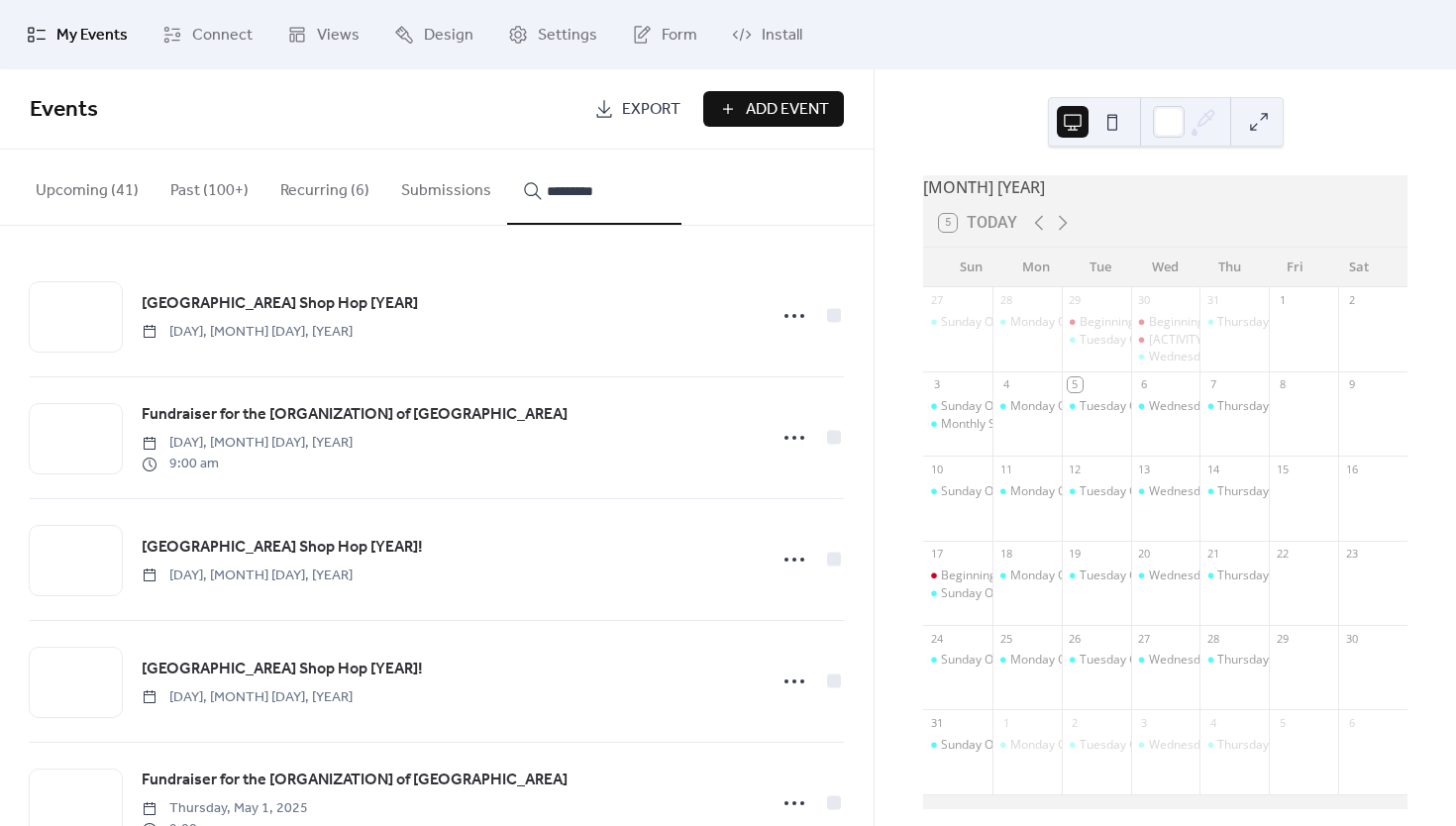 scroll, scrollTop: 68, scrollLeft: 0, axis: vertical 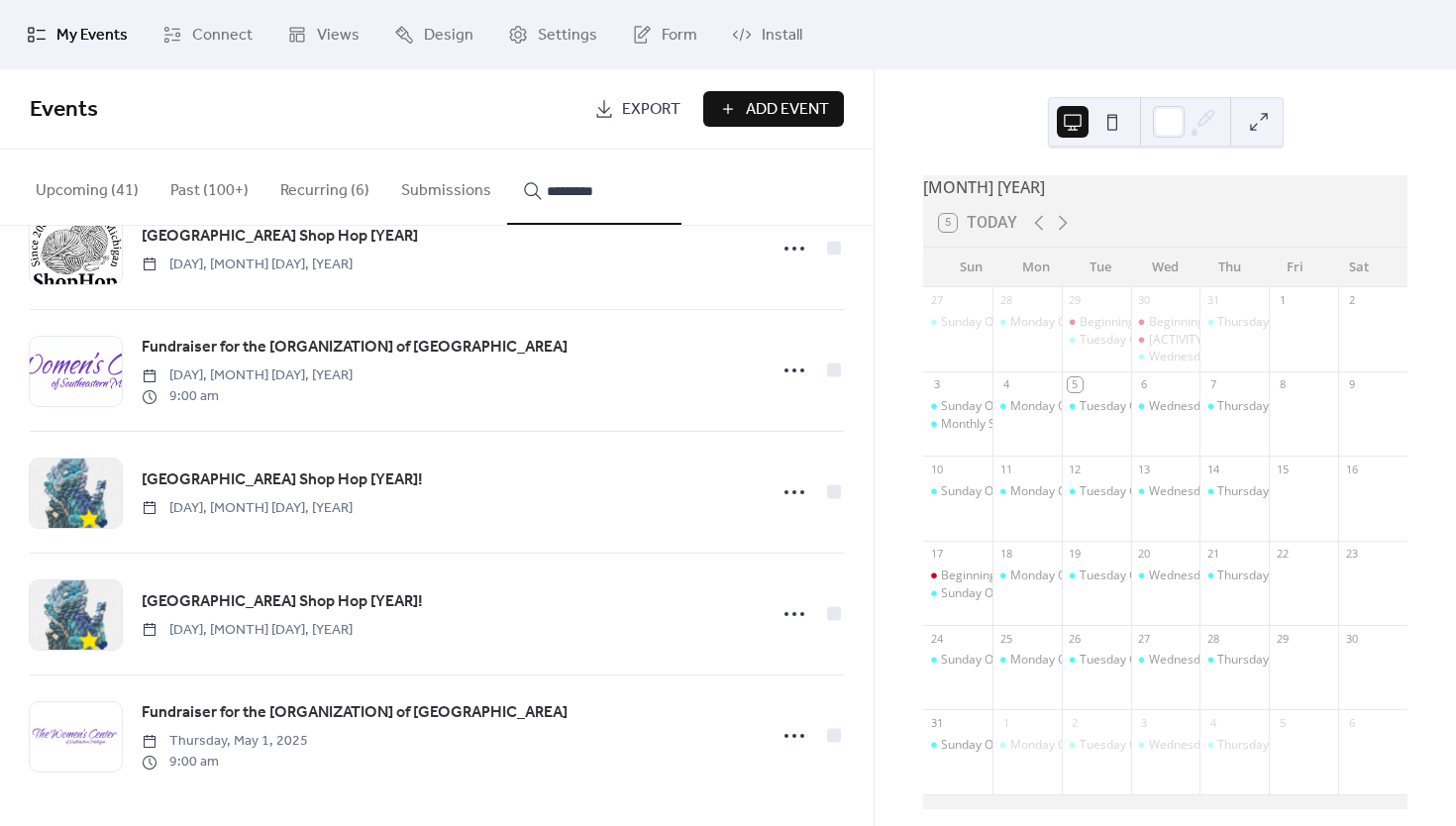 type on "*********" 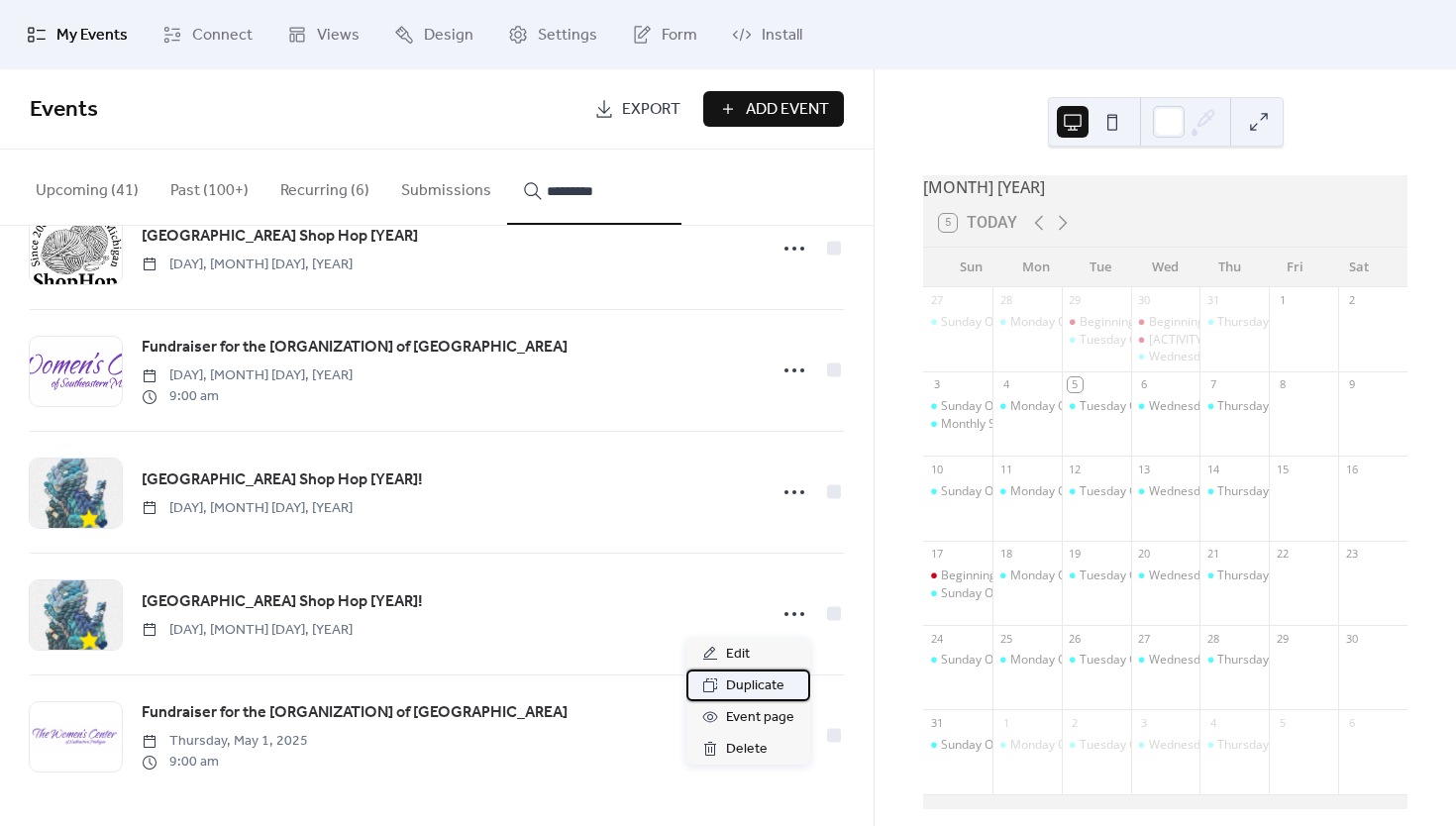 click on "Duplicate" at bounding box center [755, 686] 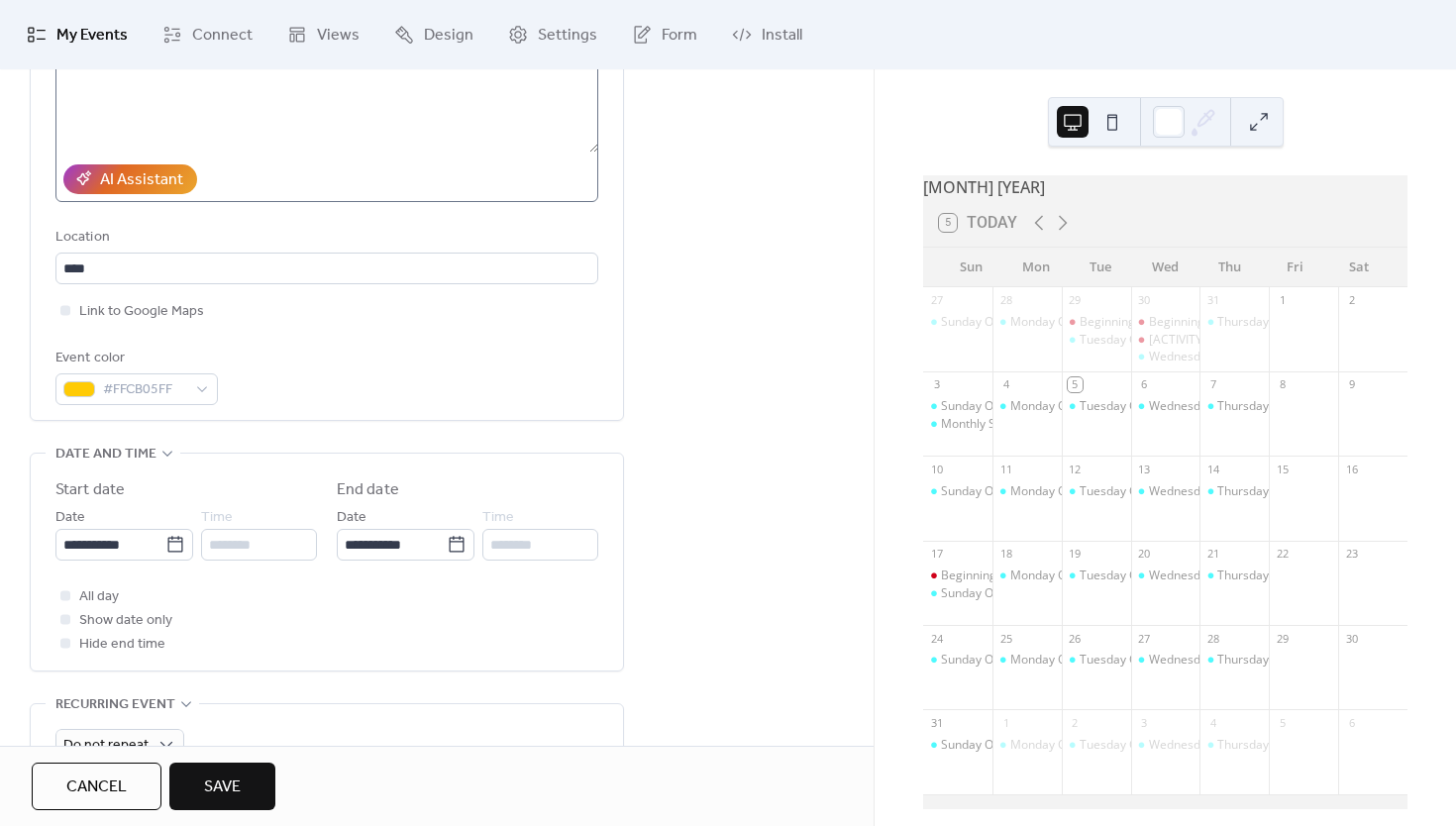 scroll, scrollTop: 318, scrollLeft: 0, axis: vertical 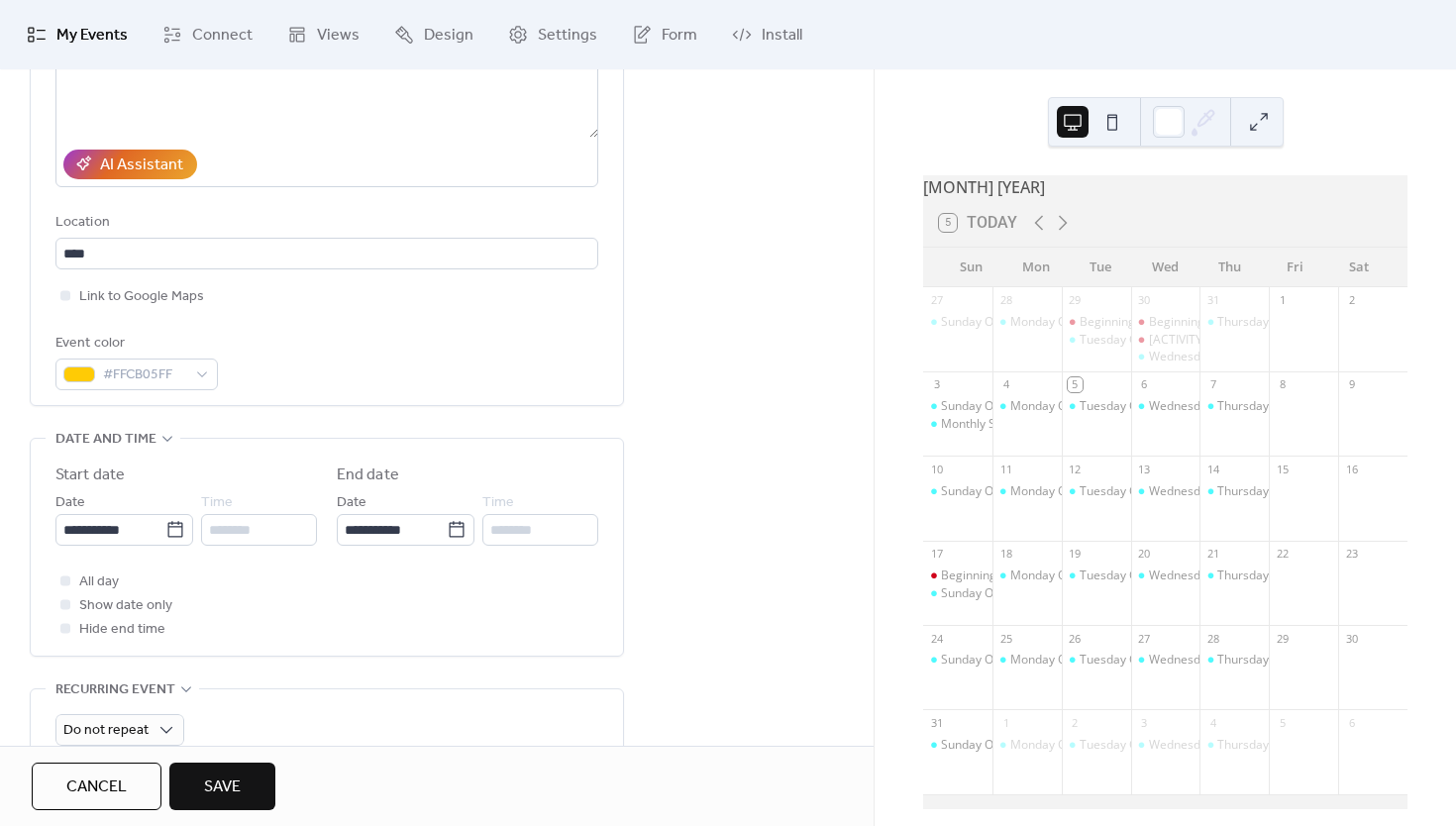 type on "**********" 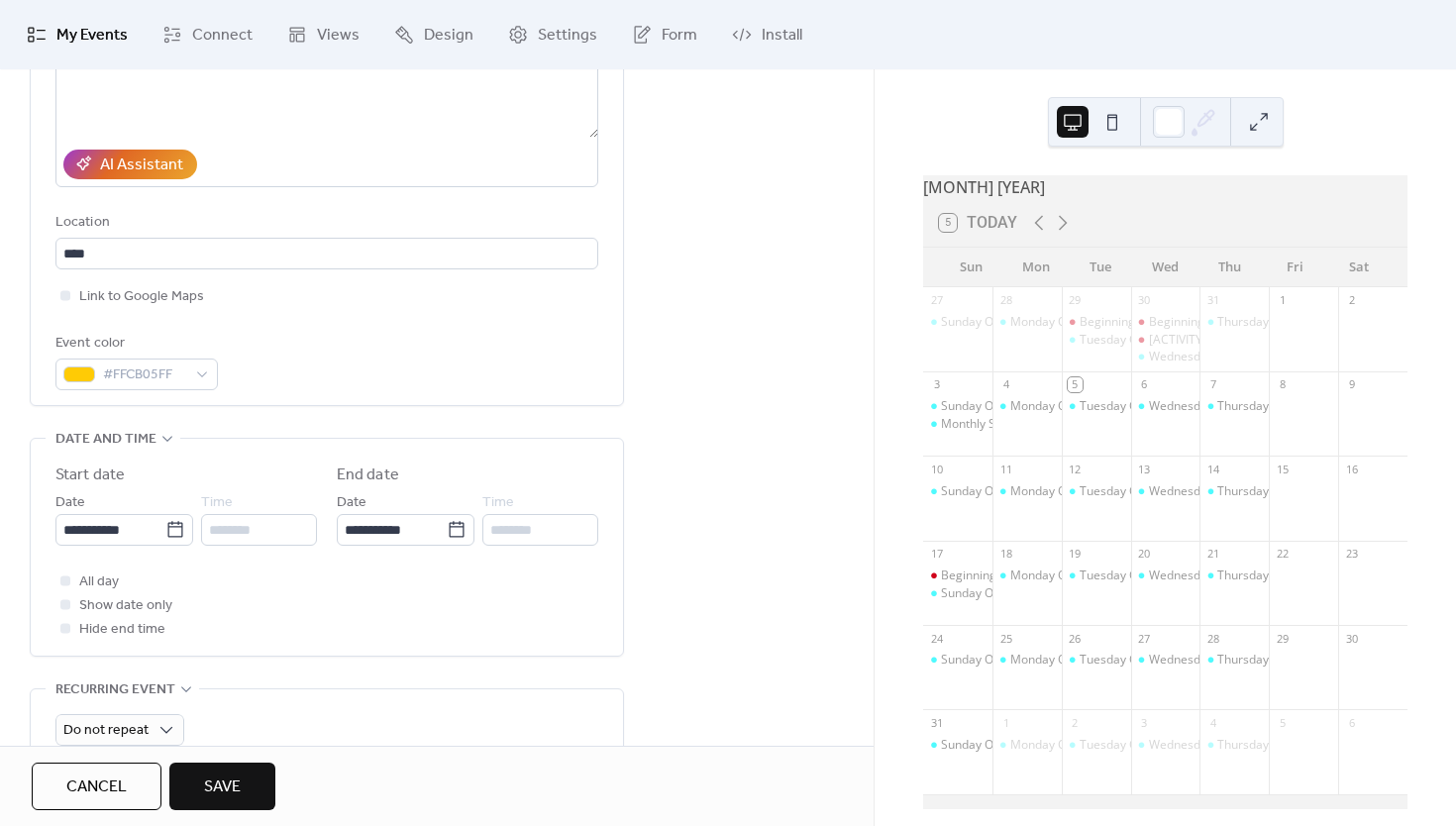 click on "Cancel" at bounding box center (96, 787) 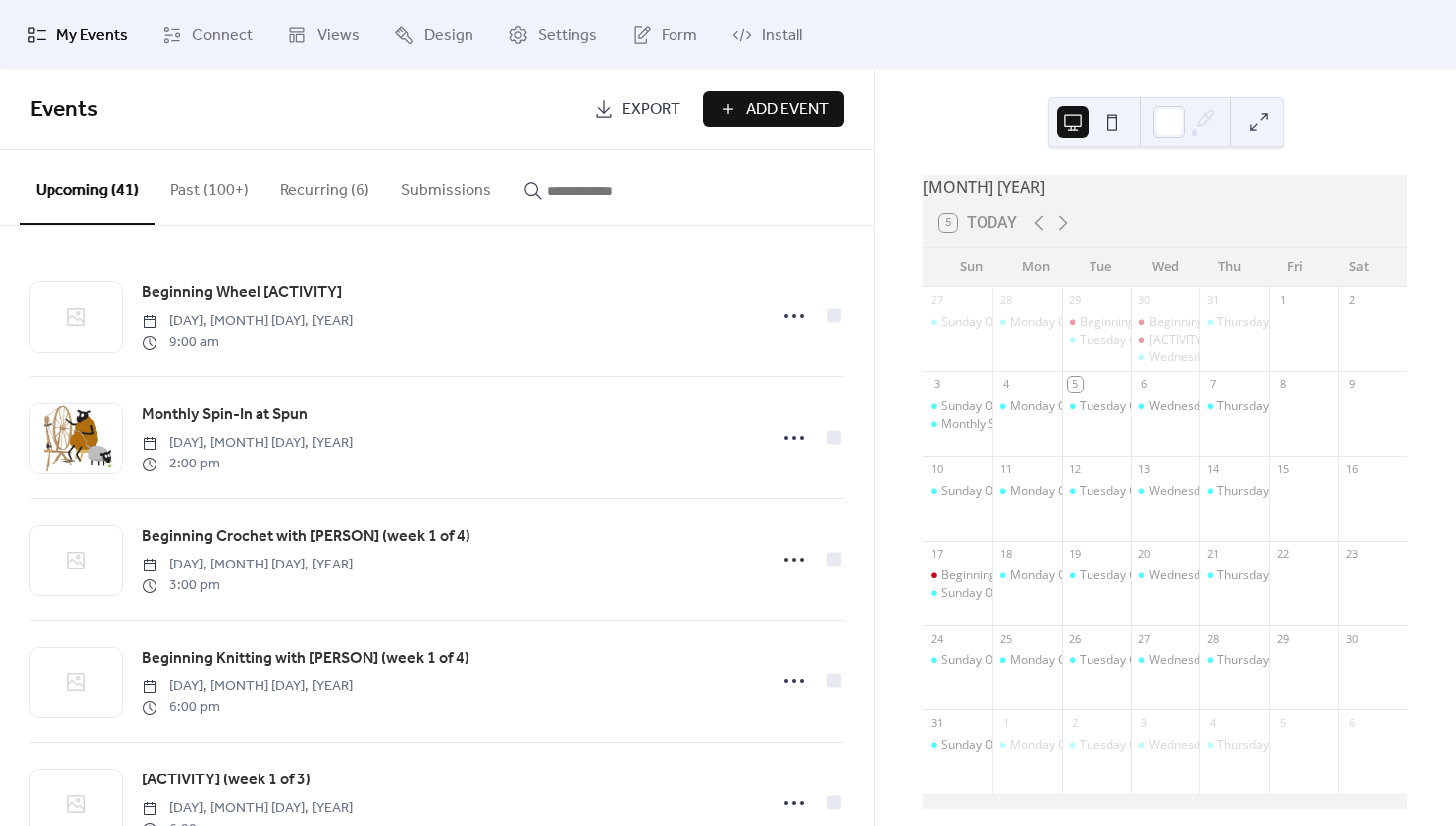 click 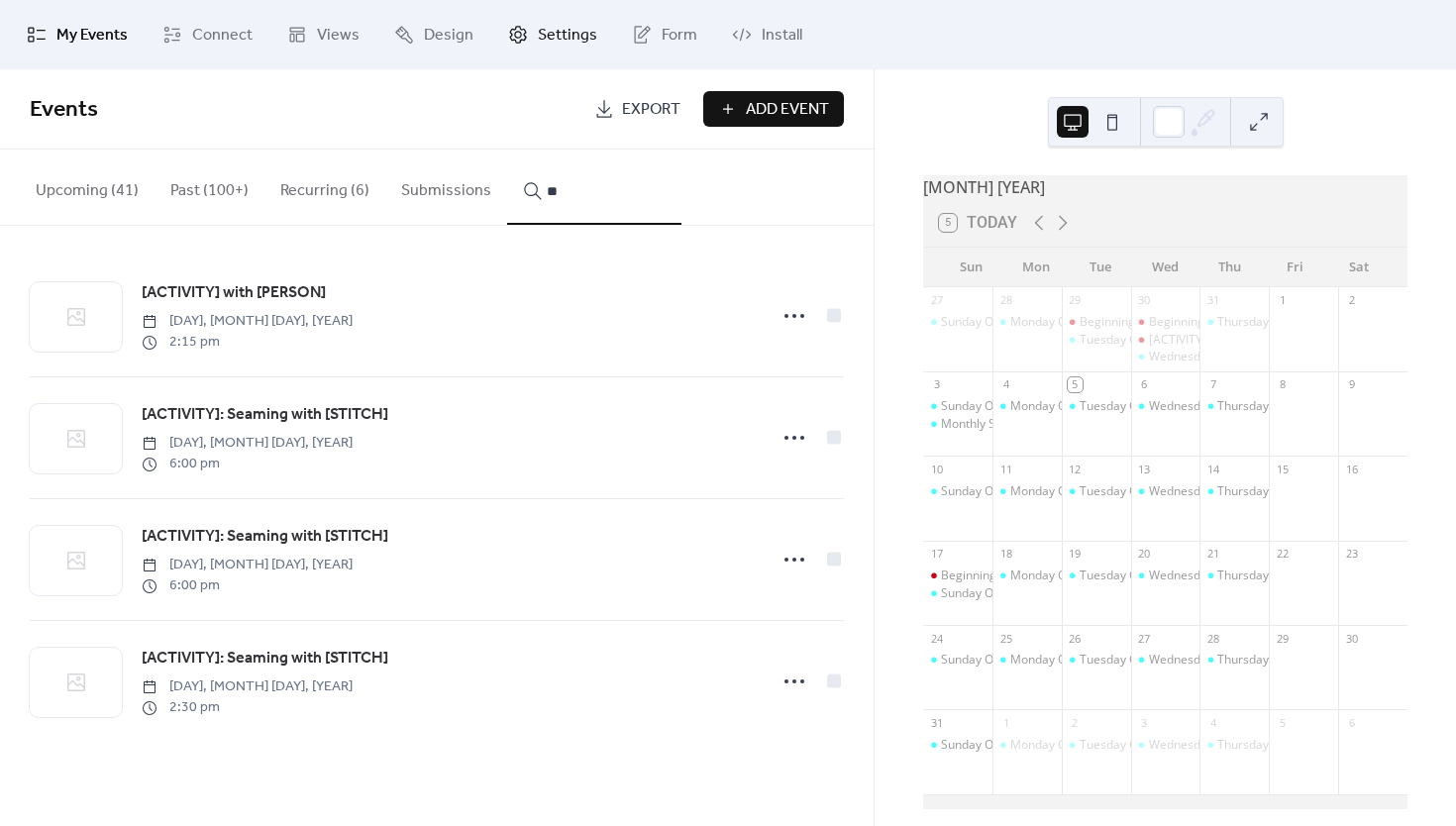type on "*" 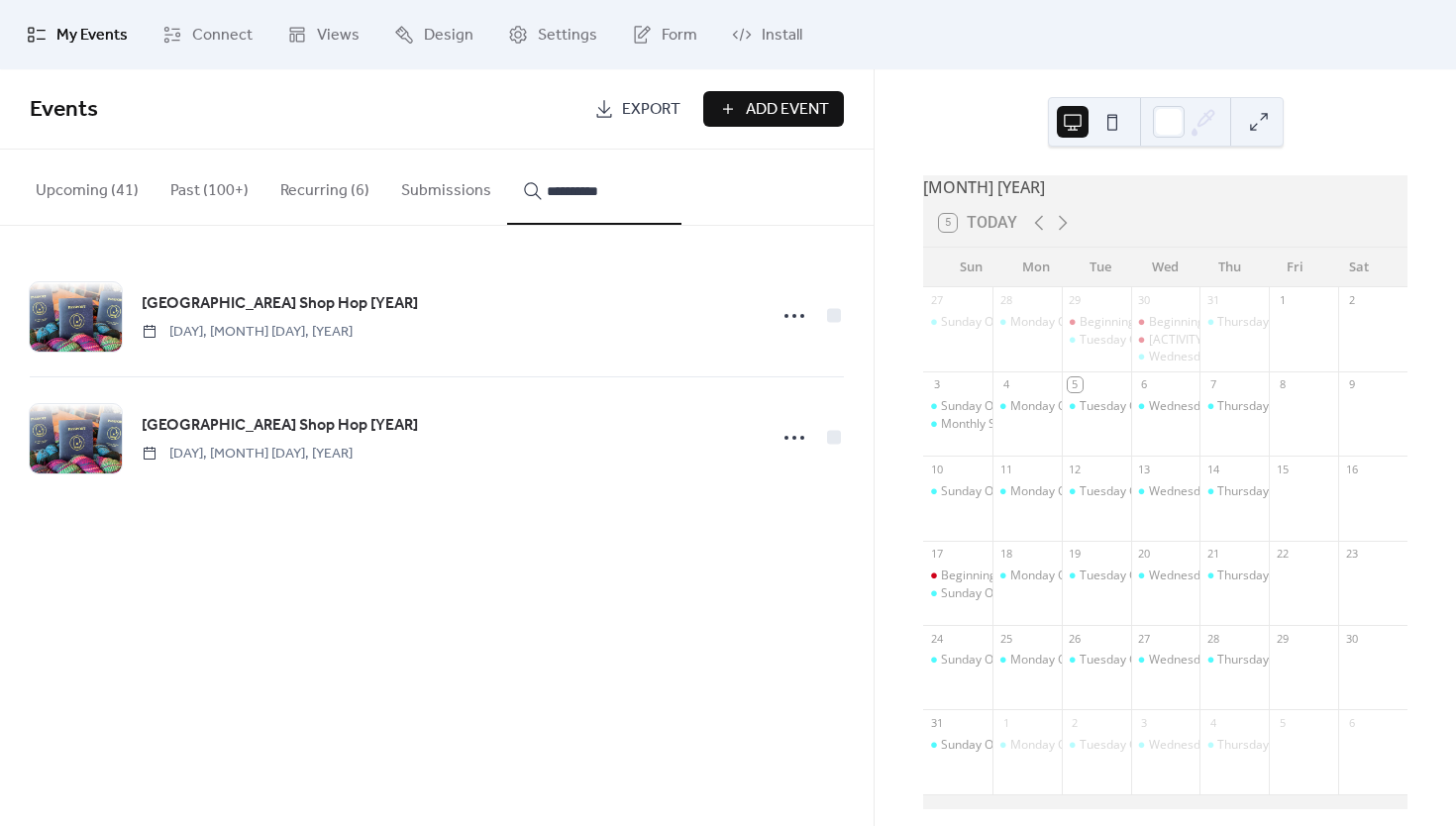 type on "**********" 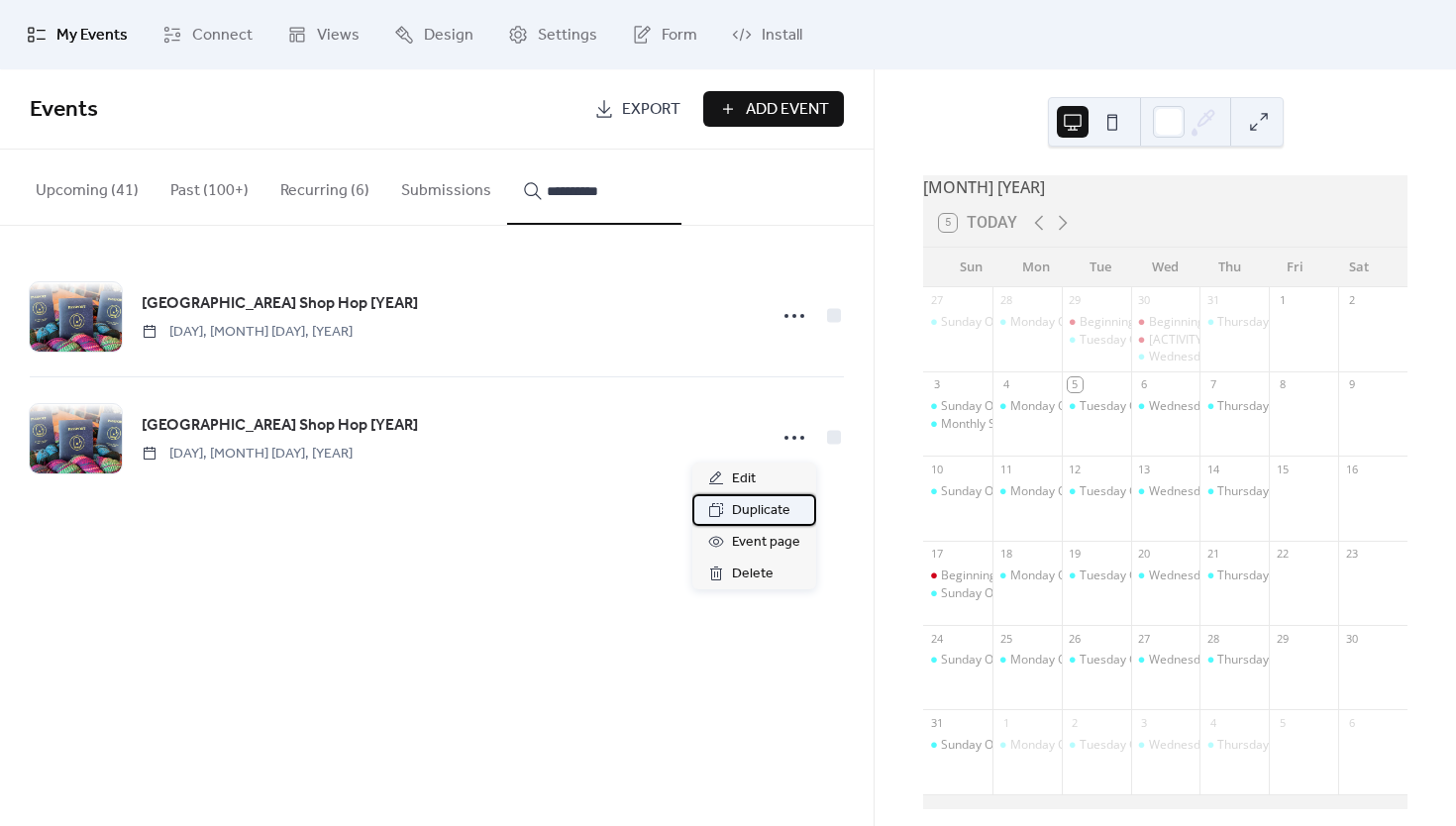 click on "Duplicate" at bounding box center [761, 511] 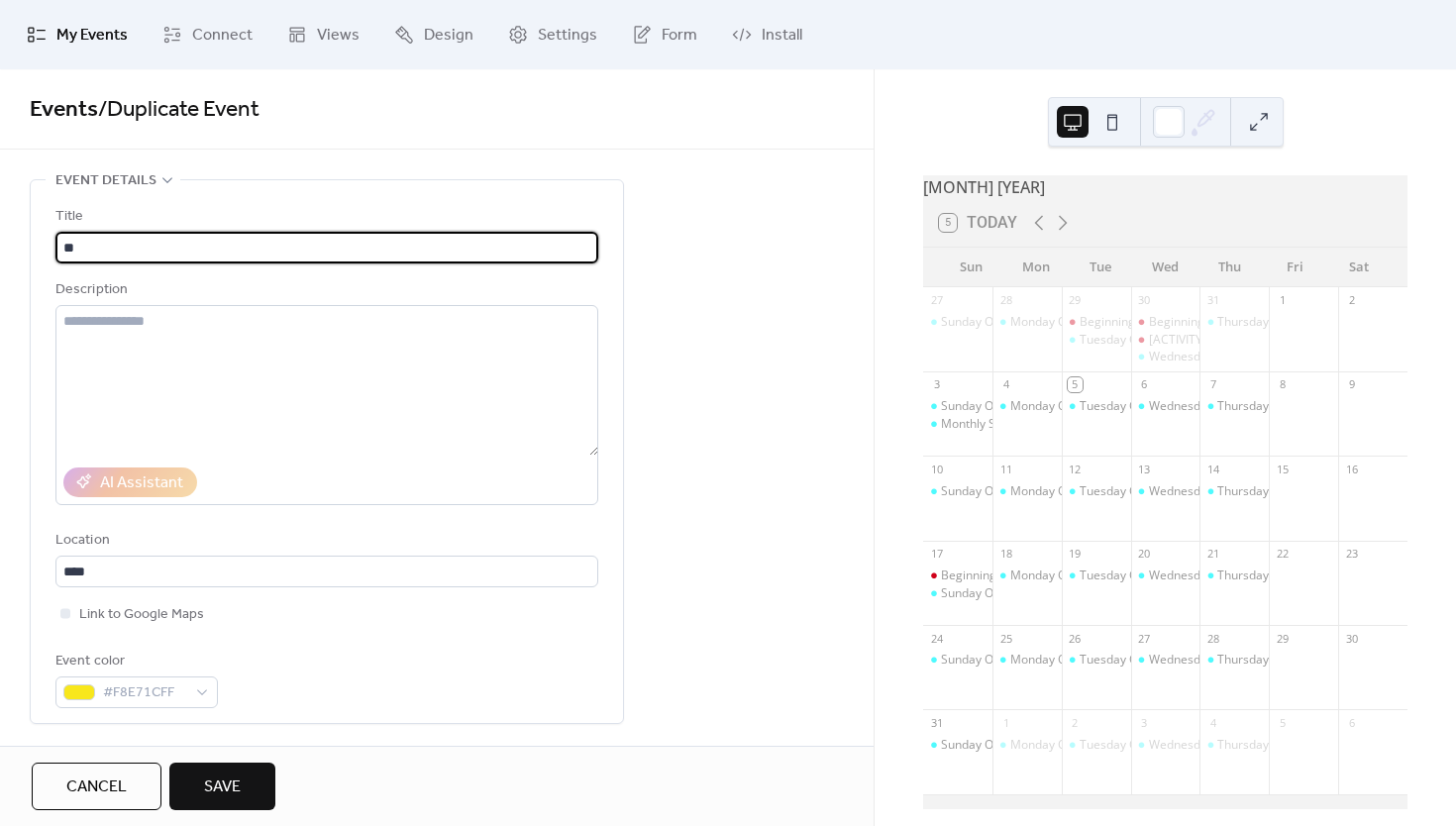 type on "*" 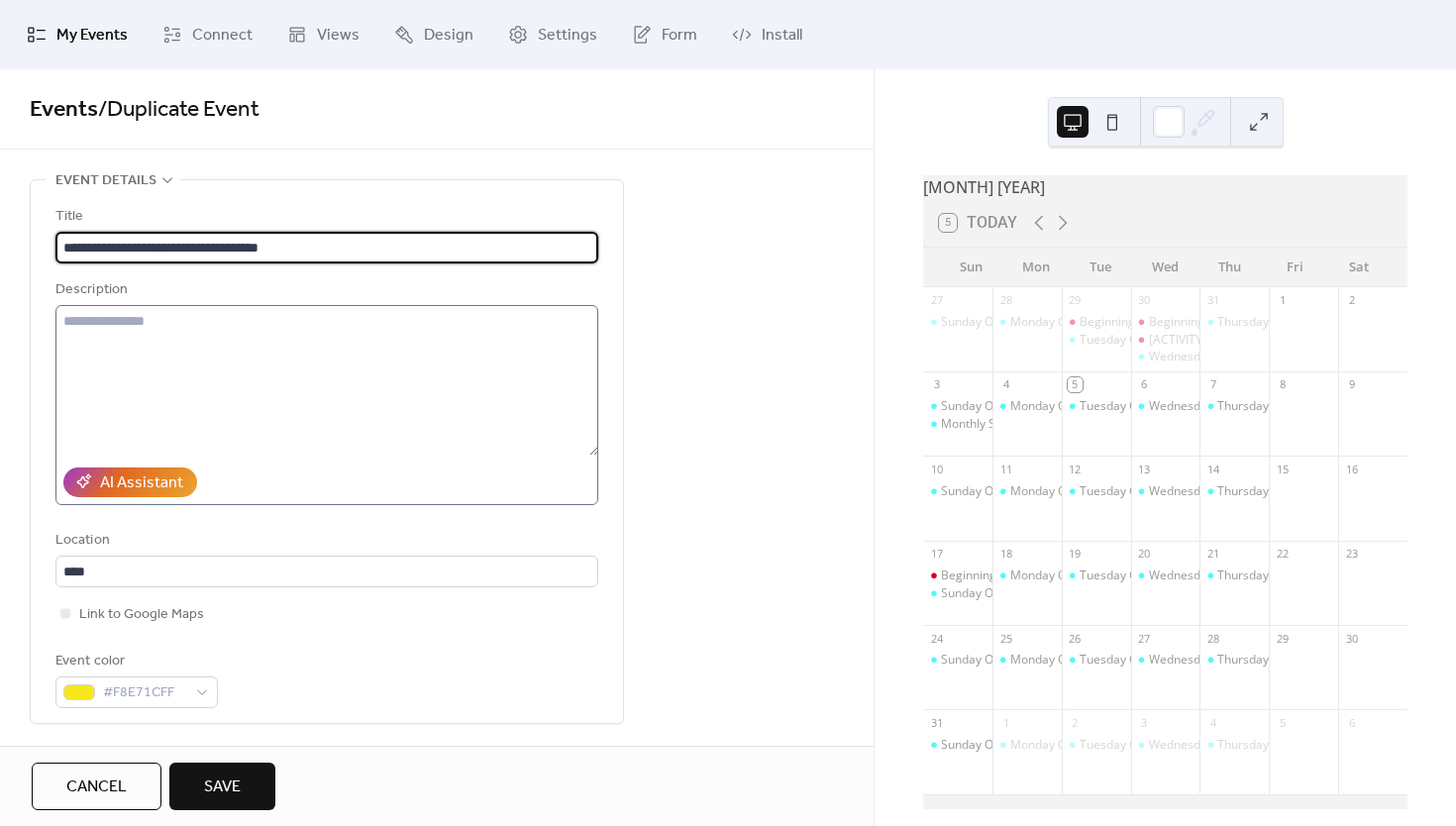 type on "**********" 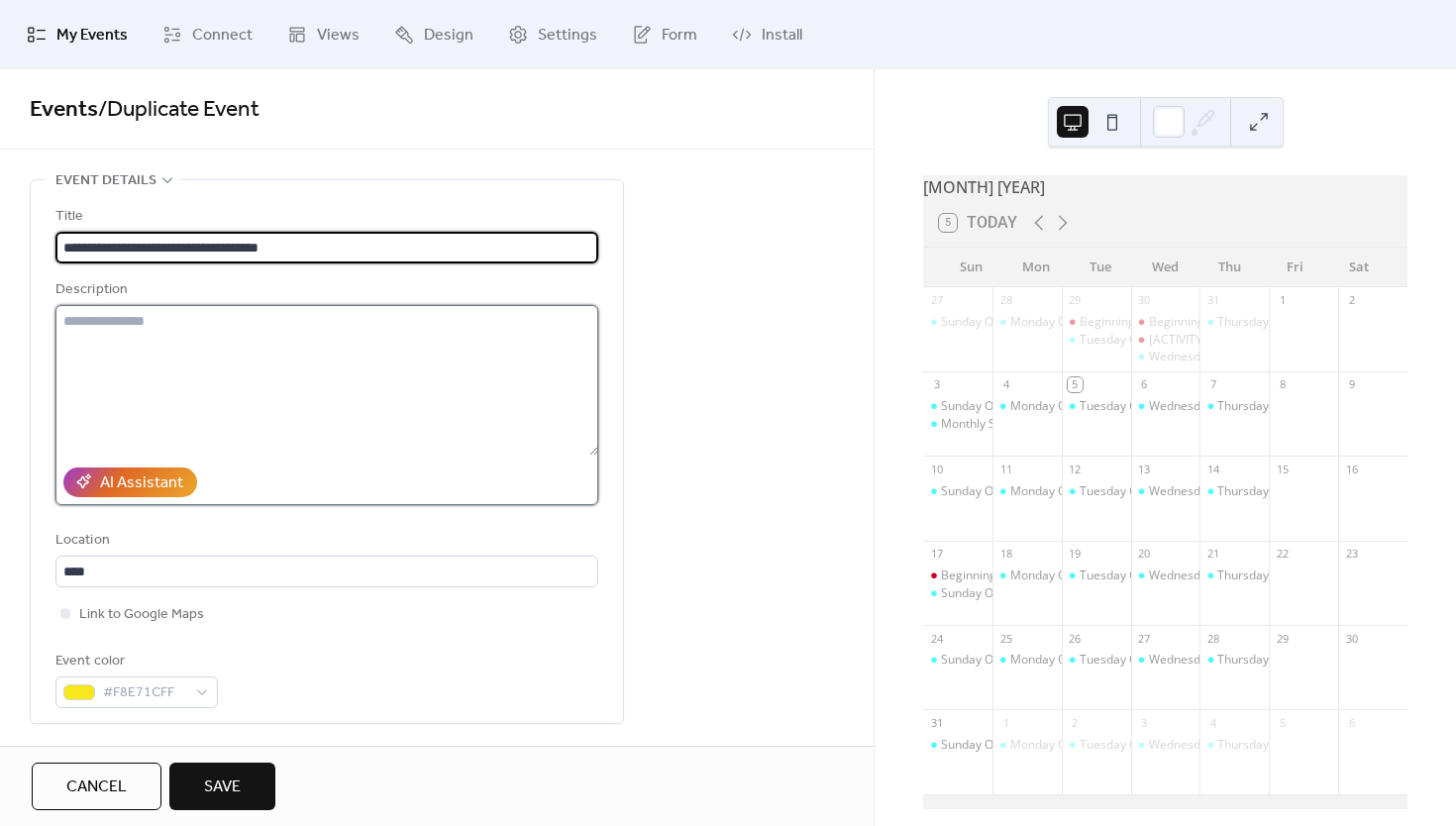 click at bounding box center (327, 380) 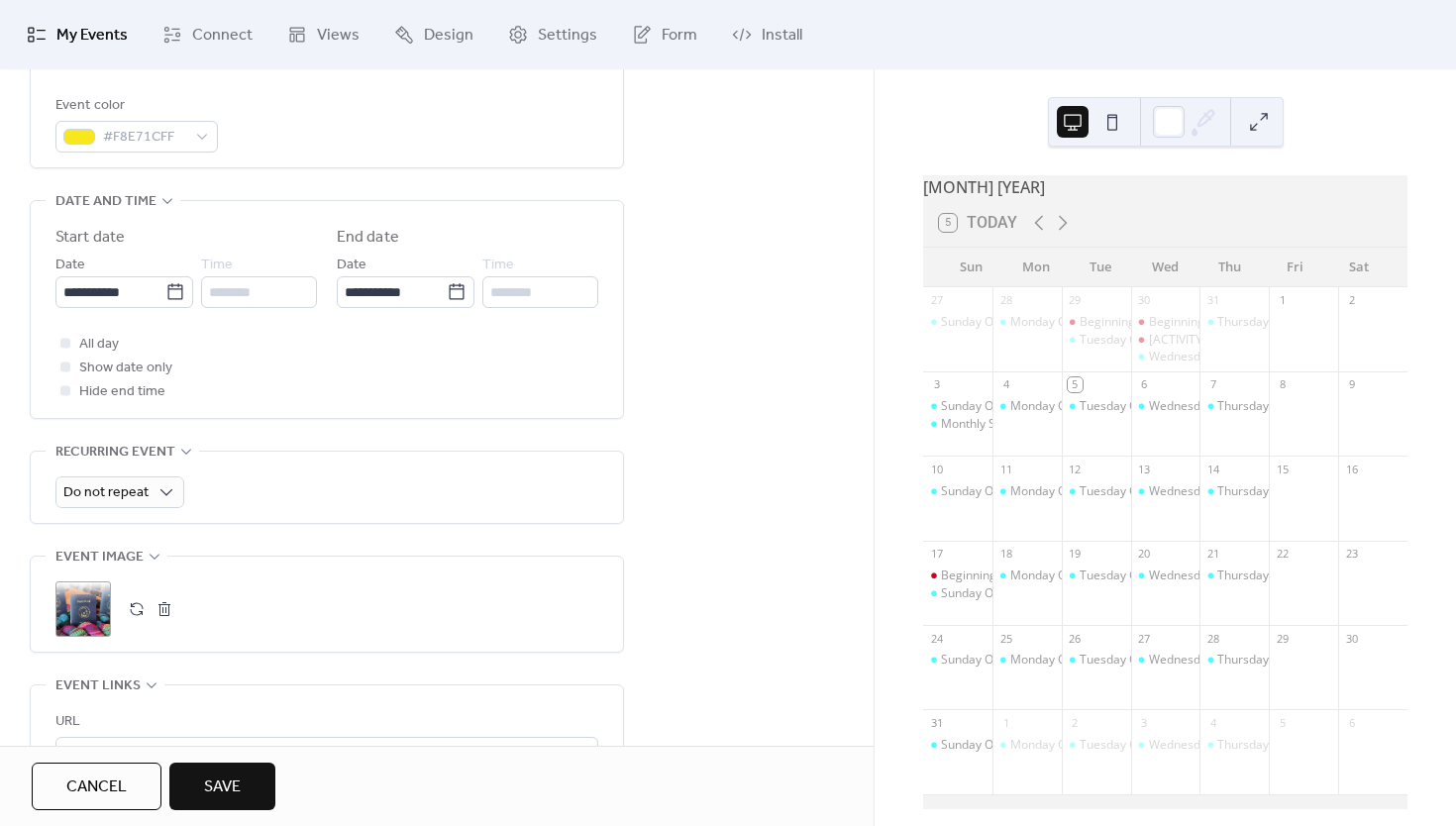 scroll, scrollTop: 565, scrollLeft: 0, axis: vertical 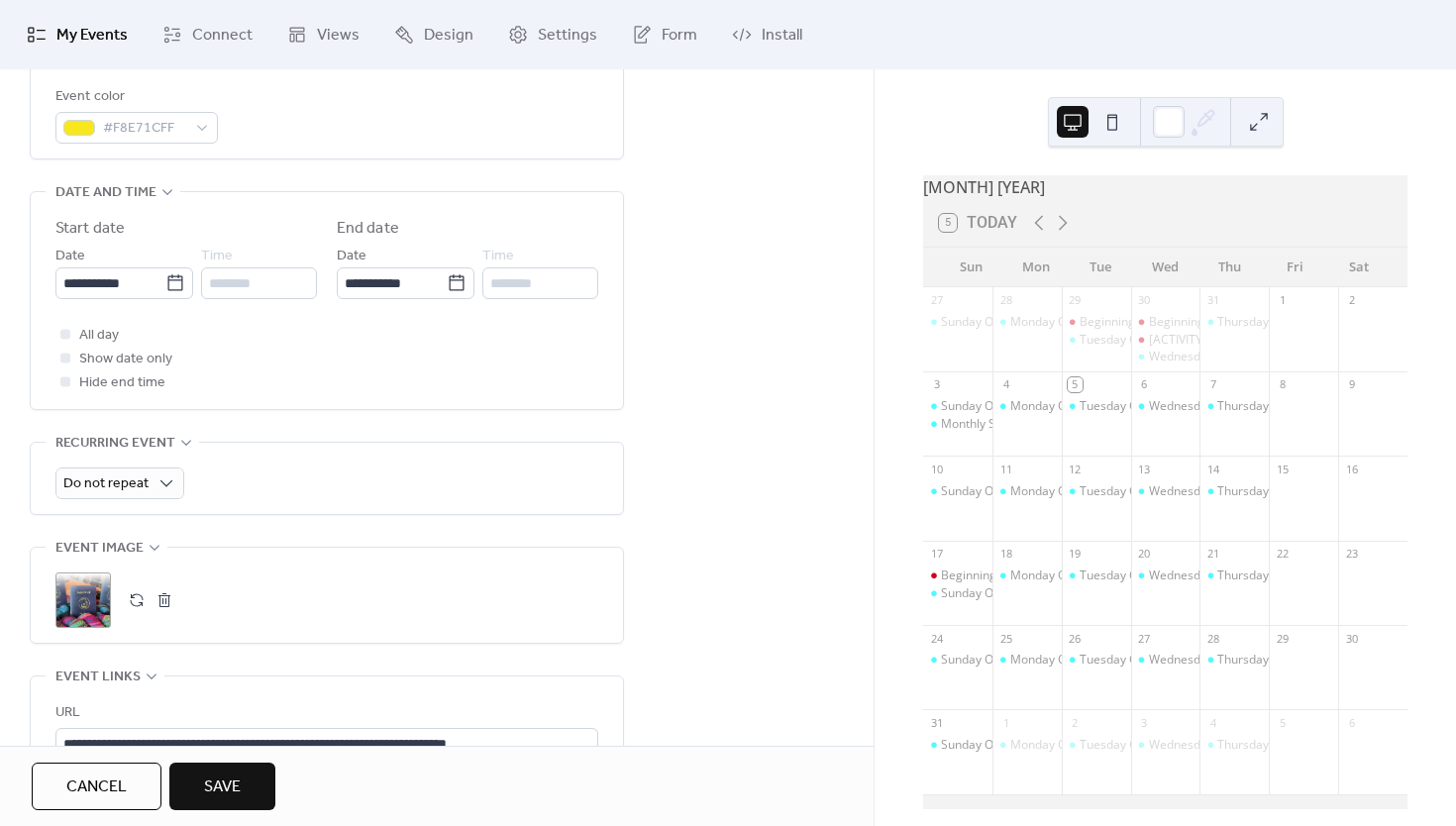 type on "**********" 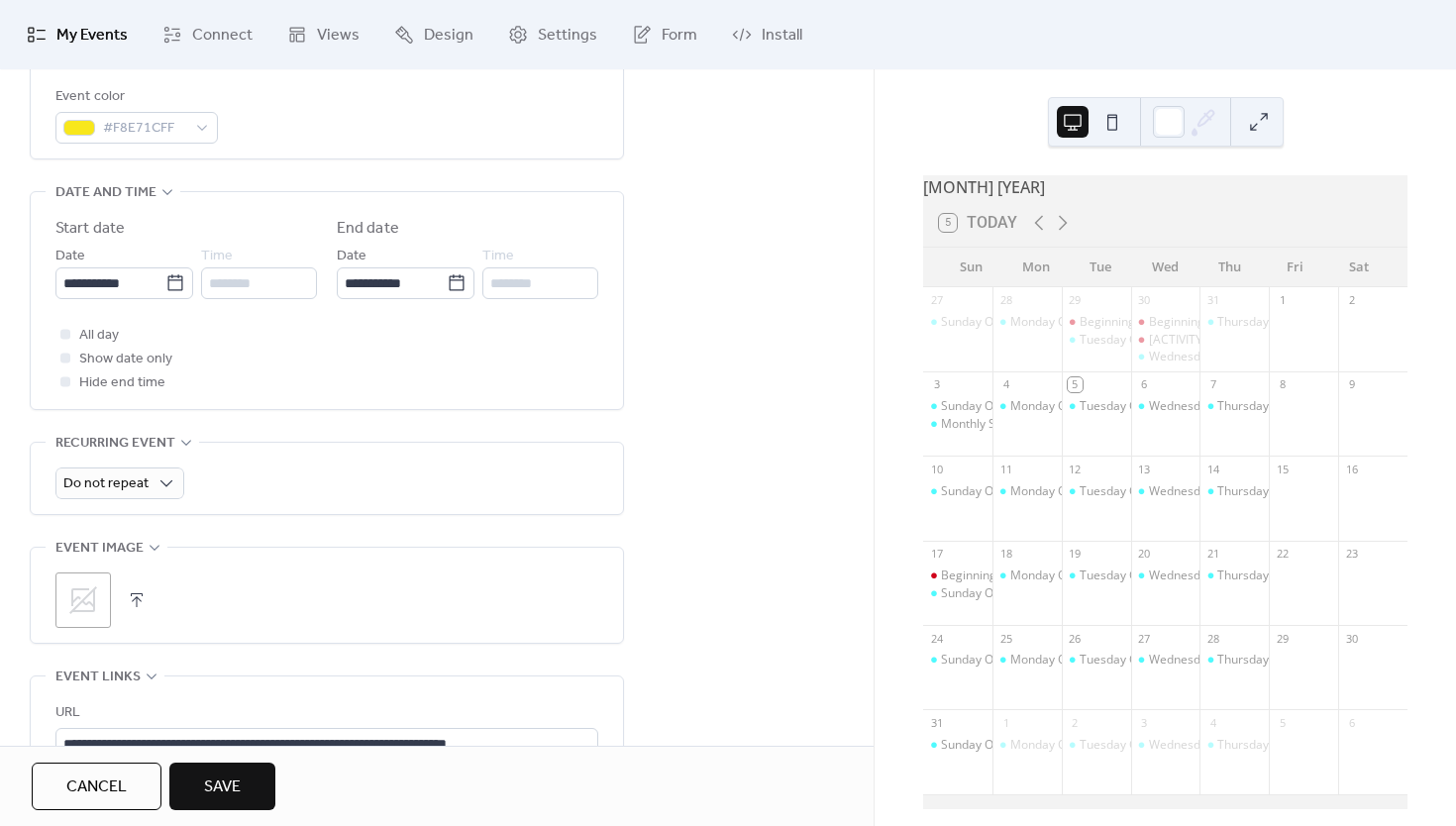 click at bounding box center (137, 600) 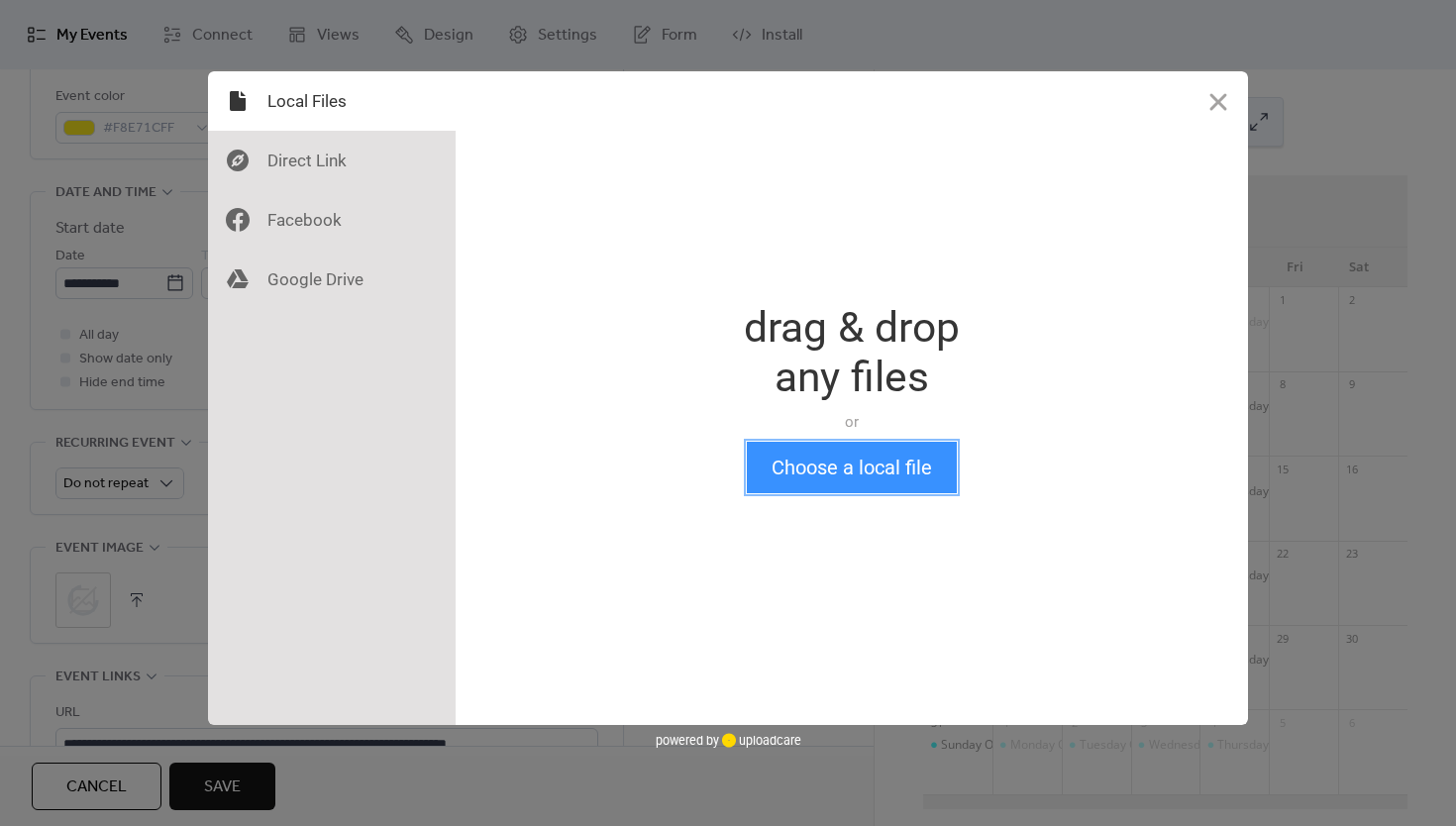 click on "Choose a local file" at bounding box center (852, 467) 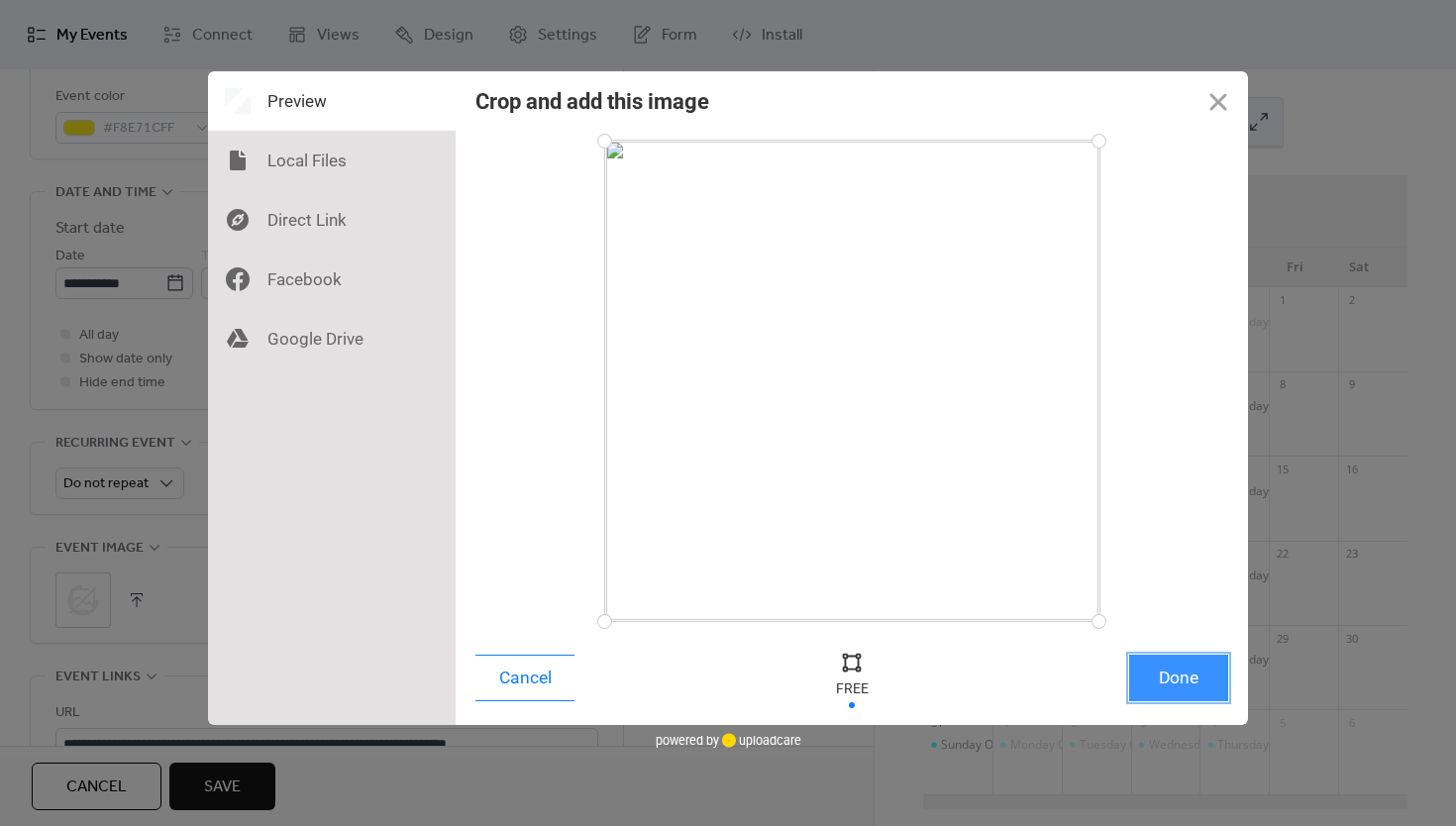 click on "Done" at bounding box center (1179, 677) 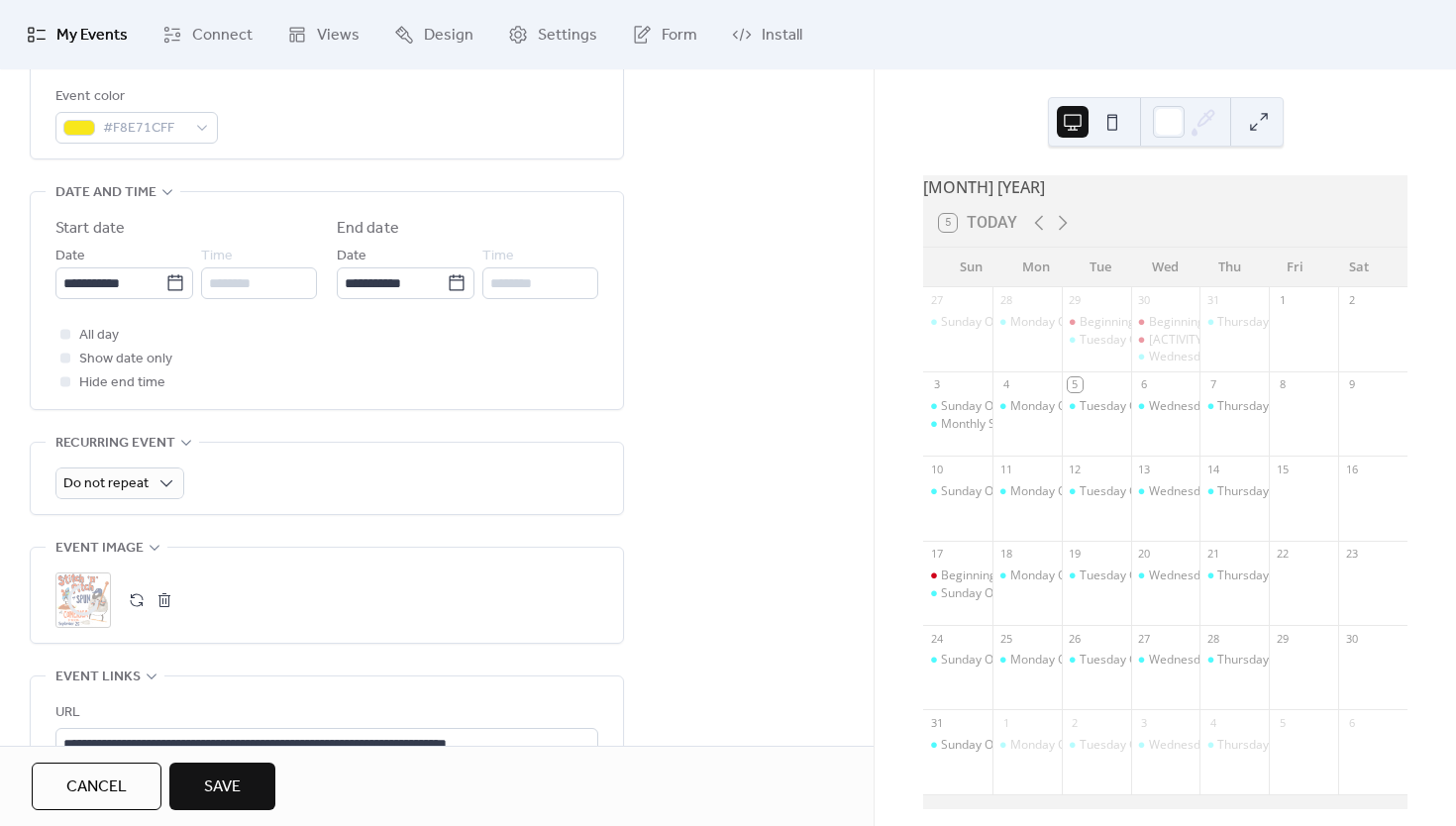 scroll, scrollTop: 659, scrollLeft: 0, axis: vertical 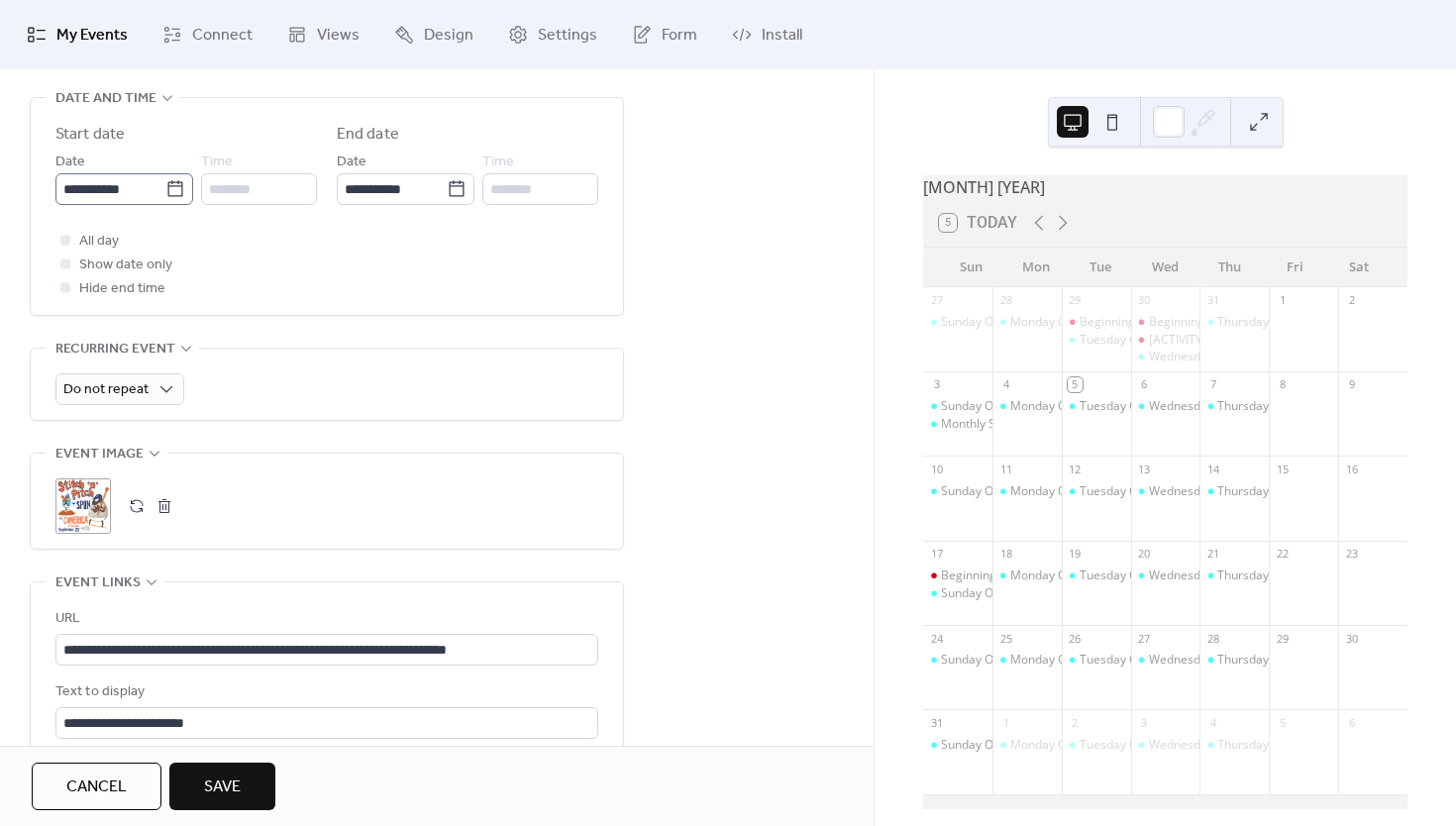click 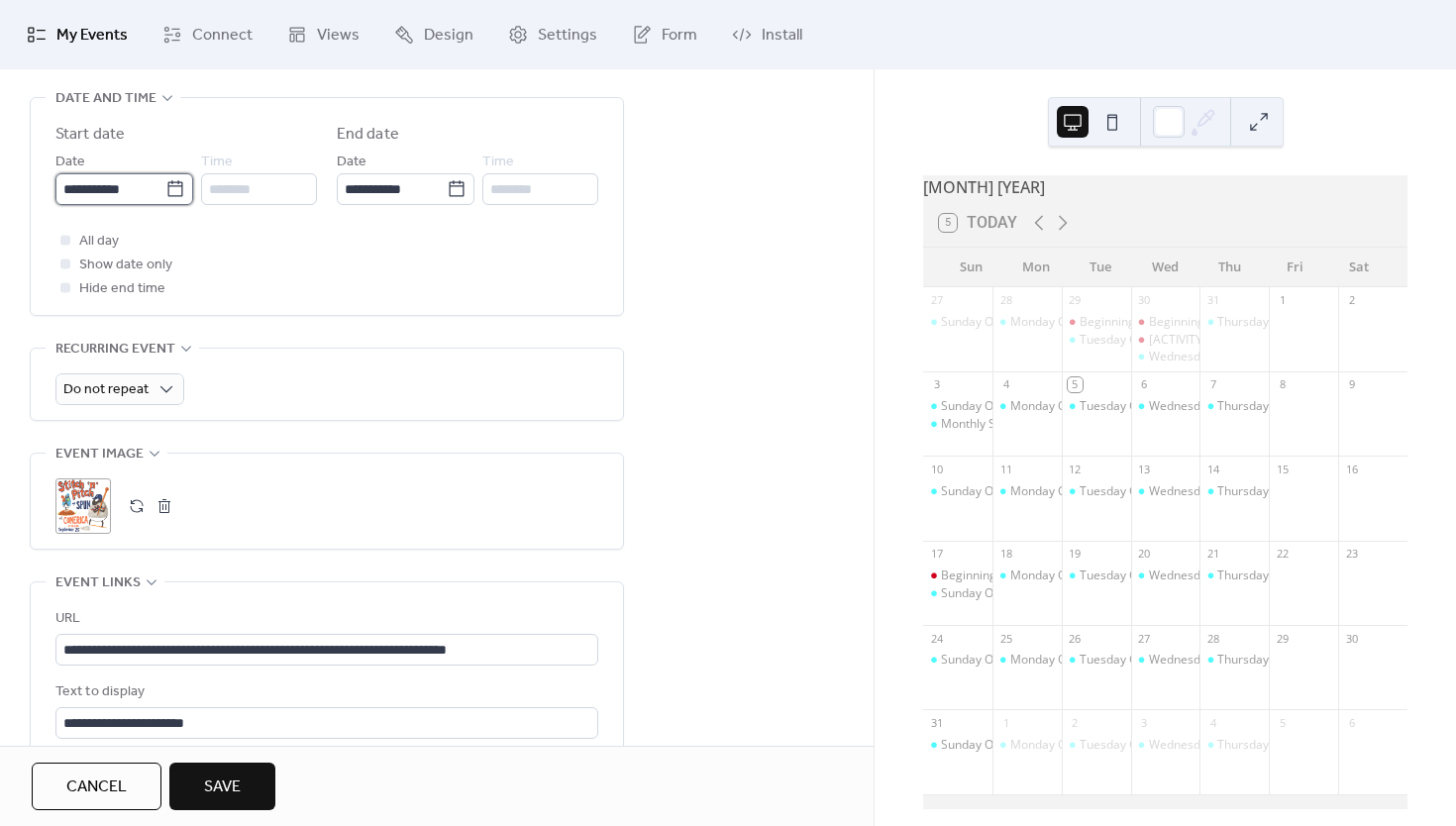 click on "**********" at bounding box center [110, 189] 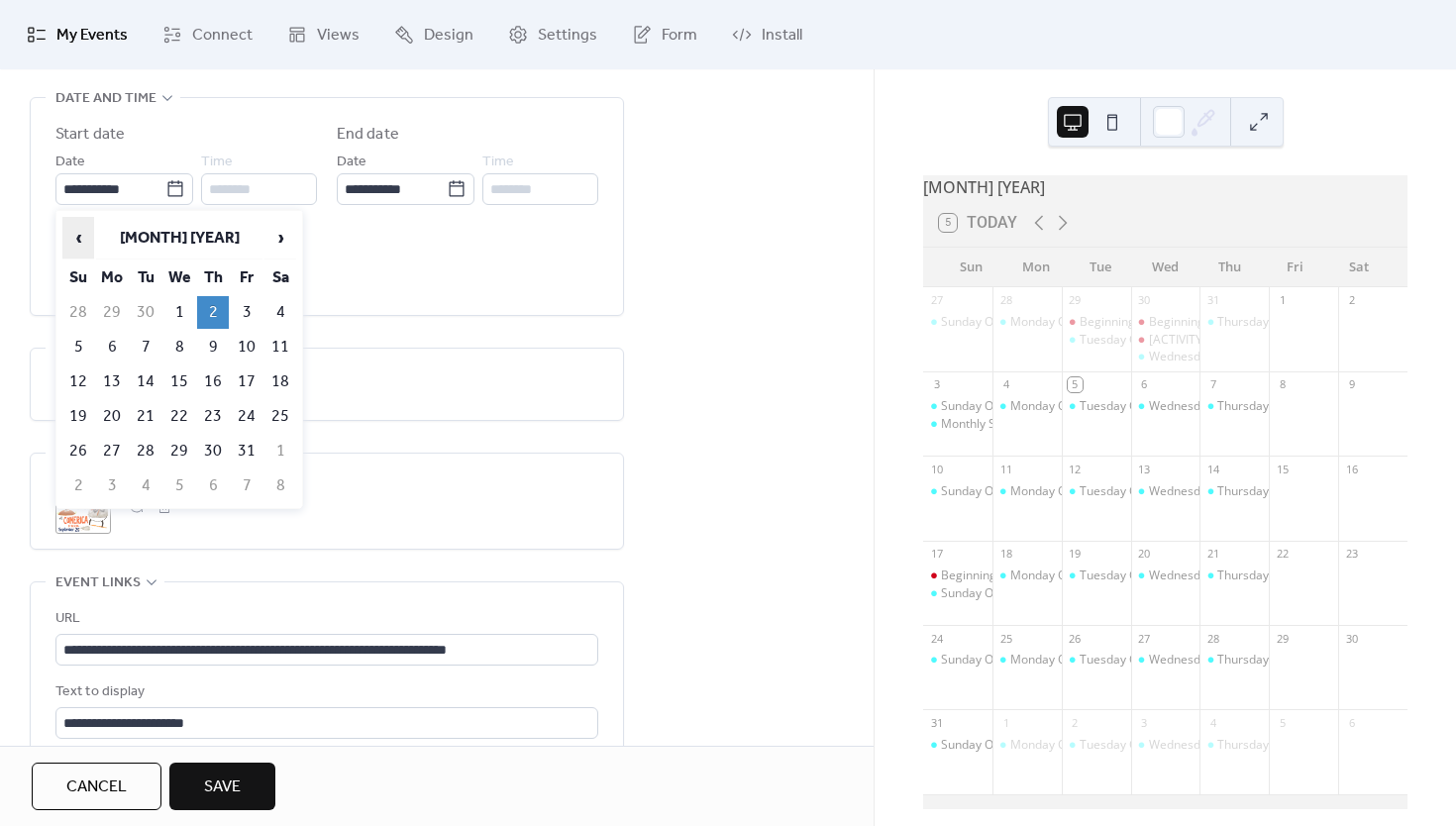 click on "‹" at bounding box center [78, 238] 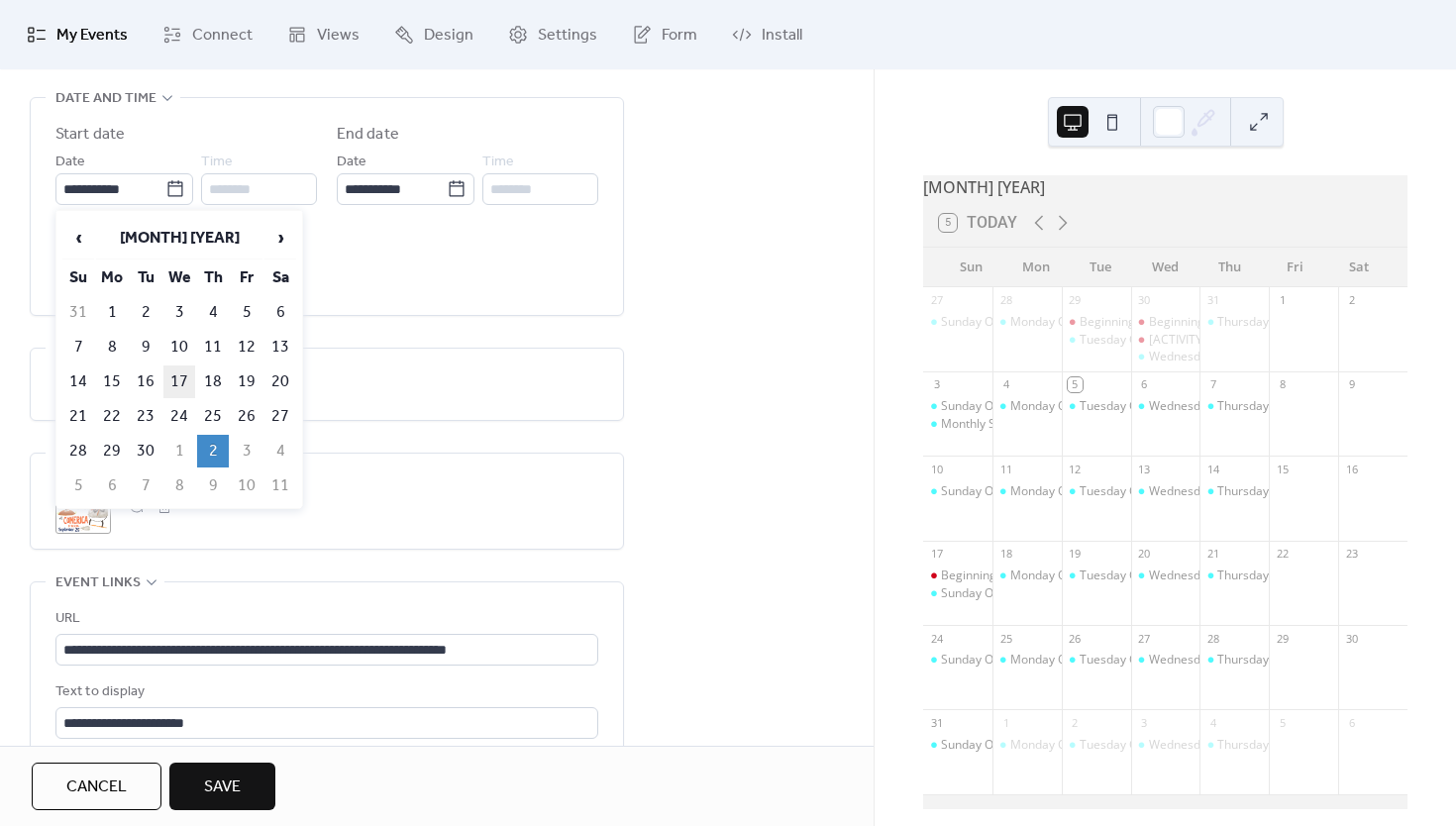 click on "17" at bounding box center [179, 381] 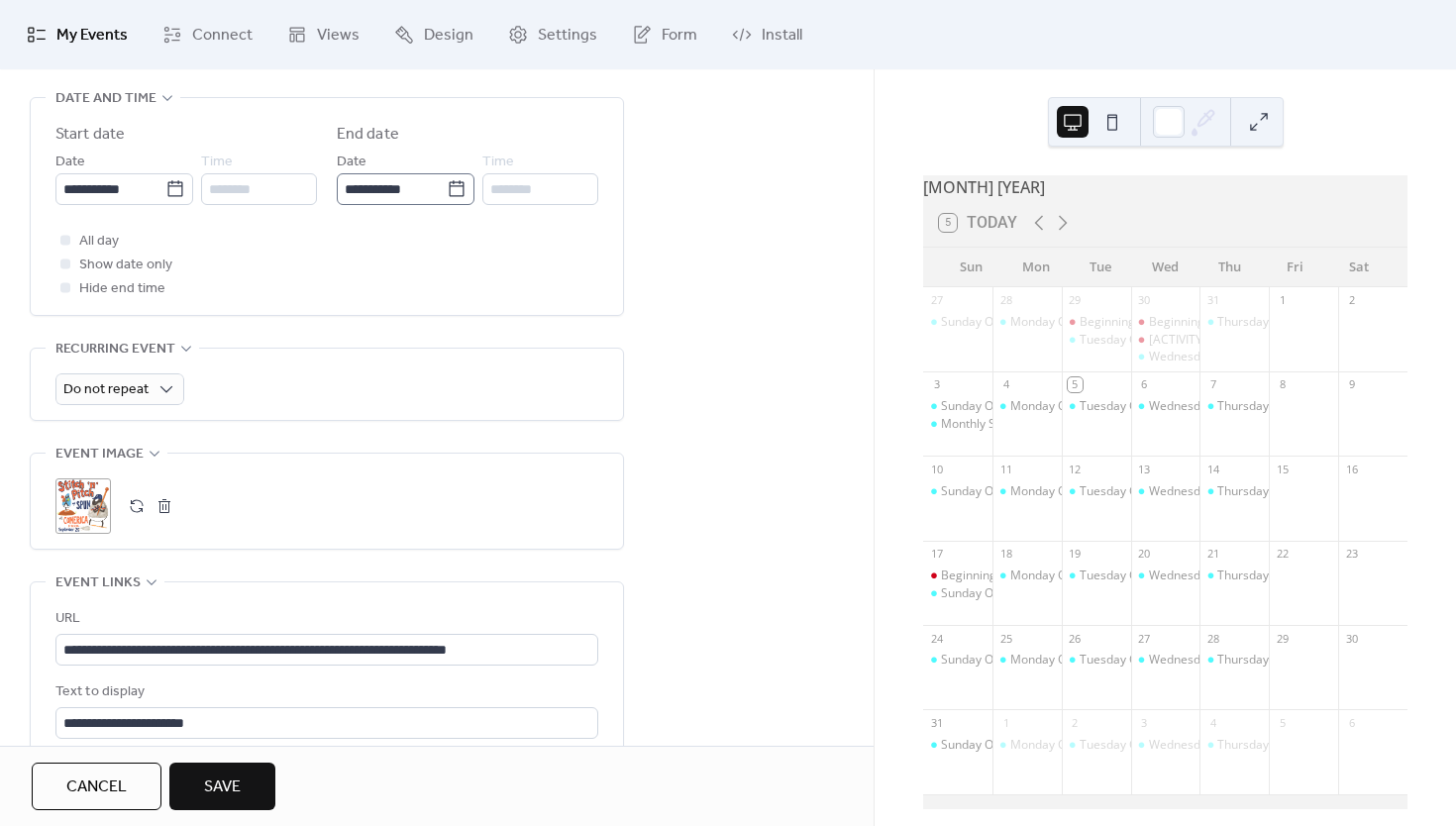 click 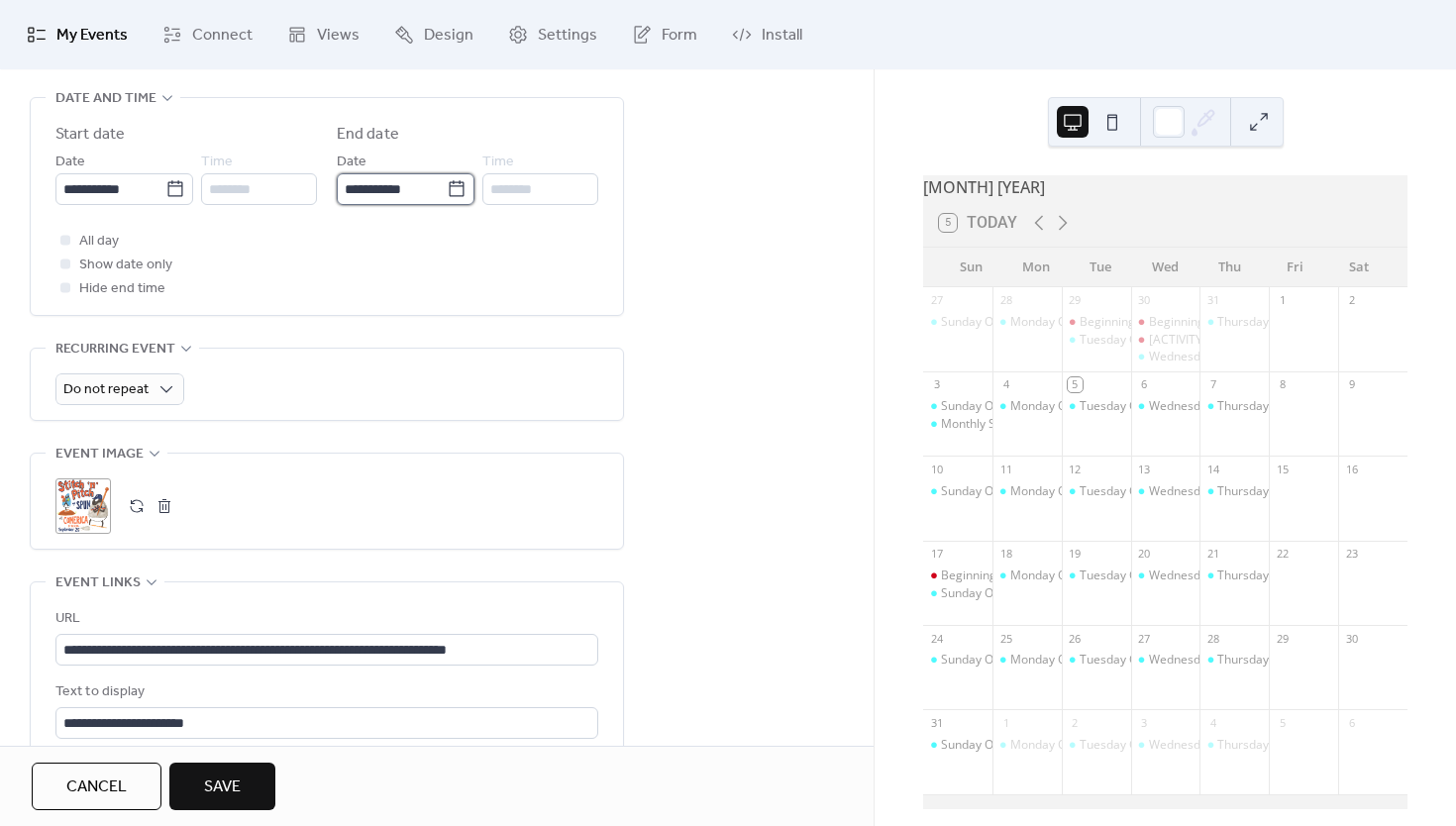 click on "**********" at bounding box center [391, 189] 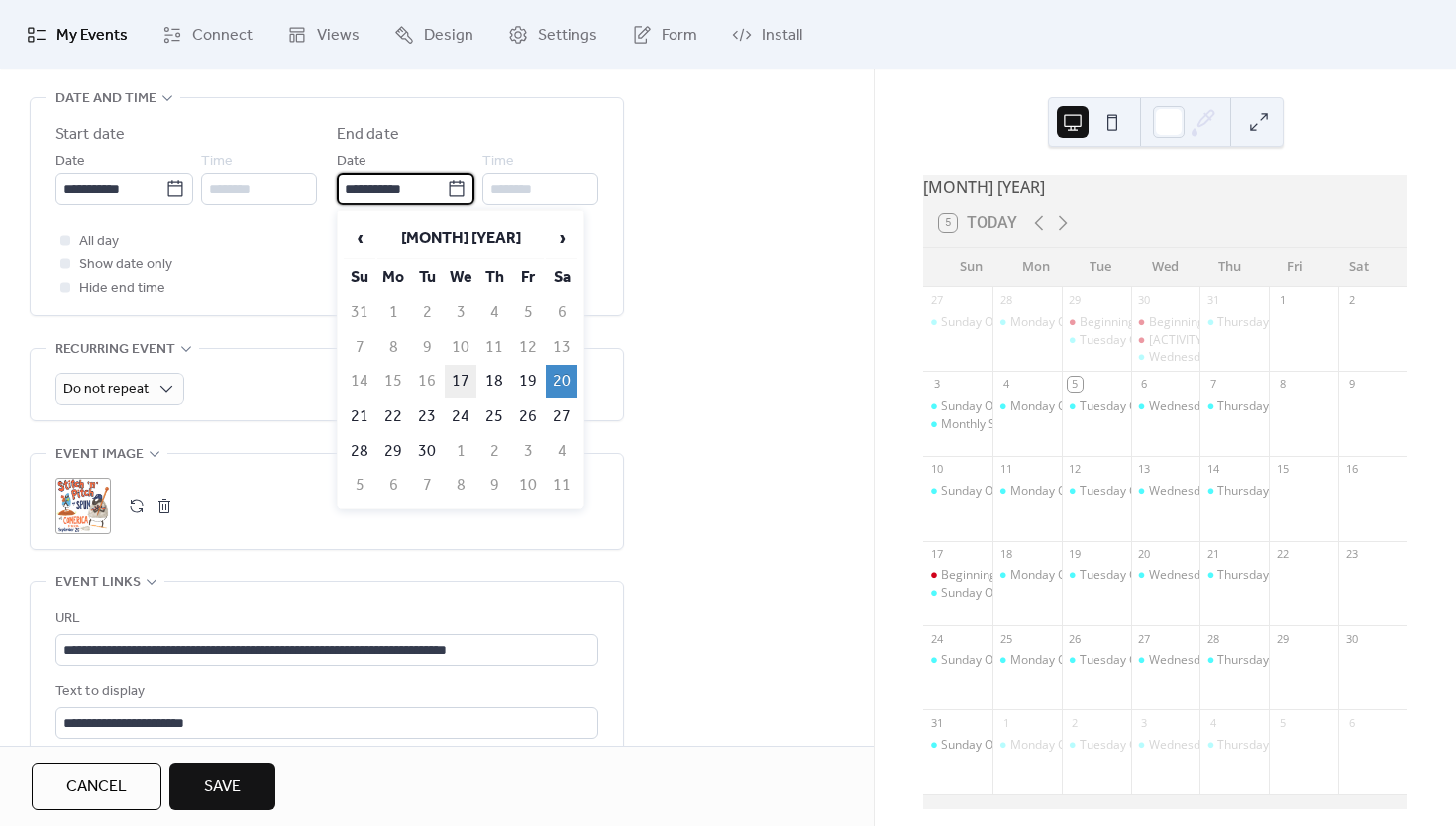 click on "17" at bounding box center (461, 381) 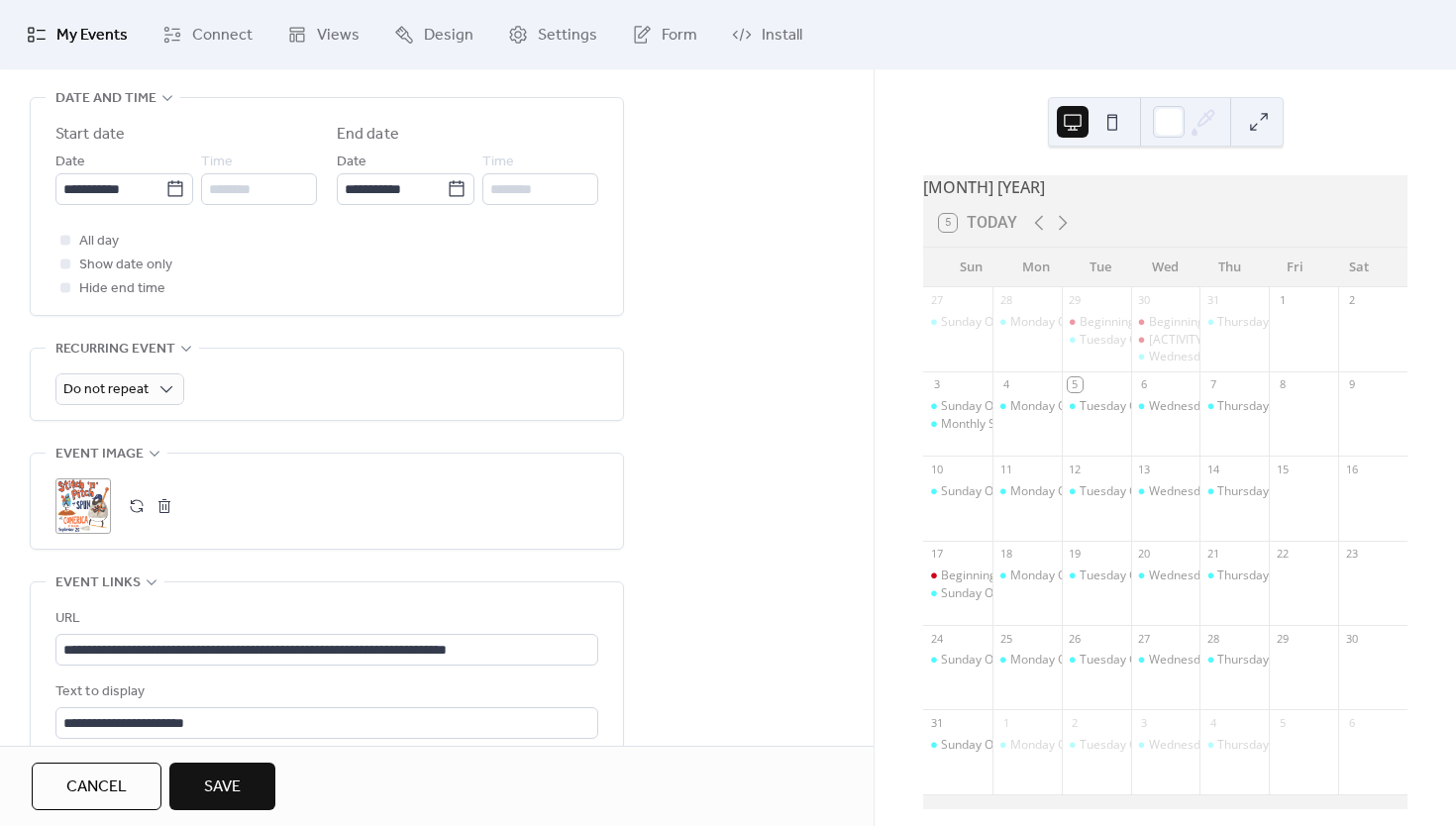 click on "********" at bounding box center (259, 189) 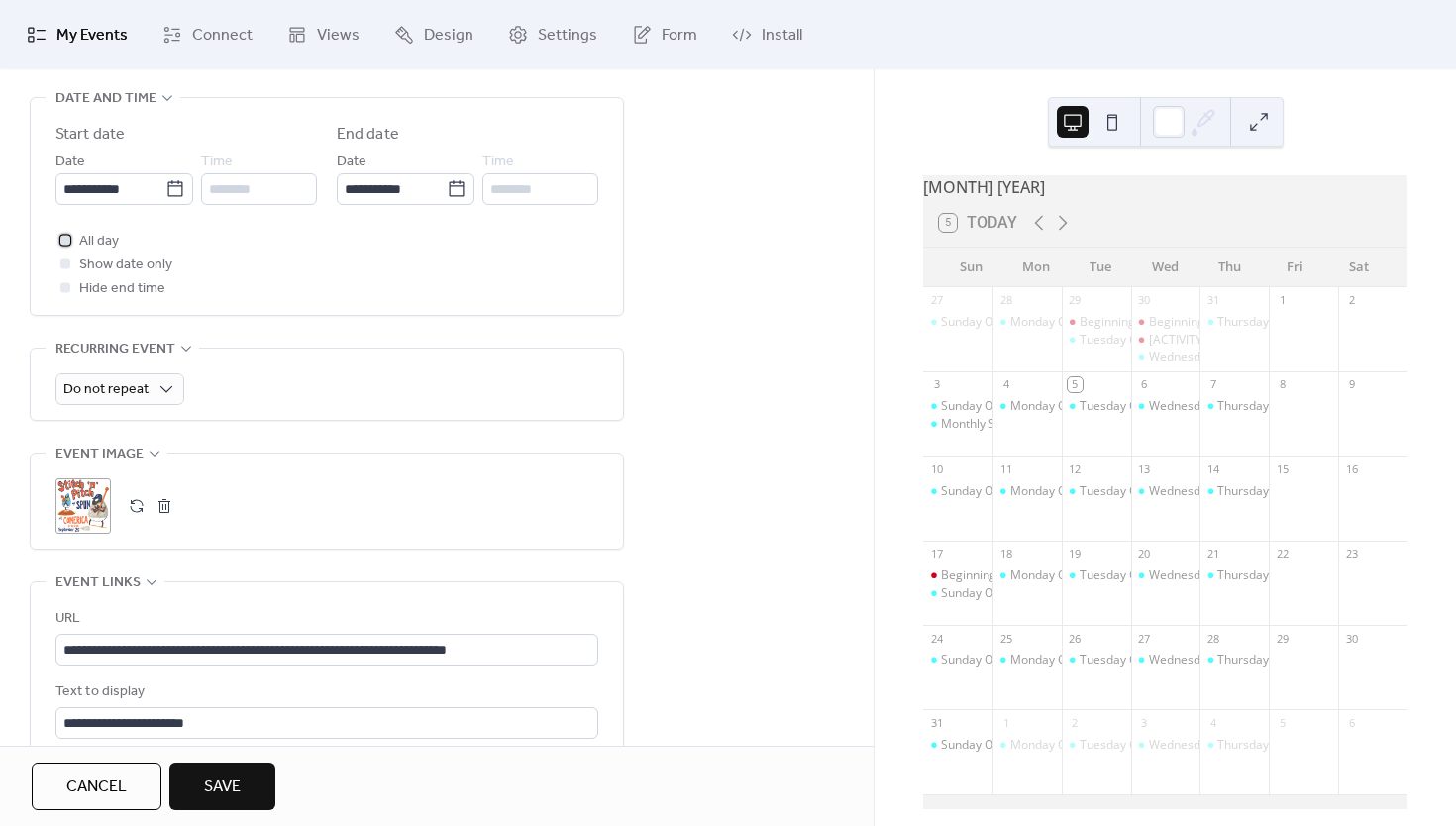 click at bounding box center (65, 240) 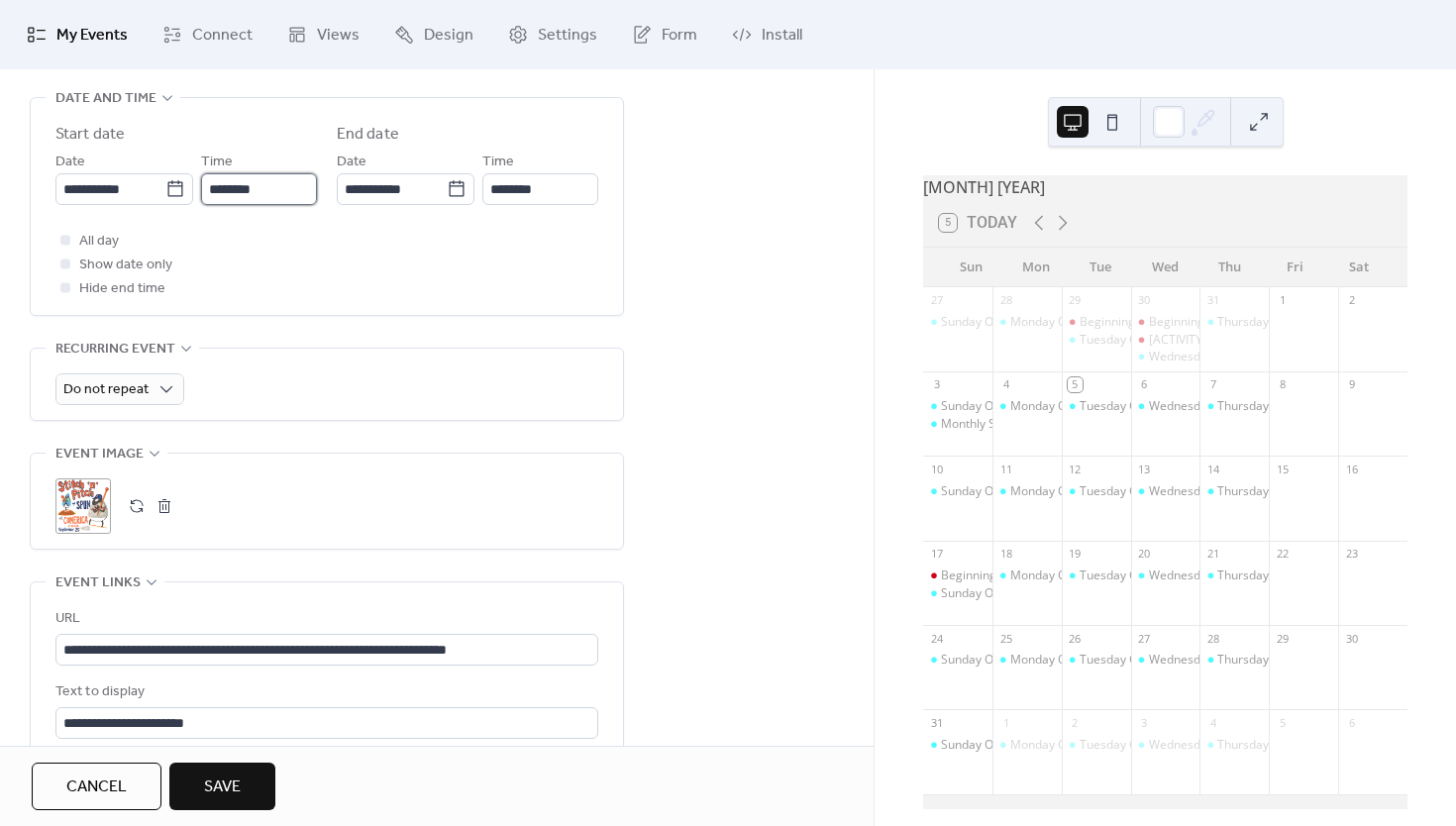 click on "********" at bounding box center (259, 189) 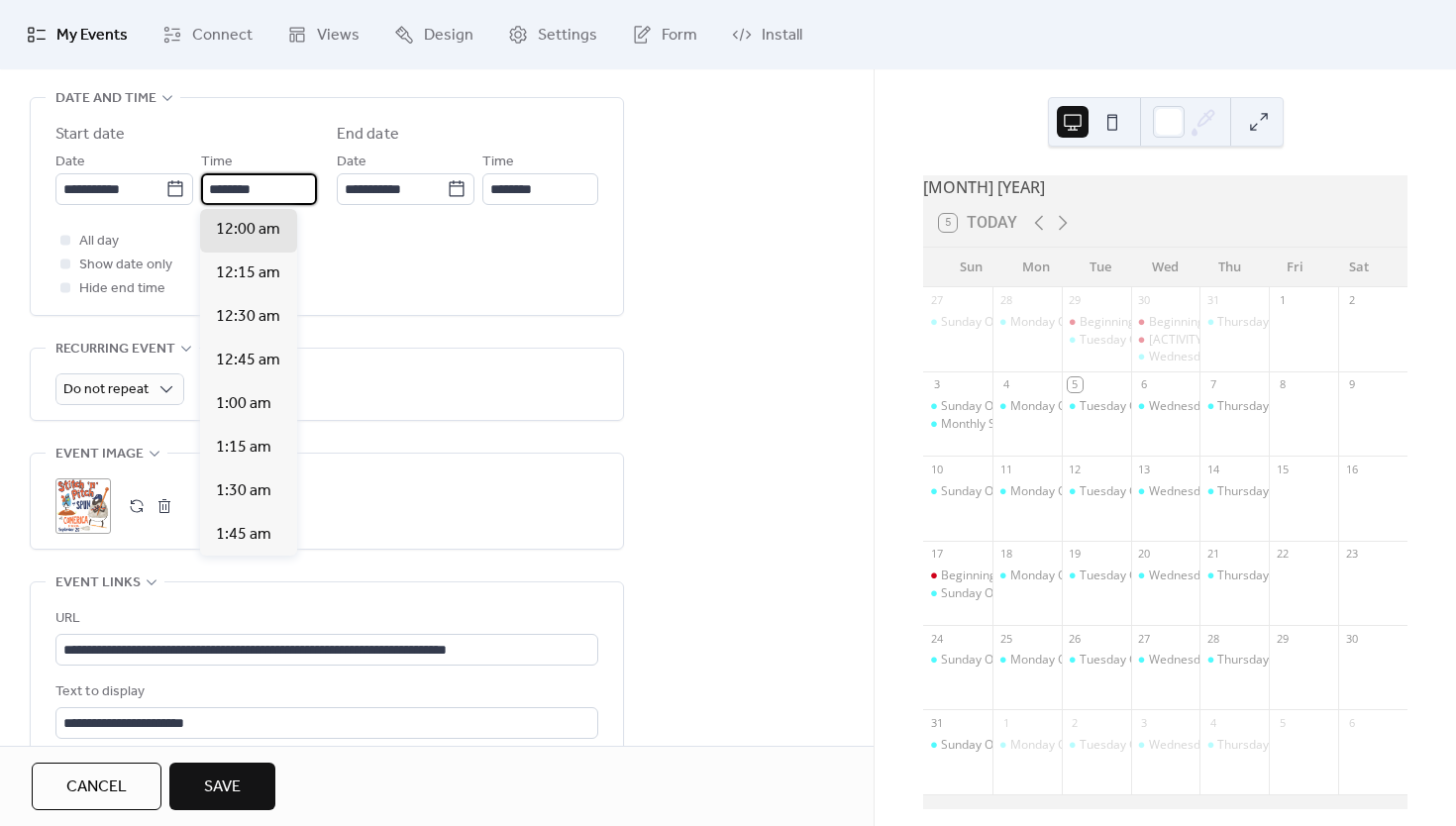 click on "********" at bounding box center (259, 189) 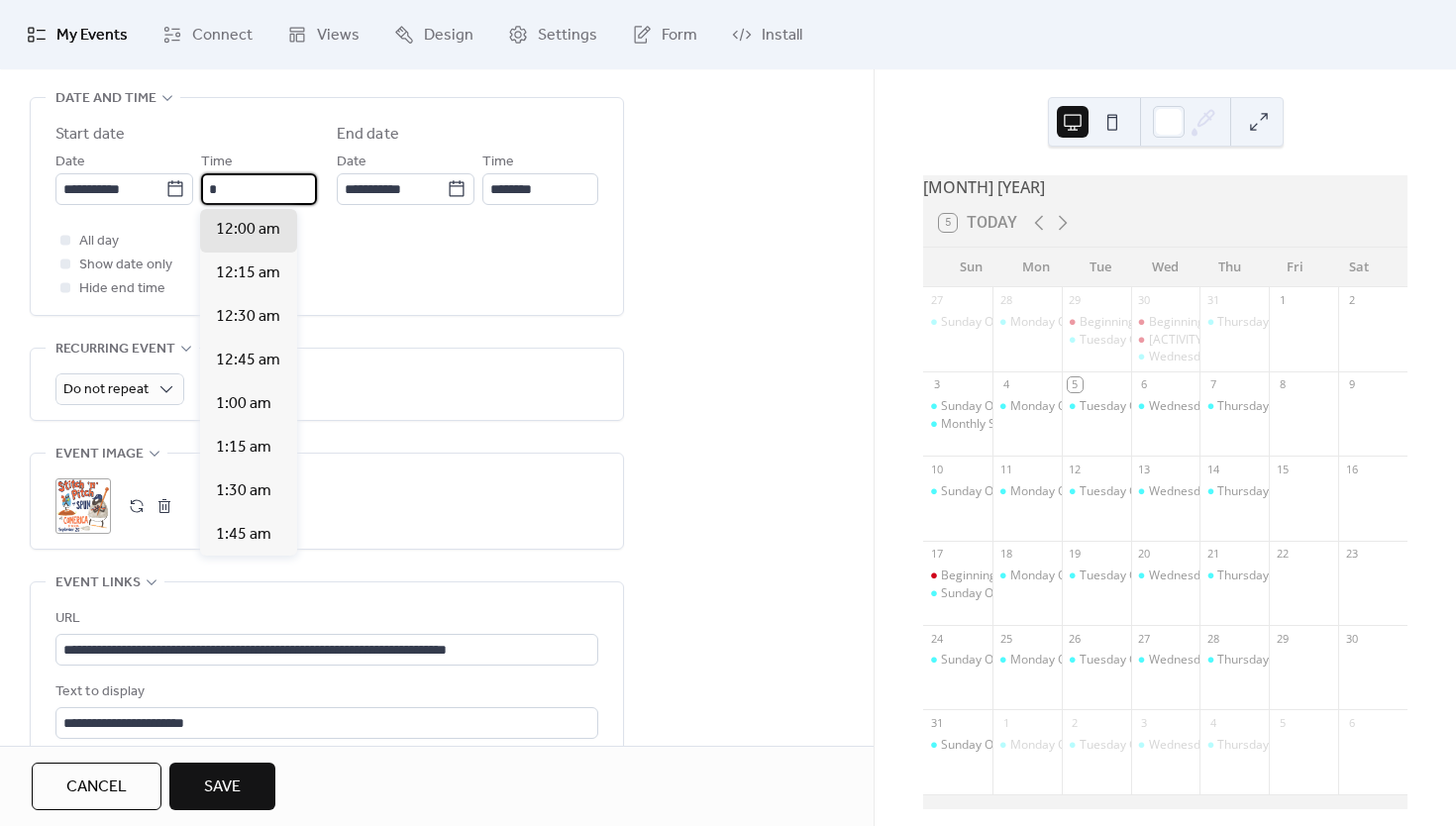 scroll, scrollTop: 1046, scrollLeft: 0, axis: vertical 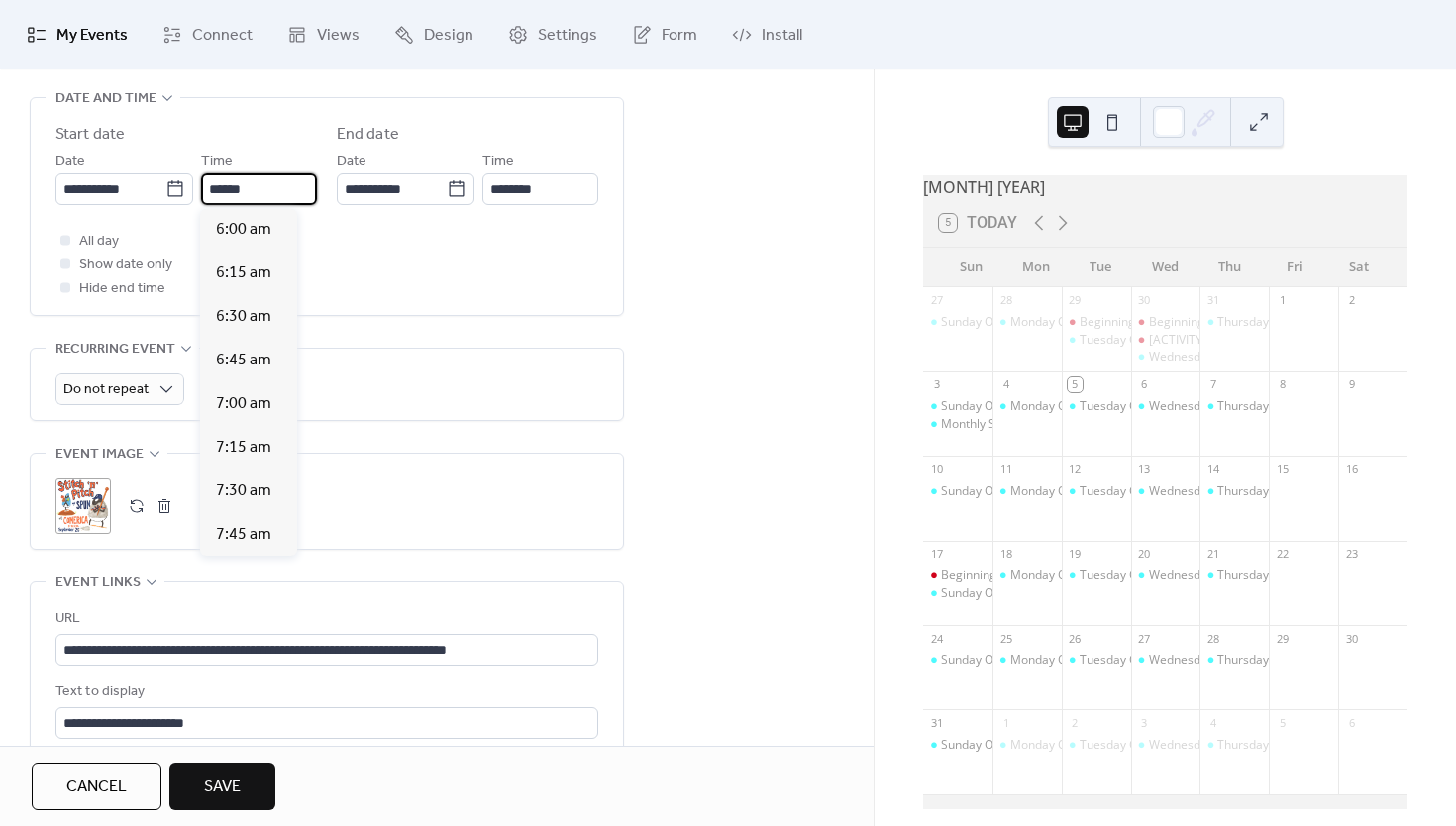 click on "******" at bounding box center (259, 189) 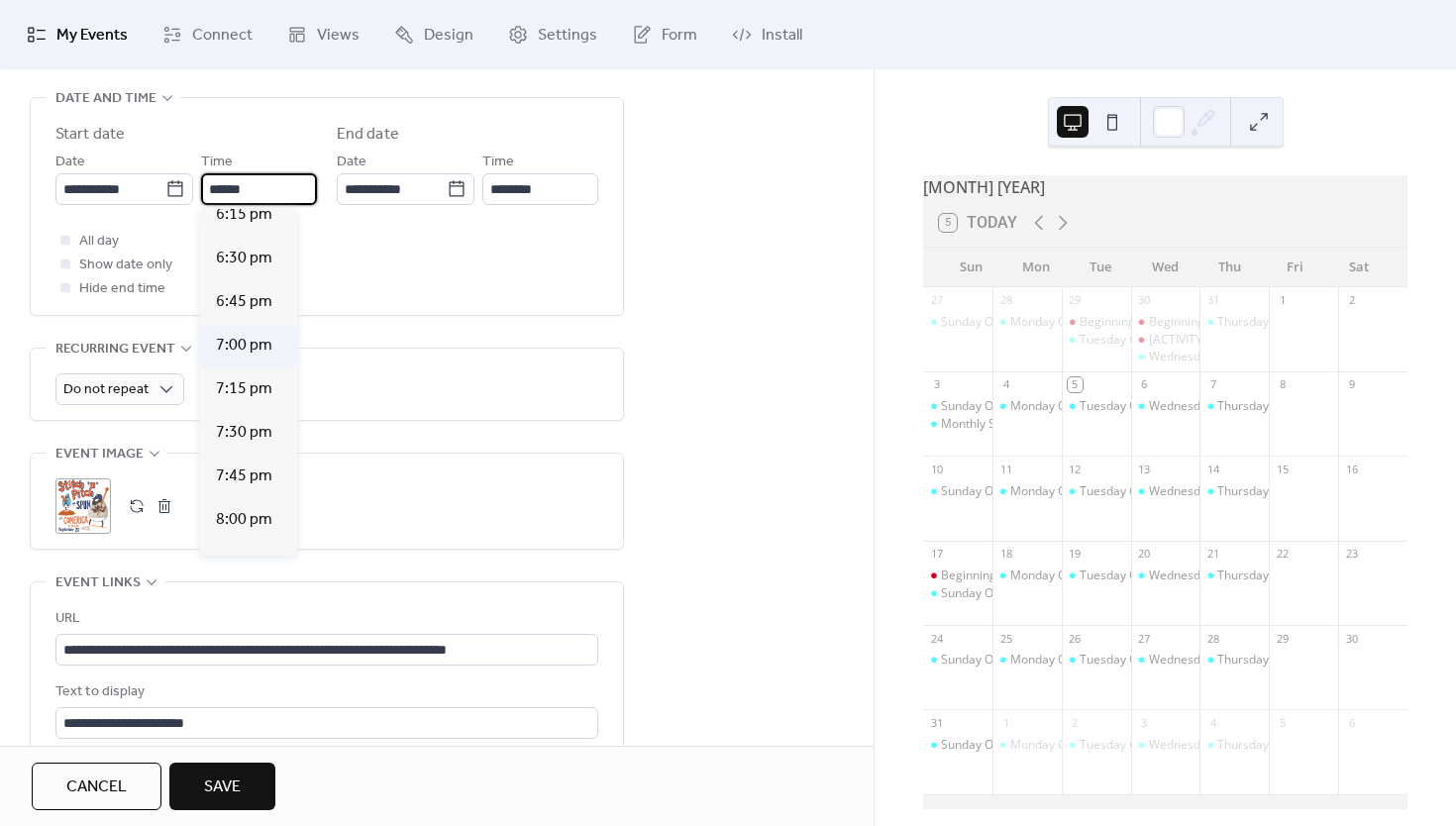 scroll, scrollTop: 3178, scrollLeft: 0, axis: vertical 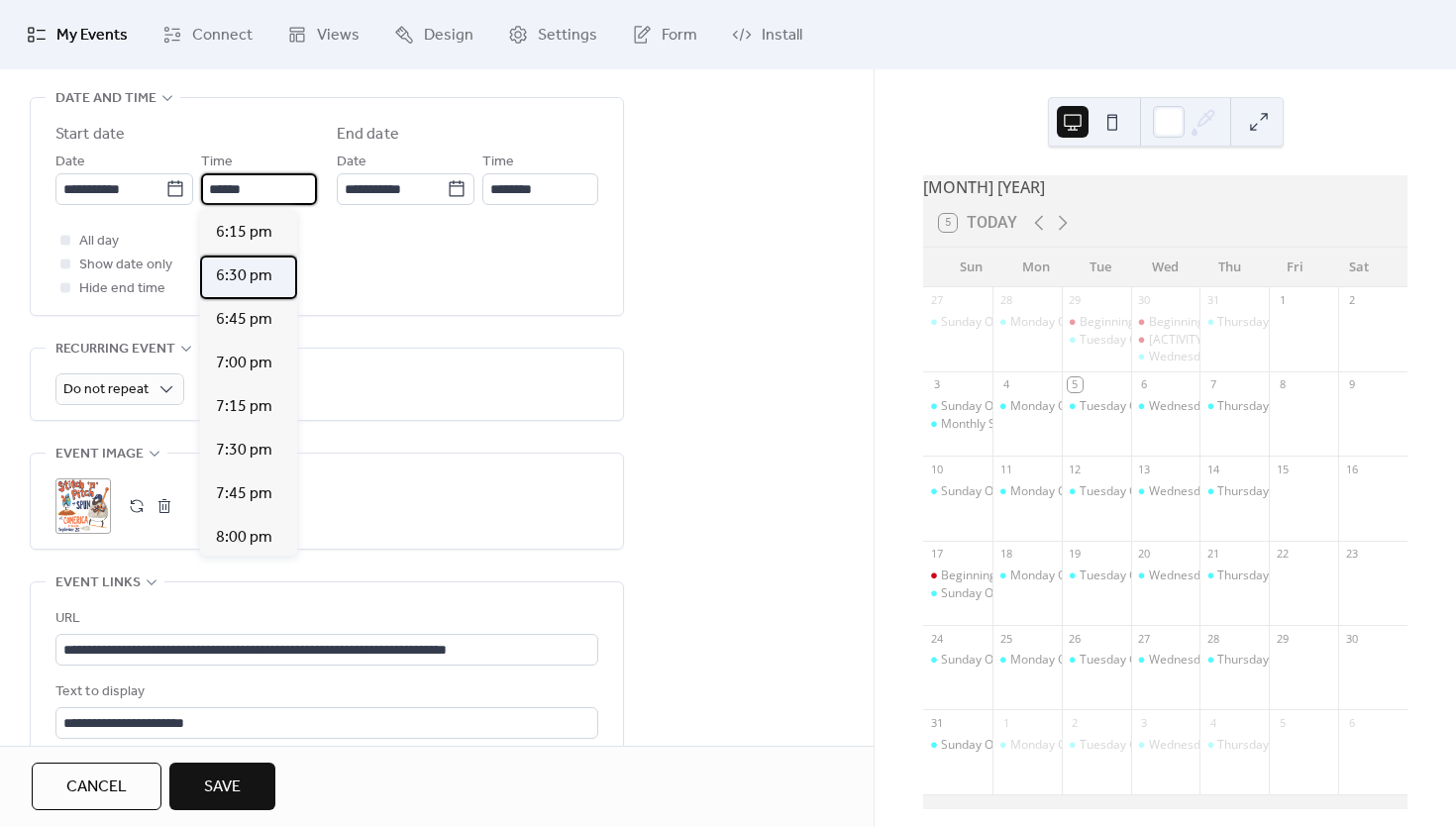click on "6:30 pm" at bounding box center [244, 276] 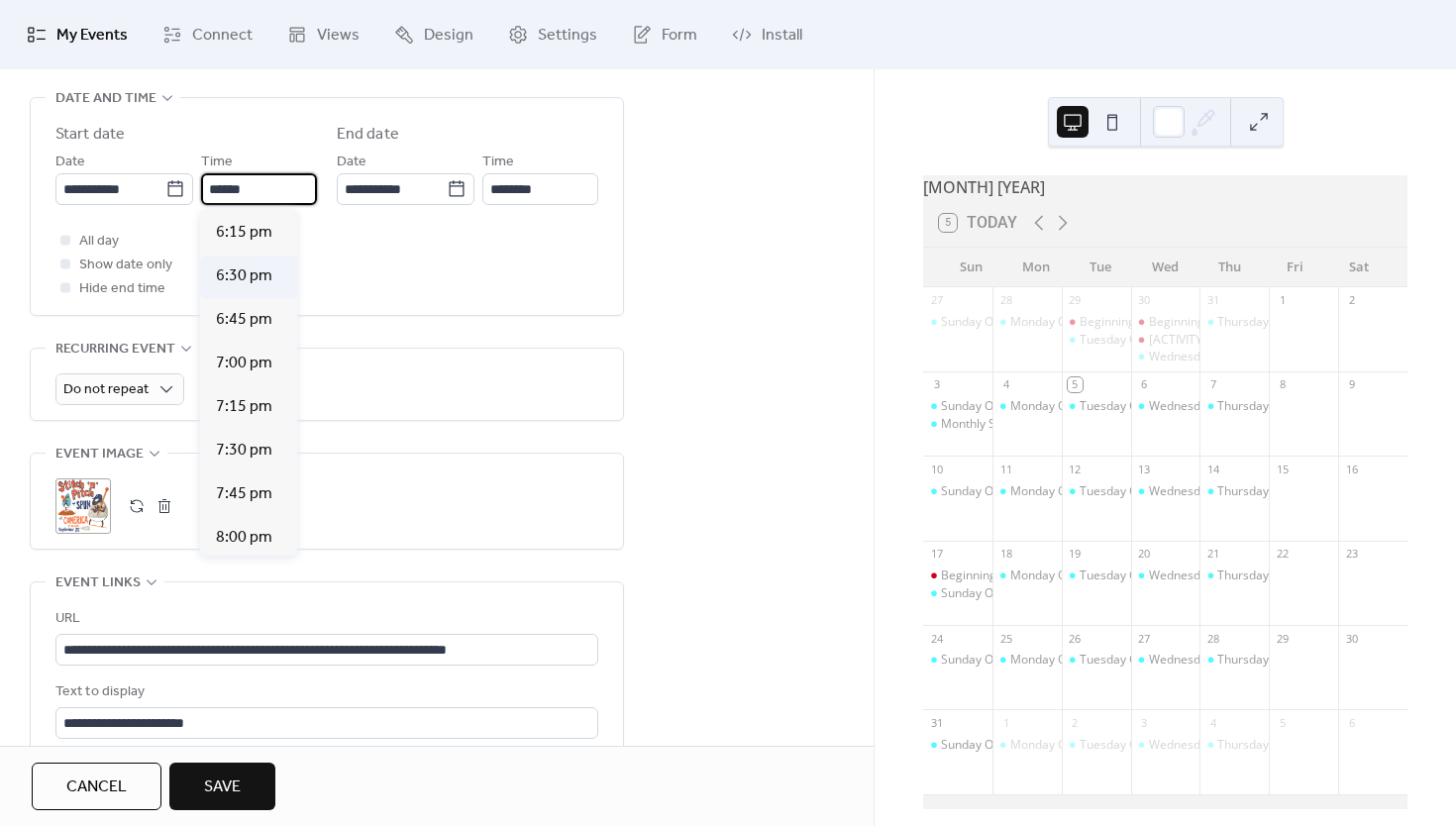 type on "*******" 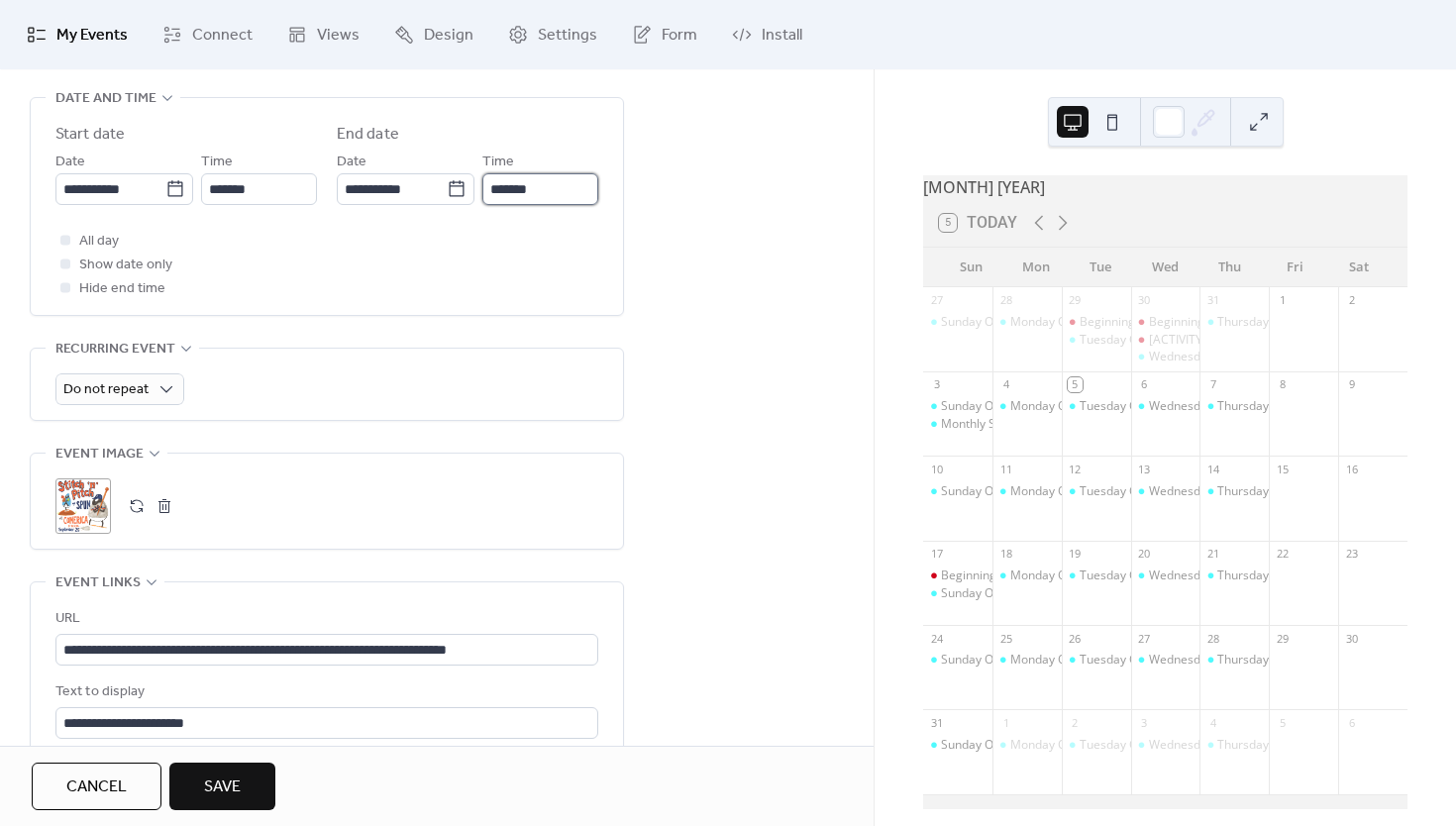click on "*******" at bounding box center (540, 189) 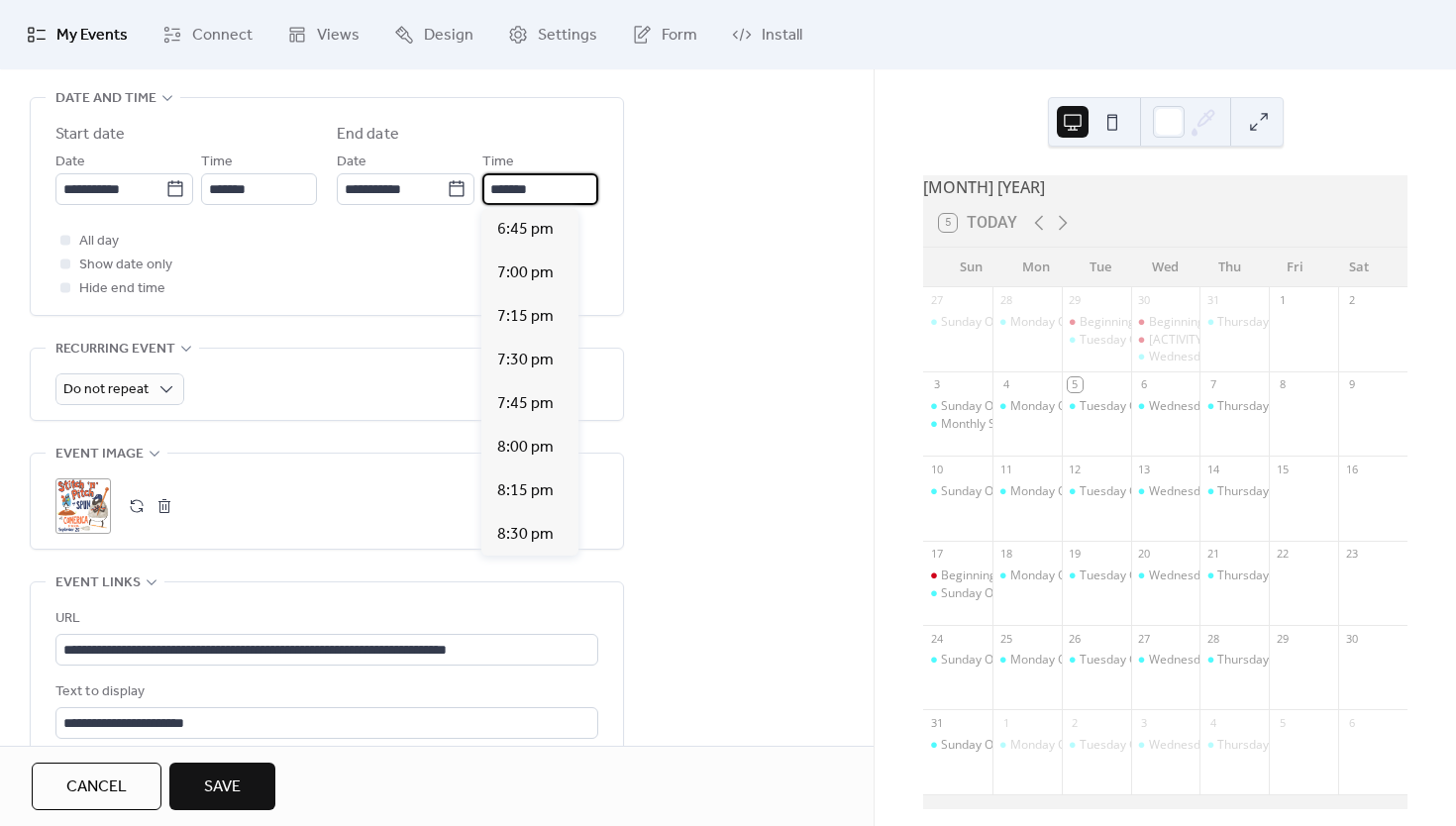 click on "*******" at bounding box center (540, 189) 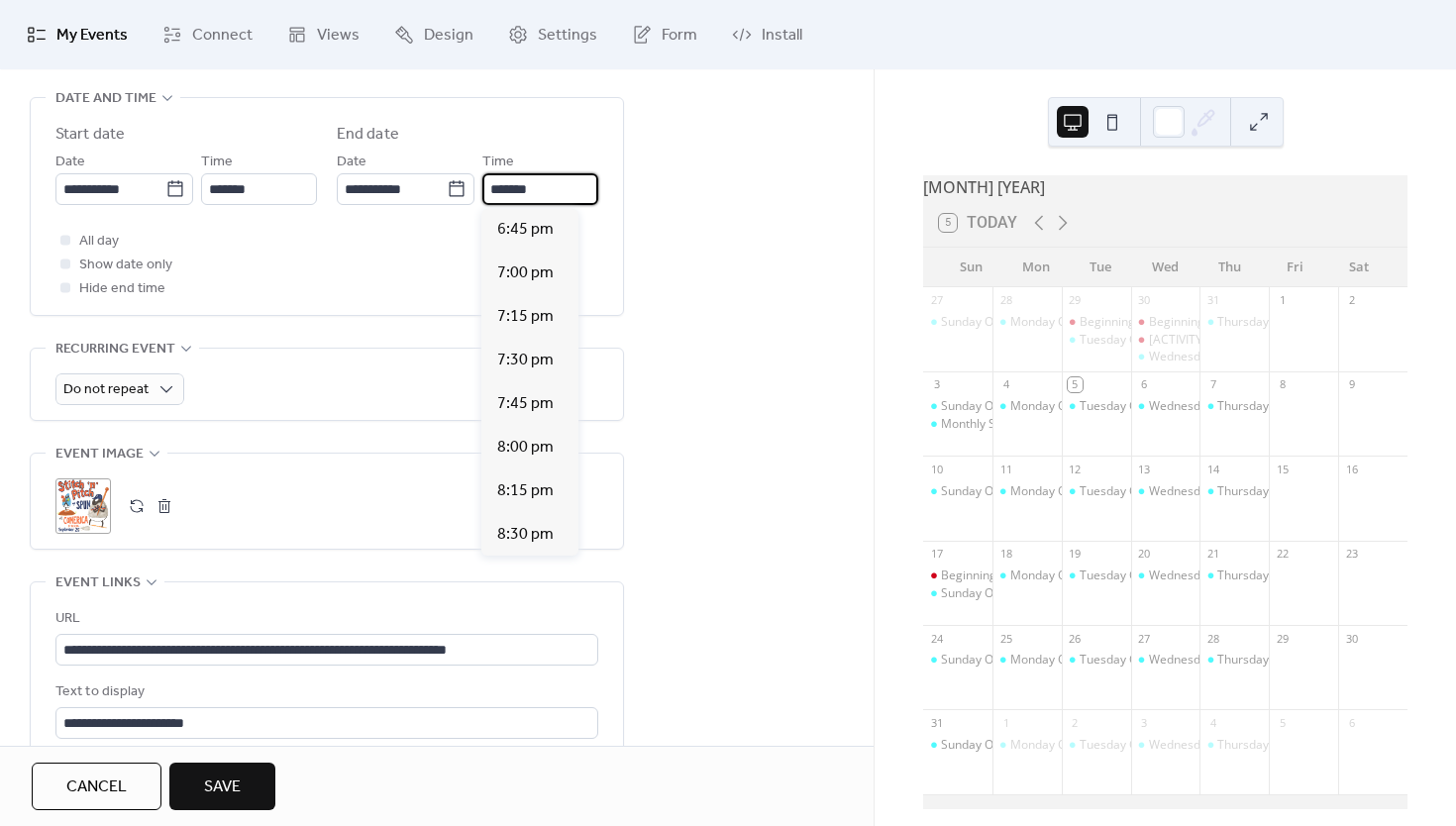 click on "*******" at bounding box center (540, 189) 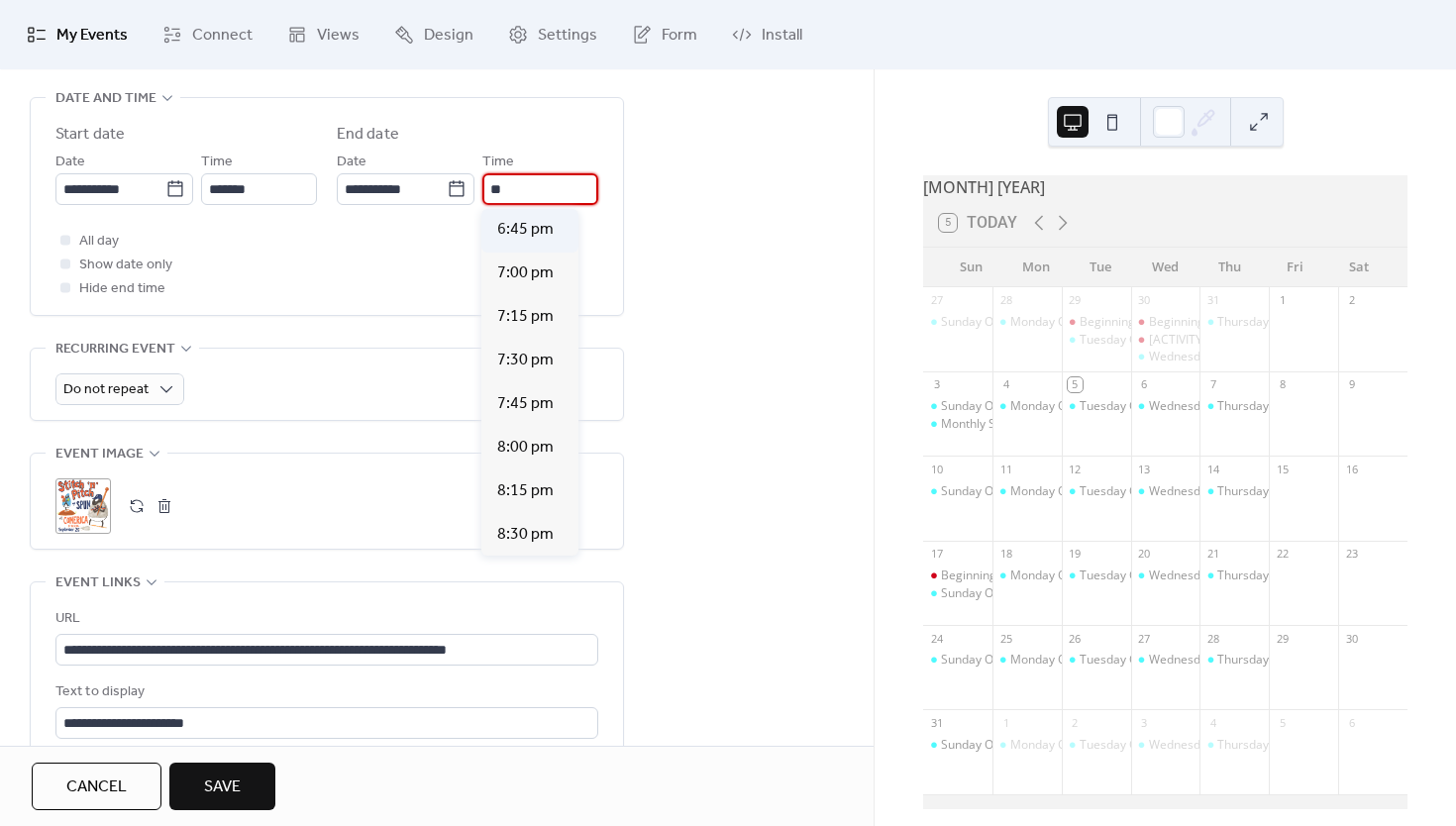 type on "*" 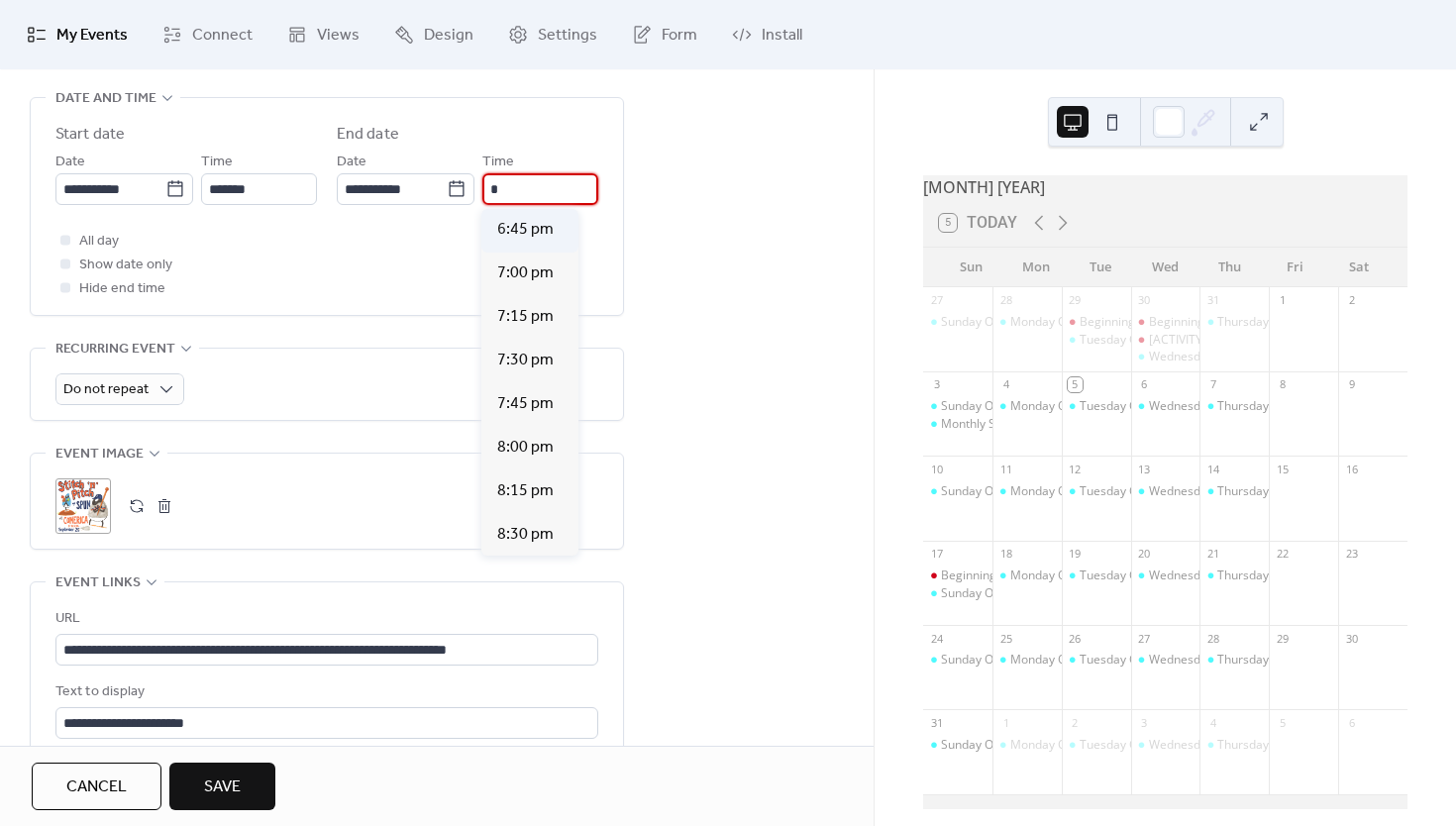 scroll, scrollTop: 392, scrollLeft: 0, axis: vertical 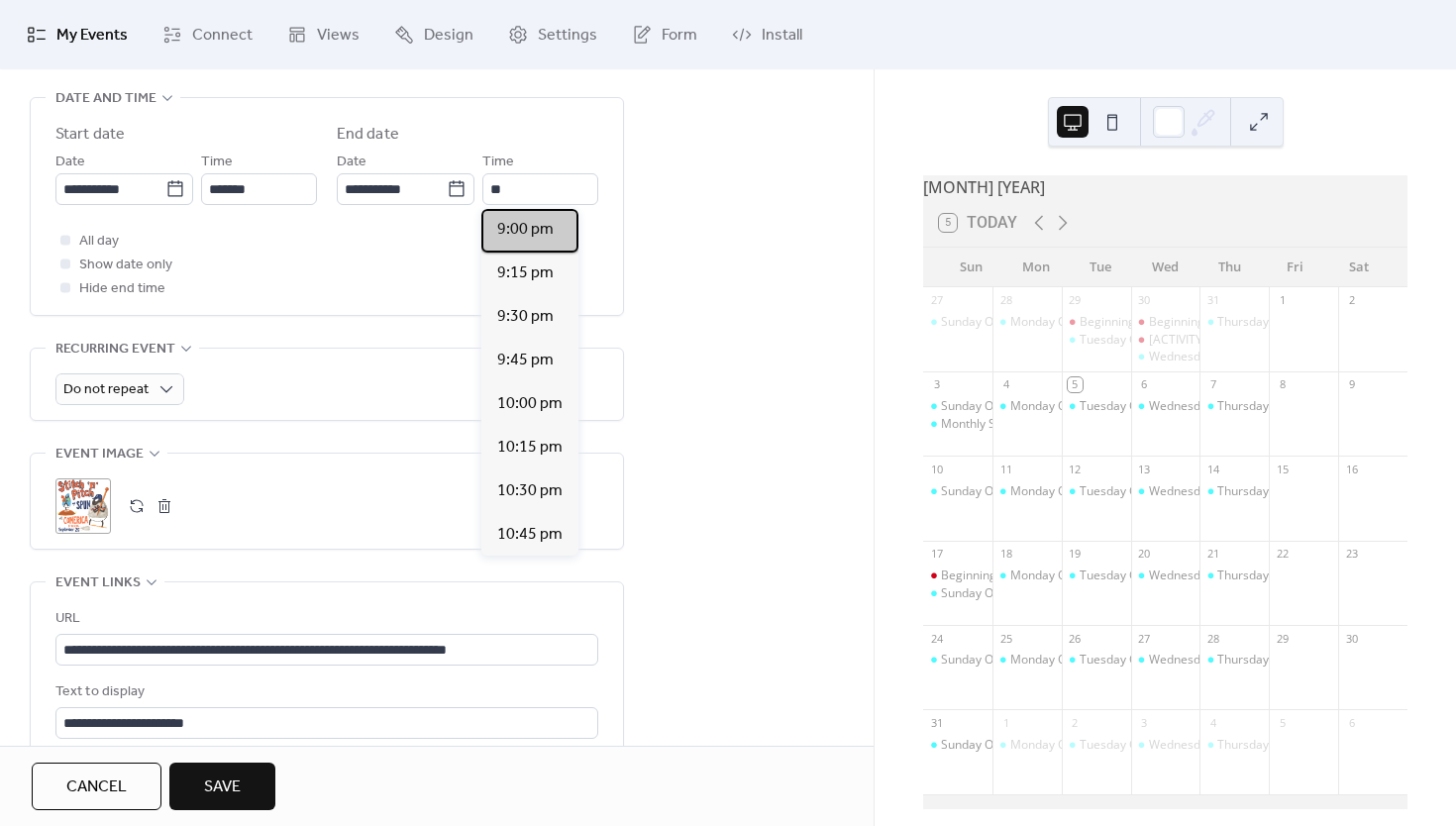 click on "9:00 pm" at bounding box center (525, 230) 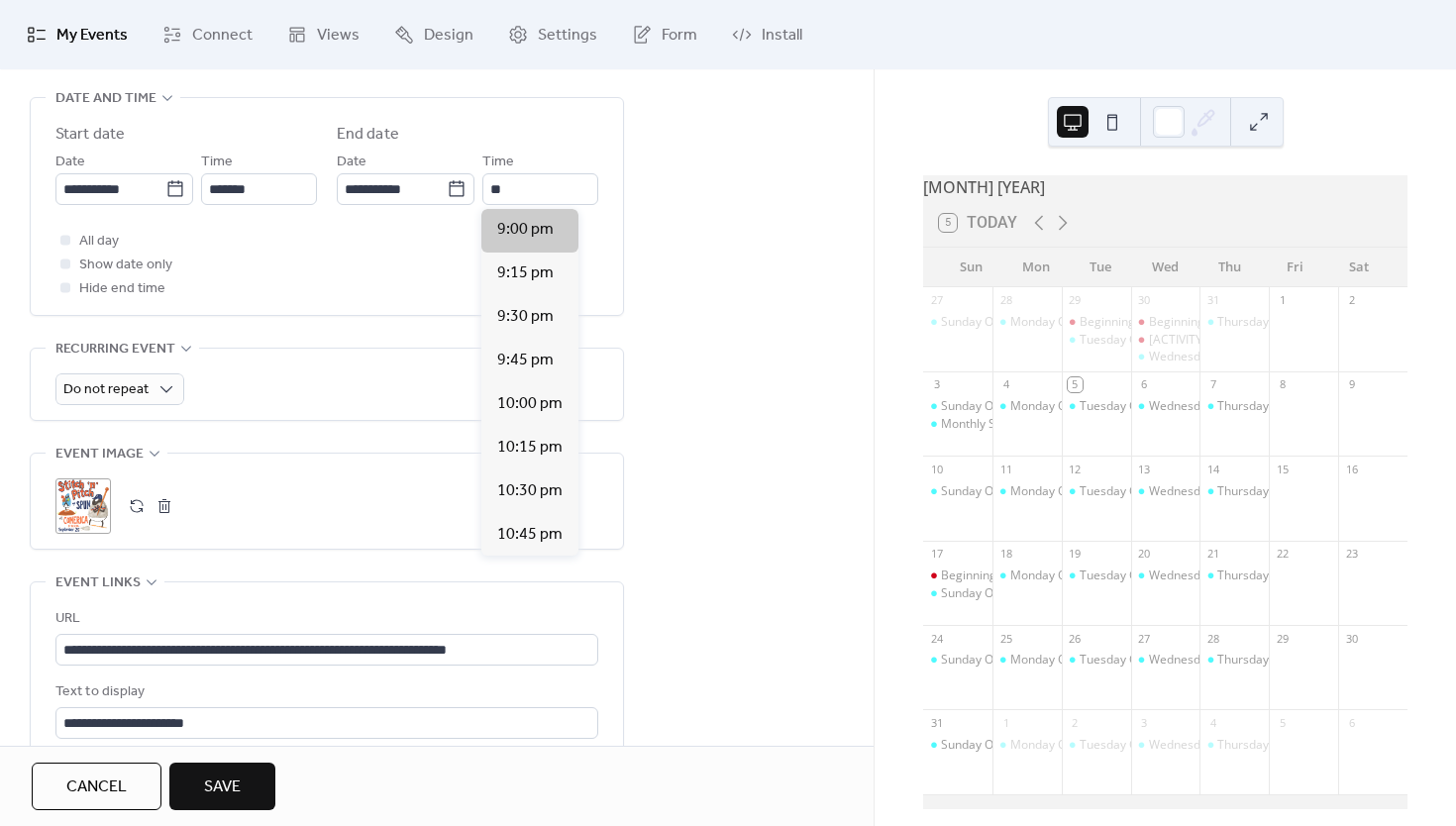 type on "*******" 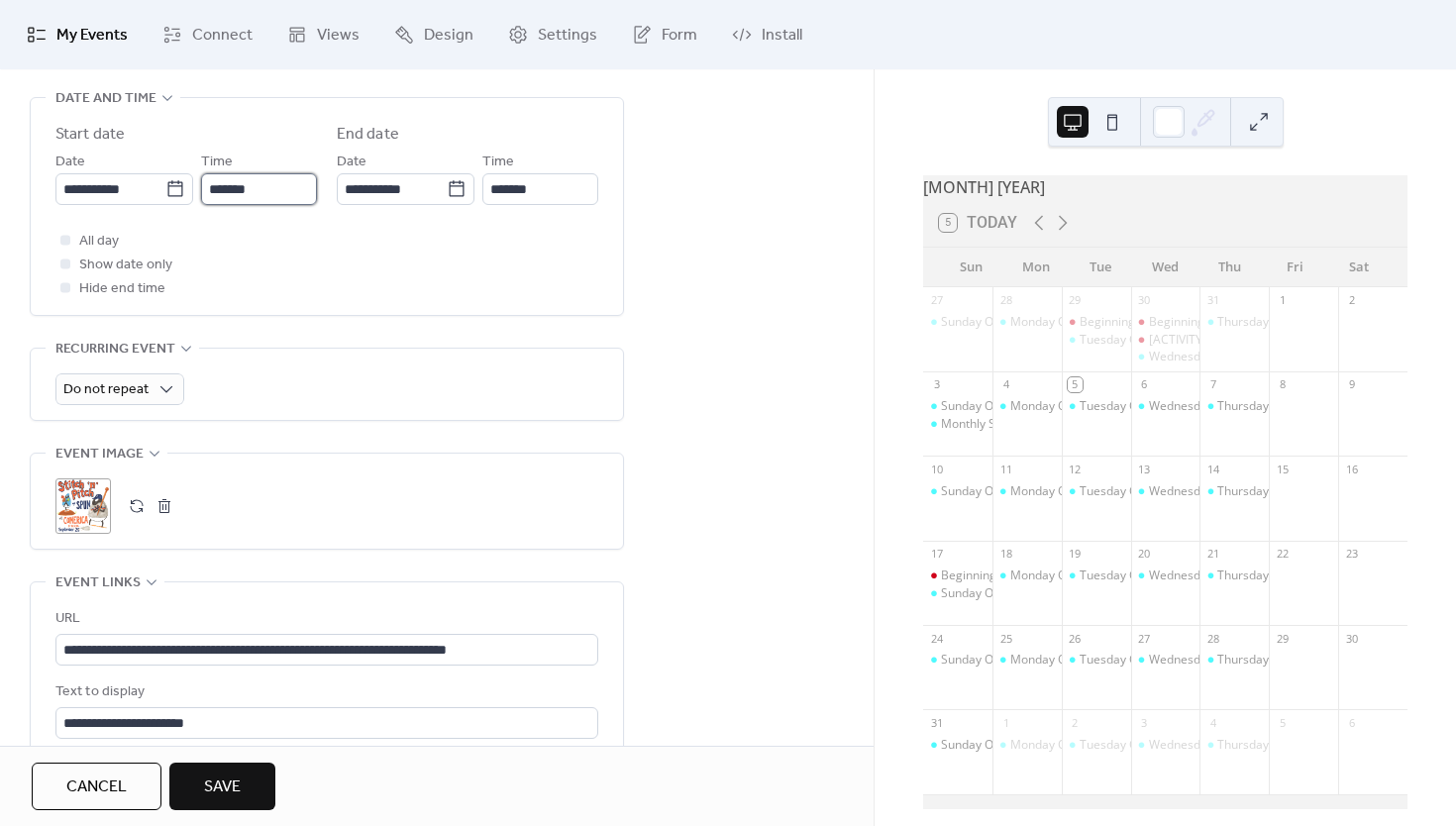 click on "*******" at bounding box center (259, 189) 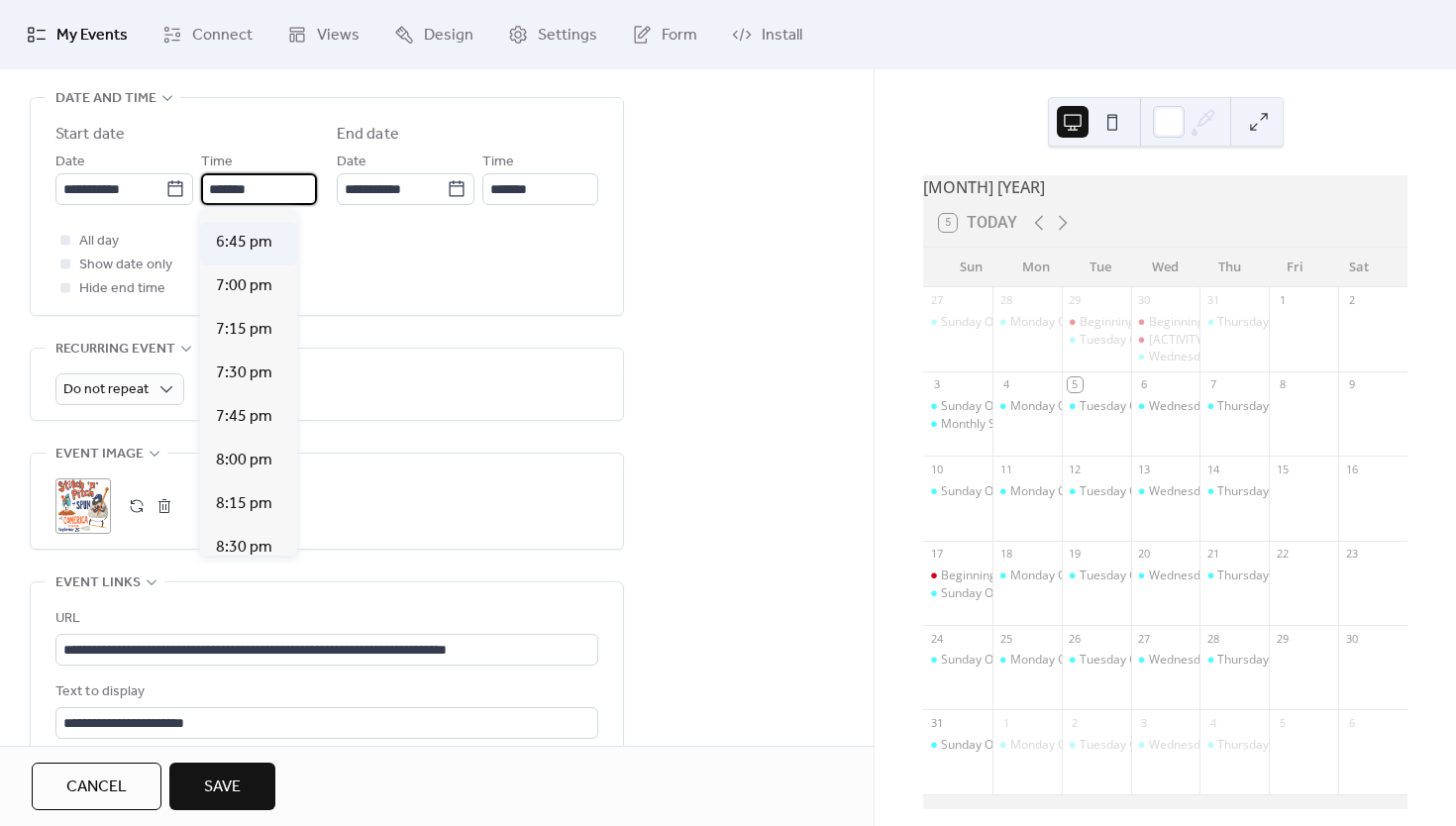 scroll, scrollTop: 3257, scrollLeft: 0, axis: vertical 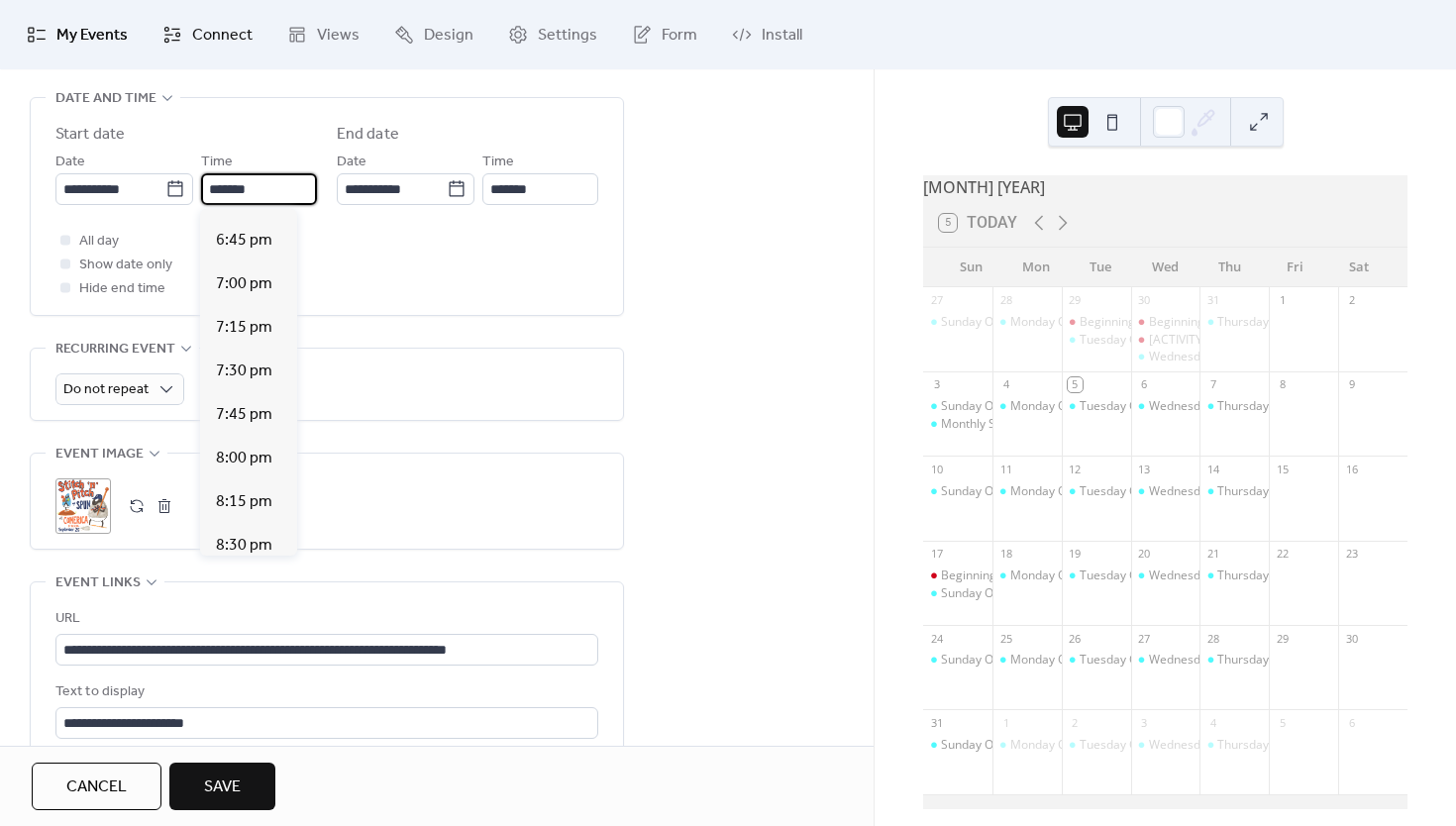 type on "*******" 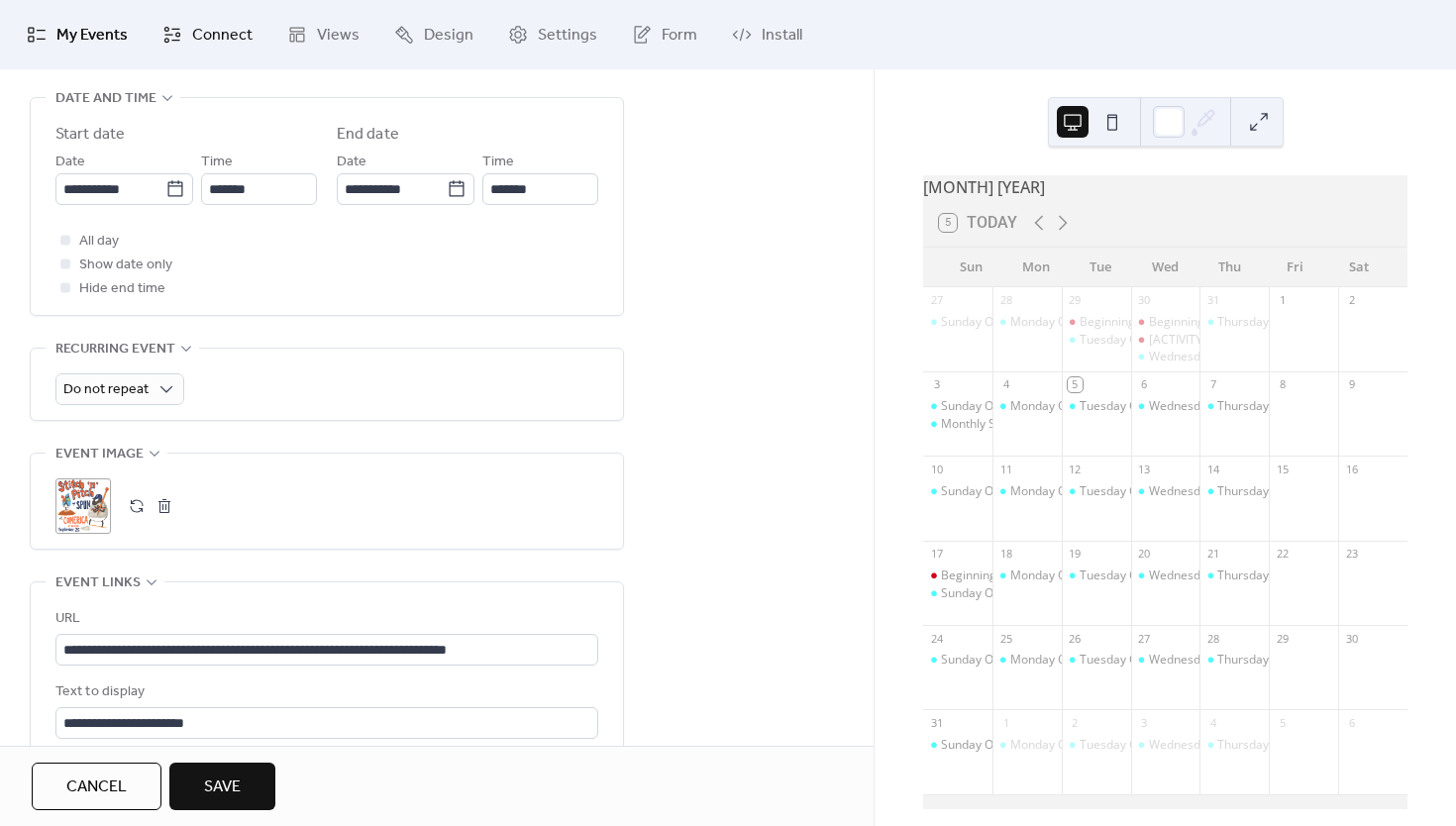 type on "*******" 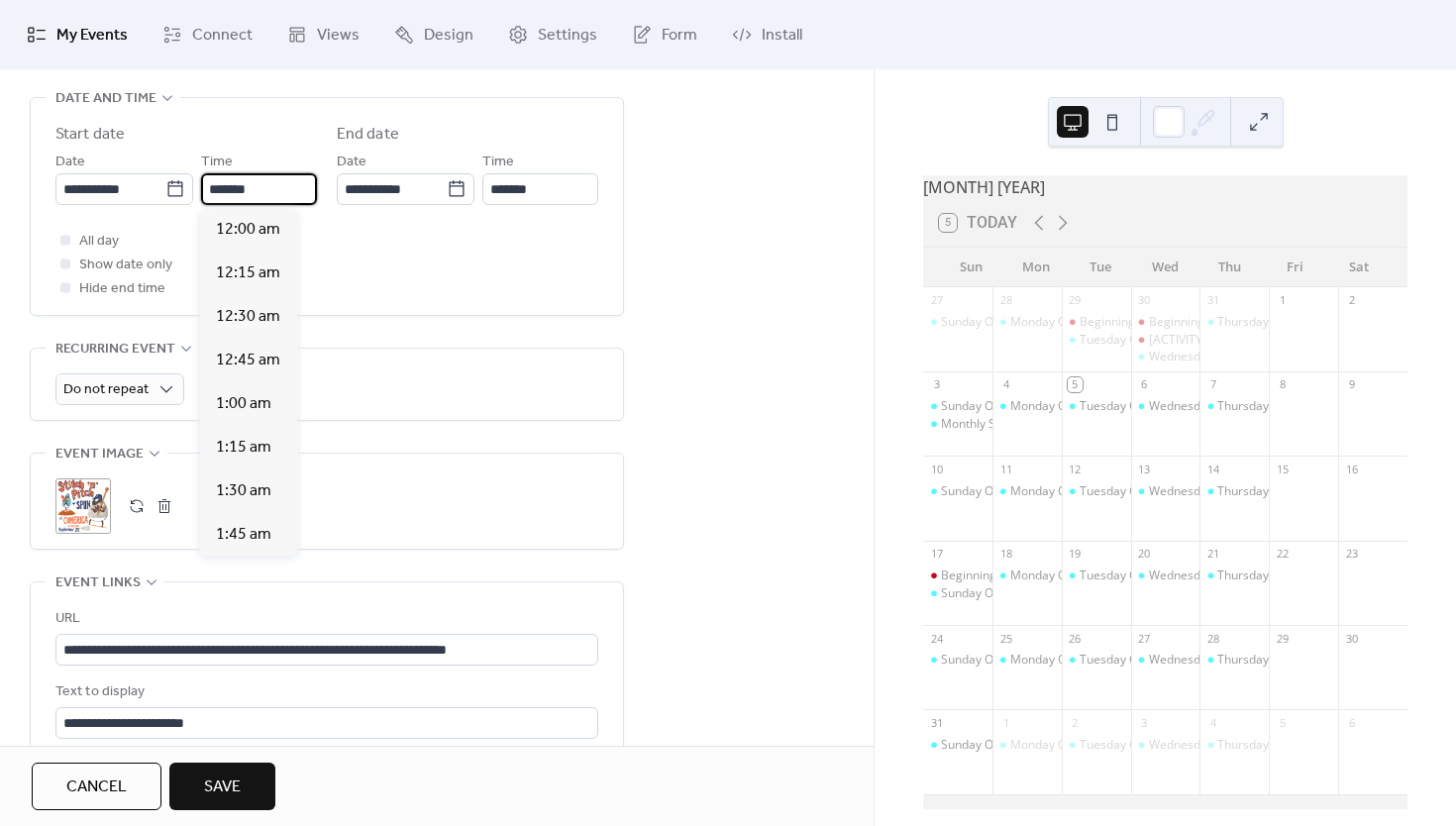 click at bounding box center [164, 506] 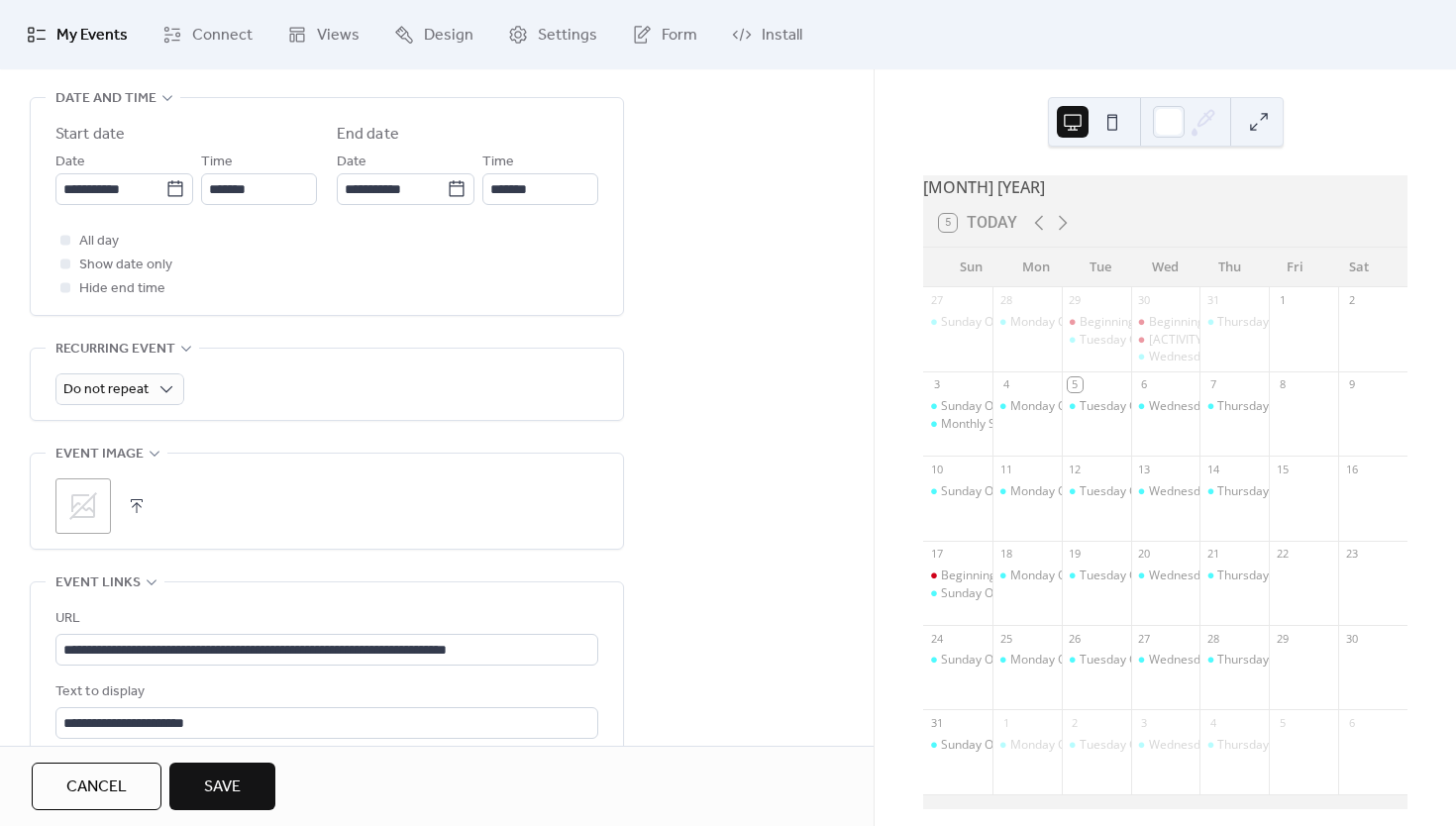click at bounding box center (137, 506) 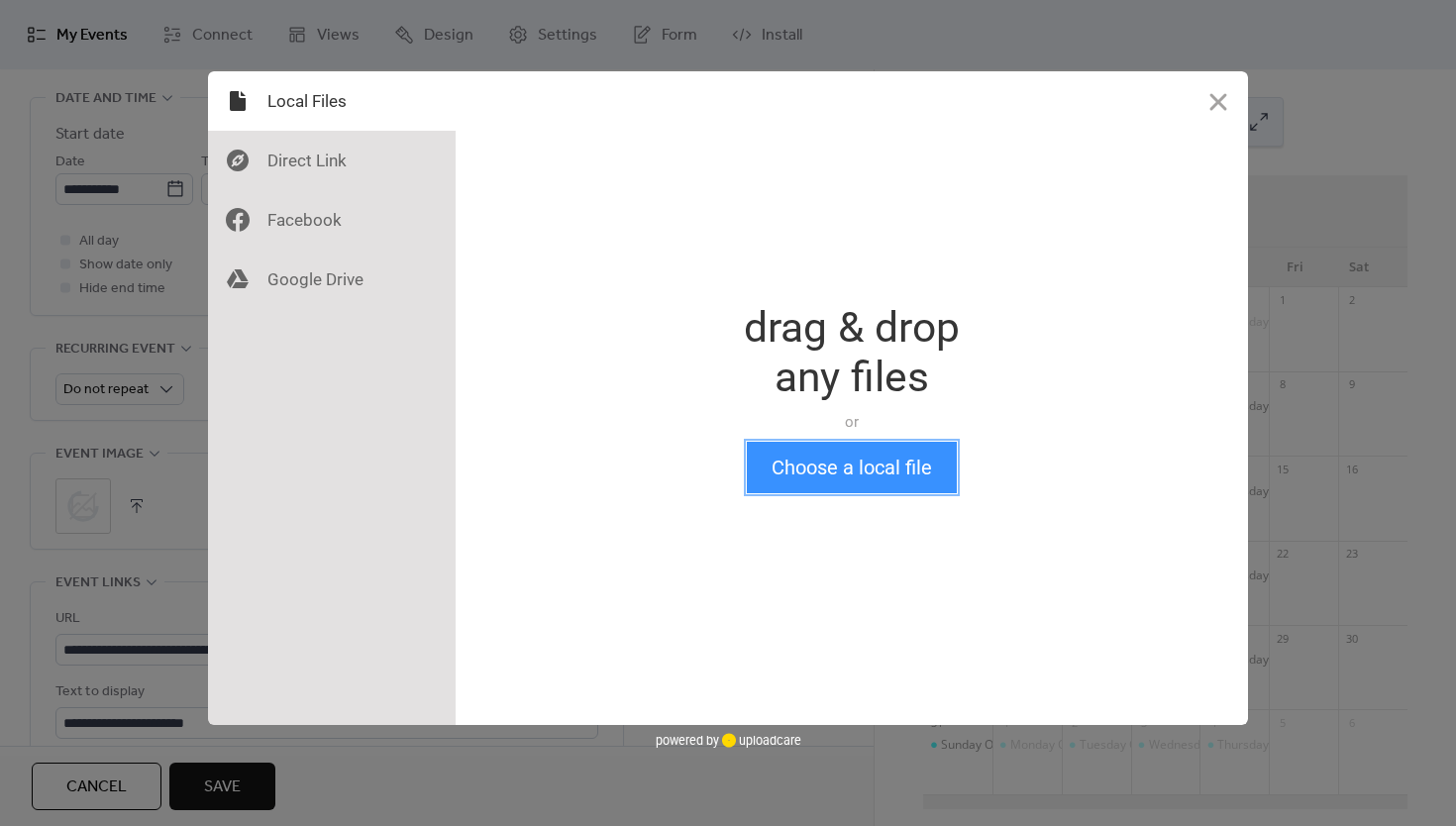 click on "Choose a local file" at bounding box center [852, 467] 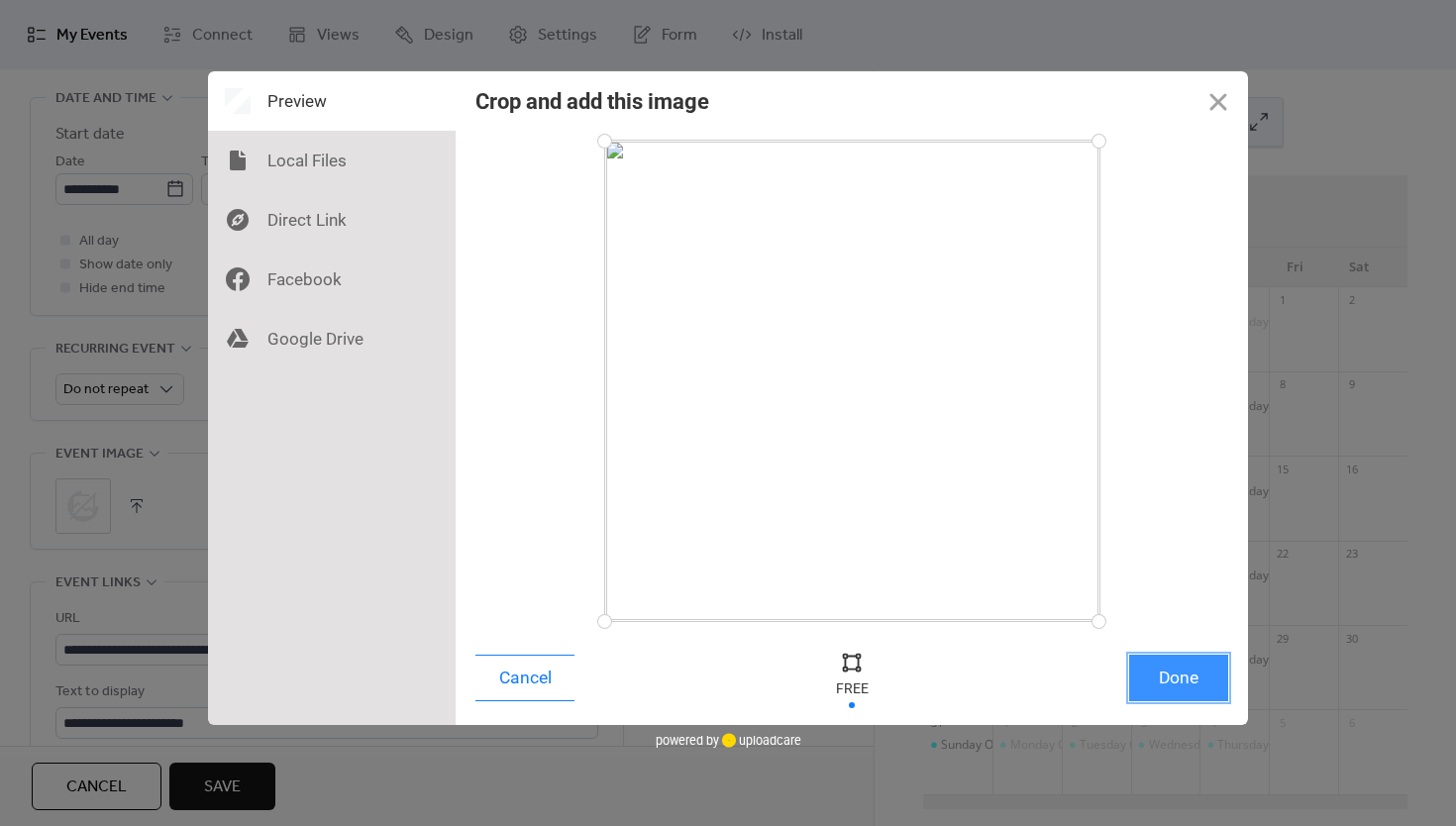 click on "Done" at bounding box center [1179, 677] 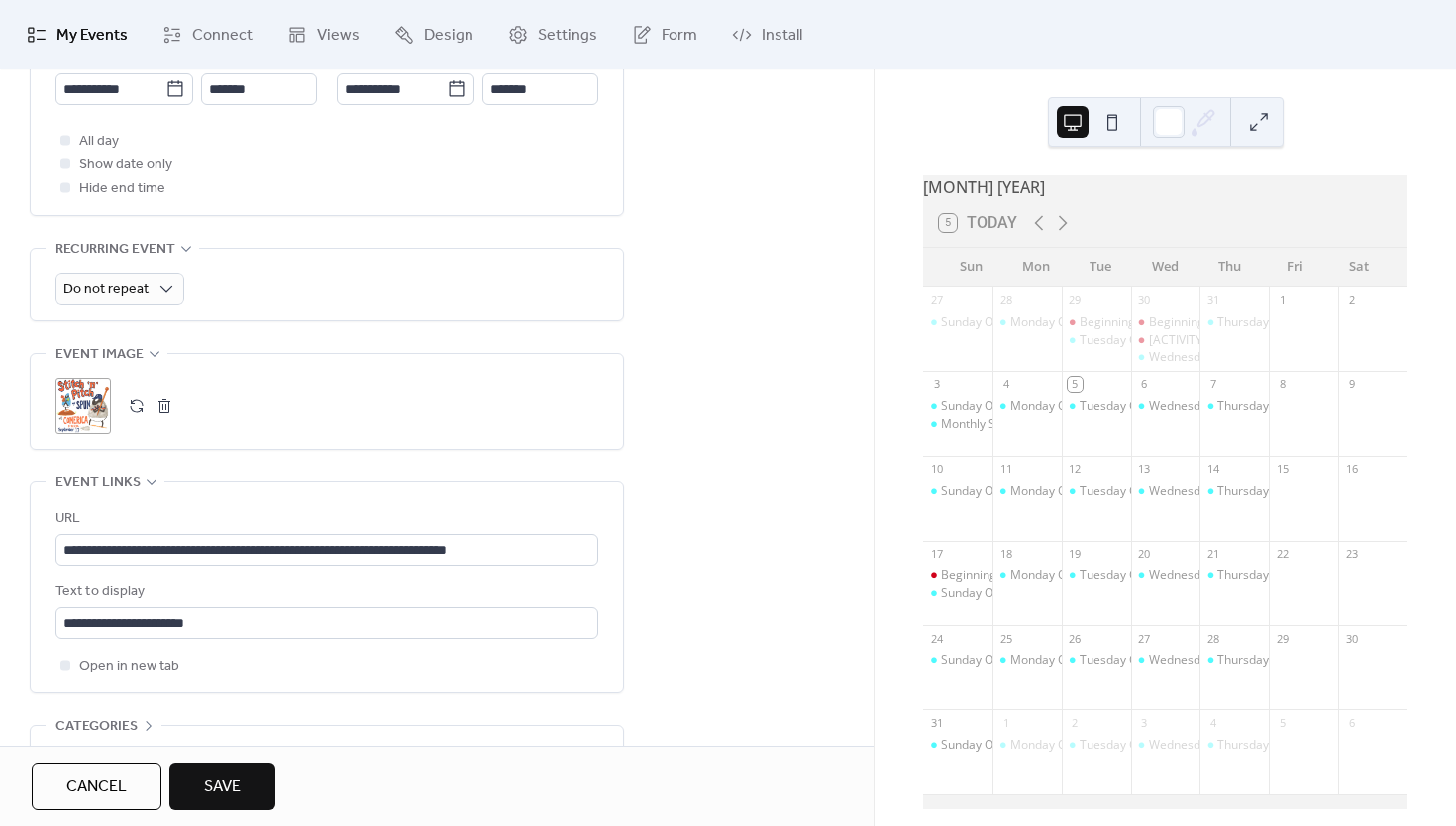 scroll, scrollTop: 877, scrollLeft: 0, axis: vertical 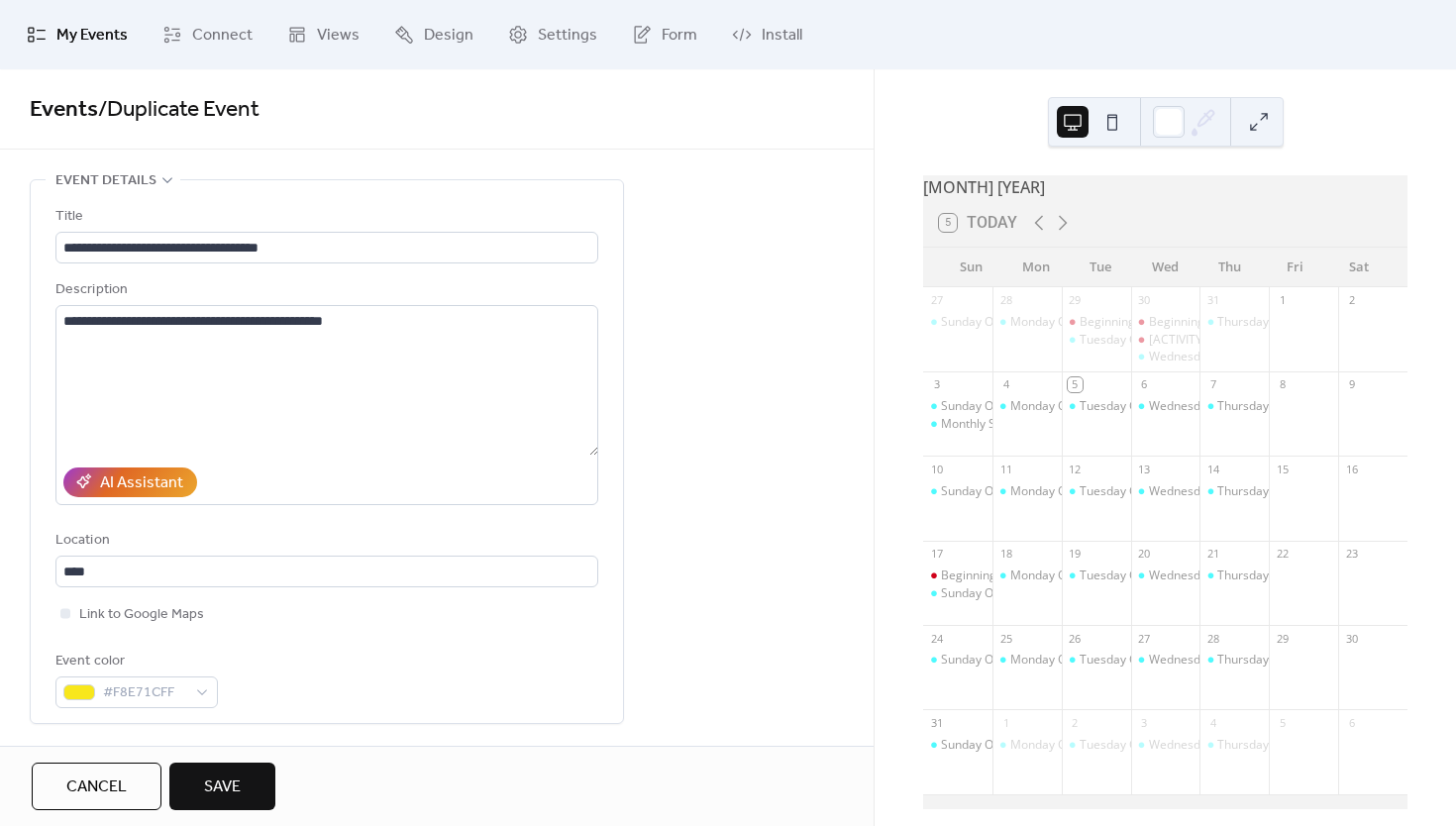 click on "Save" at bounding box center (222, 787) 